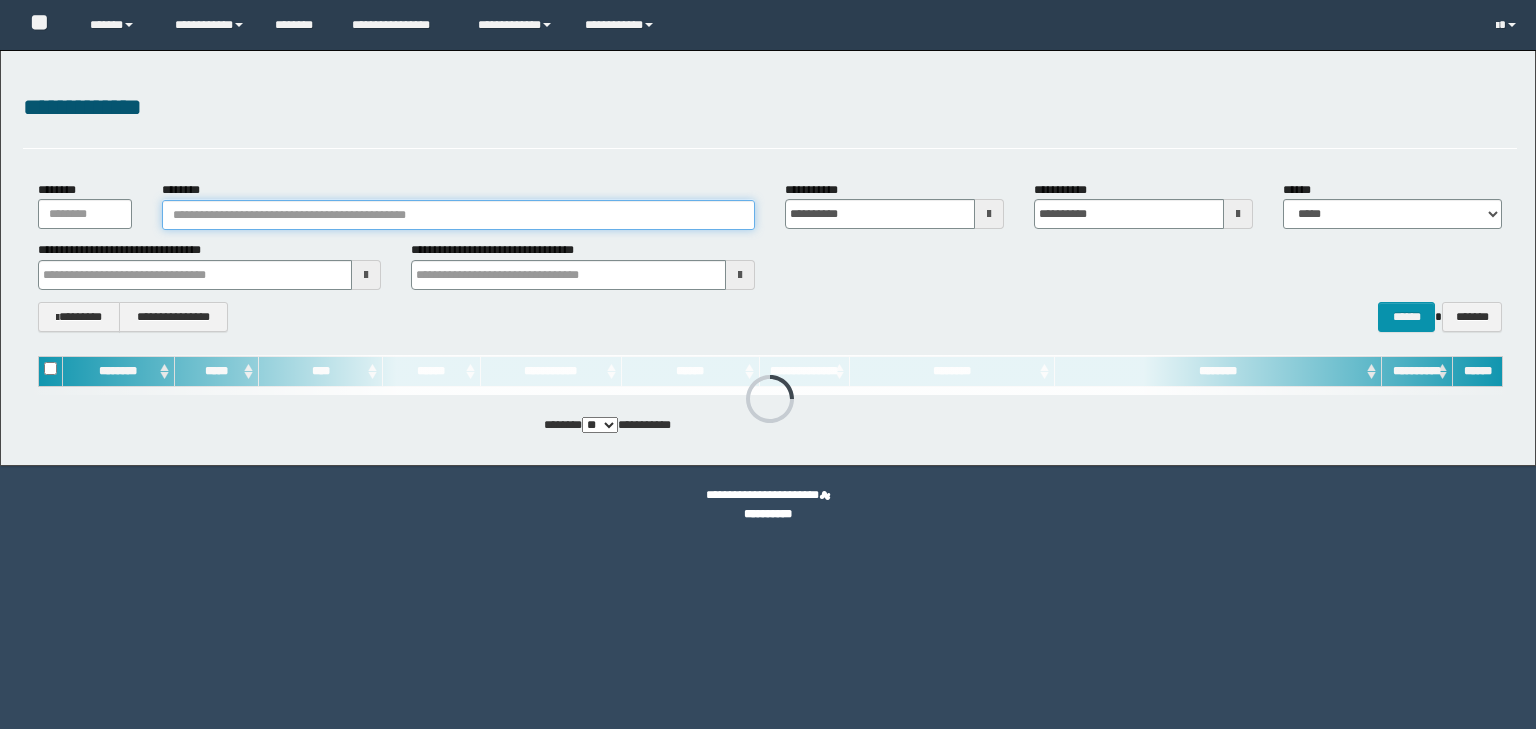 scroll, scrollTop: 0, scrollLeft: 0, axis: both 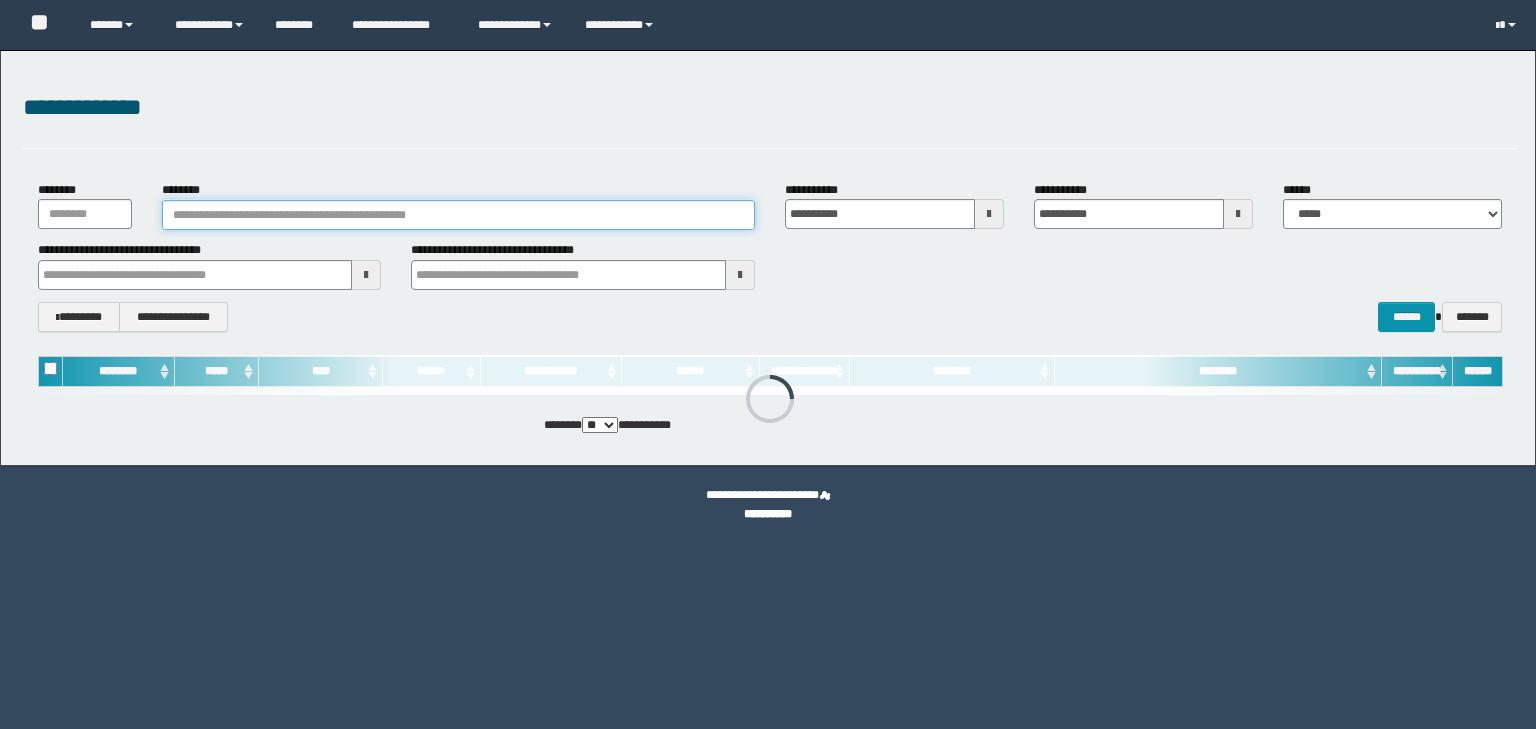 click on "********" at bounding box center (458, 215) 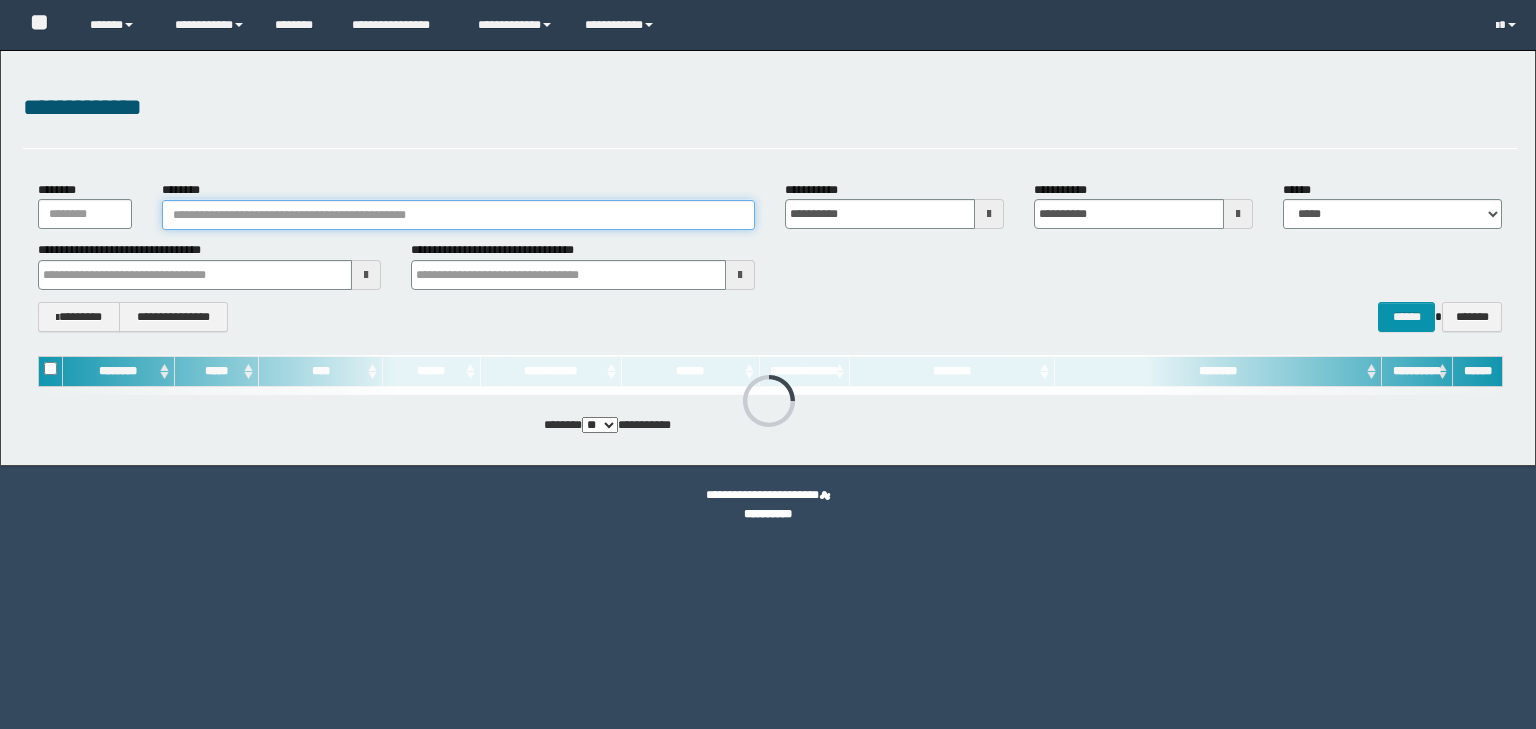 scroll, scrollTop: 0, scrollLeft: 0, axis: both 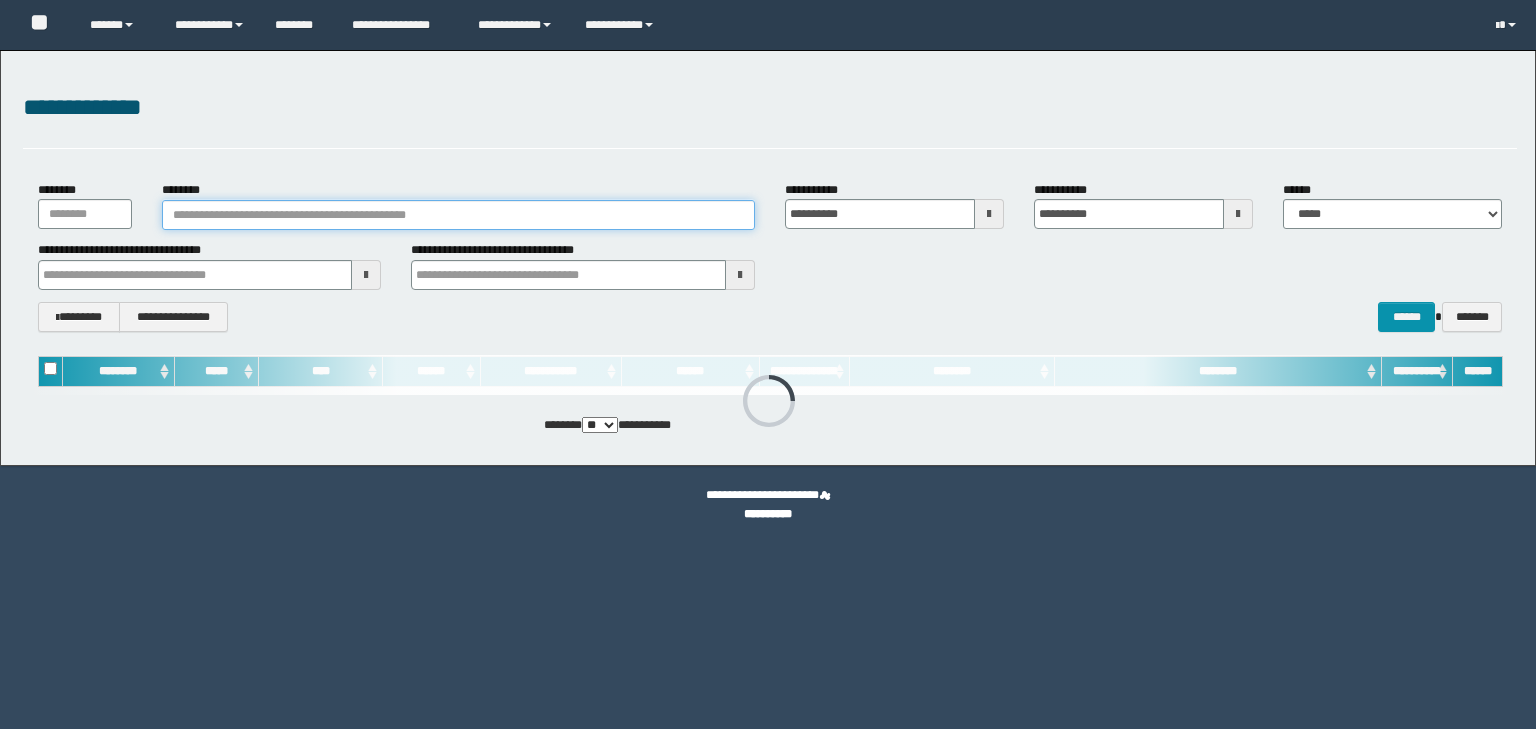 paste on "**********" 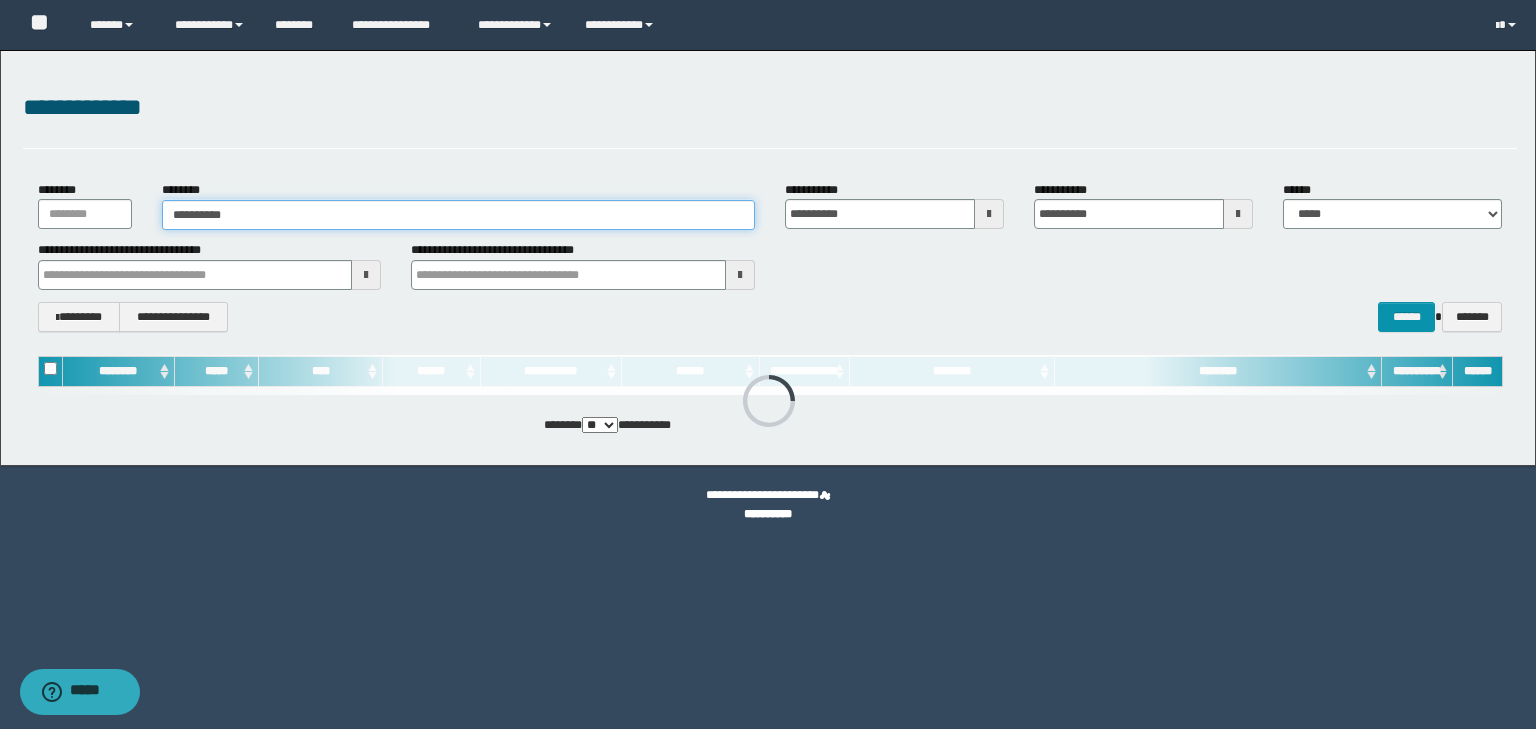 type on "**********" 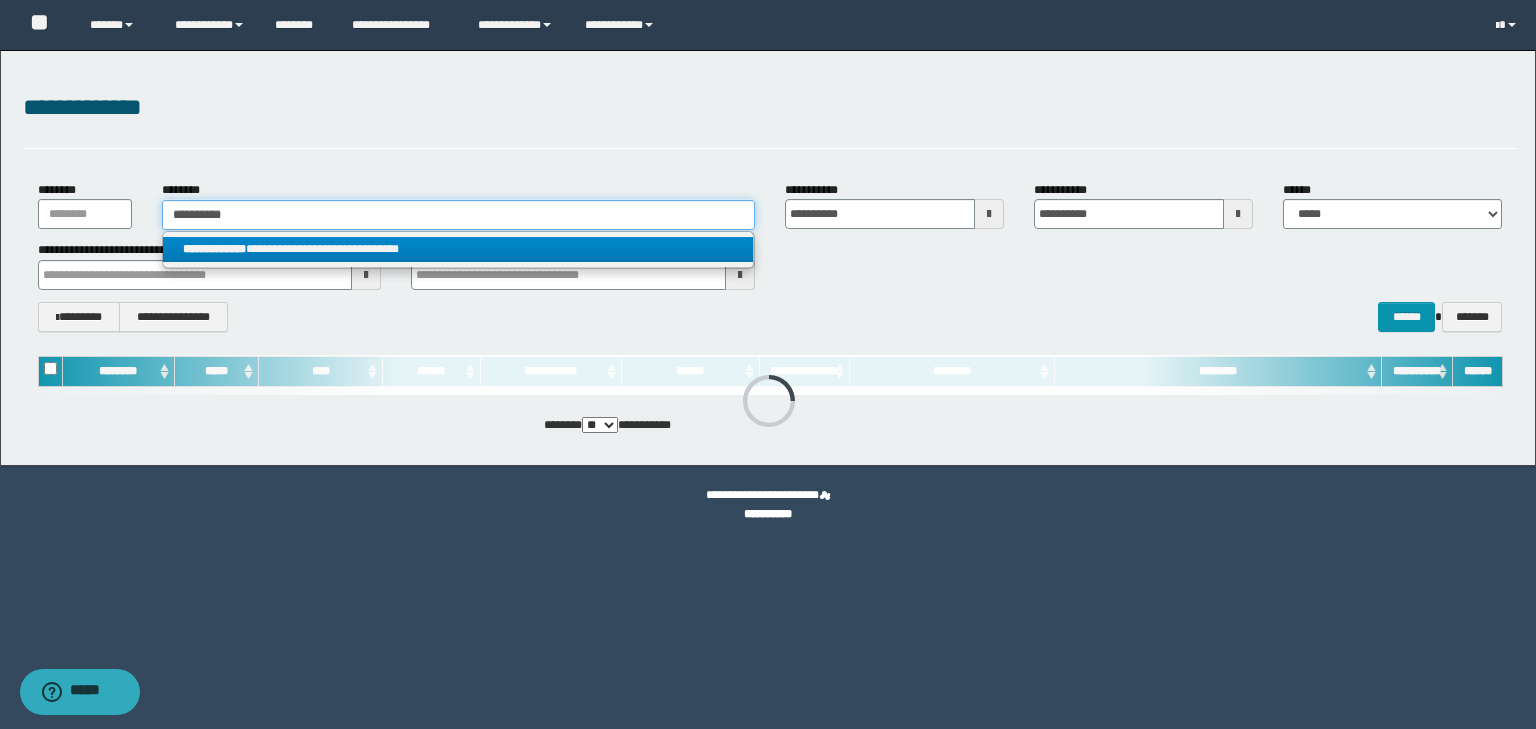 type on "**********" 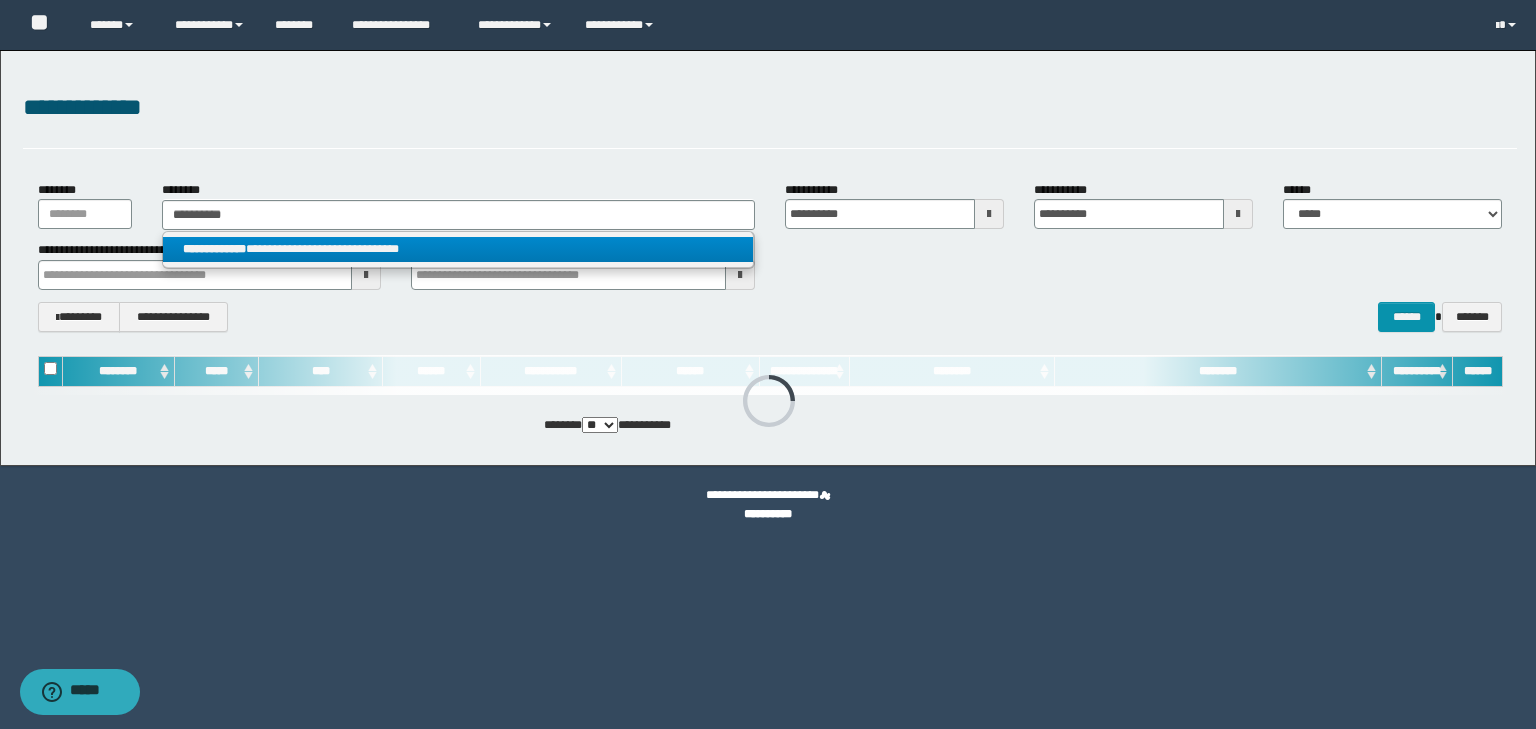 click on "**********" at bounding box center [458, 249] 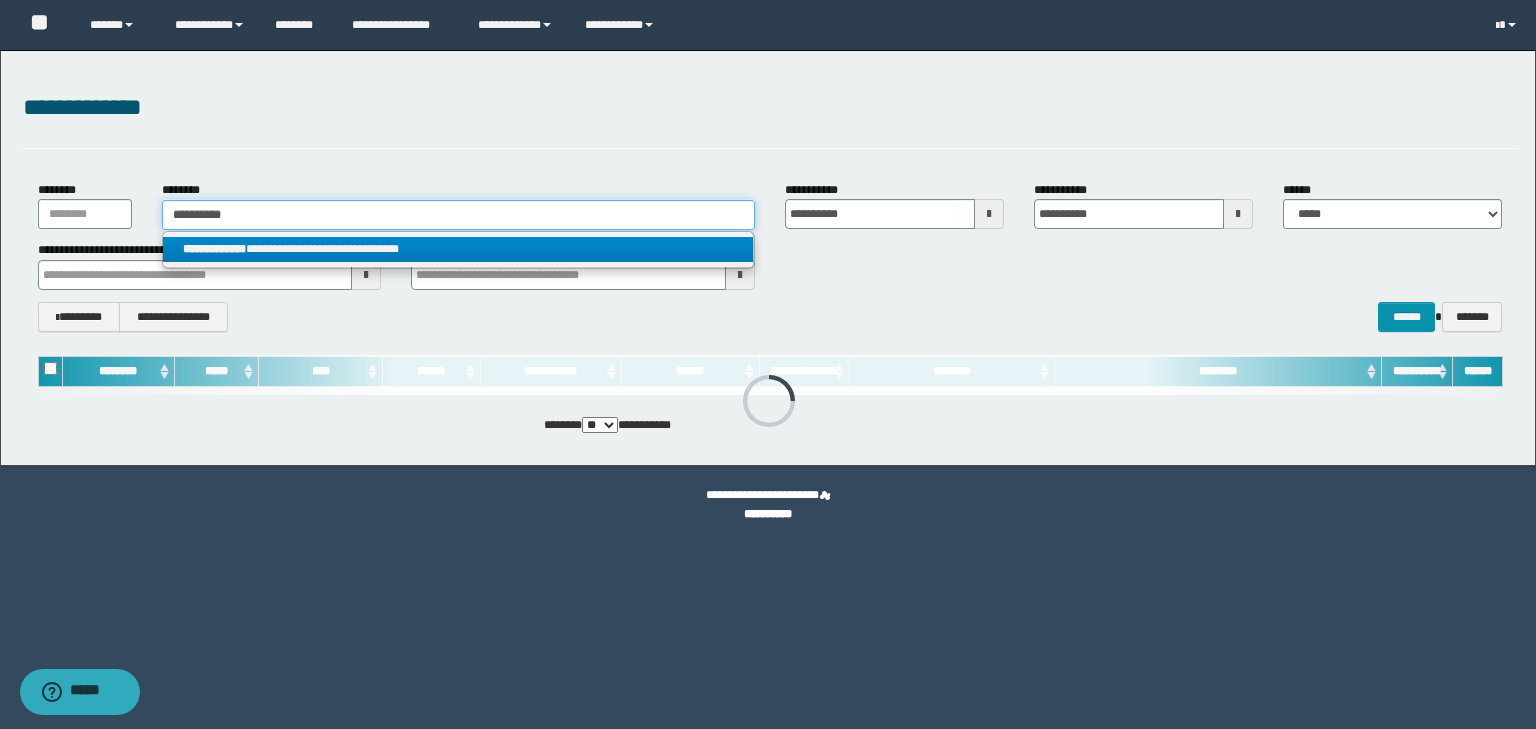 type 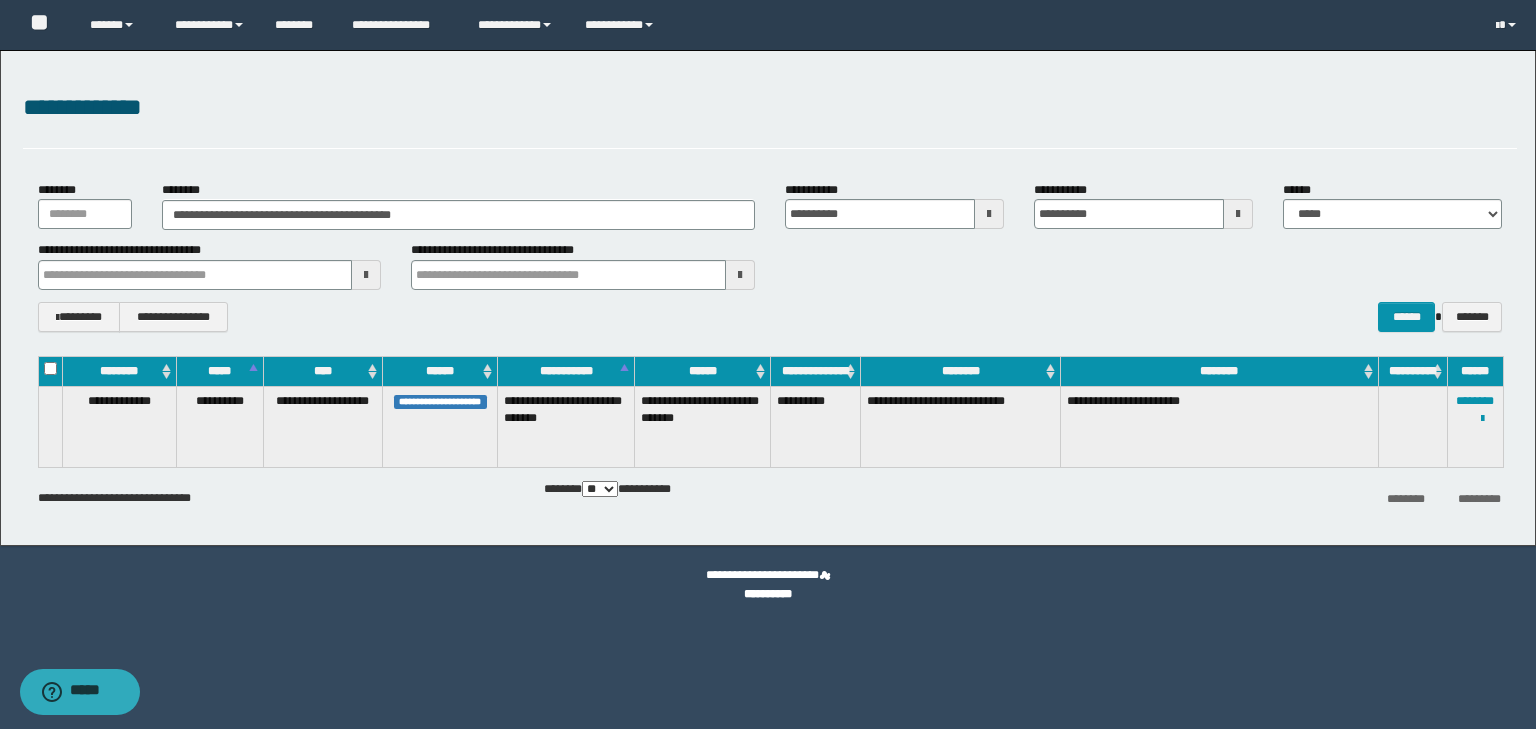 click on "**********" at bounding box center (1475, 426) 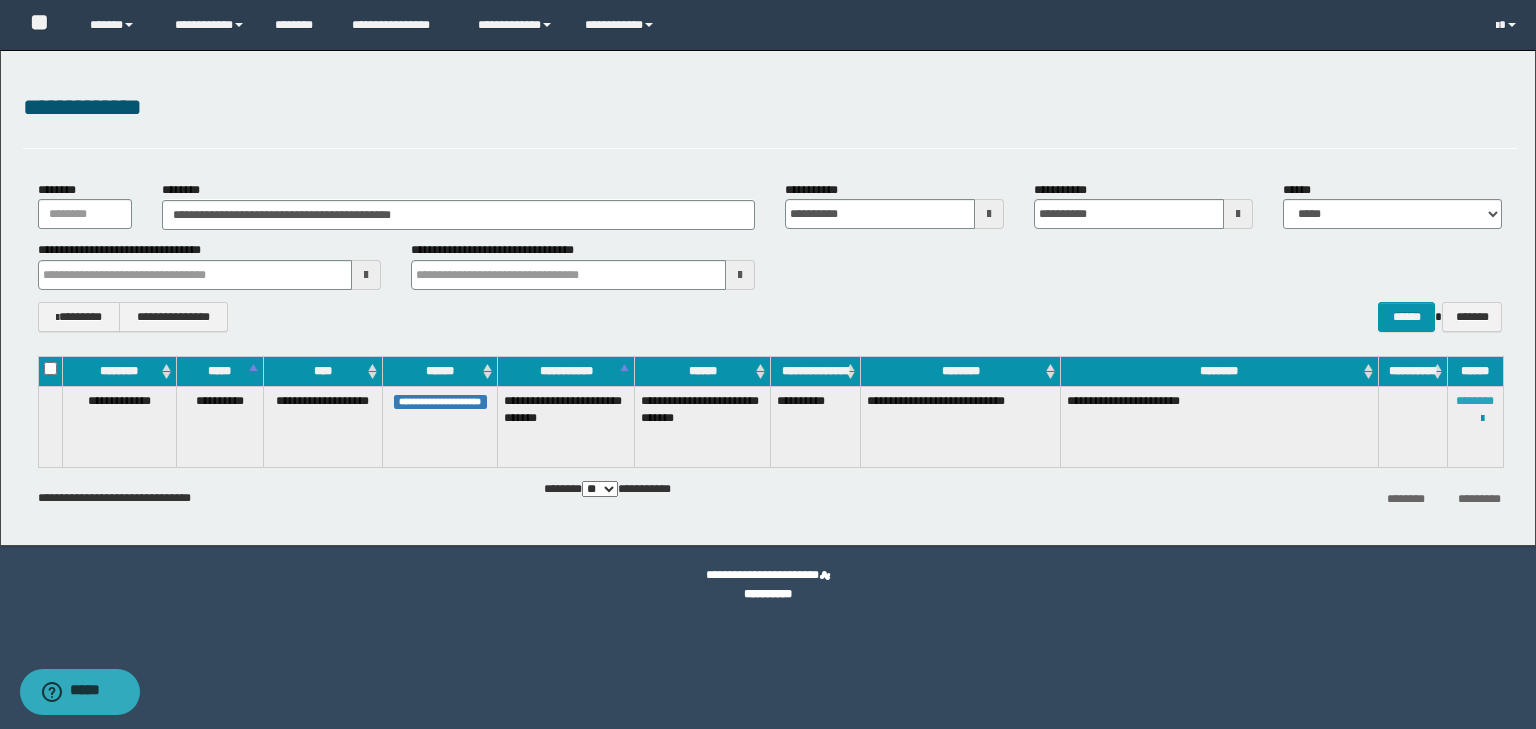 click on "********" at bounding box center [1475, 401] 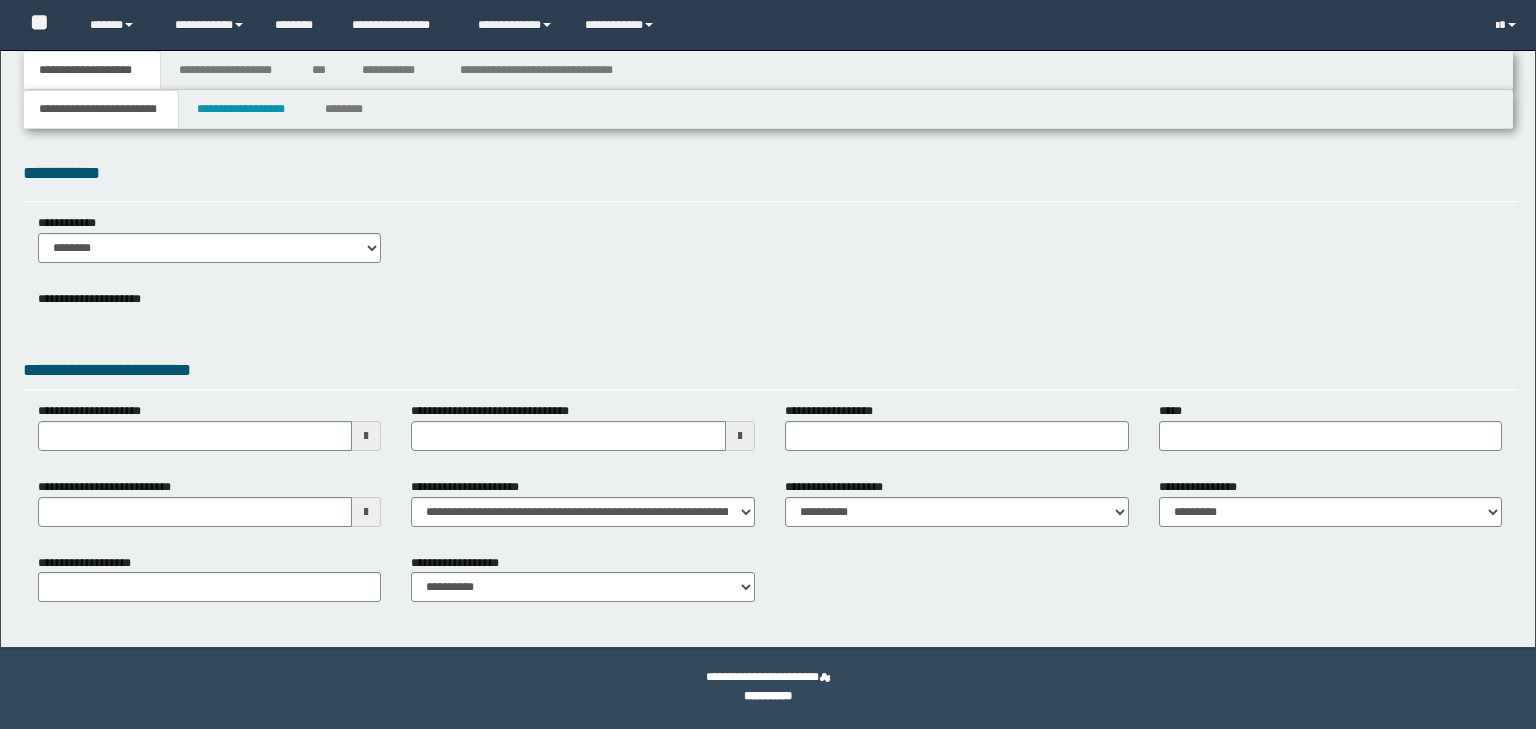 scroll, scrollTop: 0, scrollLeft: 0, axis: both 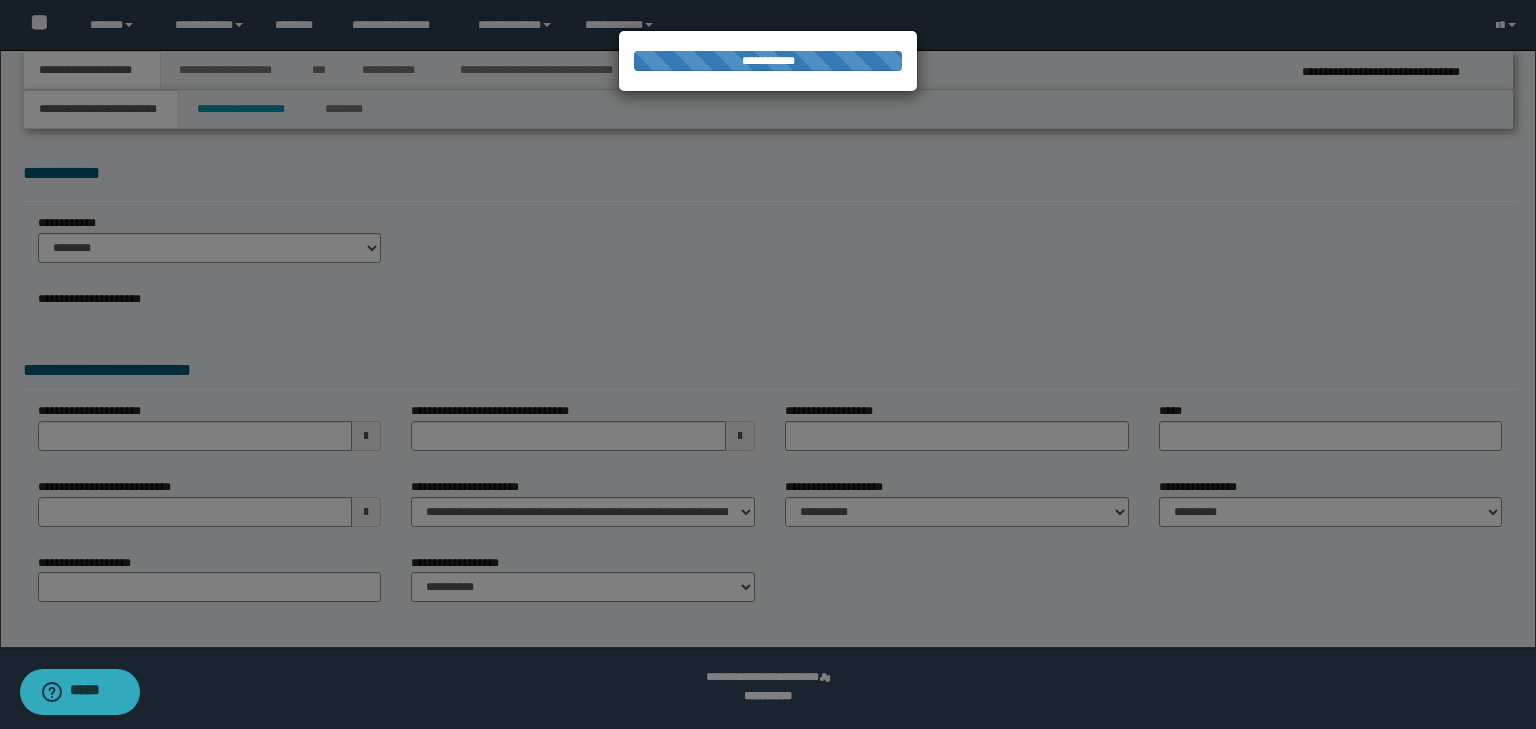 select on "*" 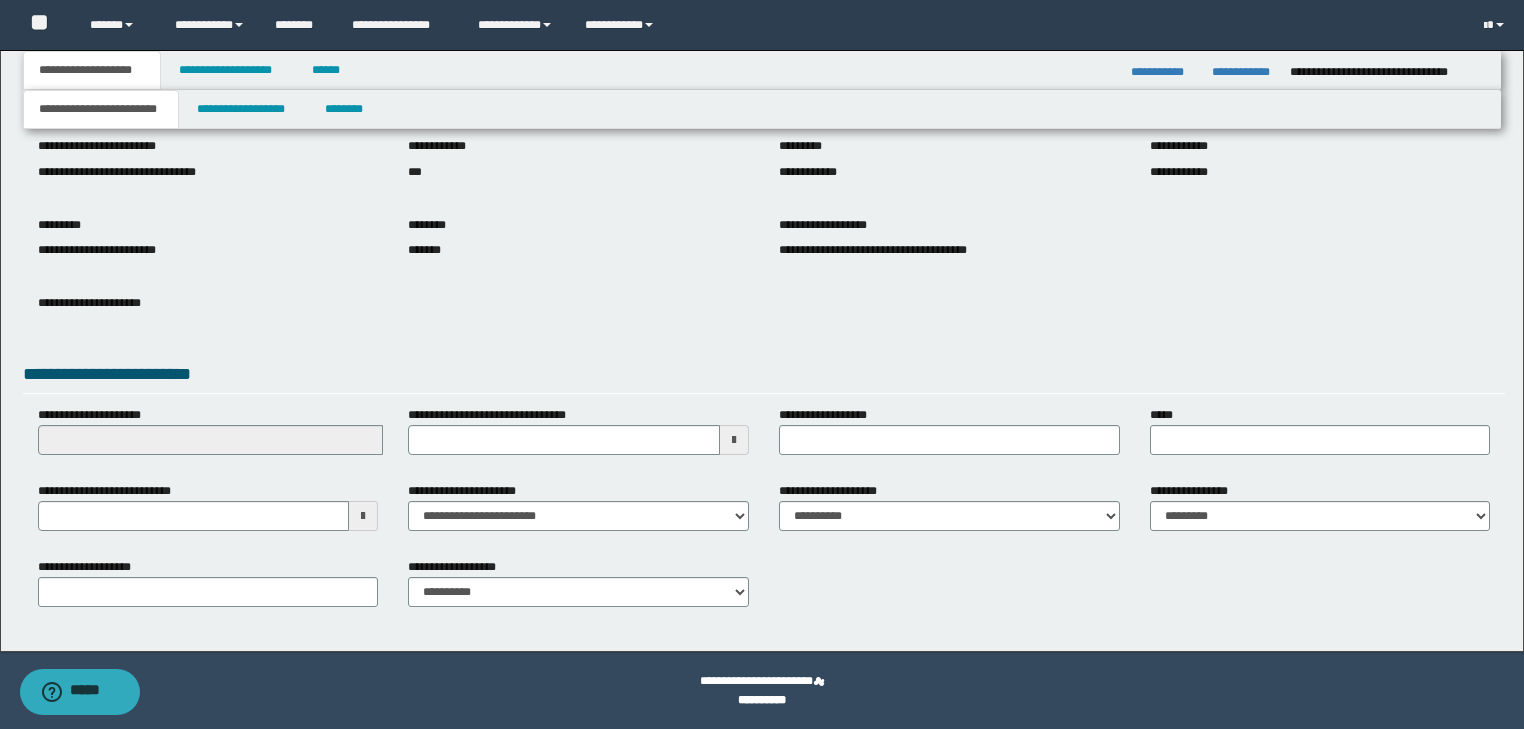 scroll, scrollTop: 154, scrollLeft: 0, axis: vertical 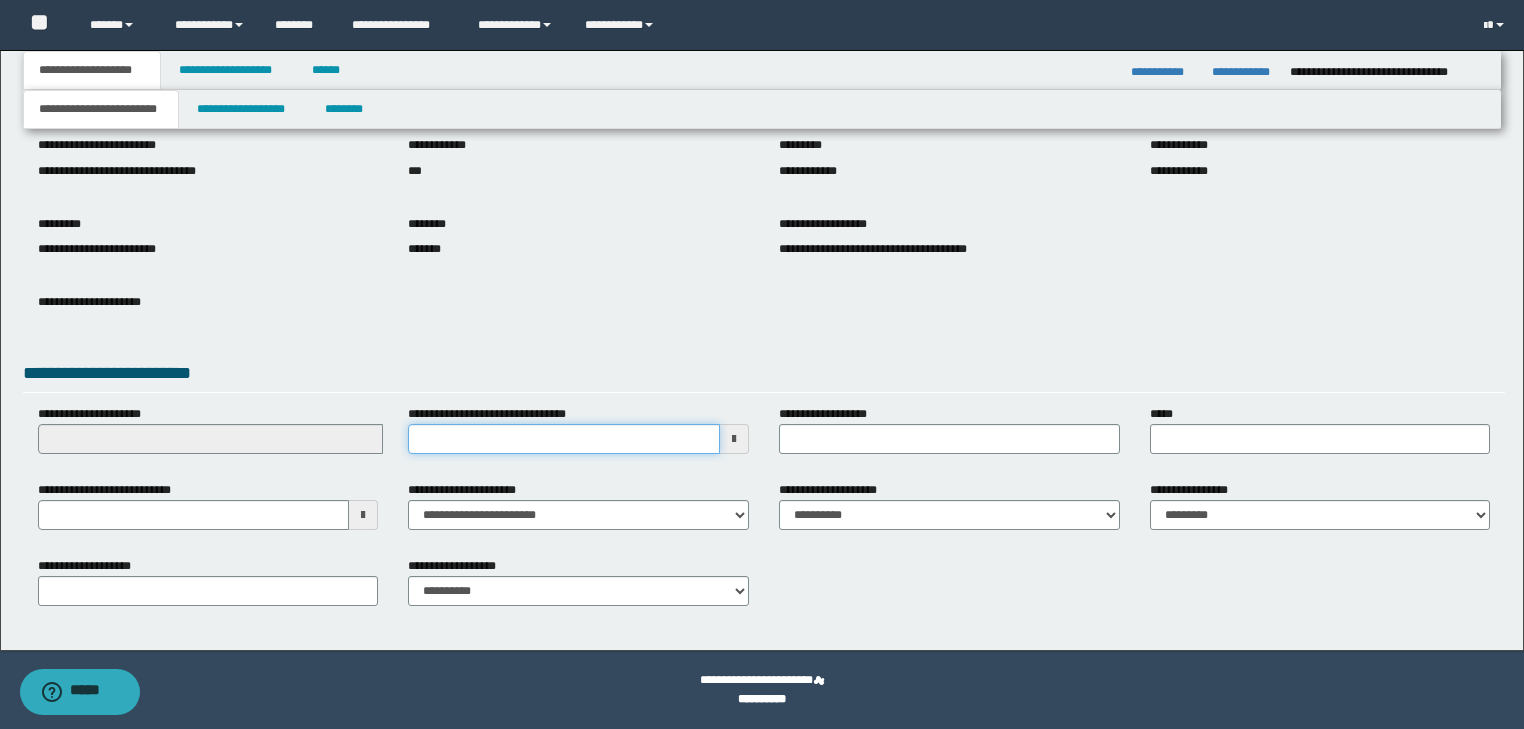 click on "**********" at bounding box center [564, 439] 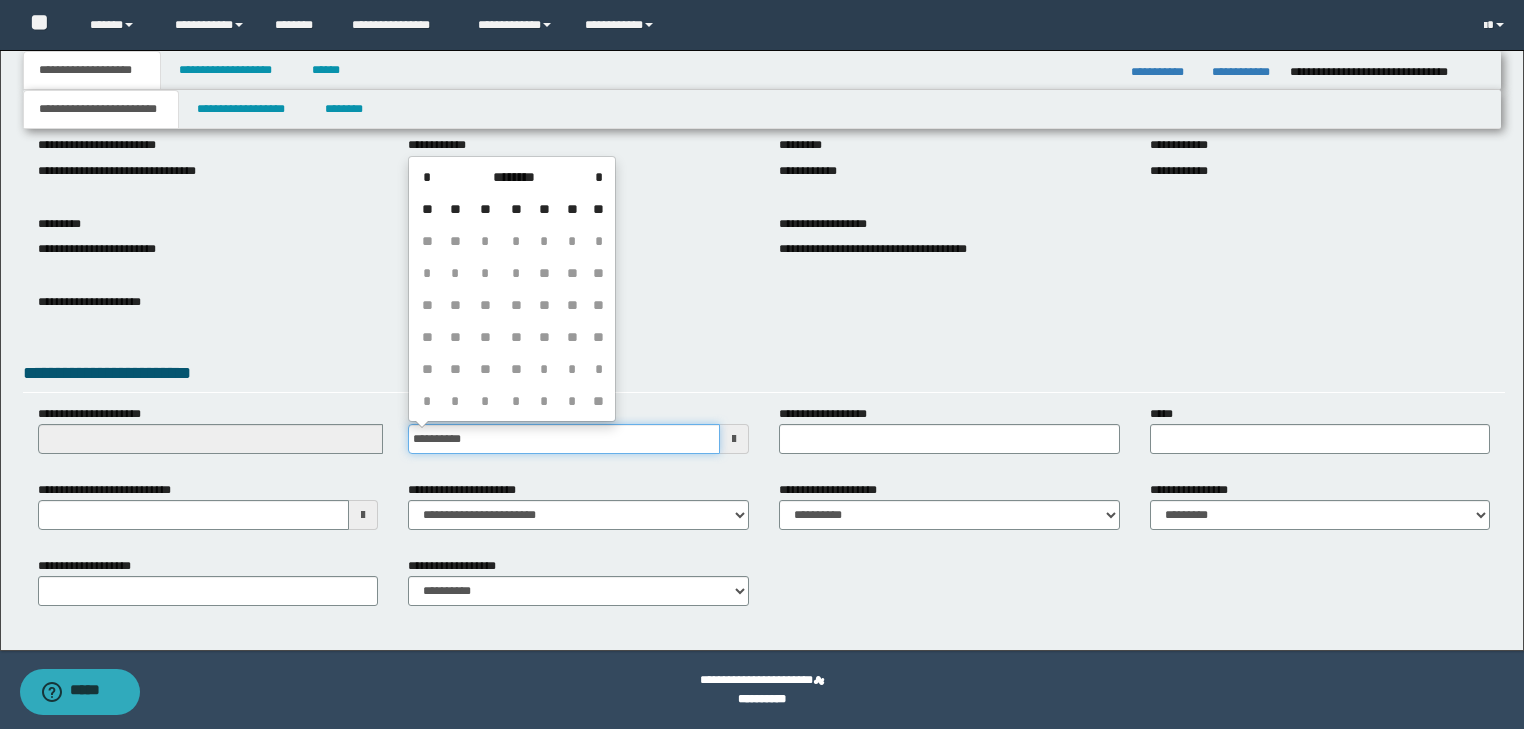 type on "**********" 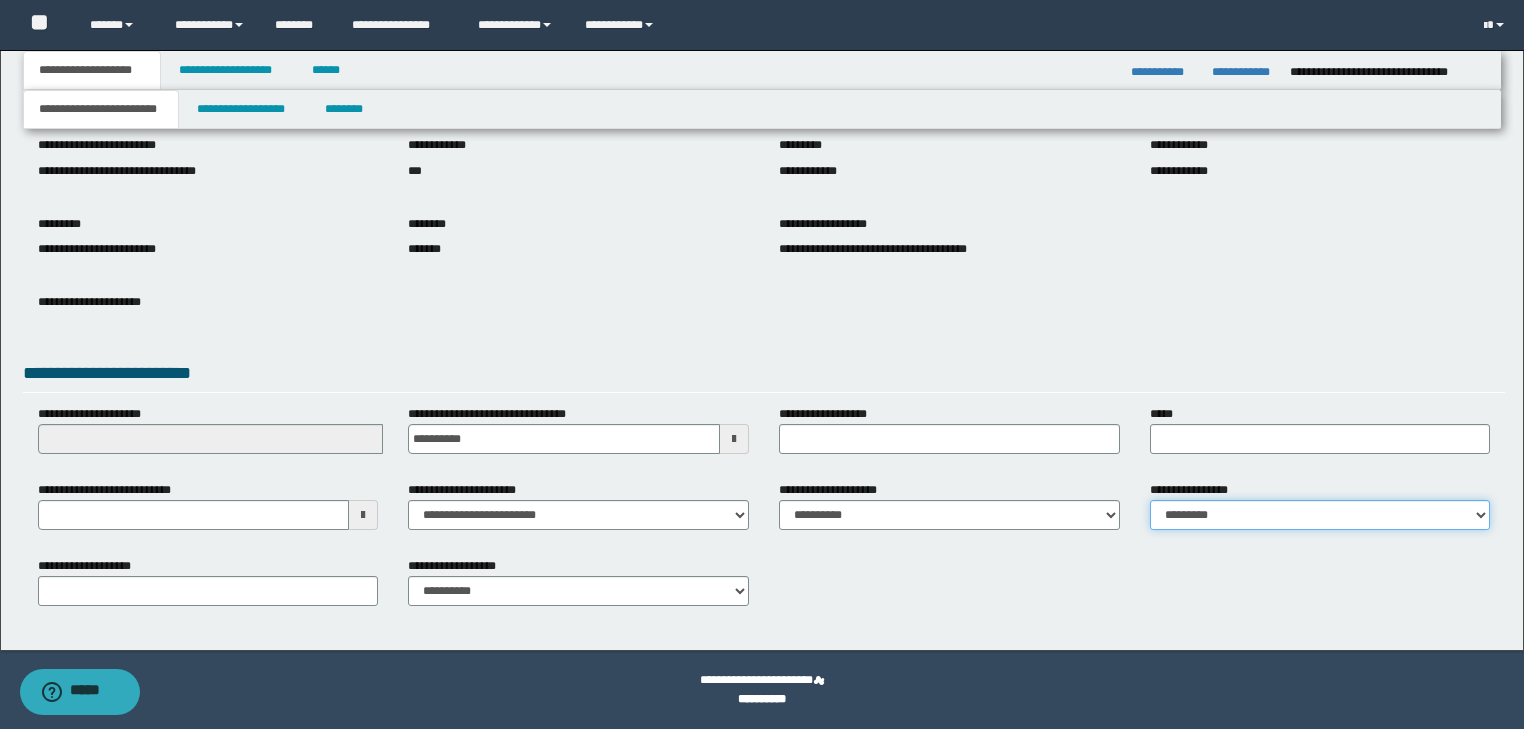 click on "**********" at bounding box center [1320, 515] 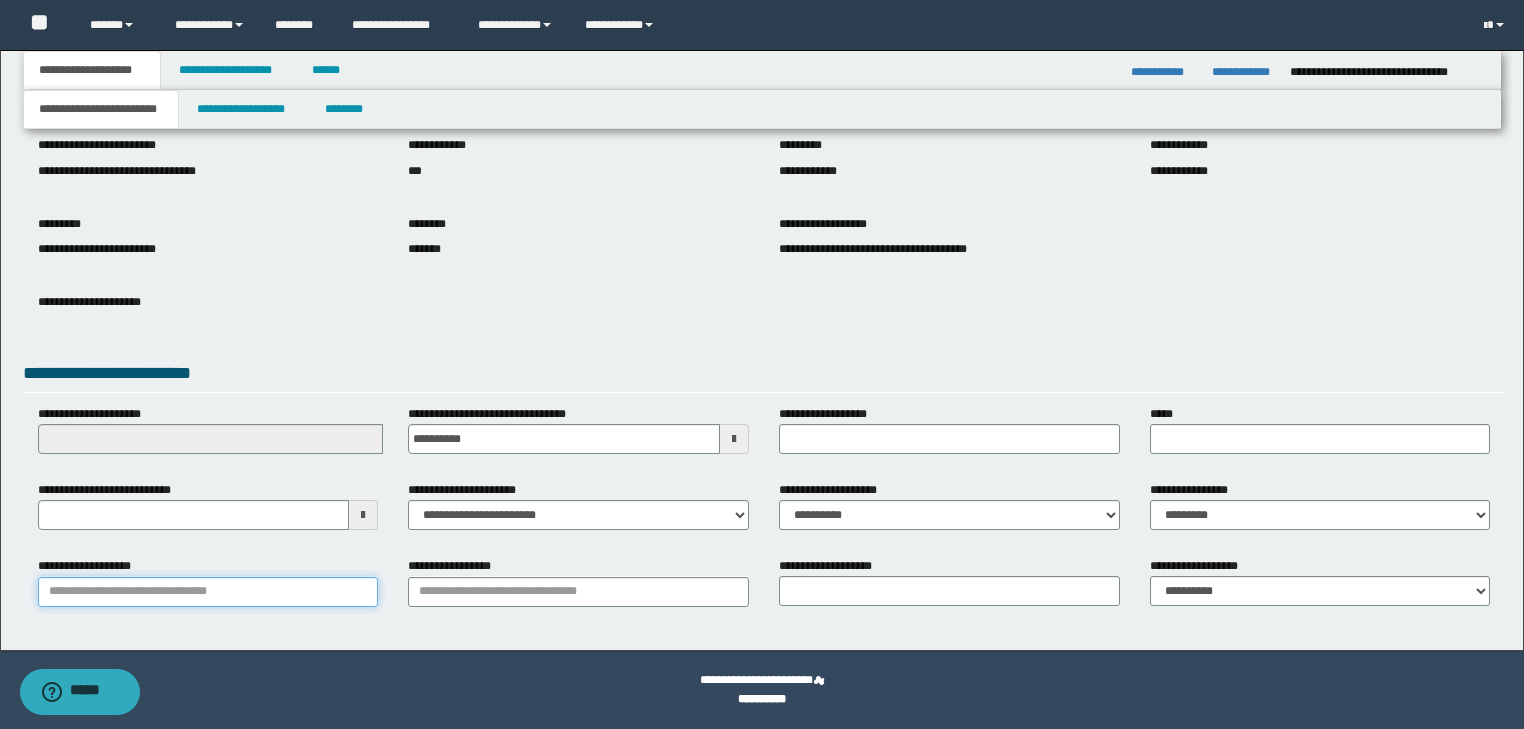 click on "**********" at bounding box center (208, 592) 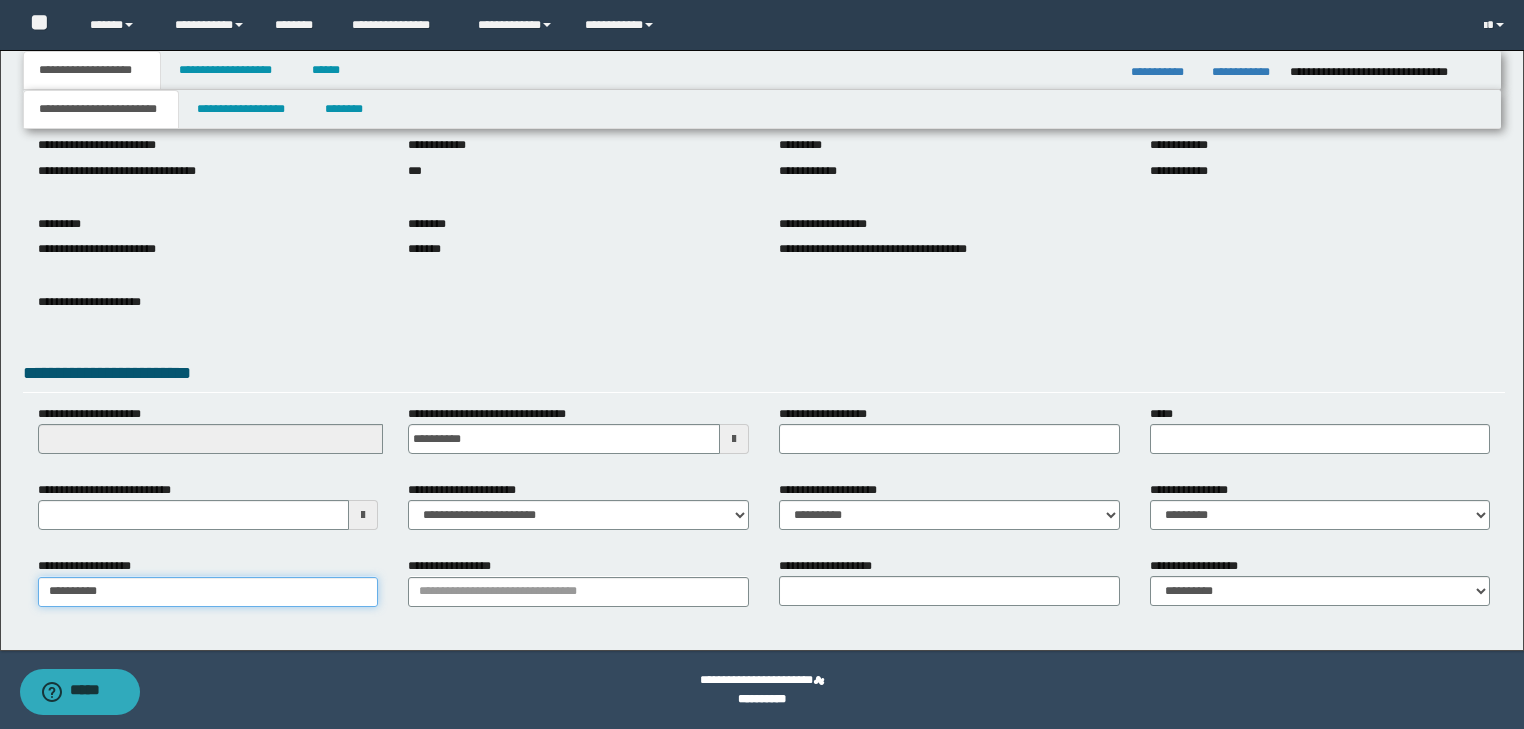 type on "**********" 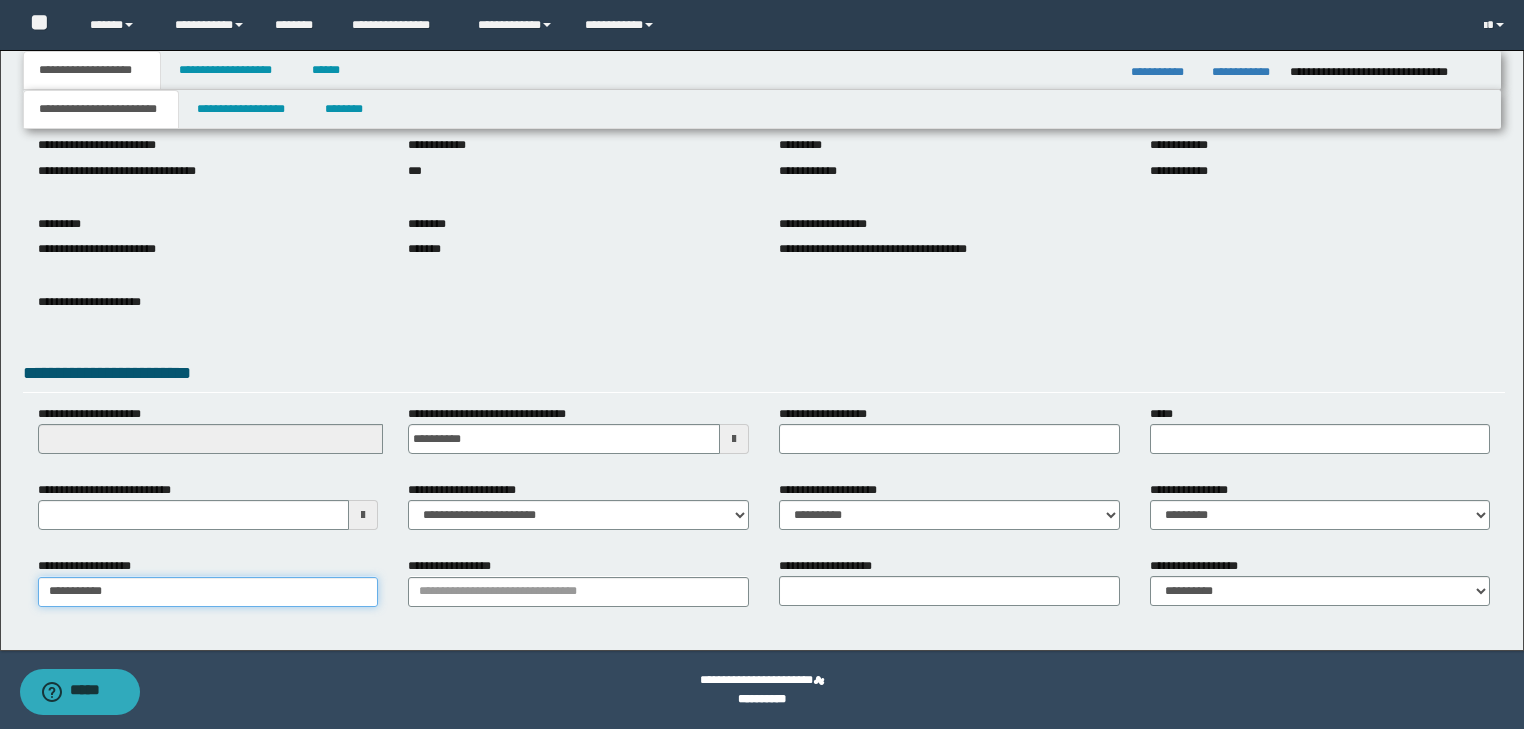 type on "**********" 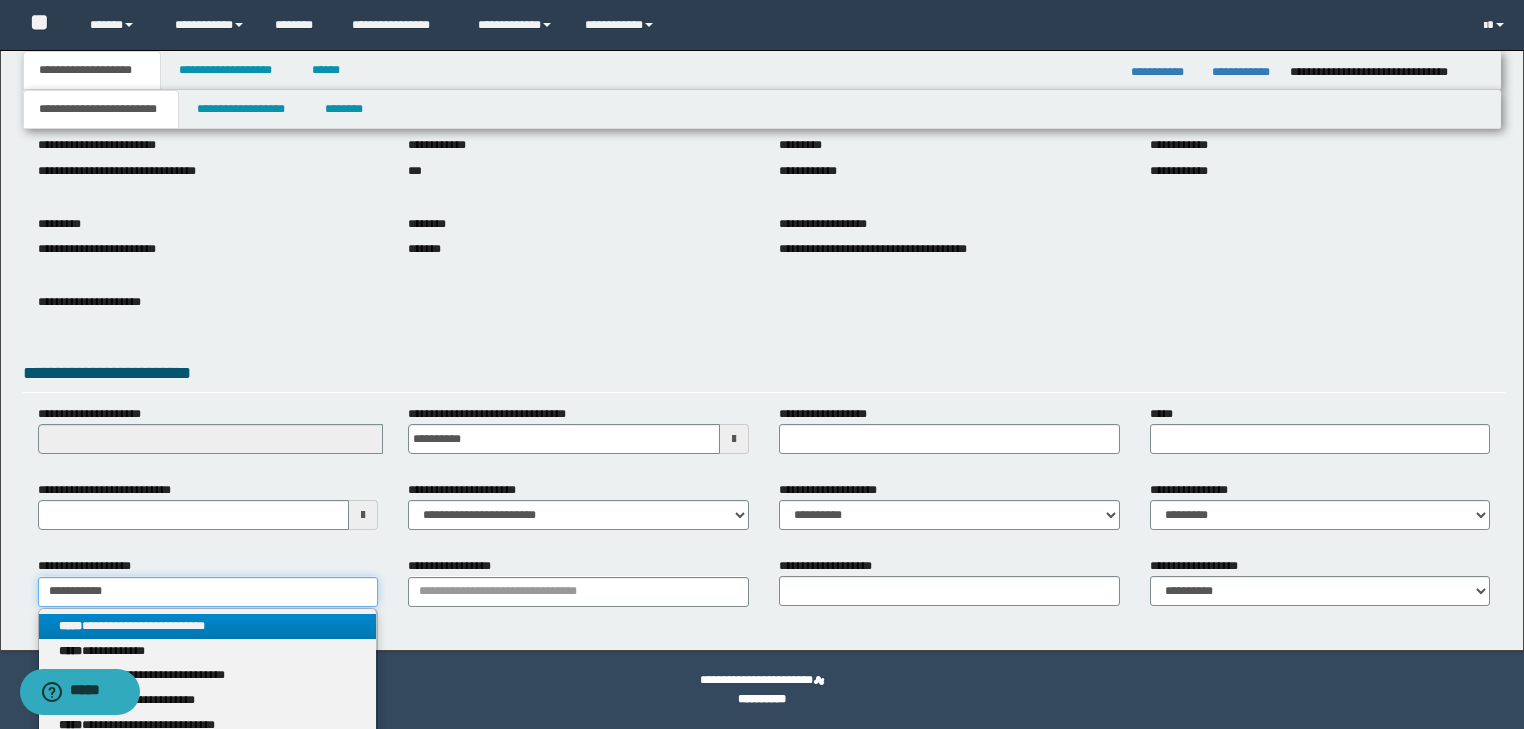 type on "**********" 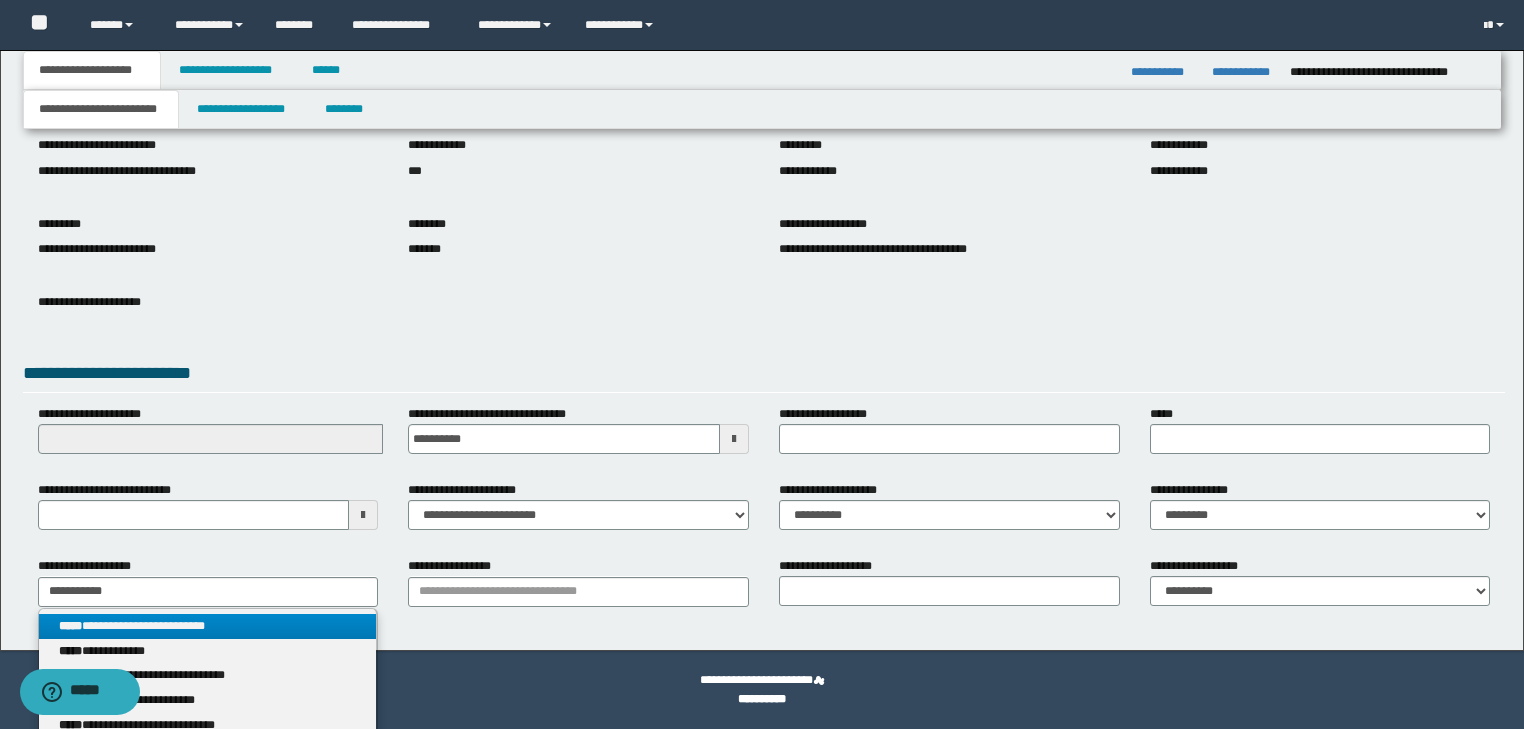 click on "**********" at bounding box center (208, 626) 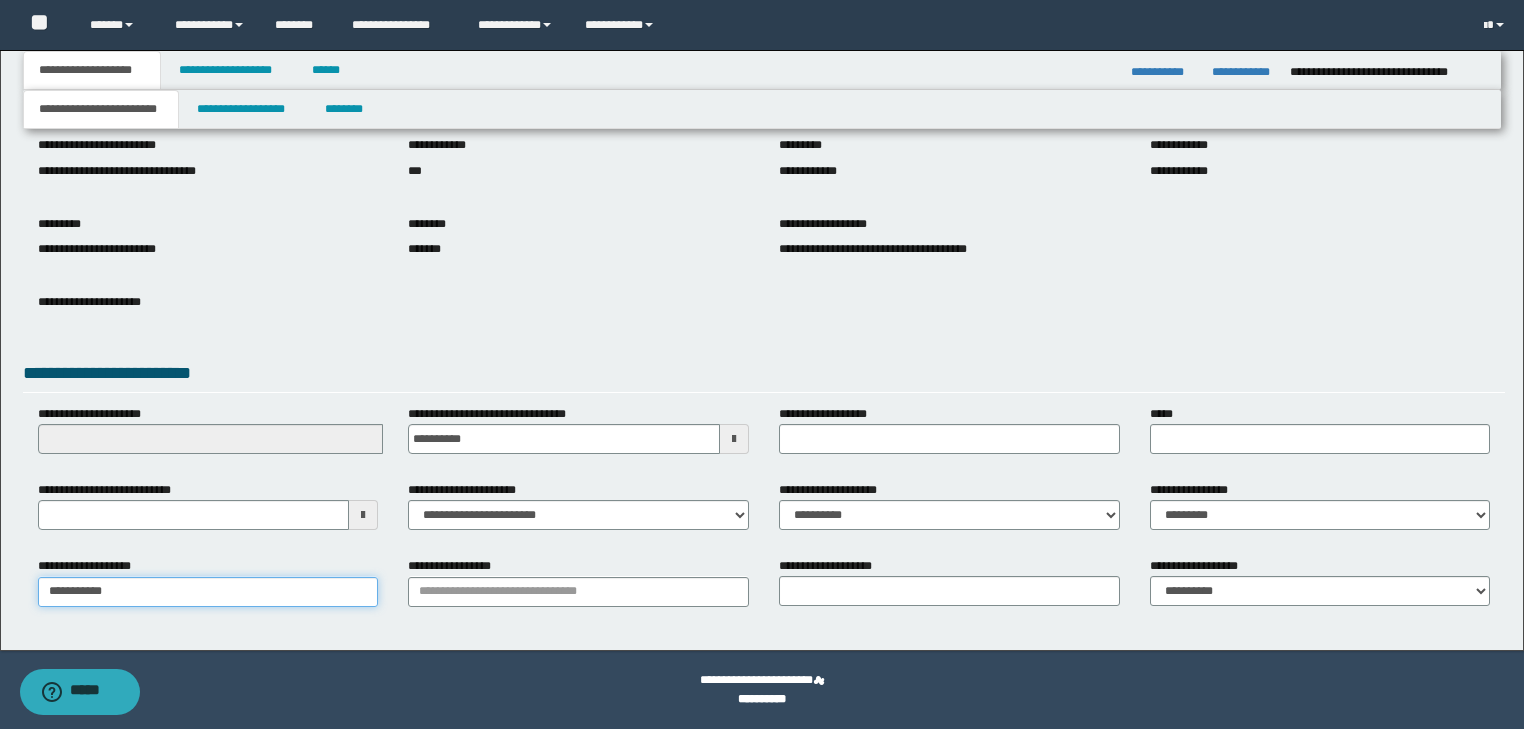 type on "**********" 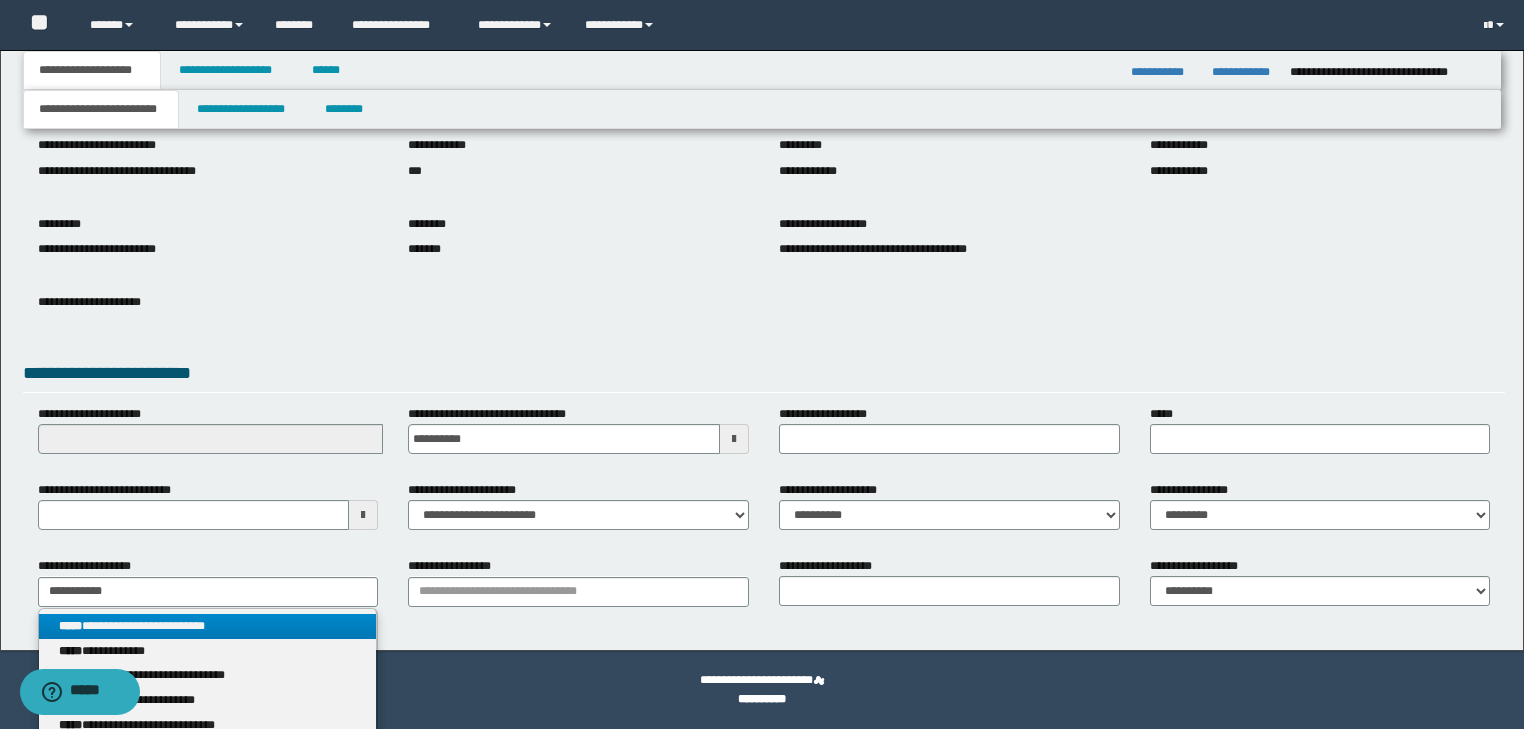 click on "**********" at bounding box center (208, 626) 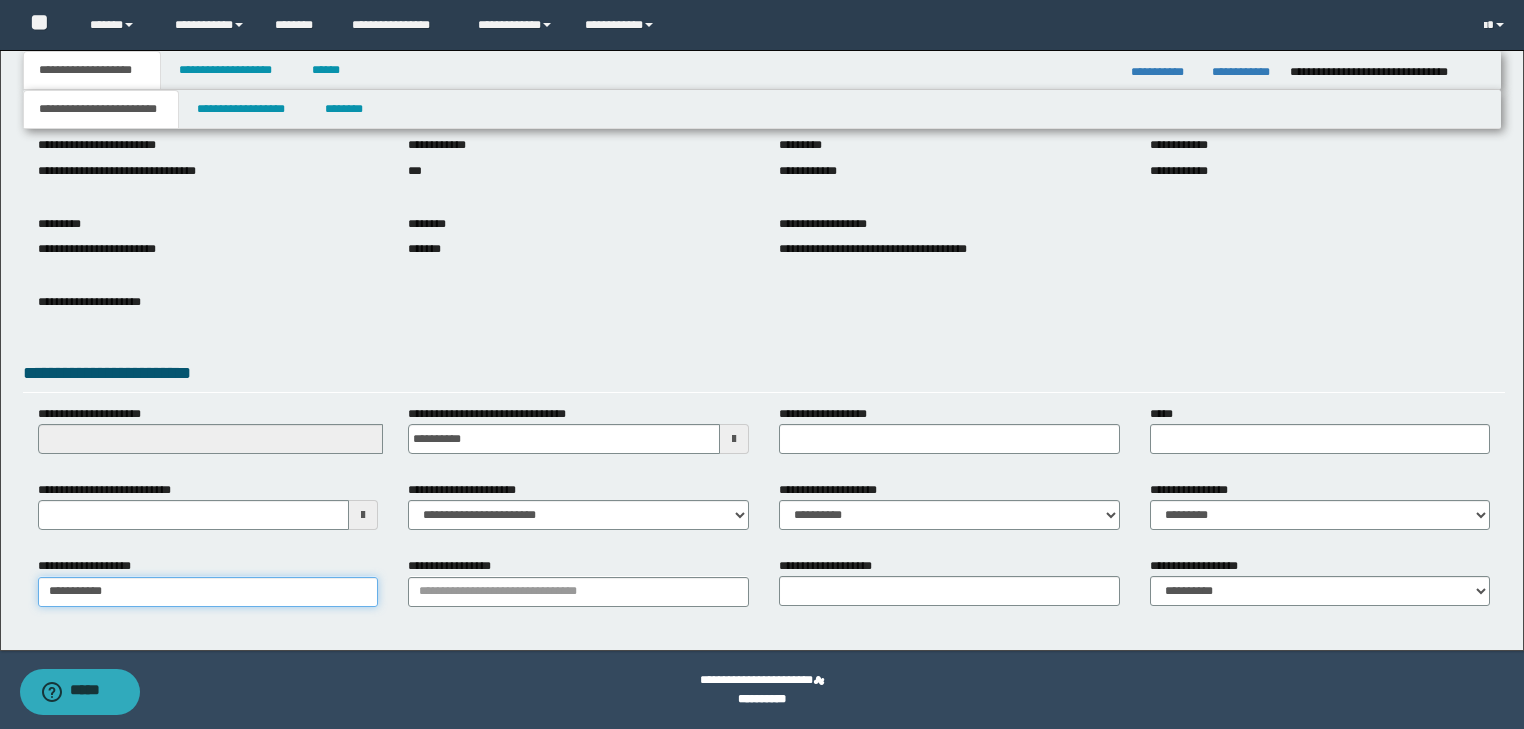 type on "**********" 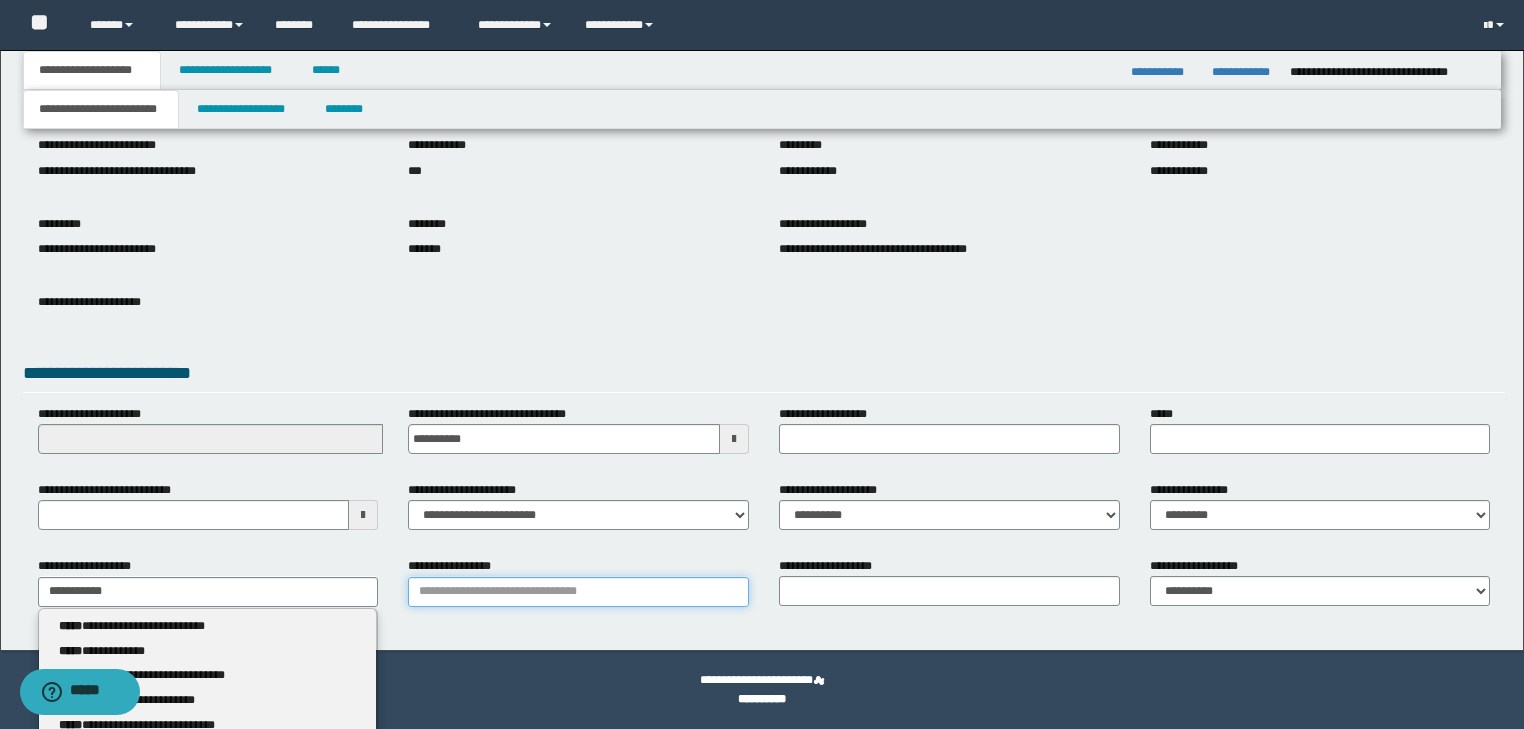 type 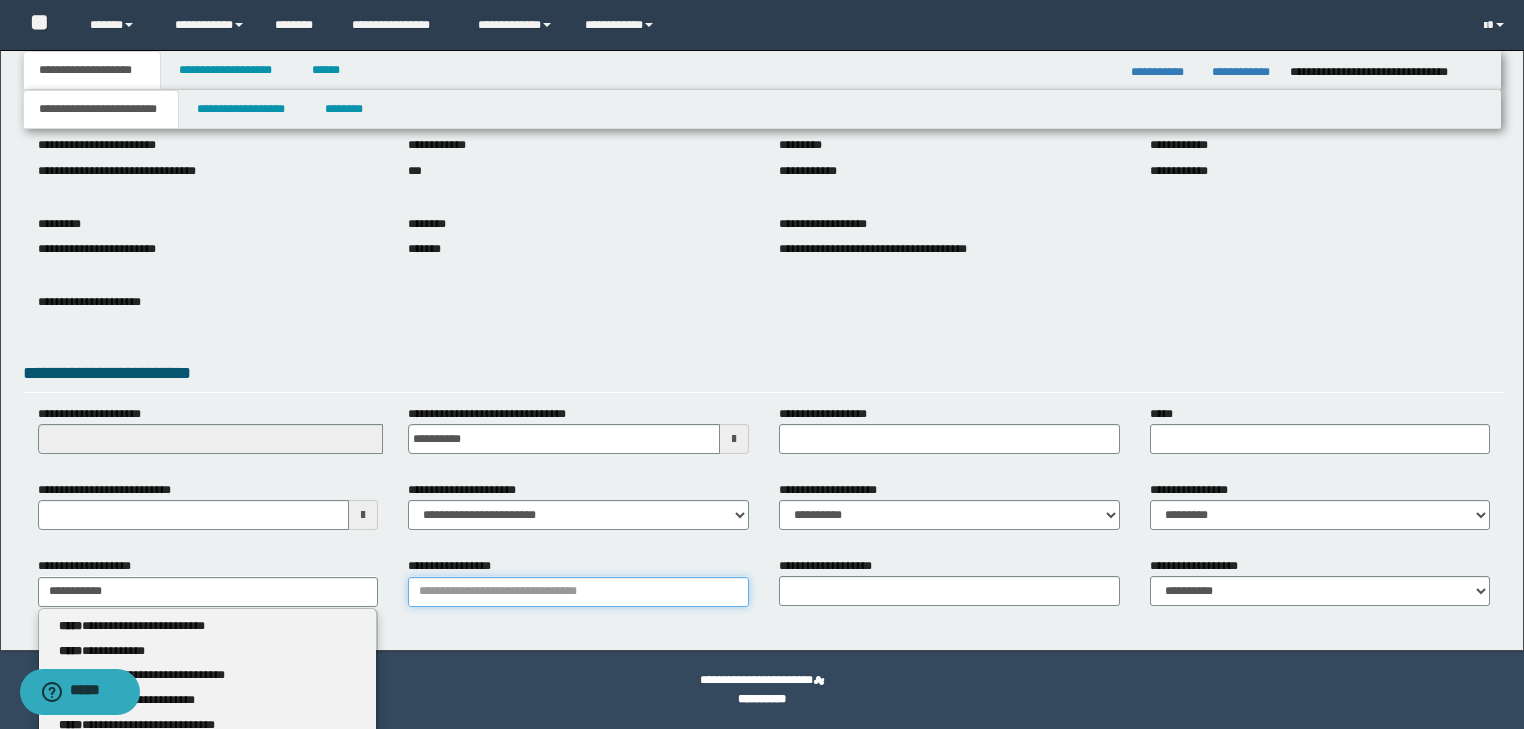 click on "**********" at bounding box center (578, 592) 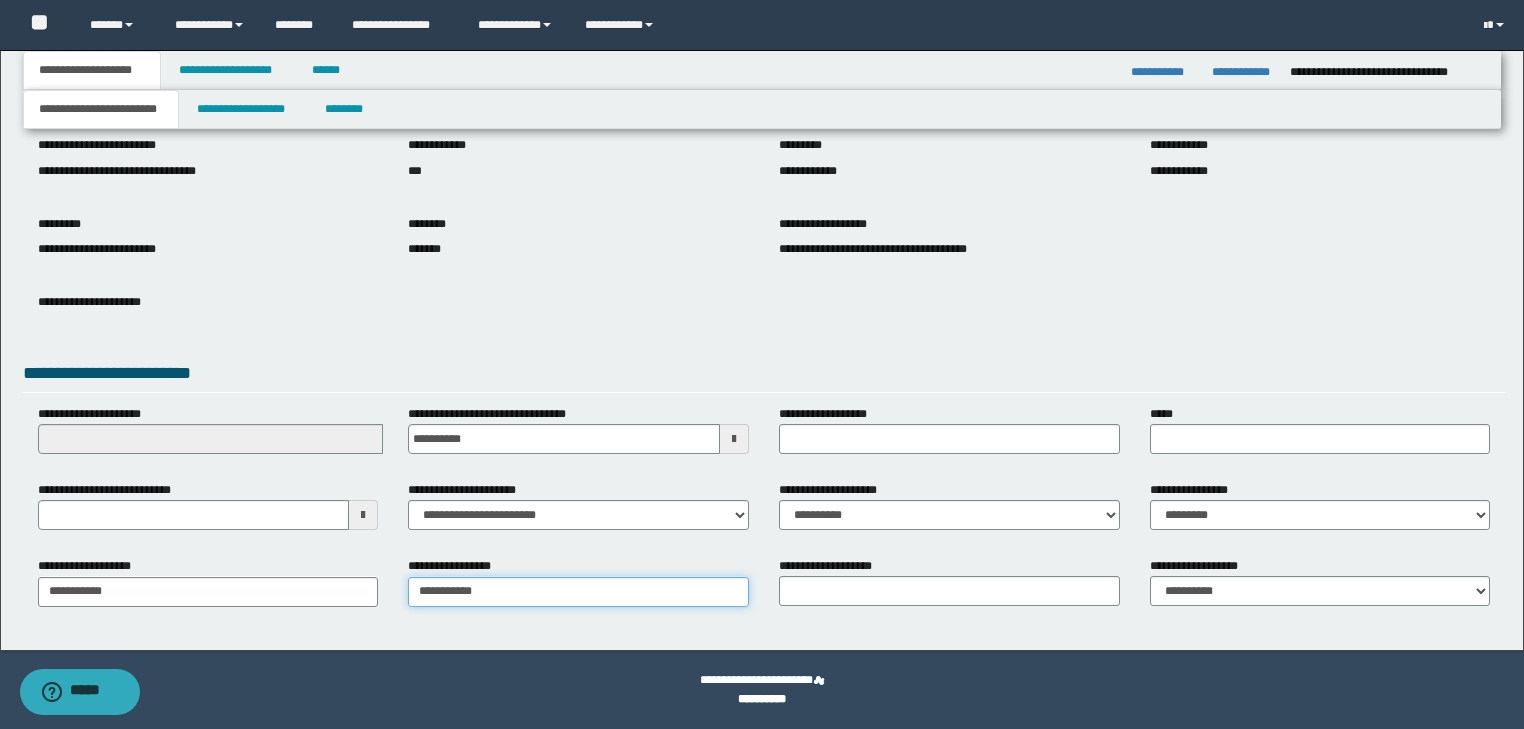 type on "**********" 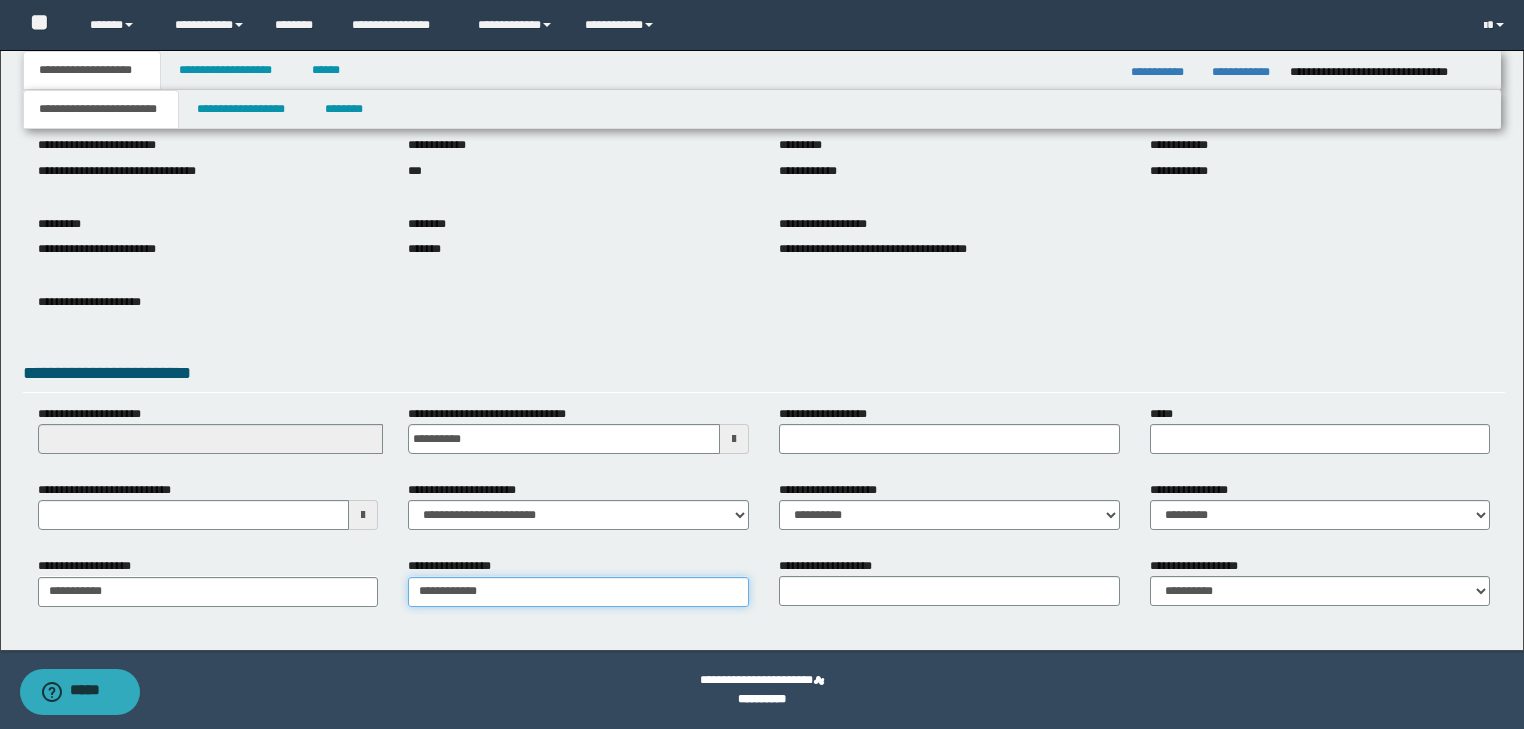 type on "**********" 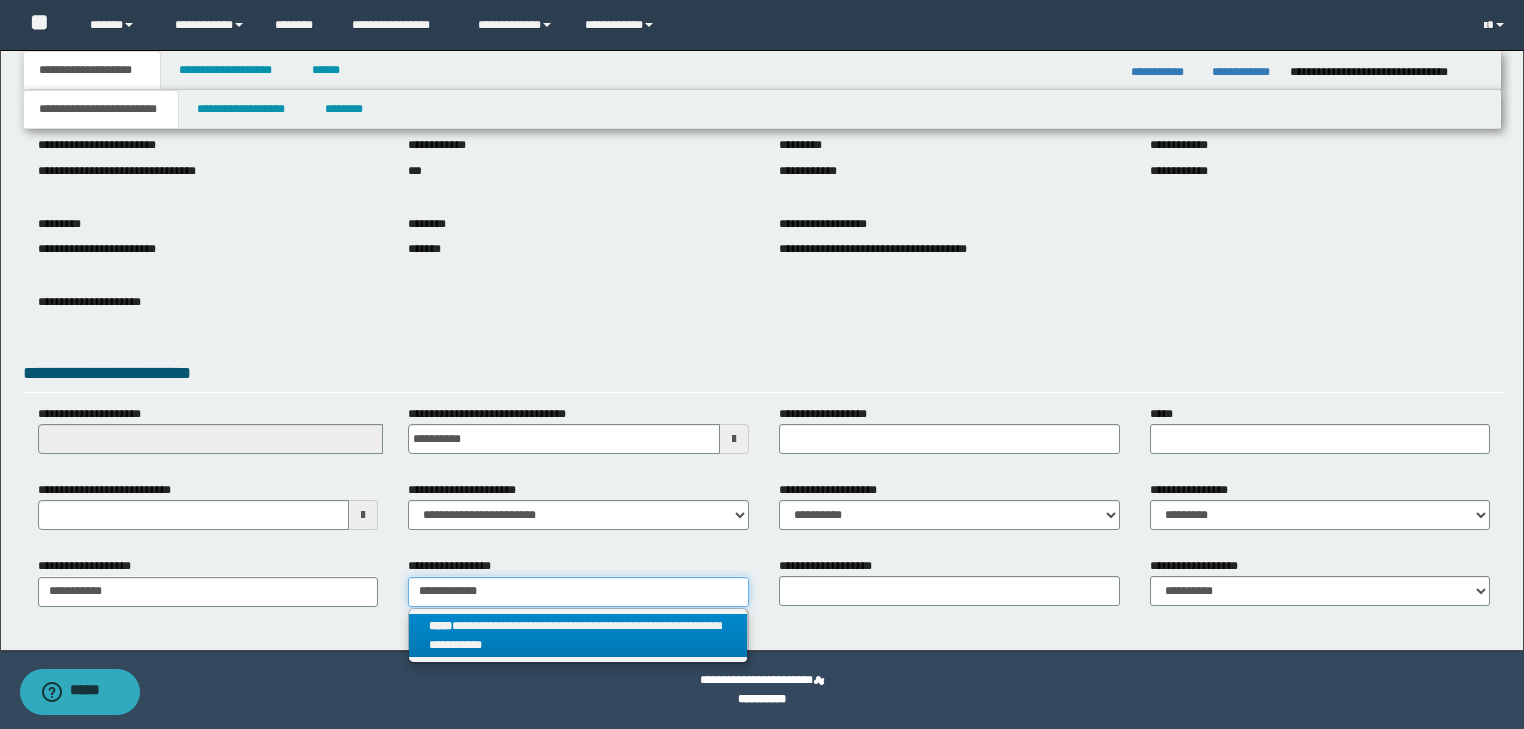 type on "**********" 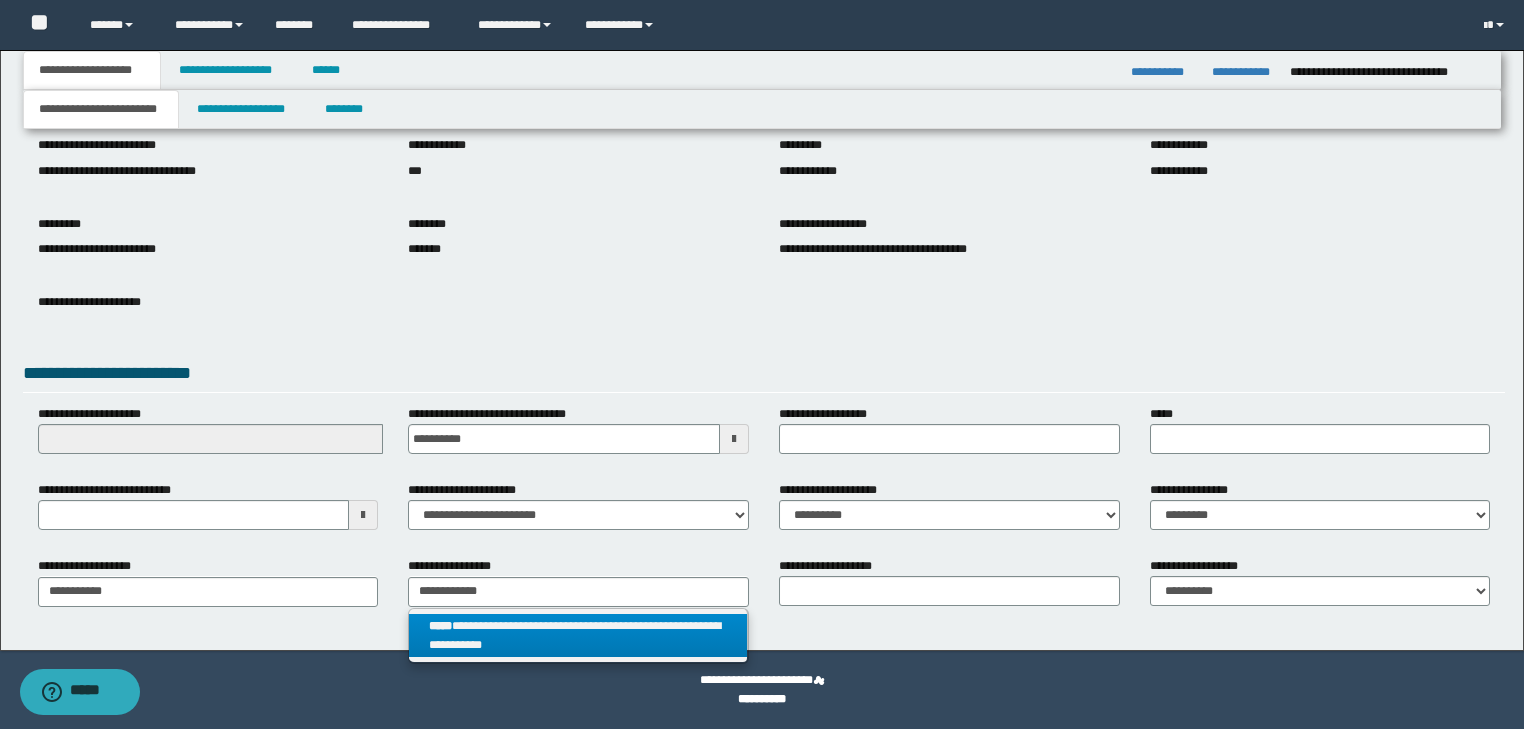 click on "**********" at bounding box center [578, 636] 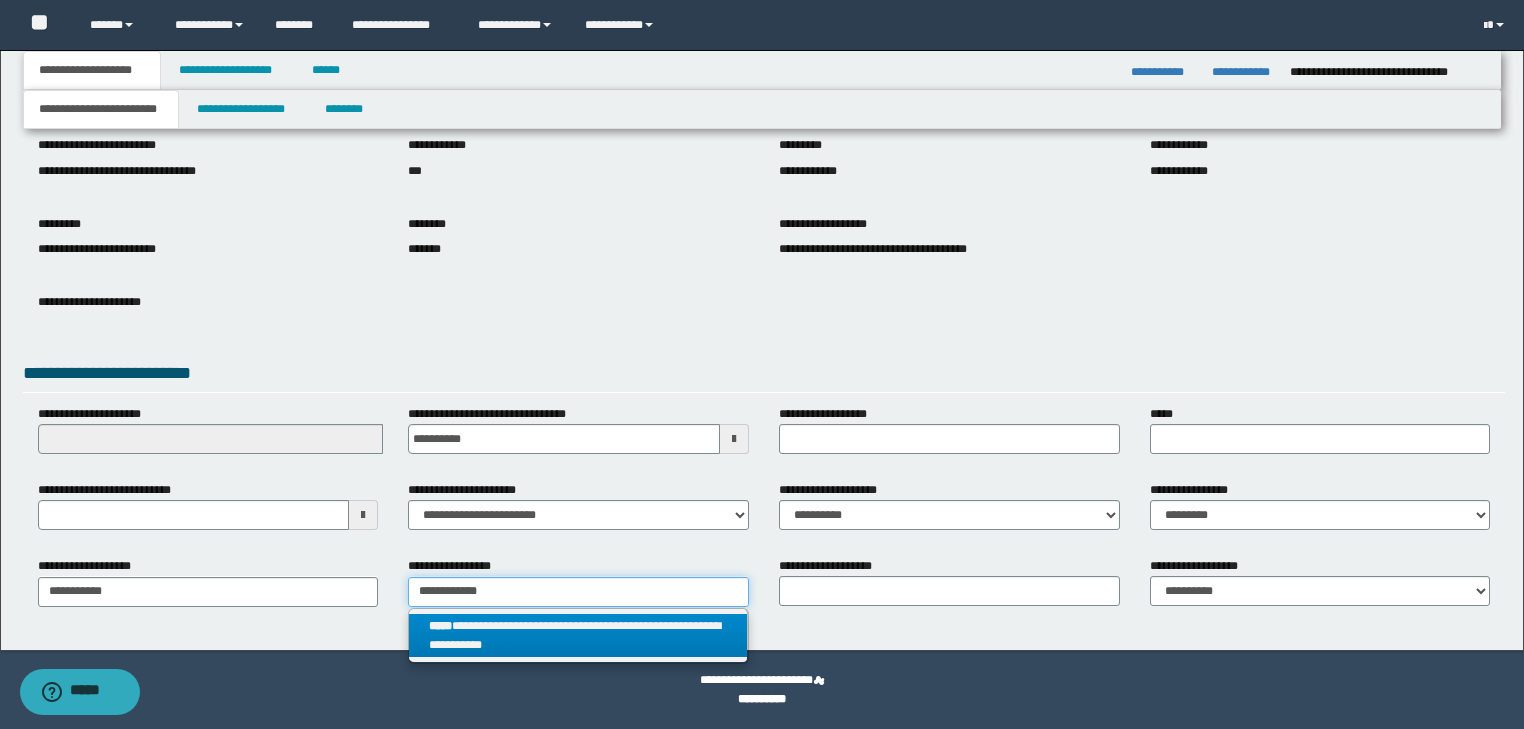 type 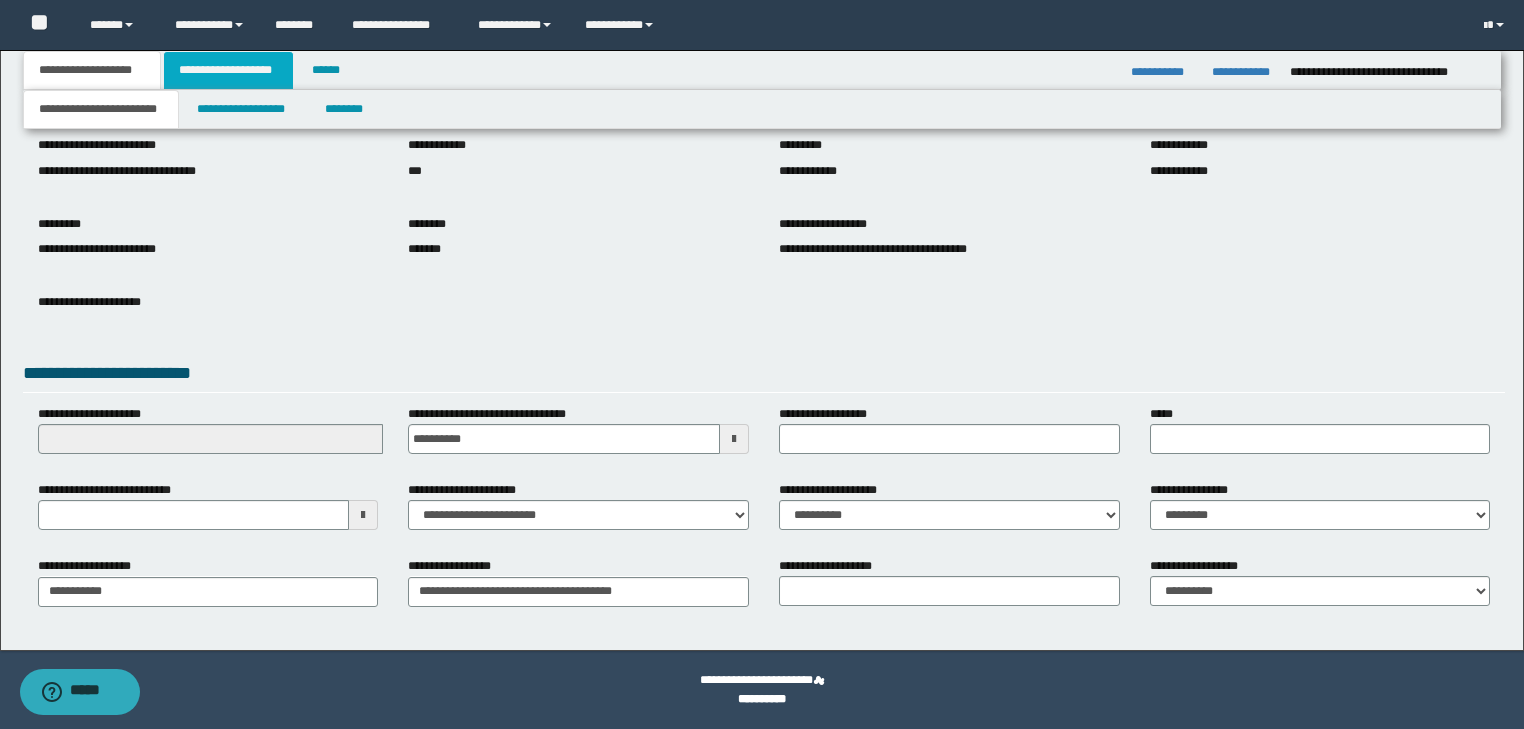 click on "**********" at bounding box center [228, 70] 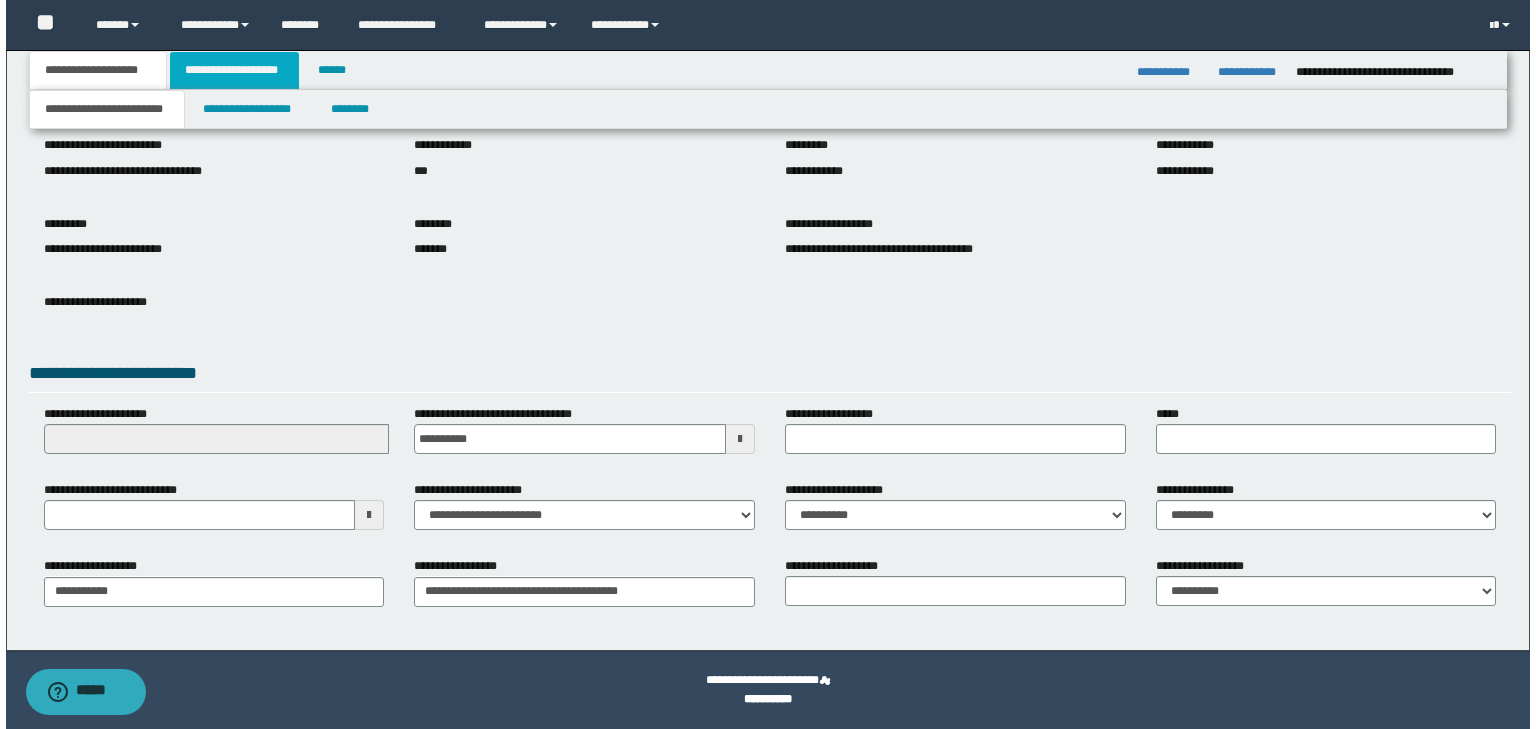 scroll, scrollTop: 0, scrollLeft: 0, axis: both 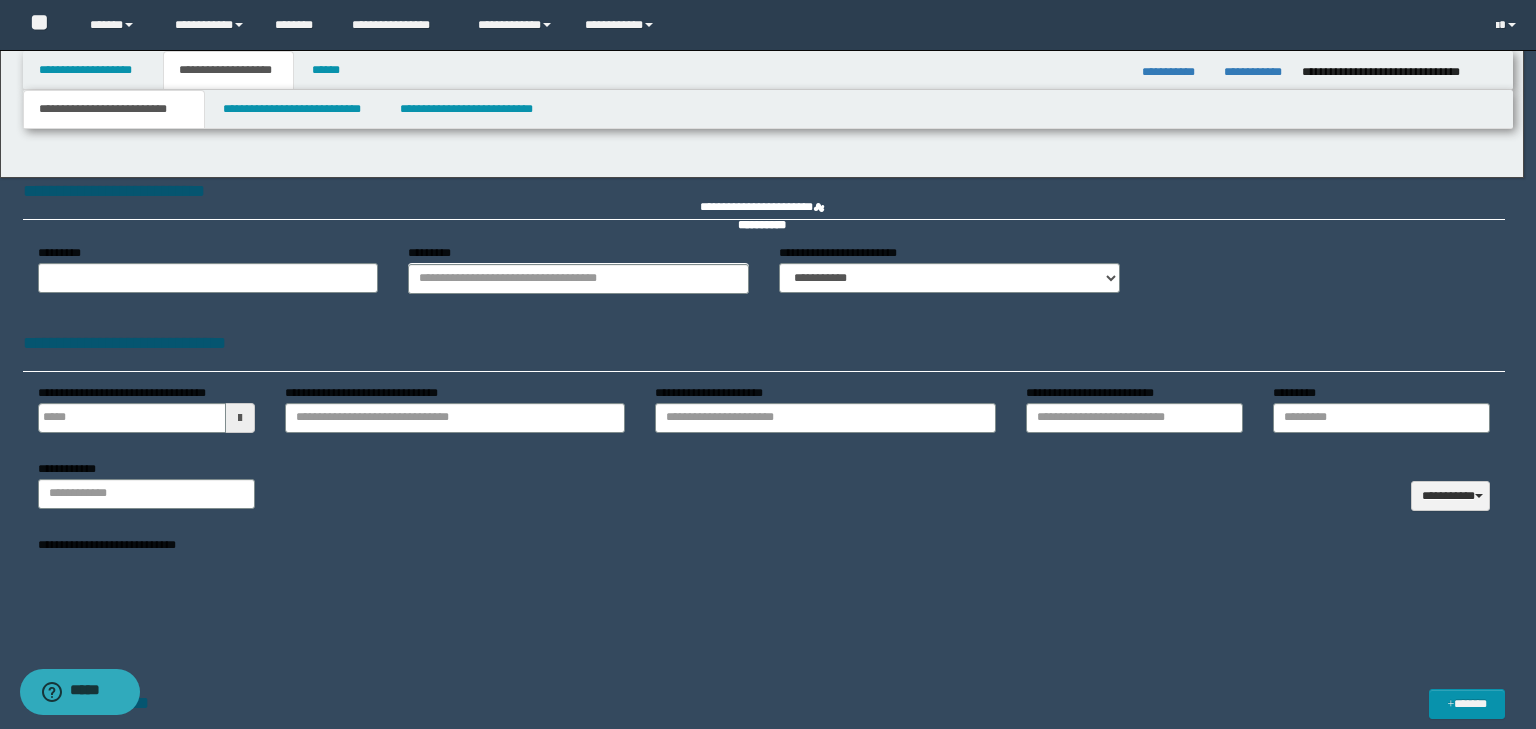 type 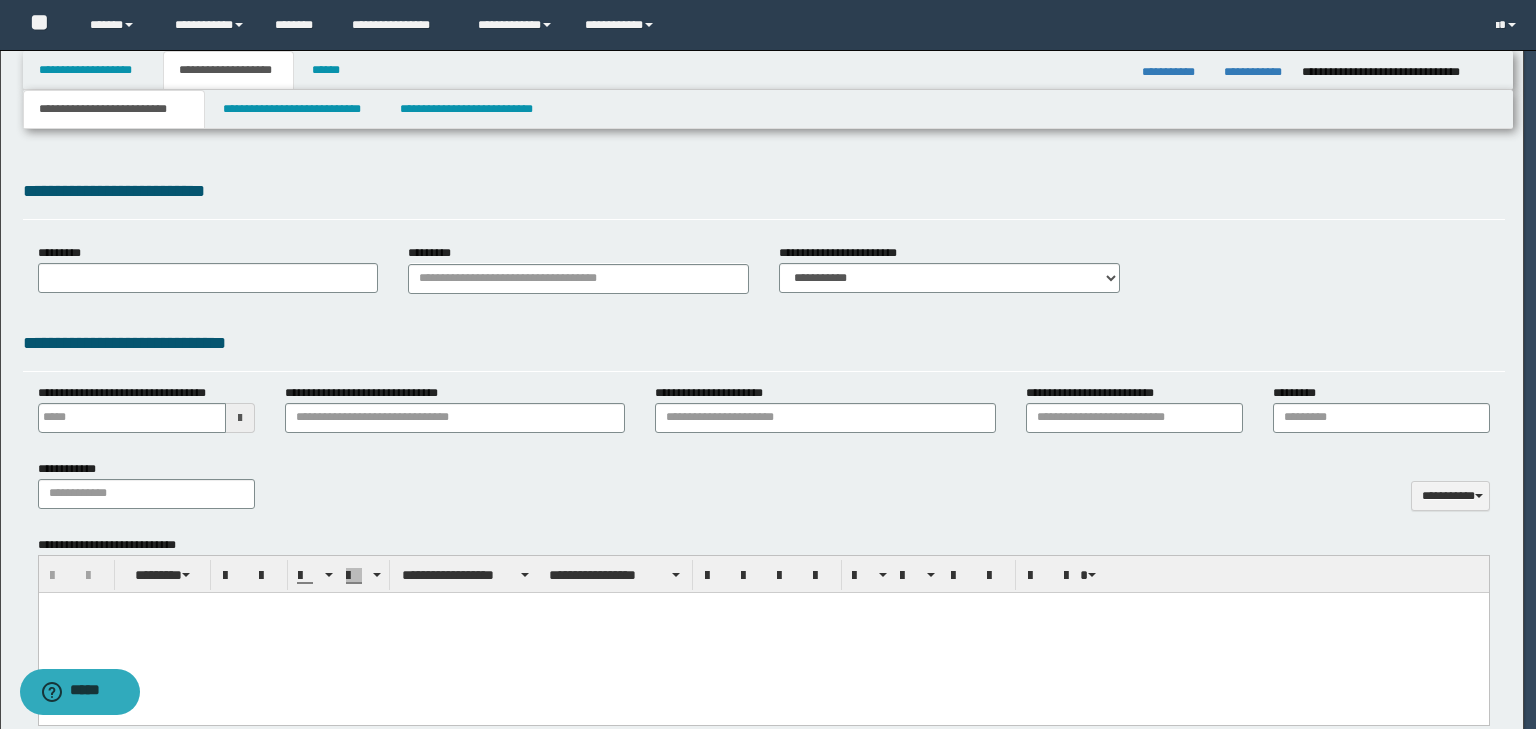 select on "*" 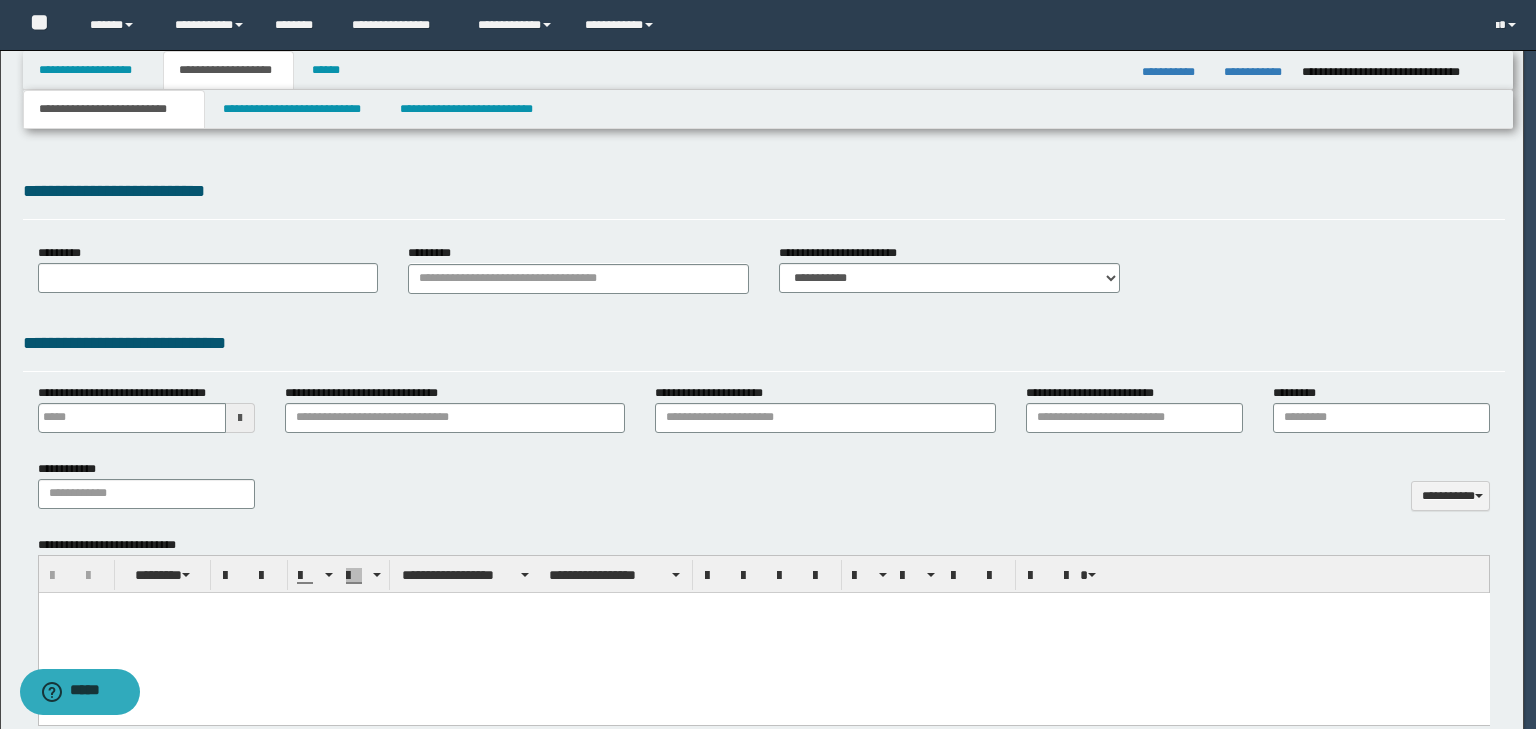 scroll, scrollTop: 0, scrollLeft: 0, axis: both 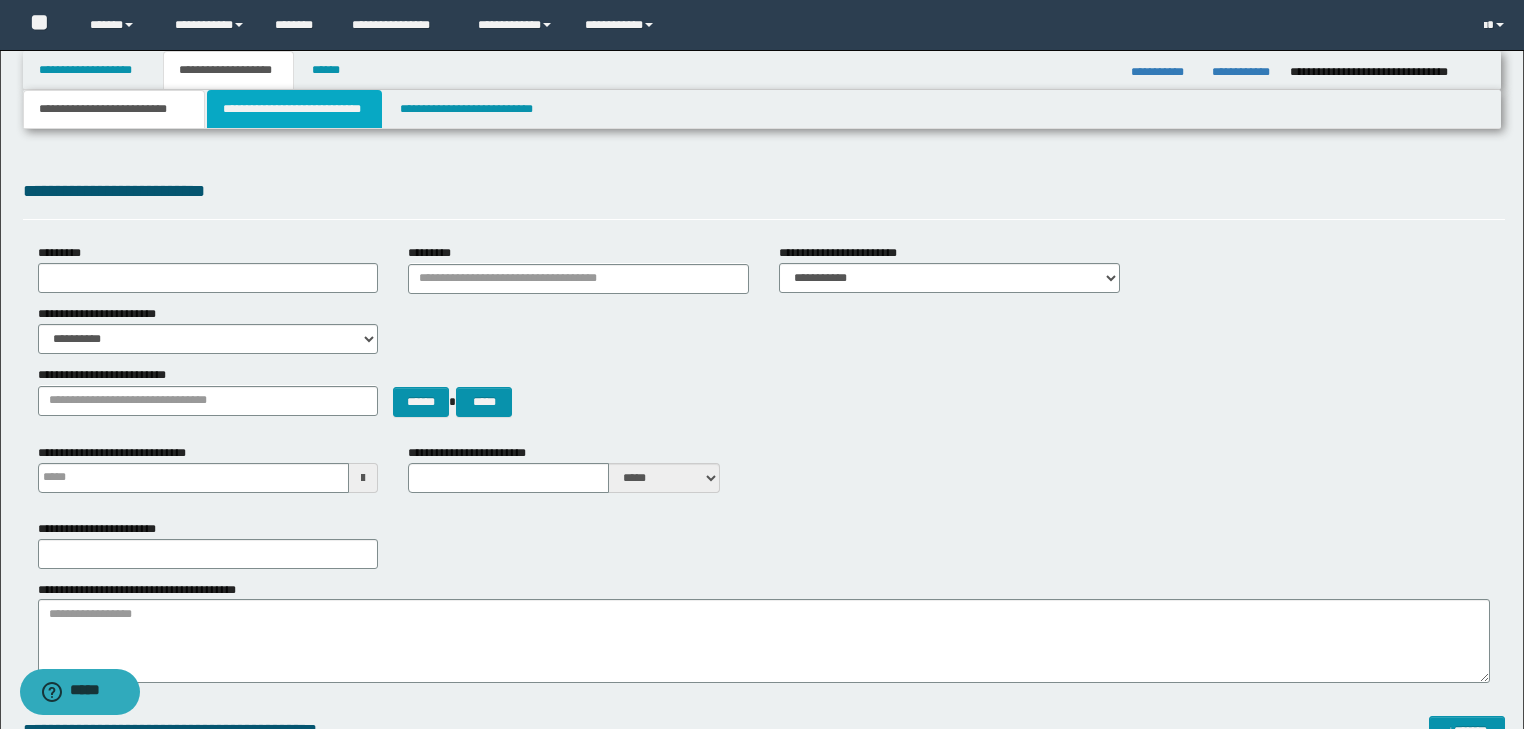 click on "**********" at bounding box center [294, 109] 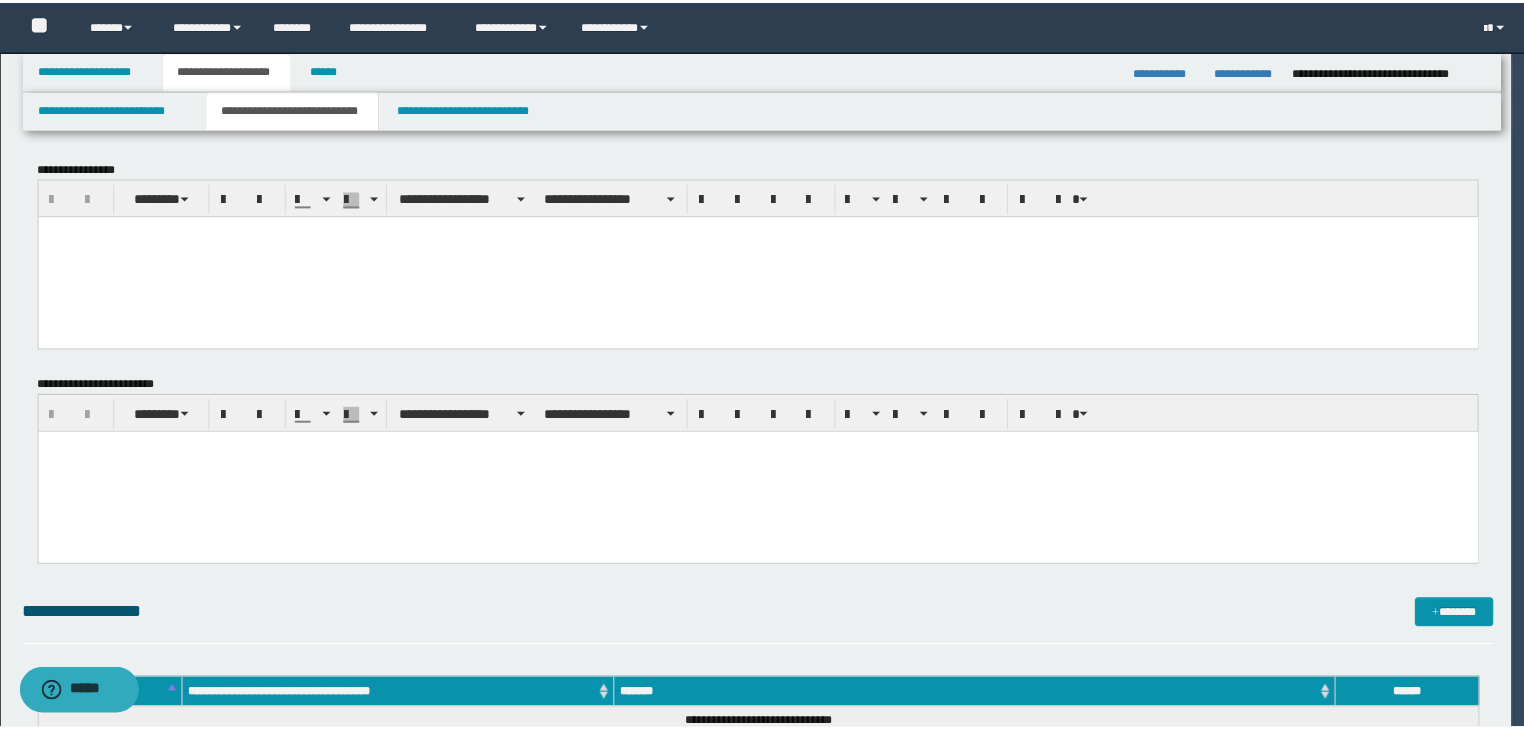 scroll, scrollTop: 0, scrollLeft: 0, axis: both 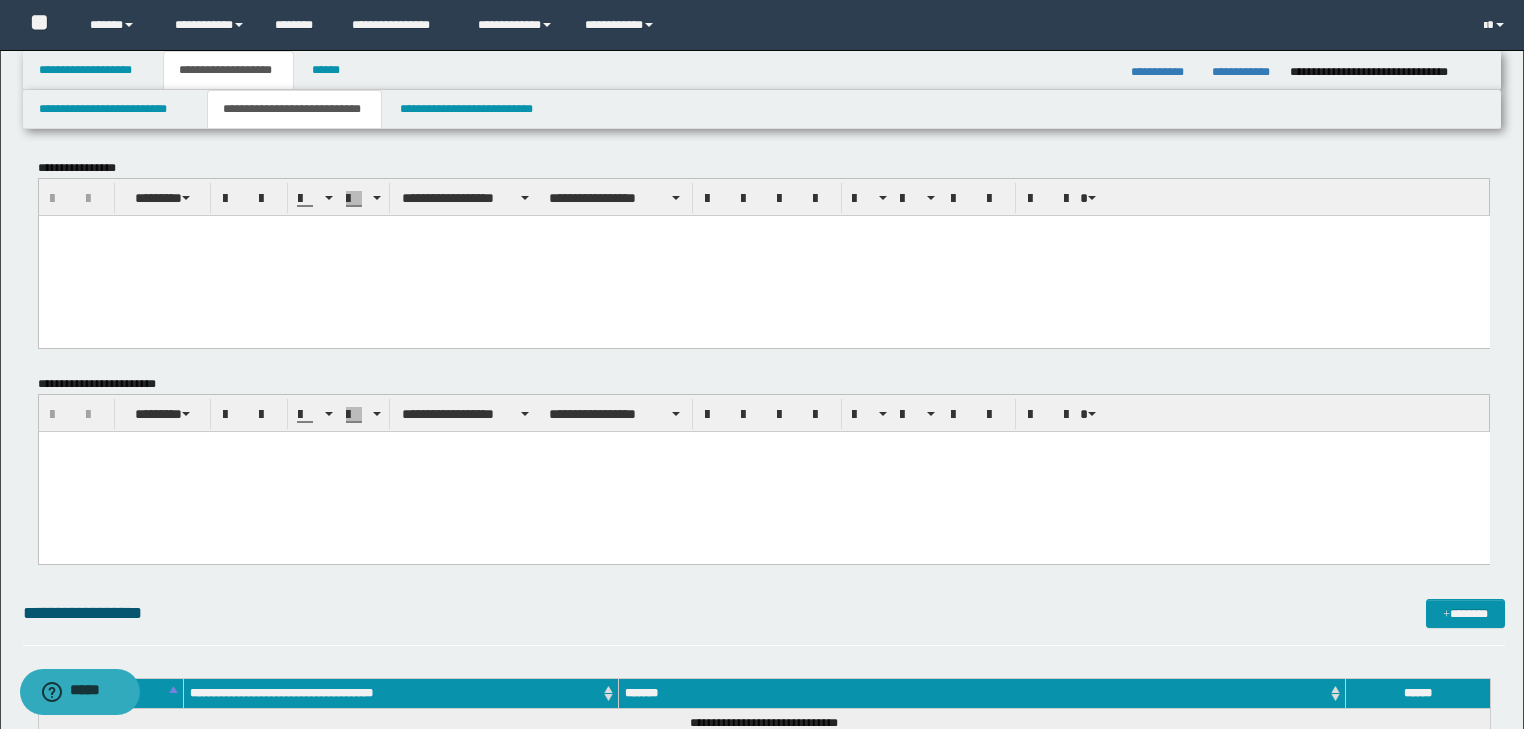 click at bounding box center (763, 255) 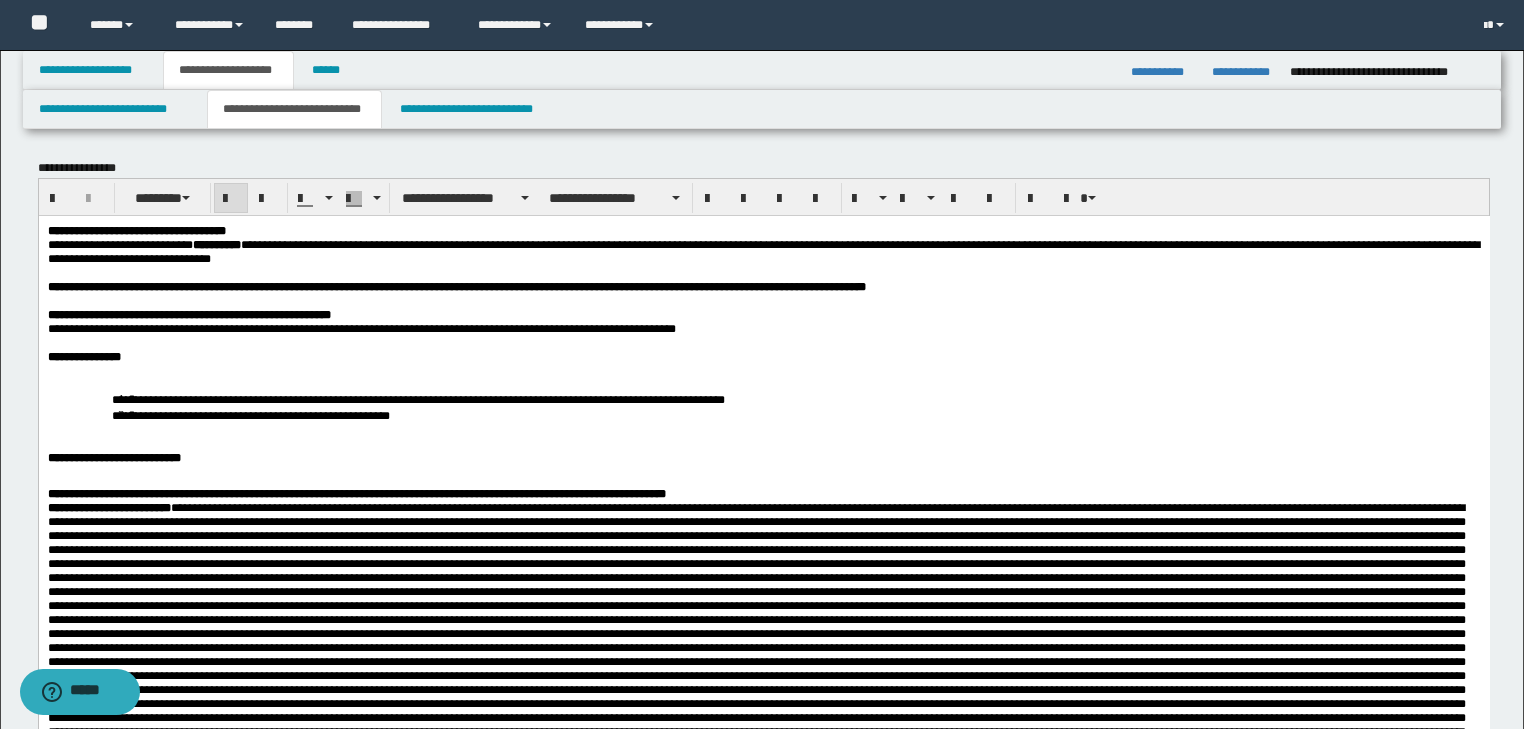 click on "**********" at bounding box center [136, 230] 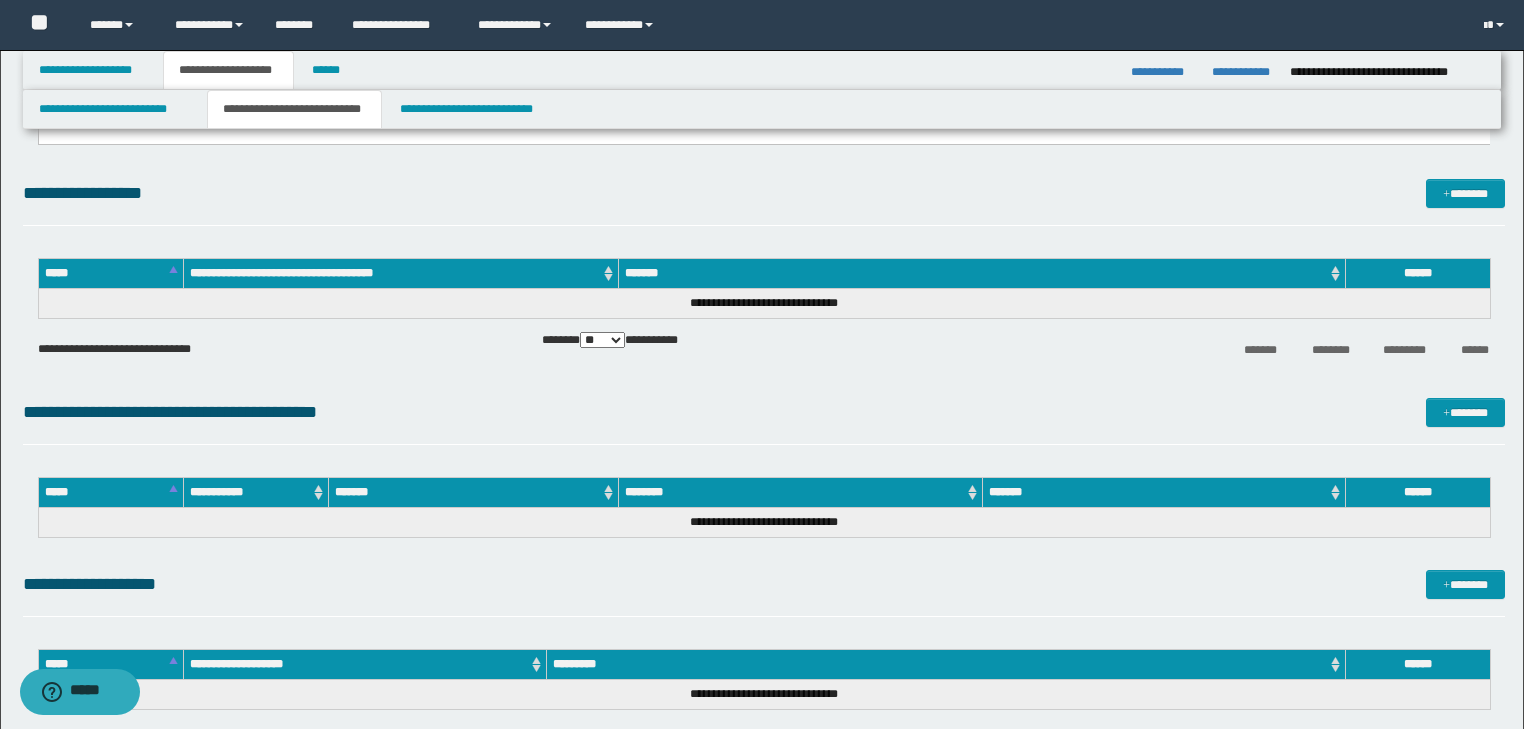 drag, startPoint x: 48, startPoint y: -1613, endPoint x: 637, endPoint y: 676, distance: 2363.5654 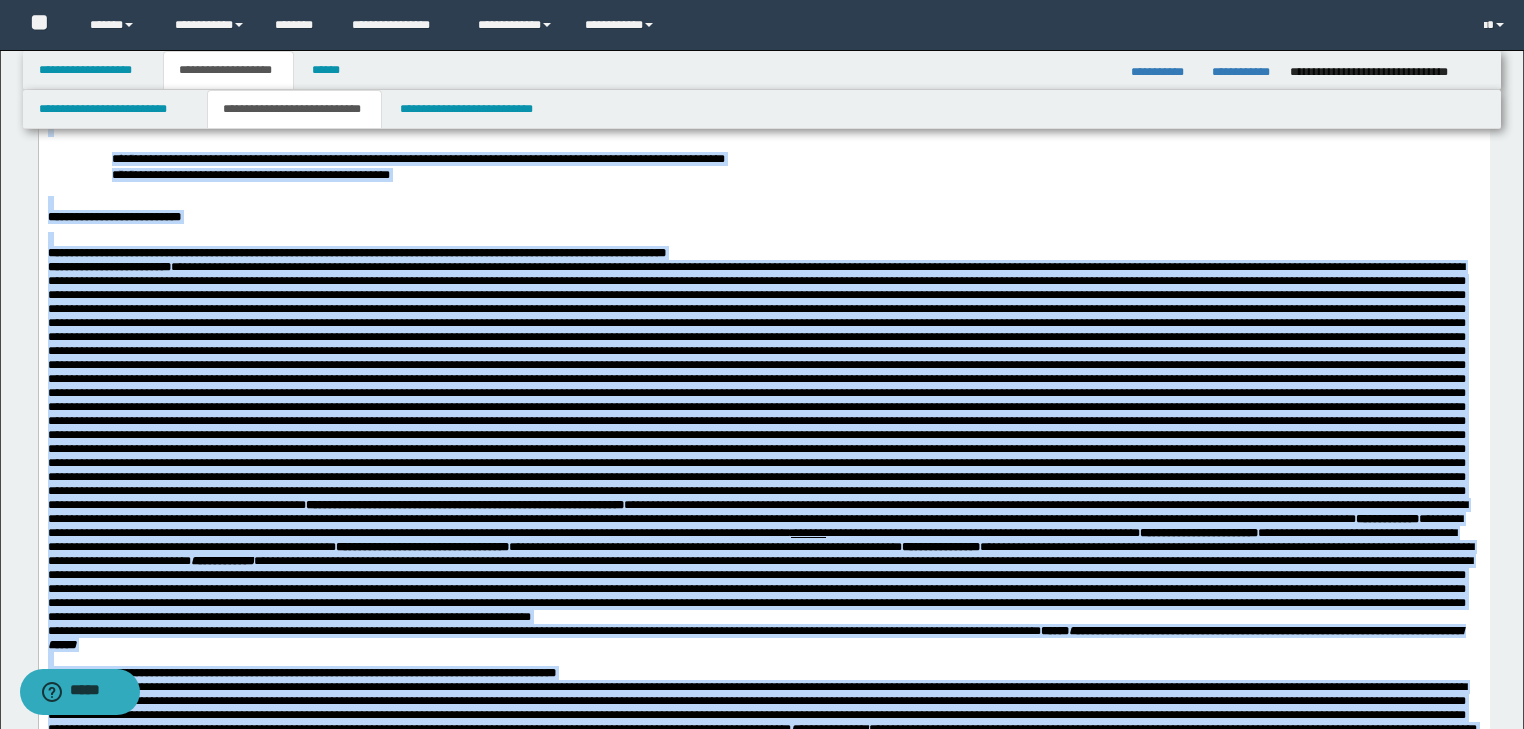 scroll, scrollTop: 1, scrollLeft: 0, axis: vertical 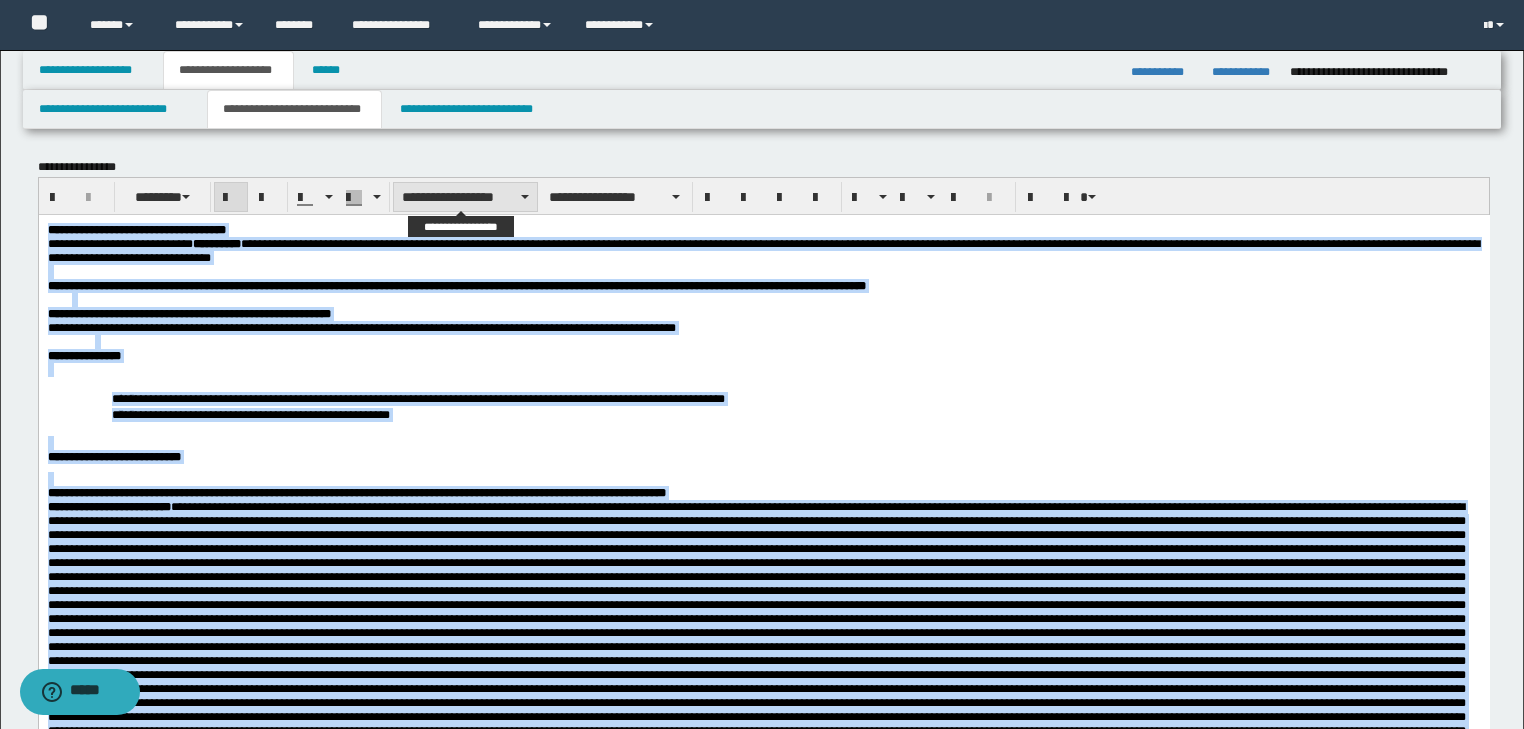 click on "**********" at bounding box center [465, 197] 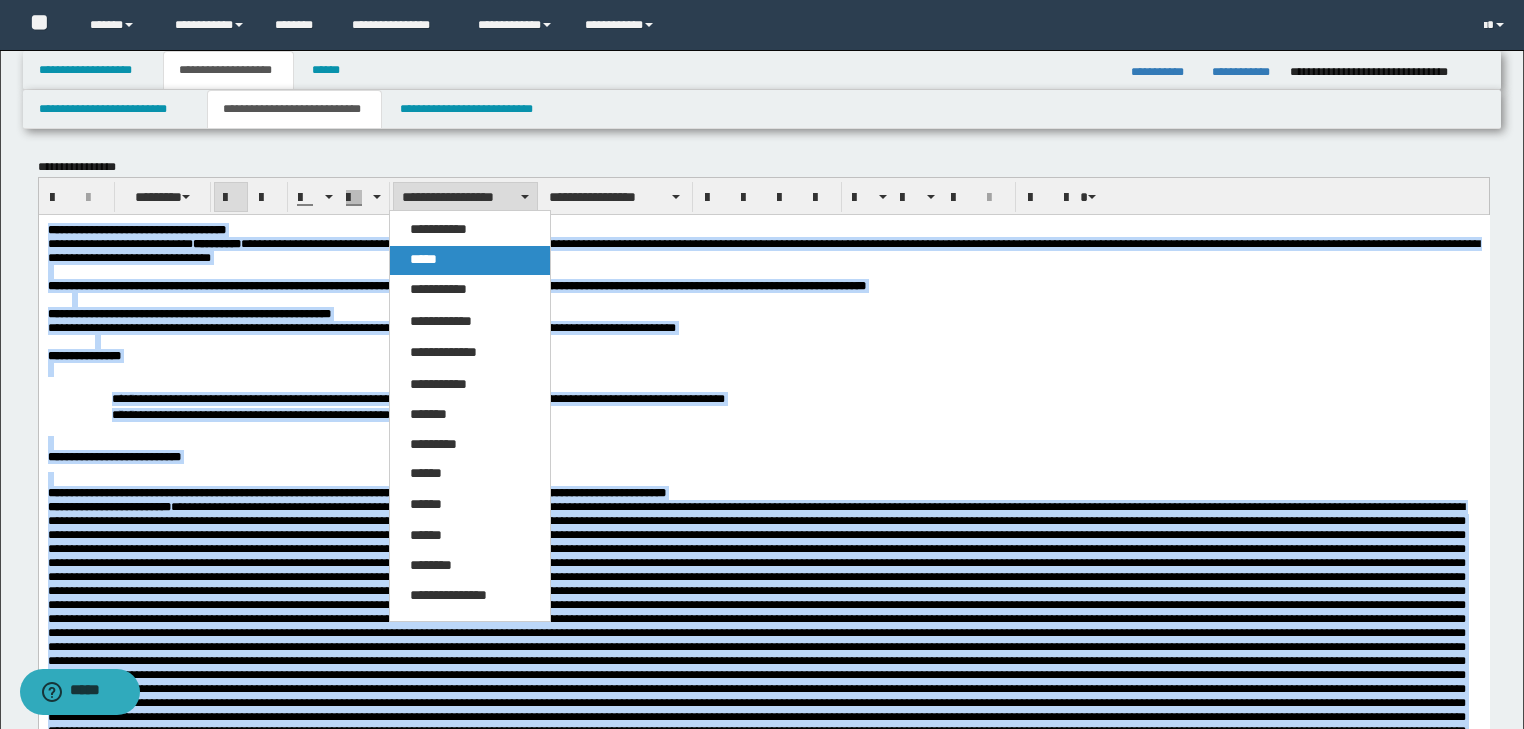 drag, startPoint x: 432, startPoint y: 257, endPoint x: 455, endPoint y: 5, distance: 253.04742 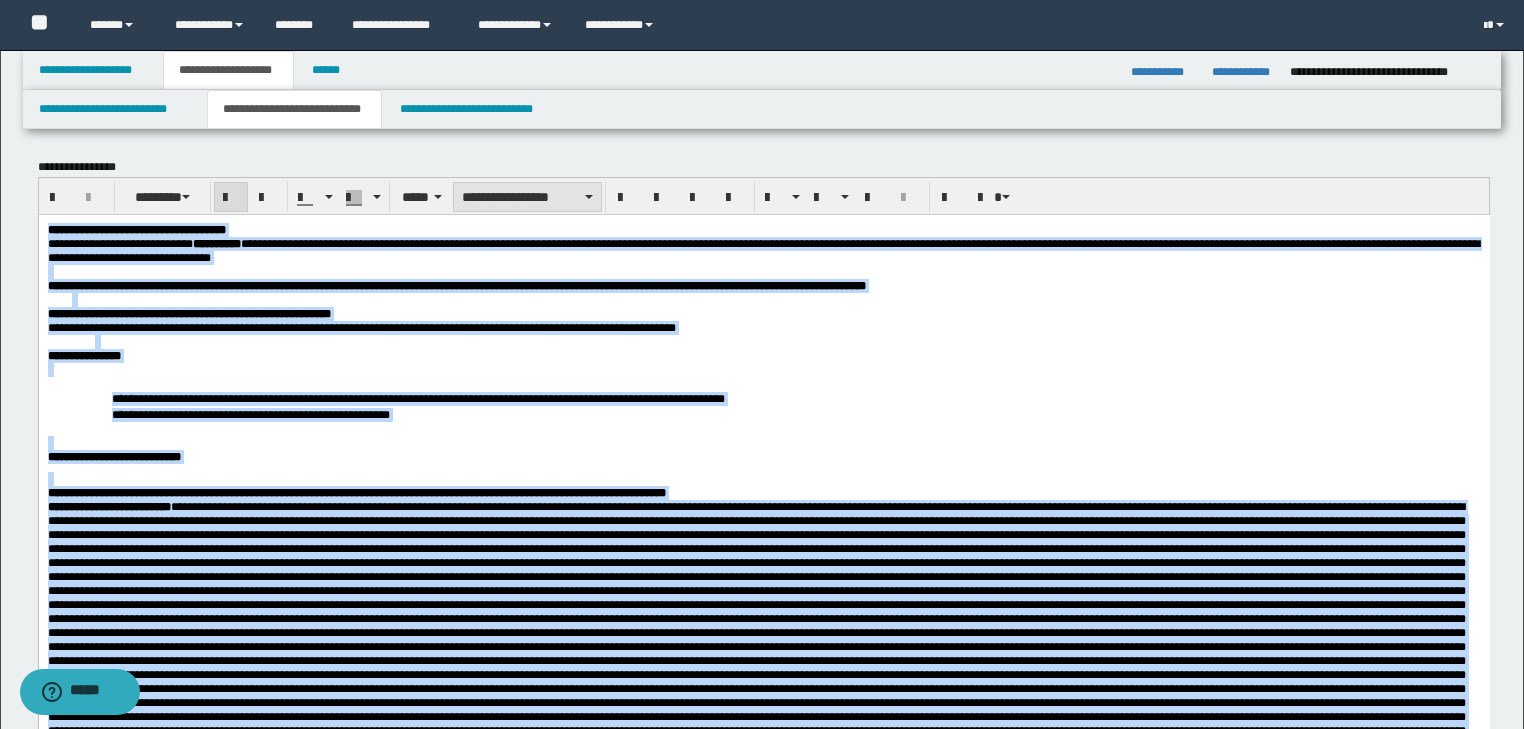 click on "**********" at bounding box center (527, 197) 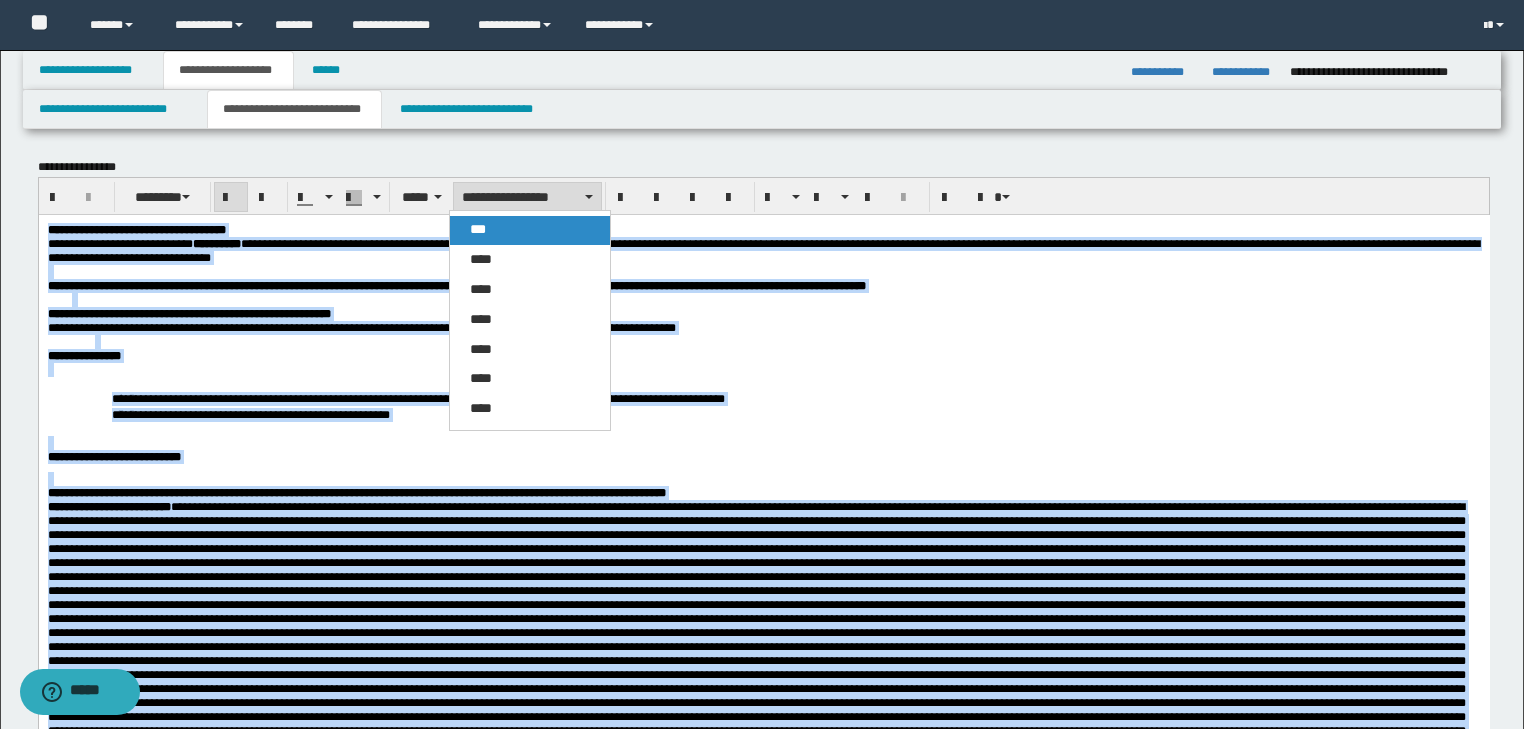 click on "***" at bounding box center [530, 230] 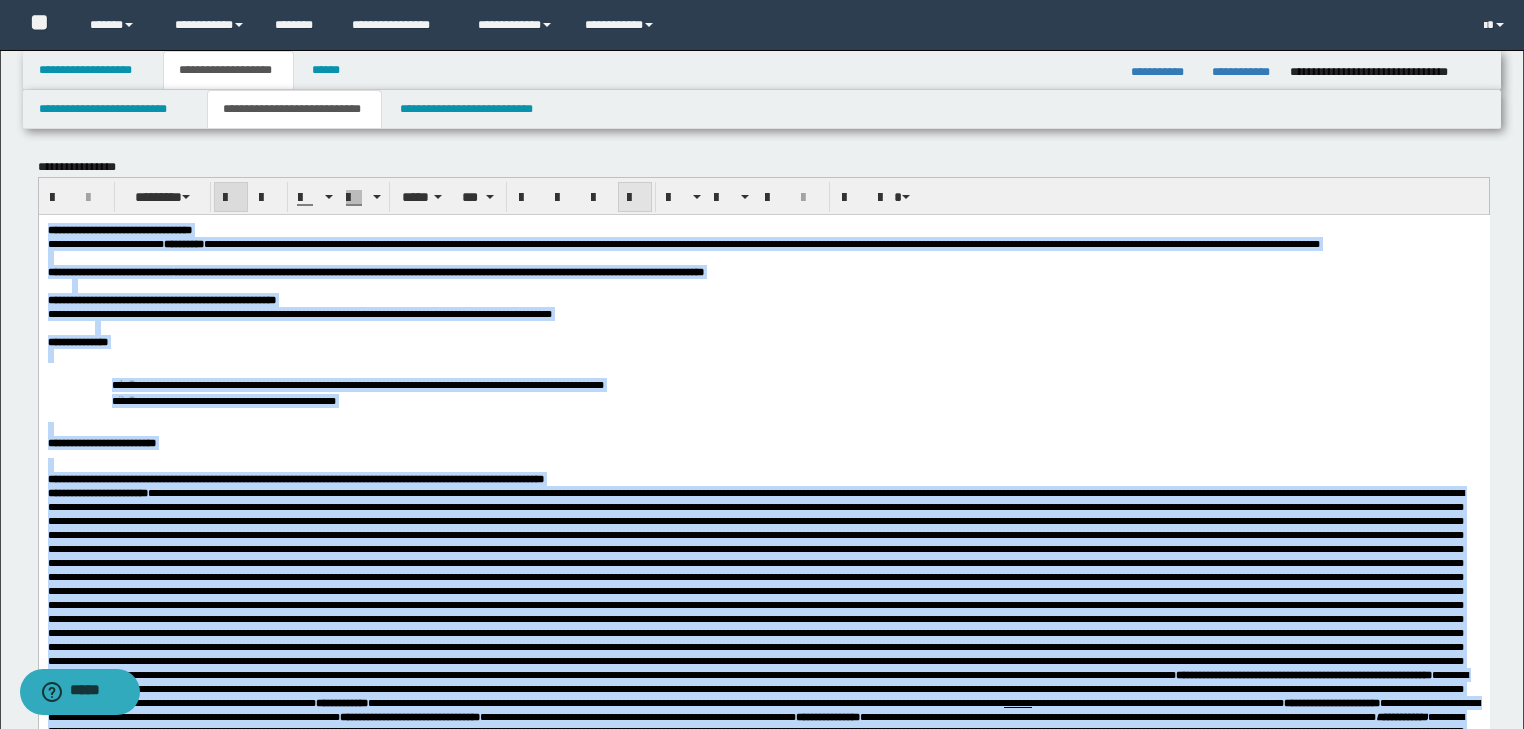 click at bounding box center (635, 198) 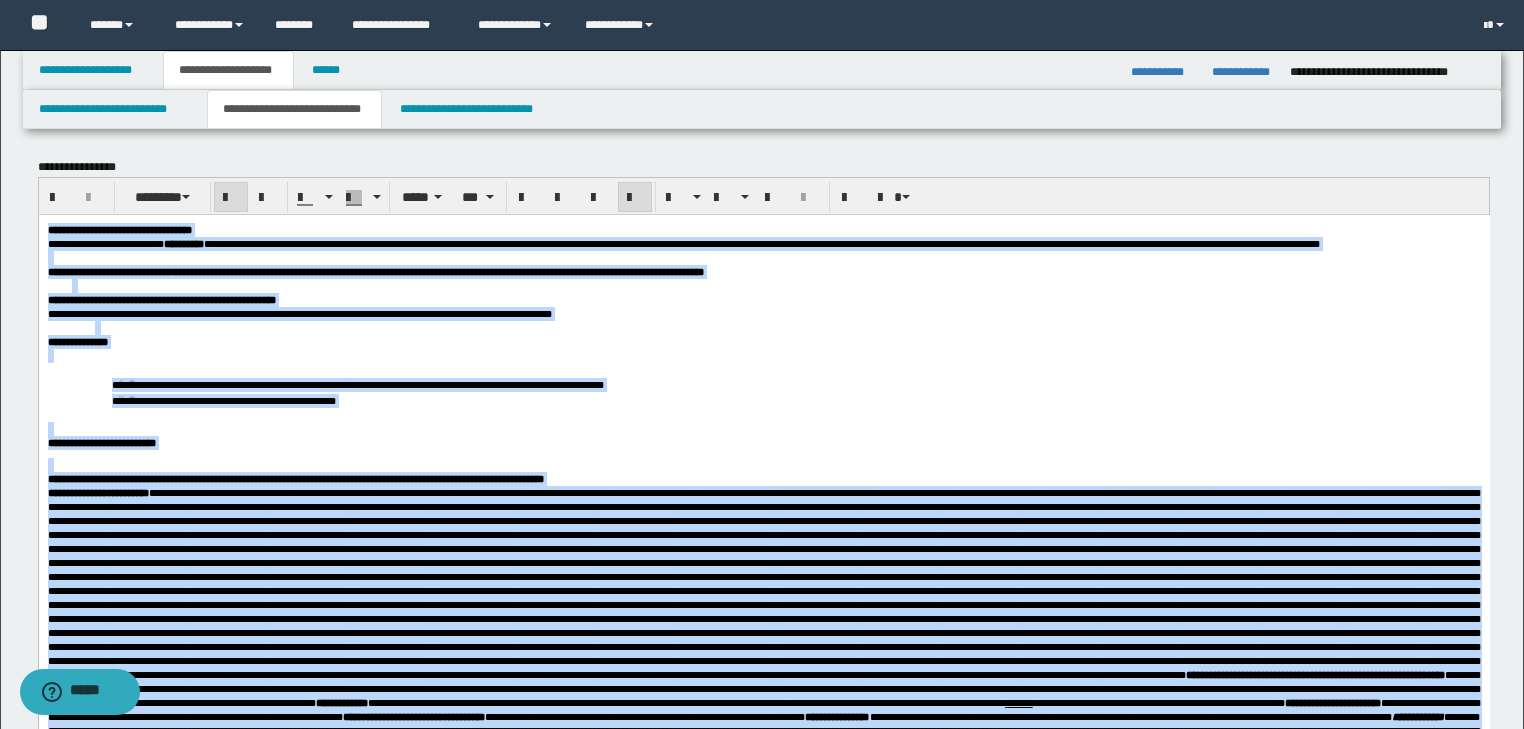 click on "[FIRST] [LAST] [PHONE] [SSN] [DLN] [CCNUM] [DOB] [ADDRESS] [BRAND] [PRODUCT] [CITY] [STATE] [ZIP] [COUNTRY] [EMAIL]" at bounding box center (763, 842) 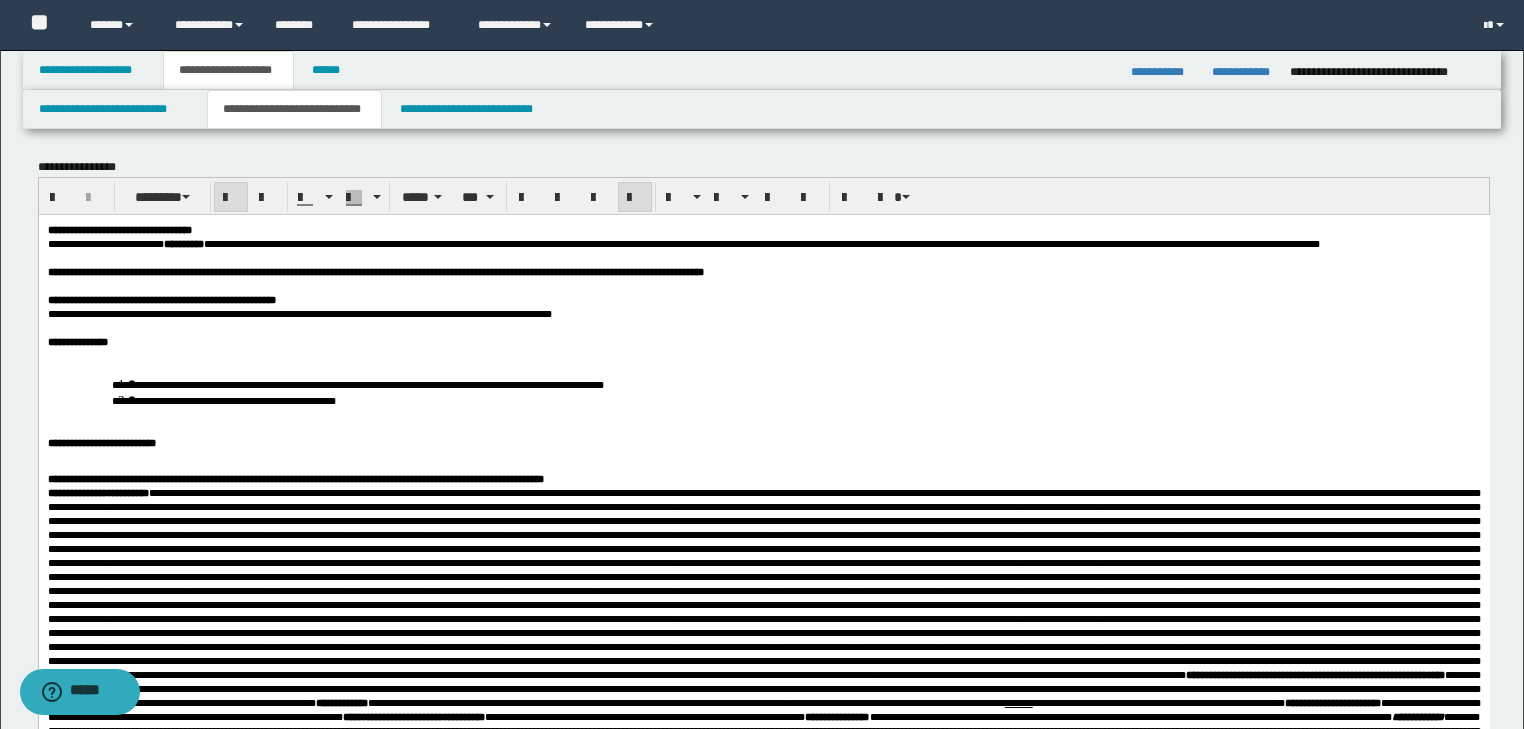 click on "**********" at bounding box center [763, 341] 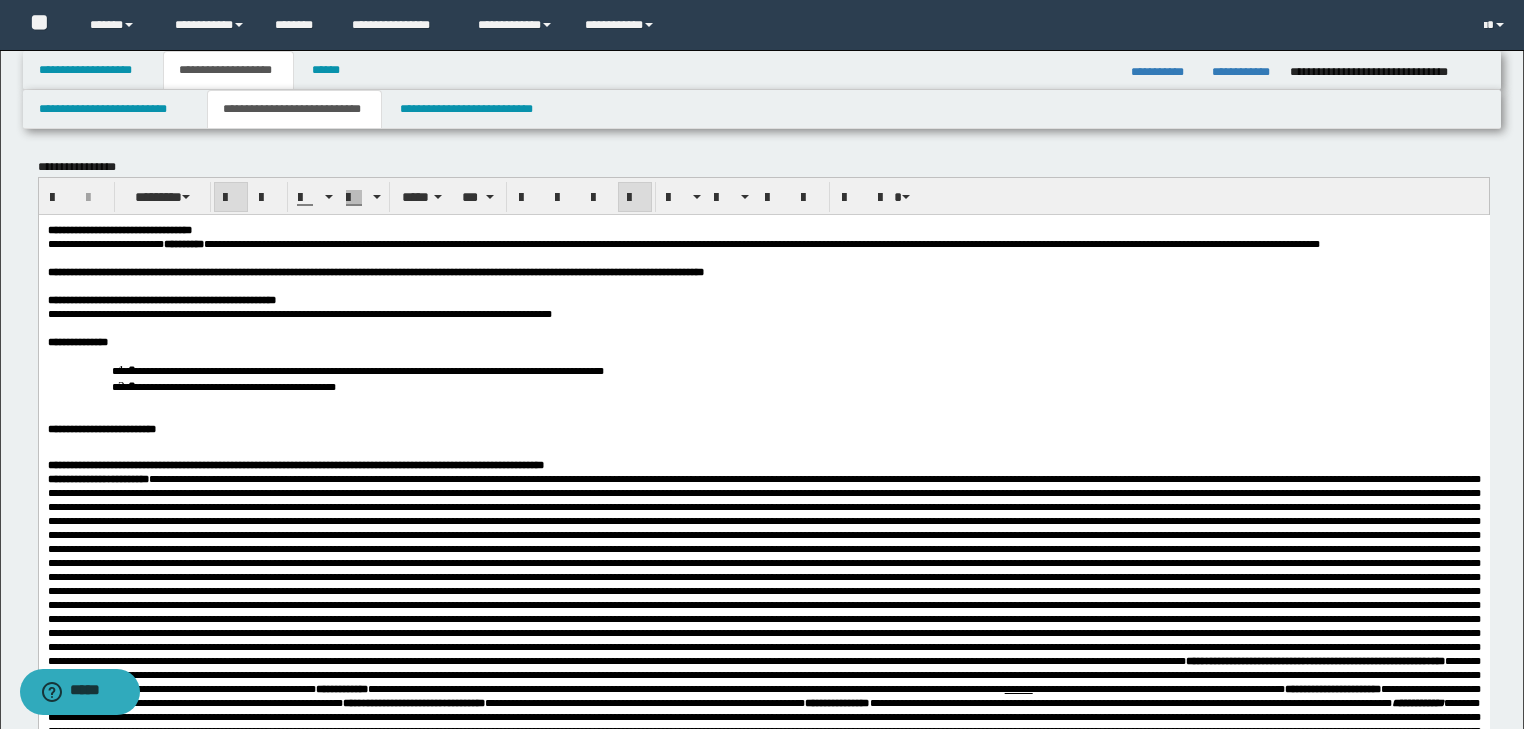 click on "[ADDRESS] [PHONE]" at bounding box center (357, 370) 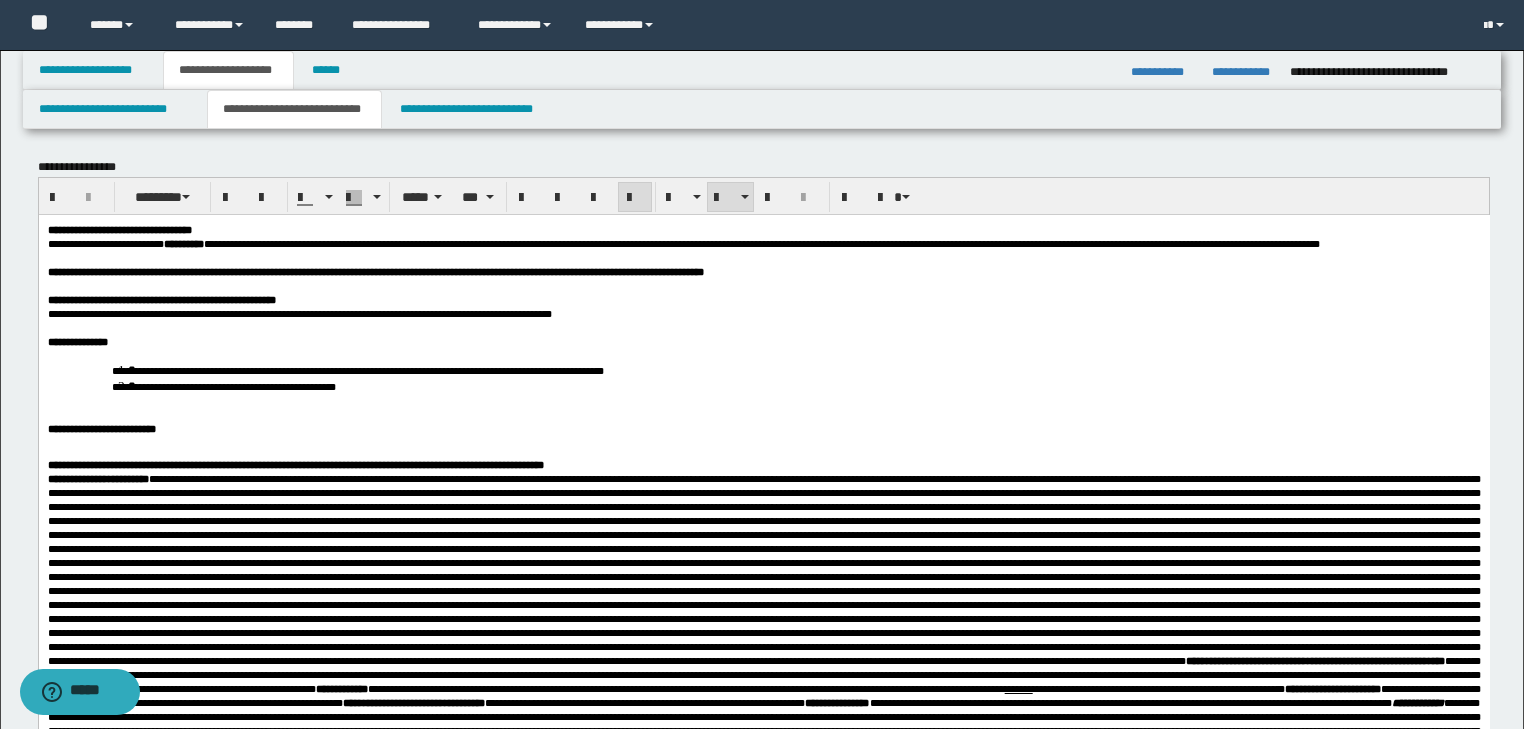 click on "[ADDRESS] [PHONE] [SSN]" at bounding box center [763, 377] 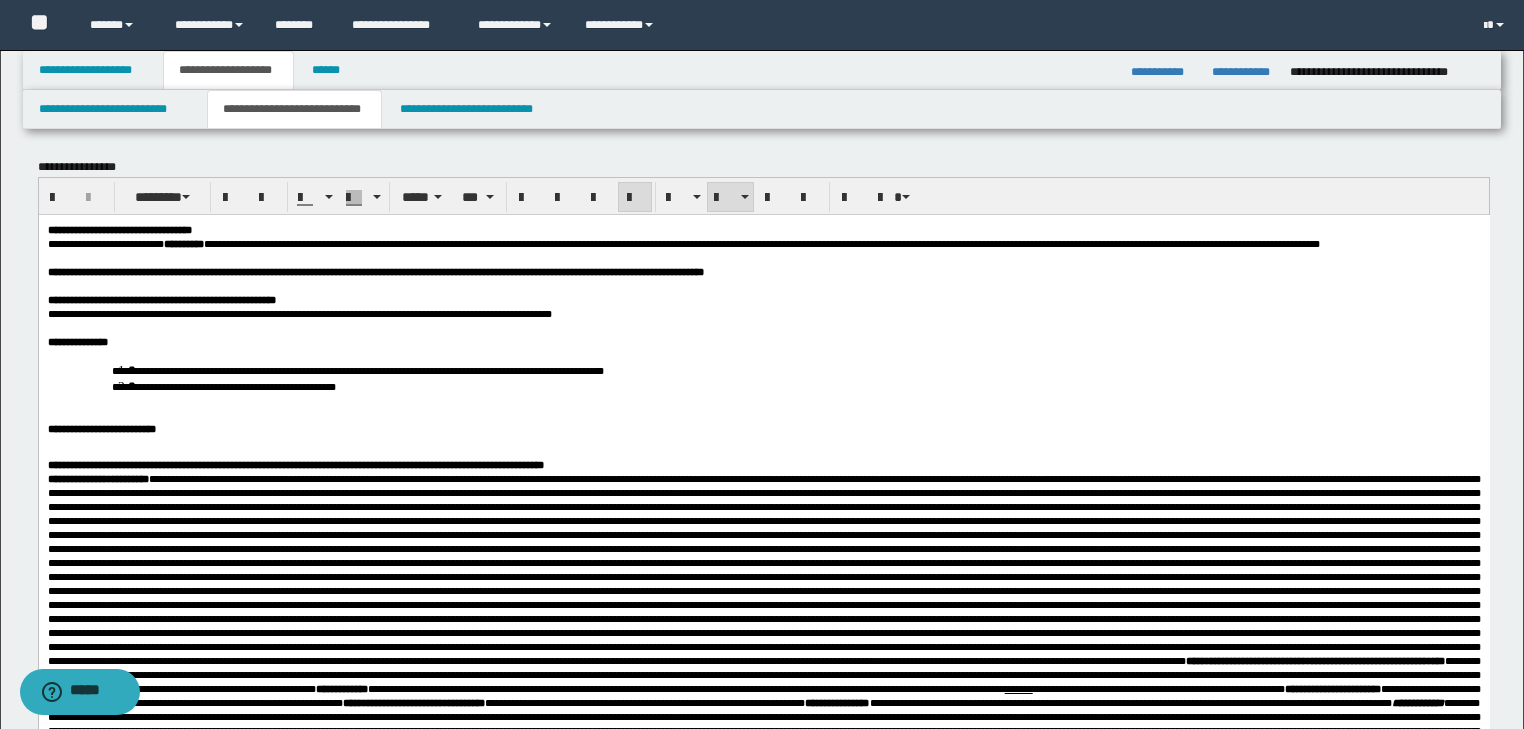 click at bounding box center (763, 414) 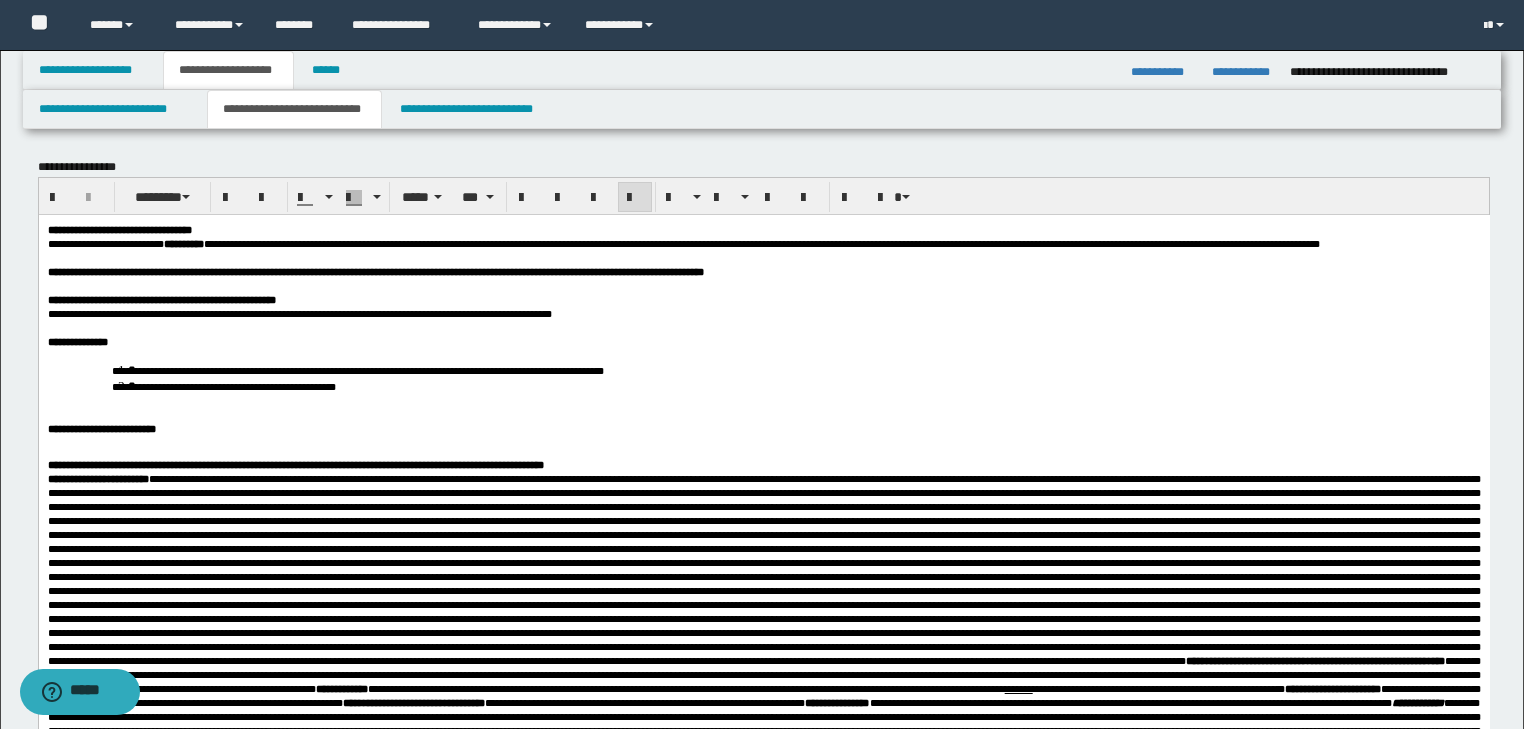 click on "**********" at bounding box center (763, 428) 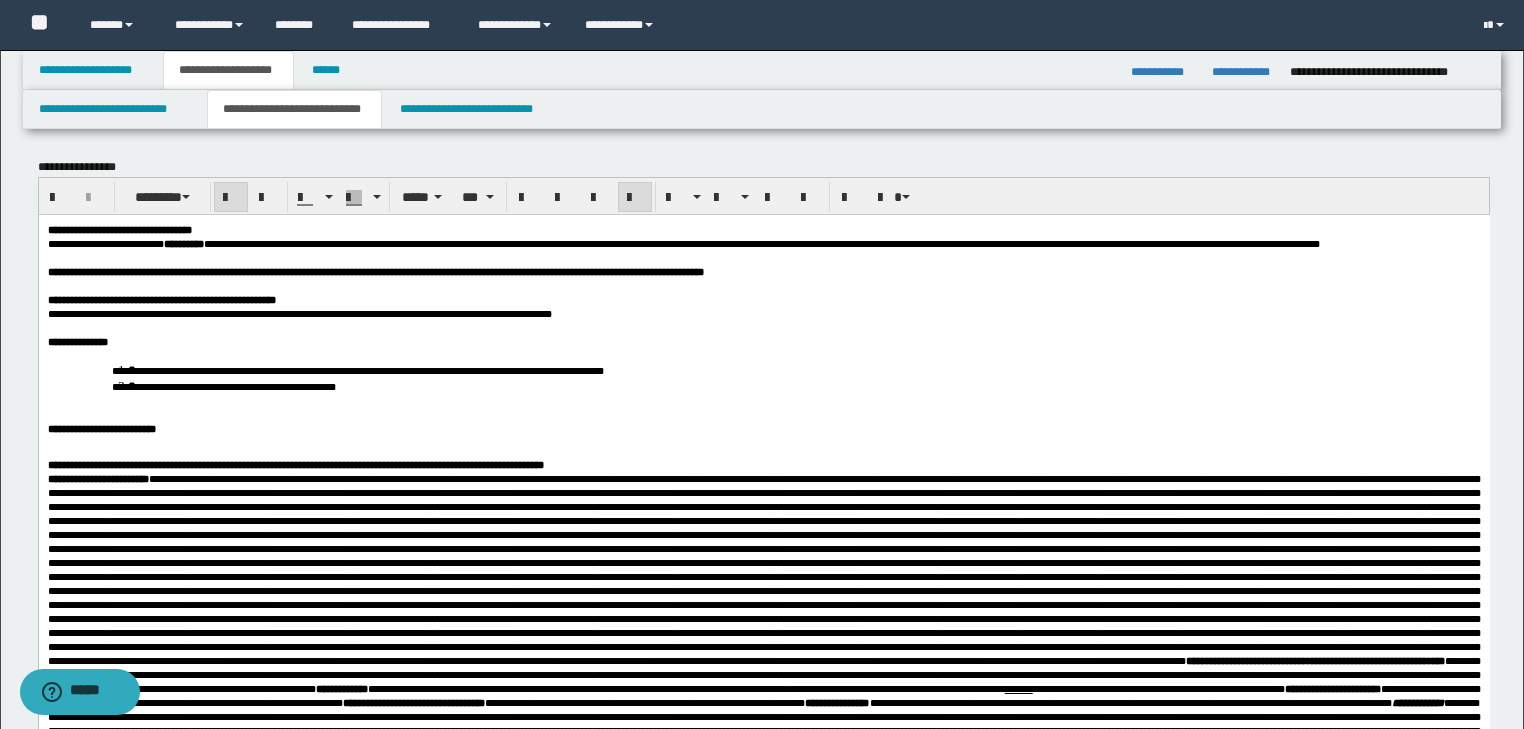 click on "**********" at bounding box center [807, 385] 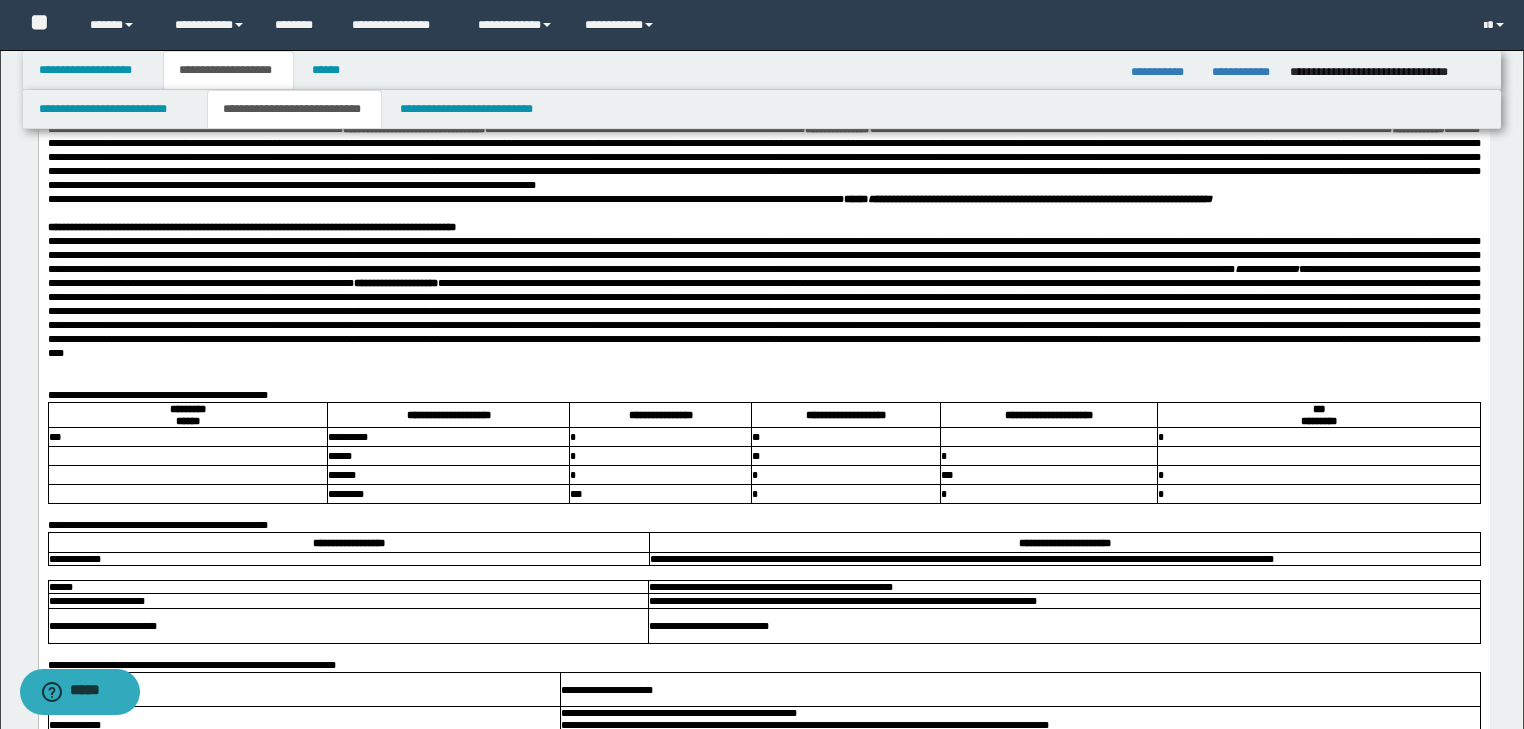 scroll, scrollTop: 641, scrollLeft: 0, axis: vertical 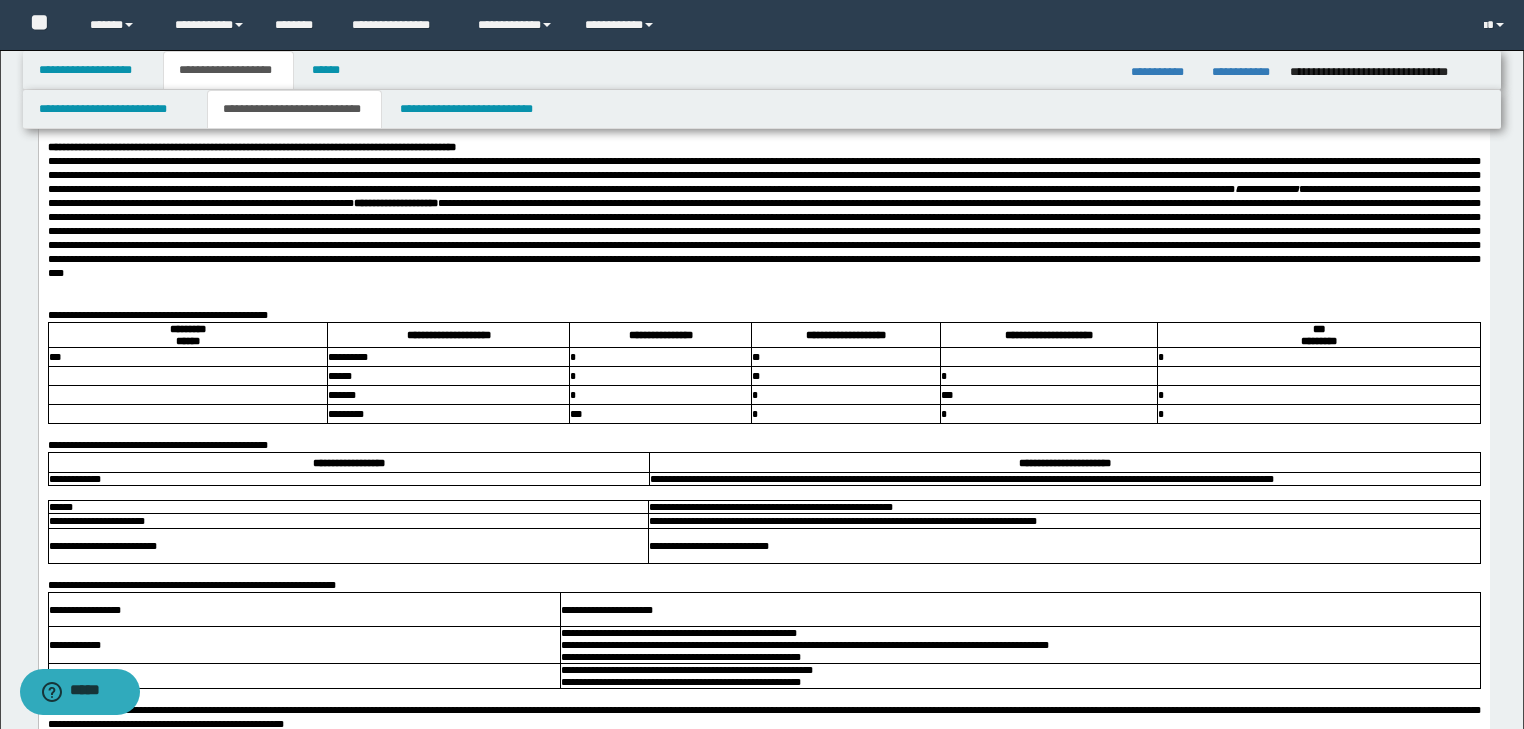 click on "[ADDRESS] [BRAND]" at bounding box center [763, 217] 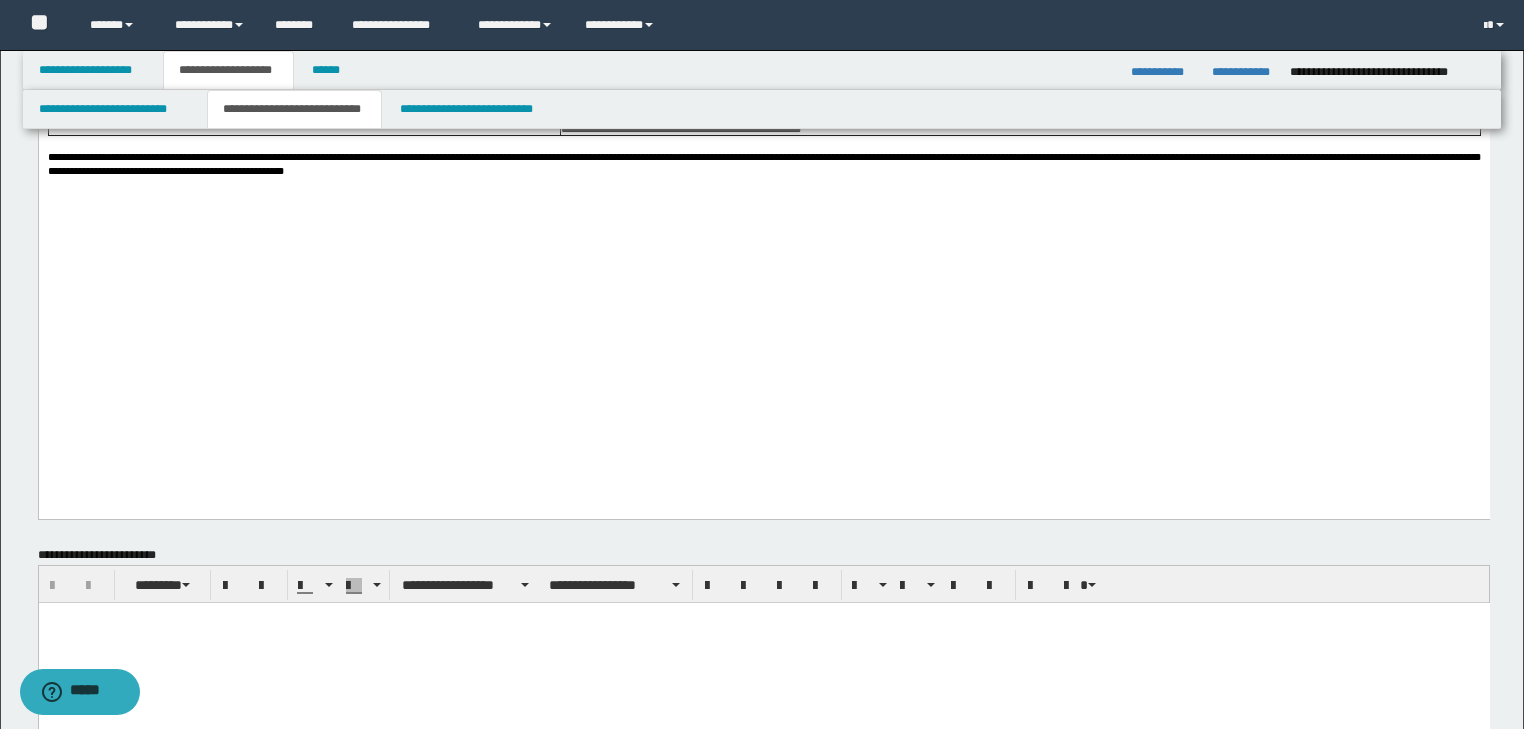 scroll, scrollTop: 1201, scrollLeft: 0, axis: vertical 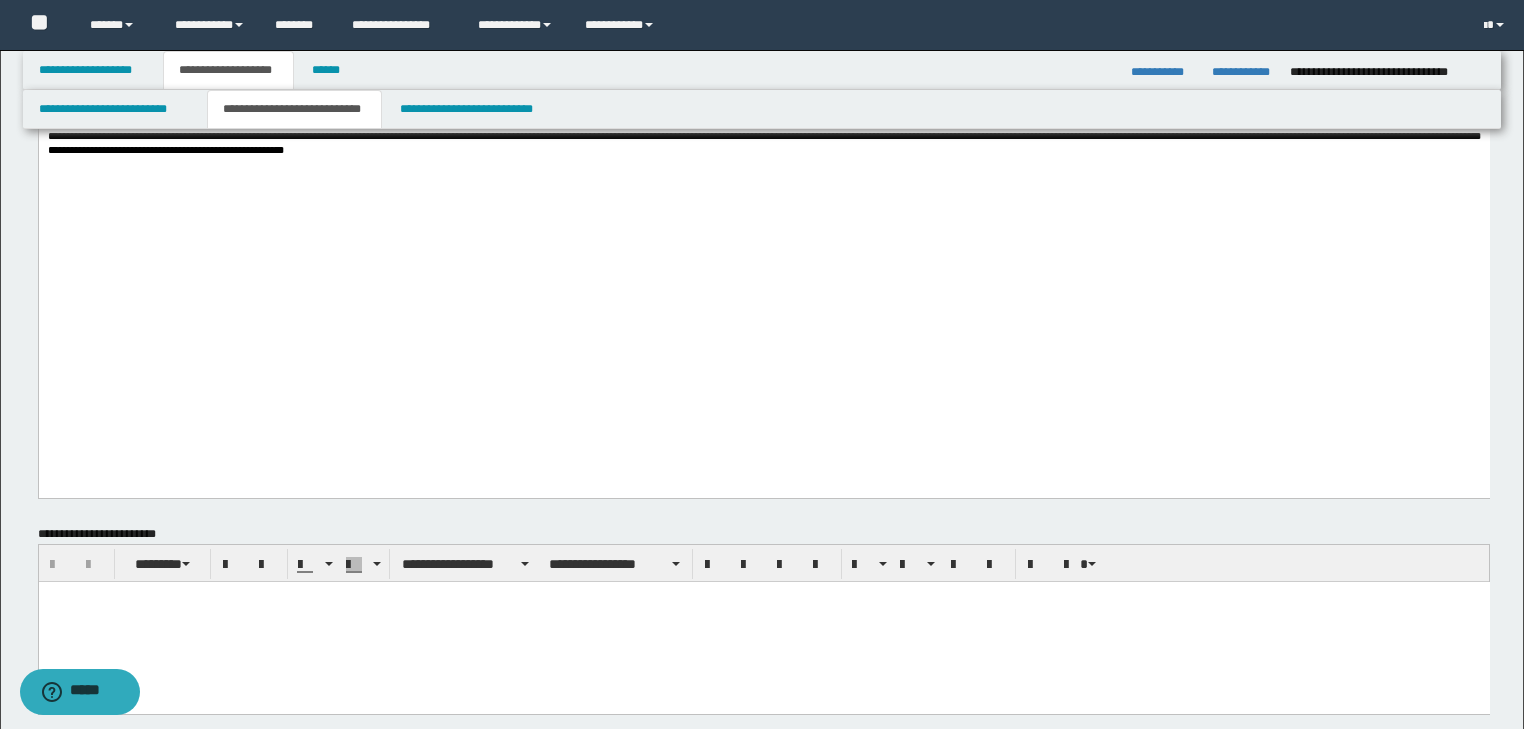 click on "**********" at bounding box center (763, 143) 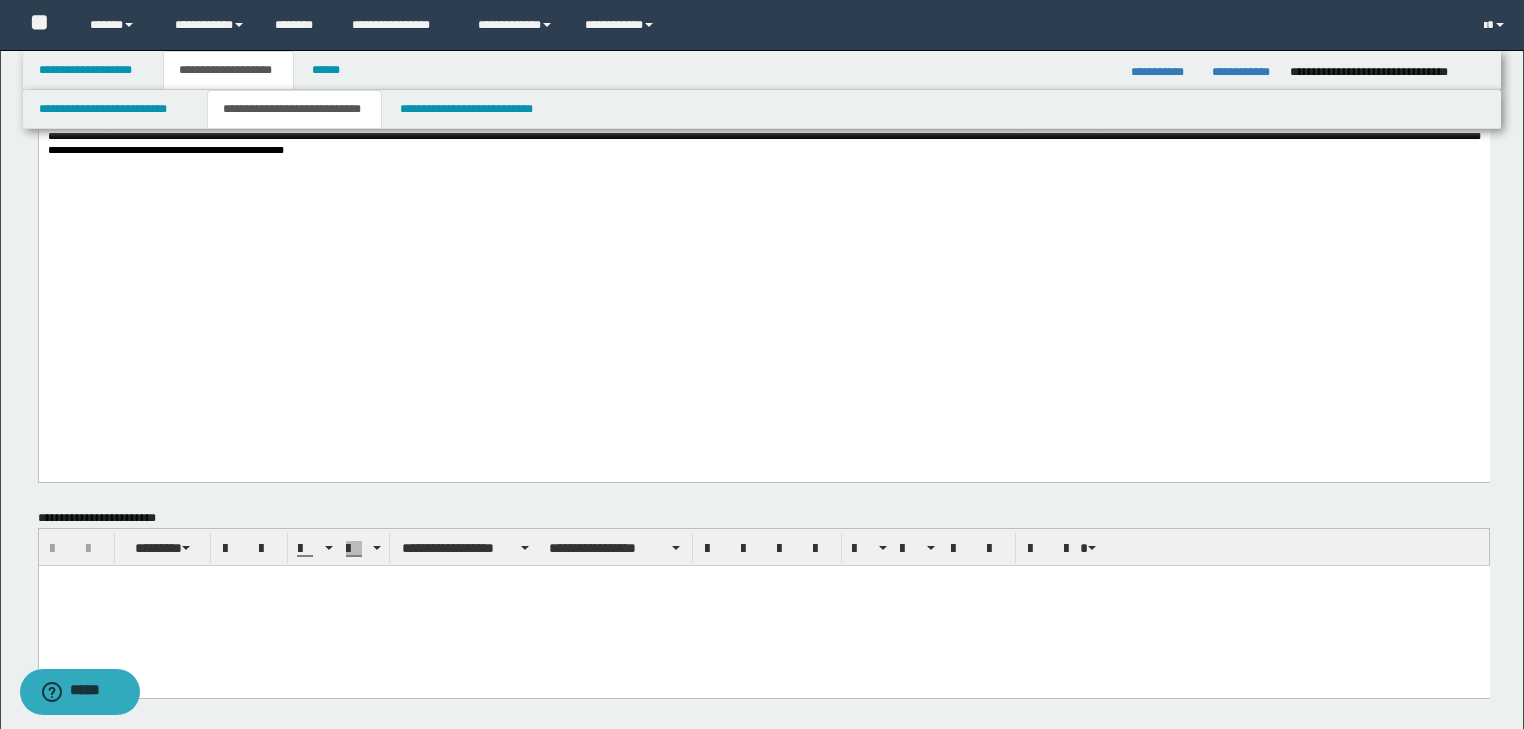 scroll, scrollTop: 1441, scrollLeft: 0, axis: vertical 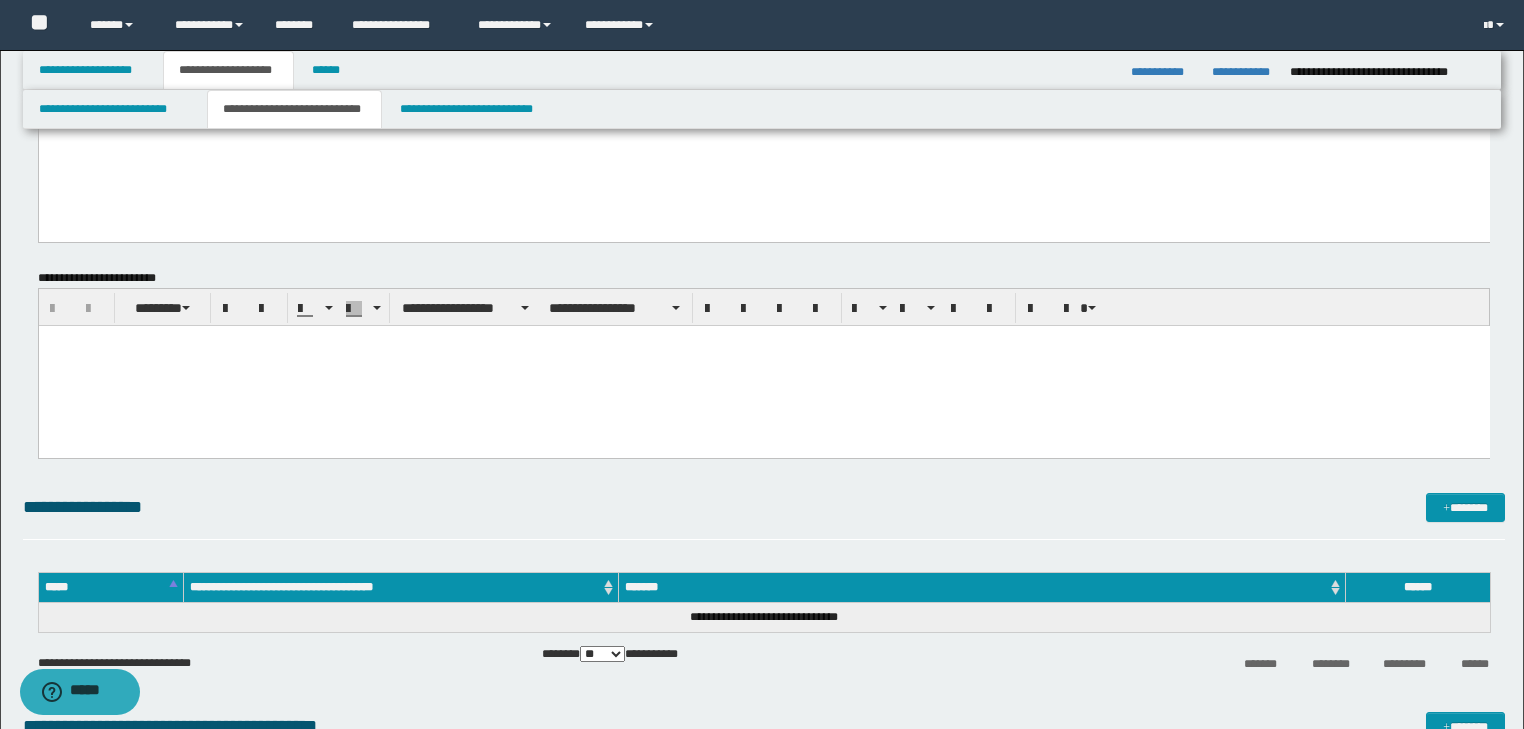 click on "**********" at bounding box center (764, 307) 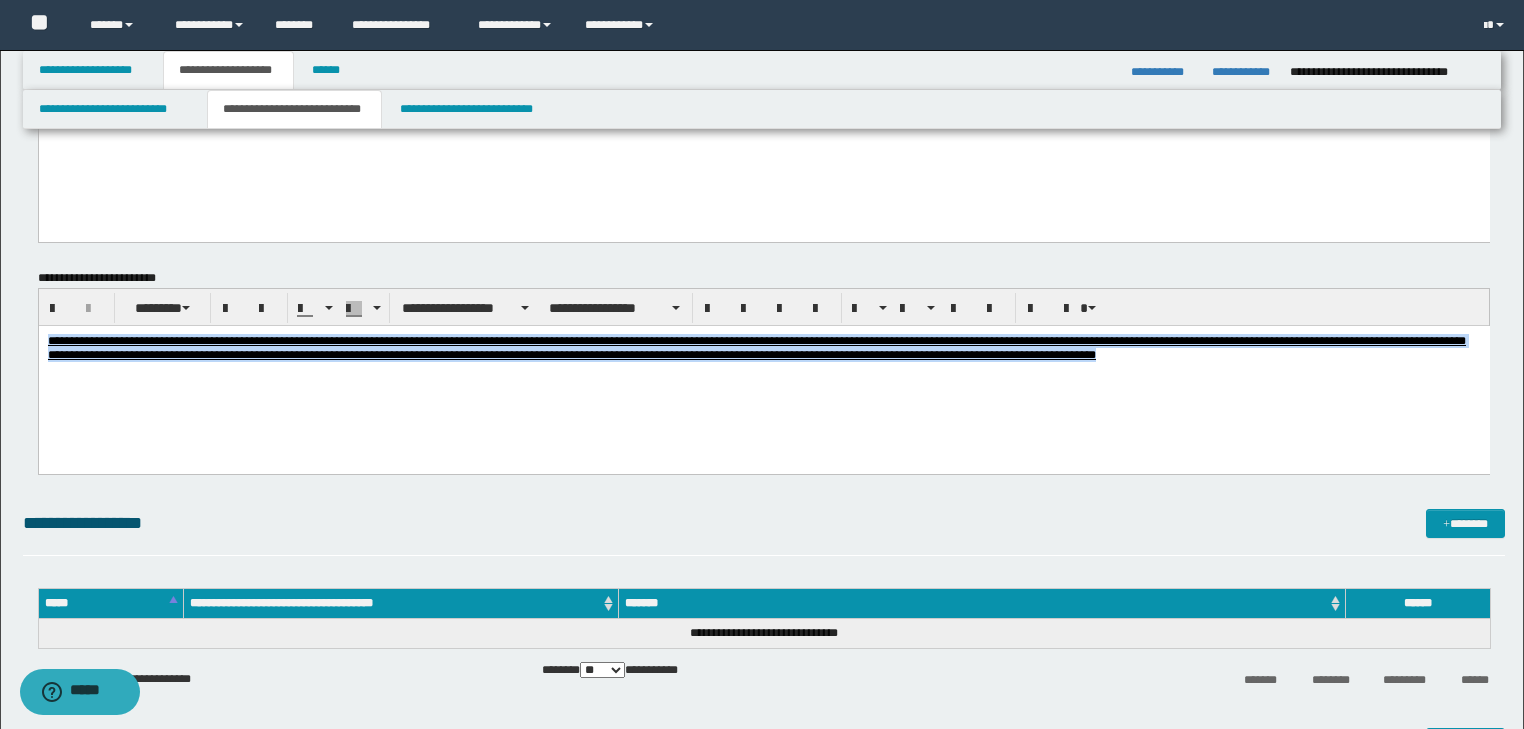 drag, startPoint x: 49, startPoint y: 338, endPoint x: 1185, endPoint y: 407, distance: 1138.0936 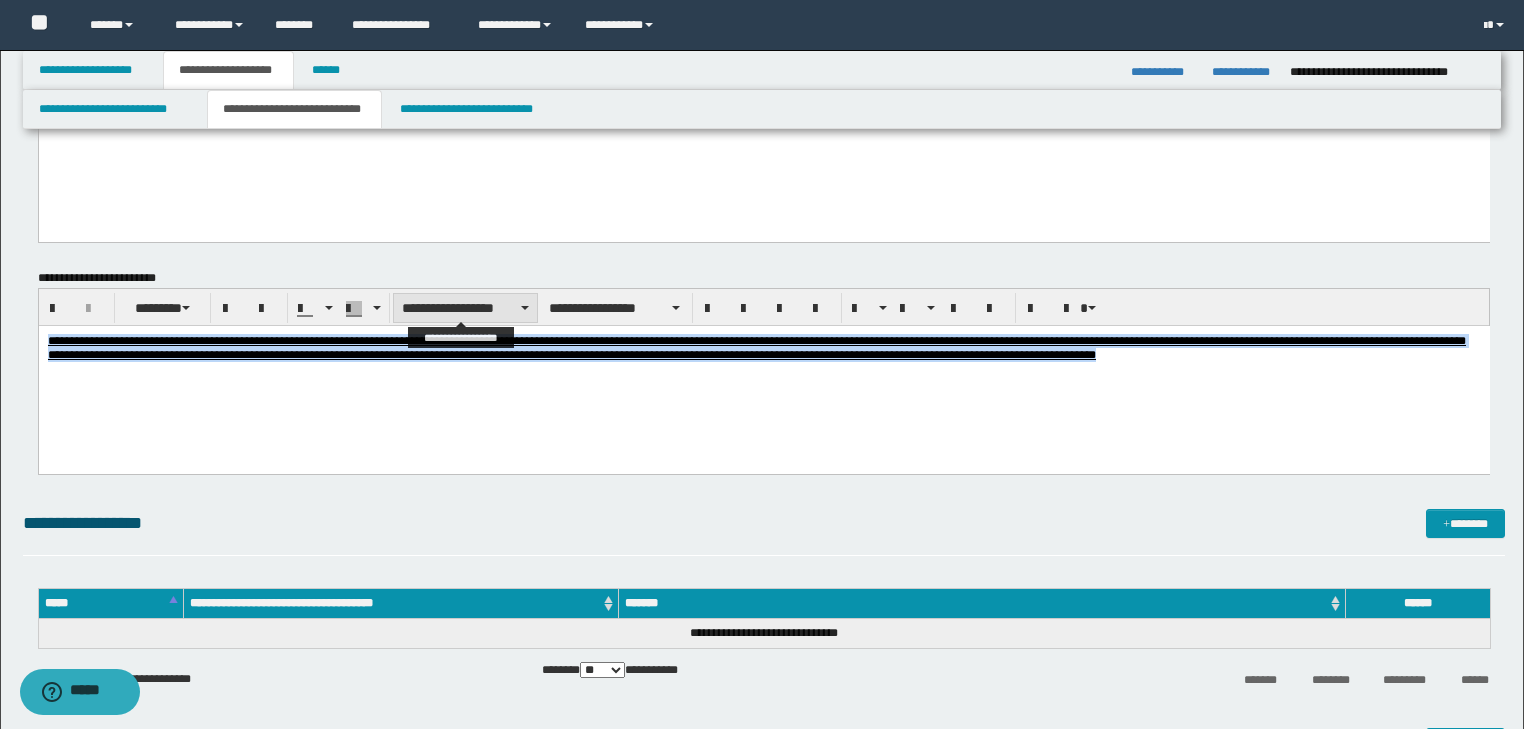 click on "**********" at bounding box center (465, 308) 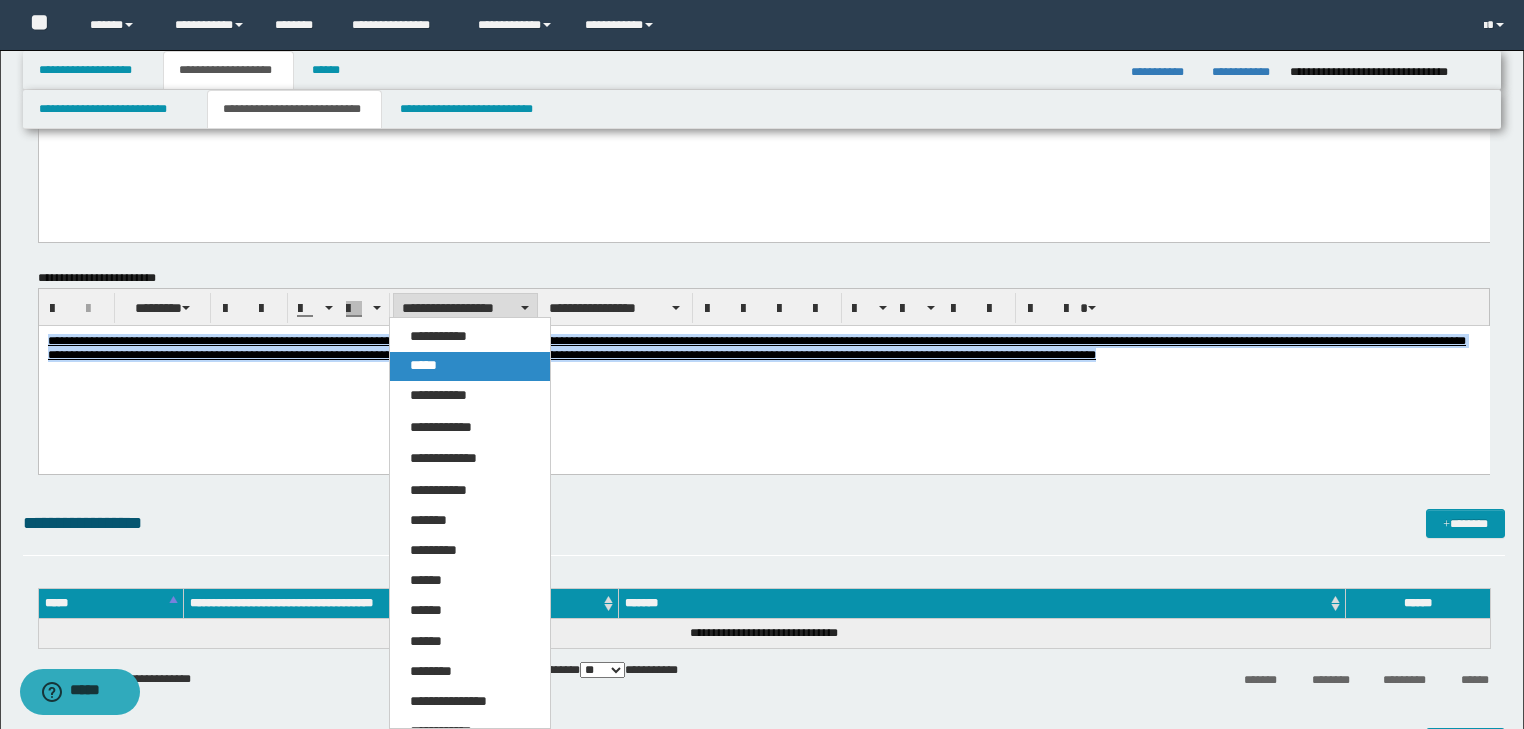 drag, startPoint x: 455, startPoint y: 362, endPoint x: 456, endPoint y: 3, distance: 359.0014 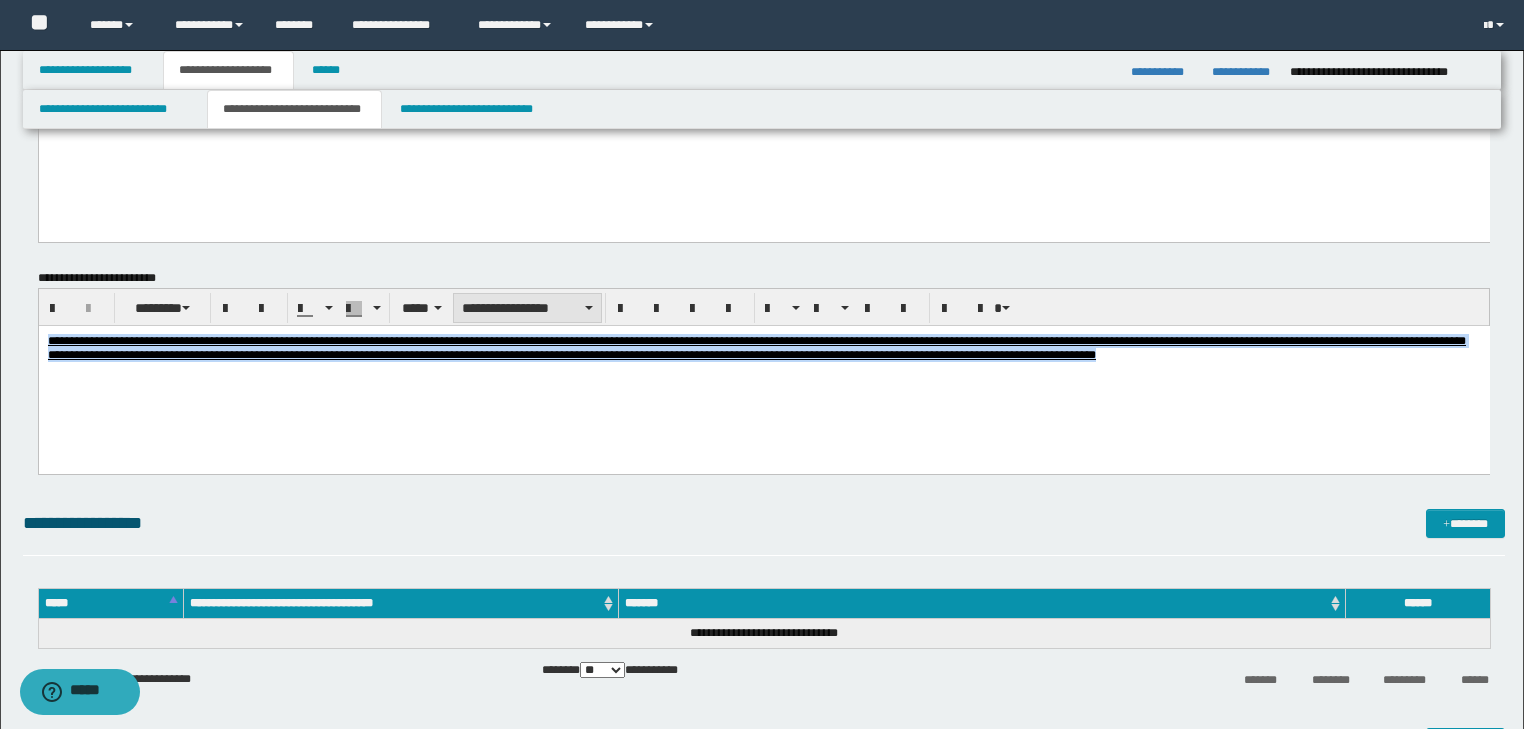 click on "**********" at bounding box center [527, 308] 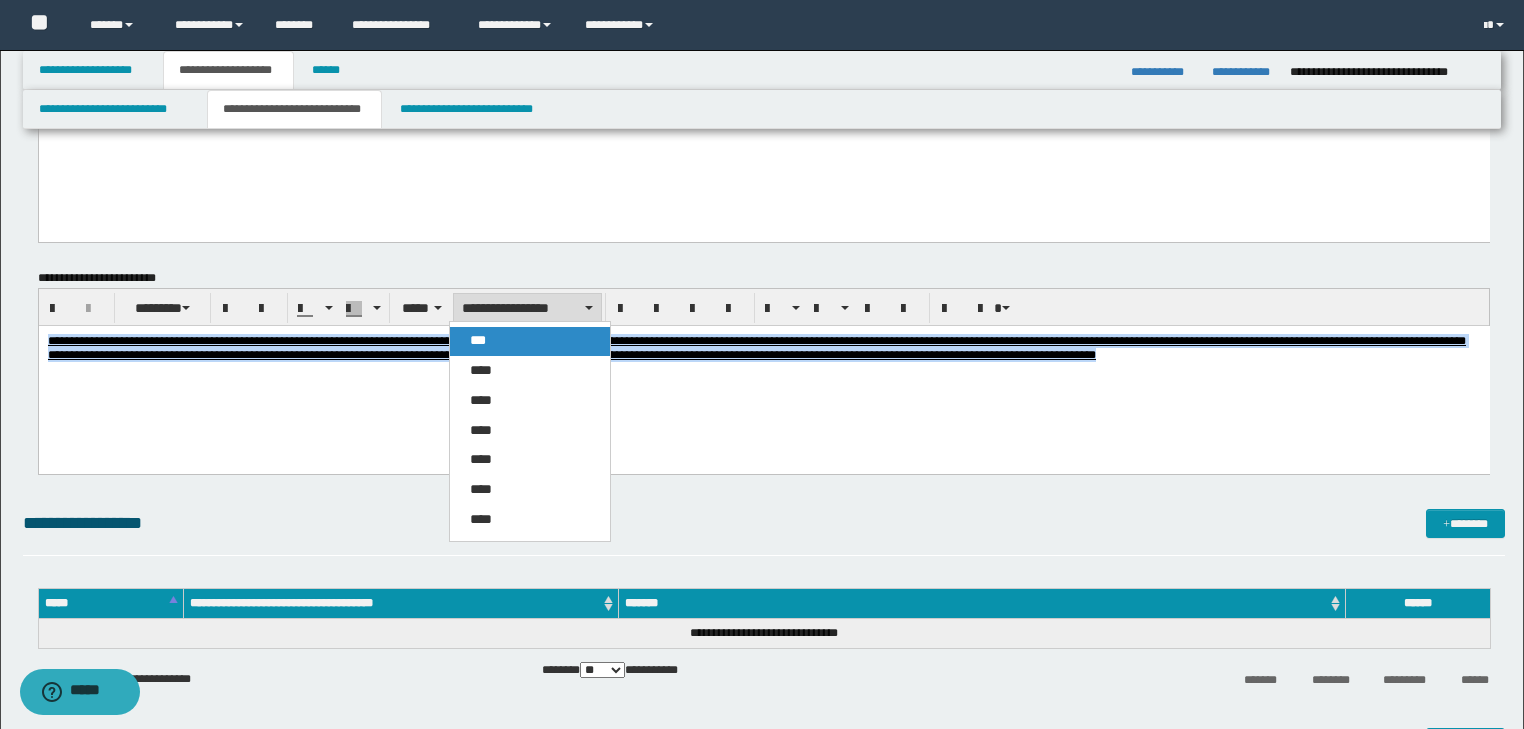 click on "***" at bounding box center [530, 341] 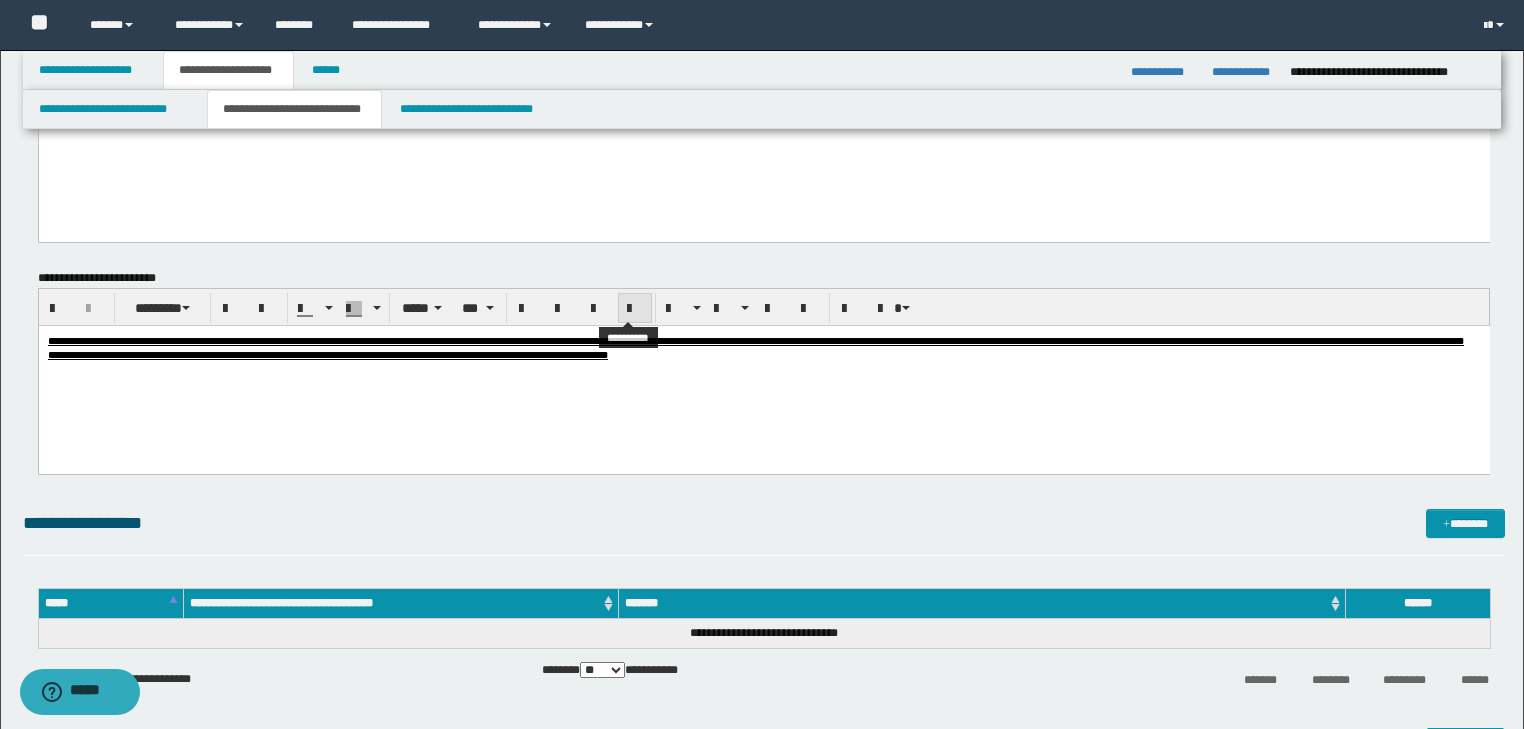 click at bounding box center (635, 309) 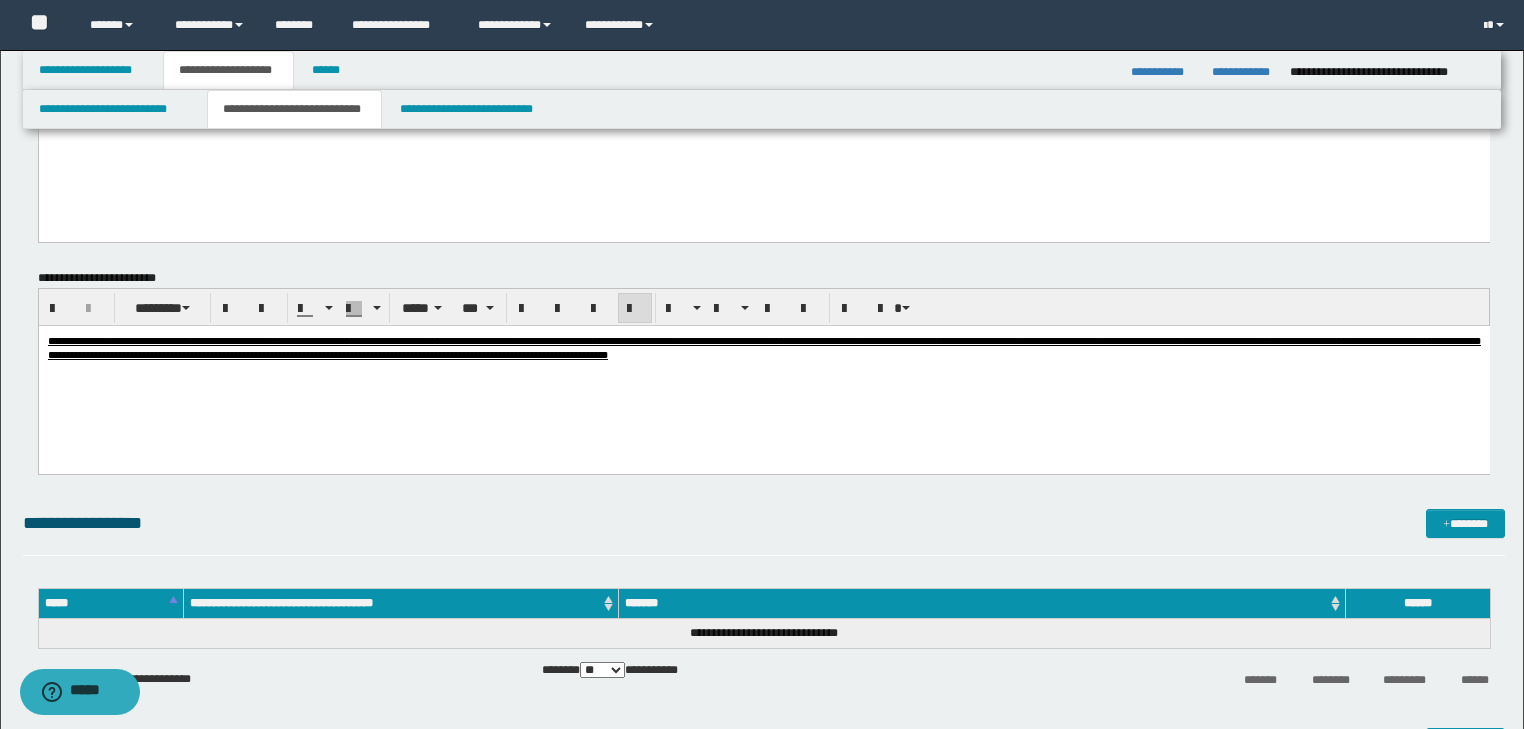 click on "**********" at bounding box center [763, 372] 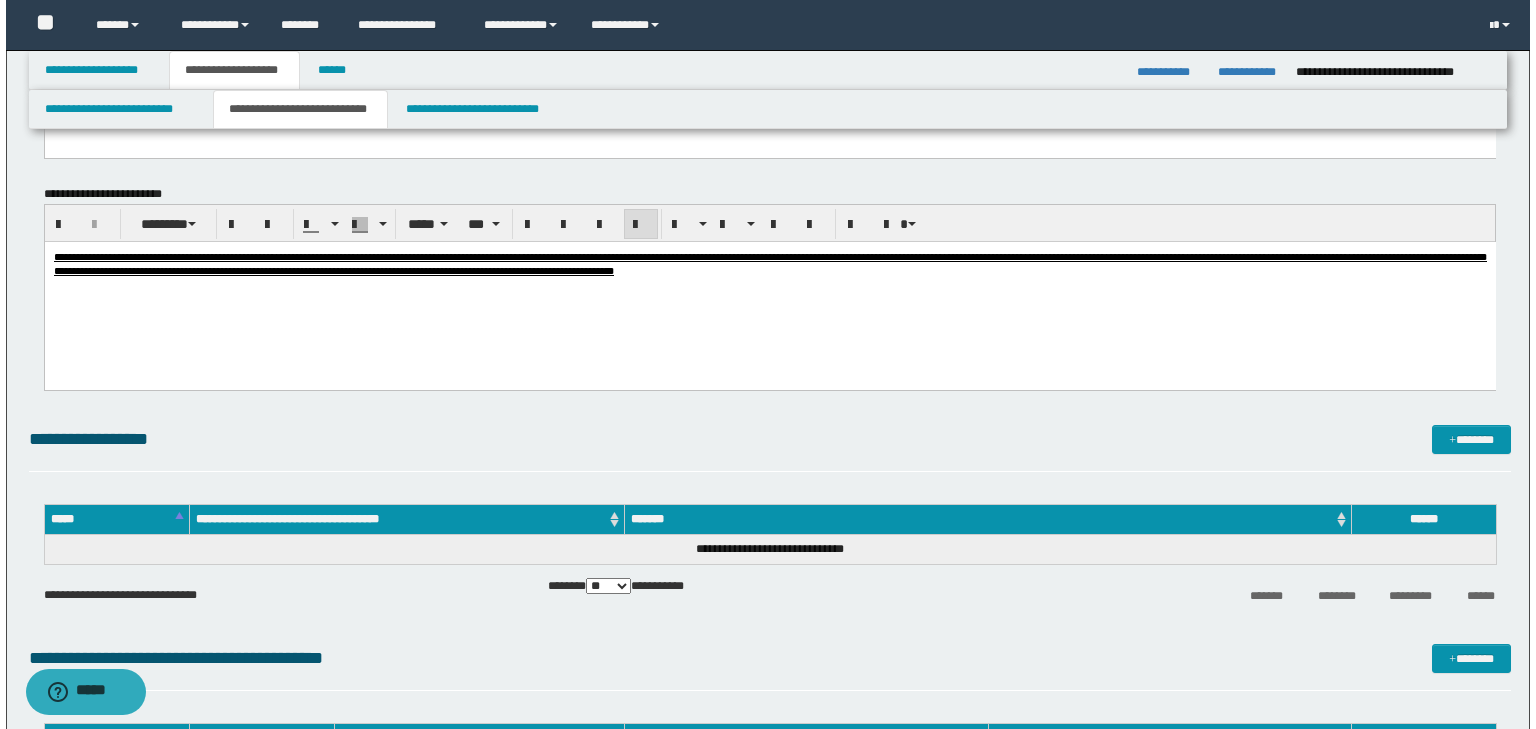 scroll, scrollTop: 1681, scrollLeft: 0, axis: vertical 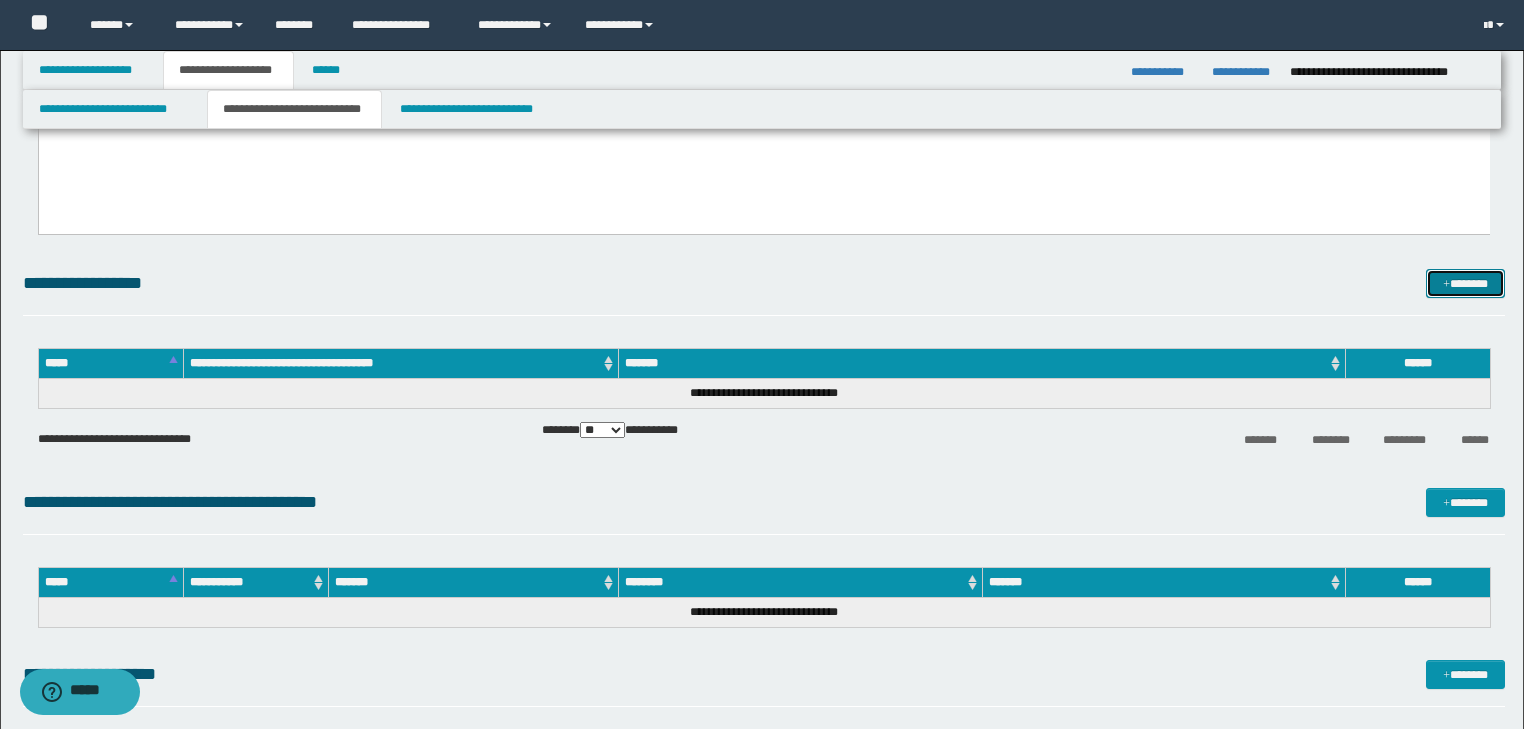 click at bounding box center (1446, 285) 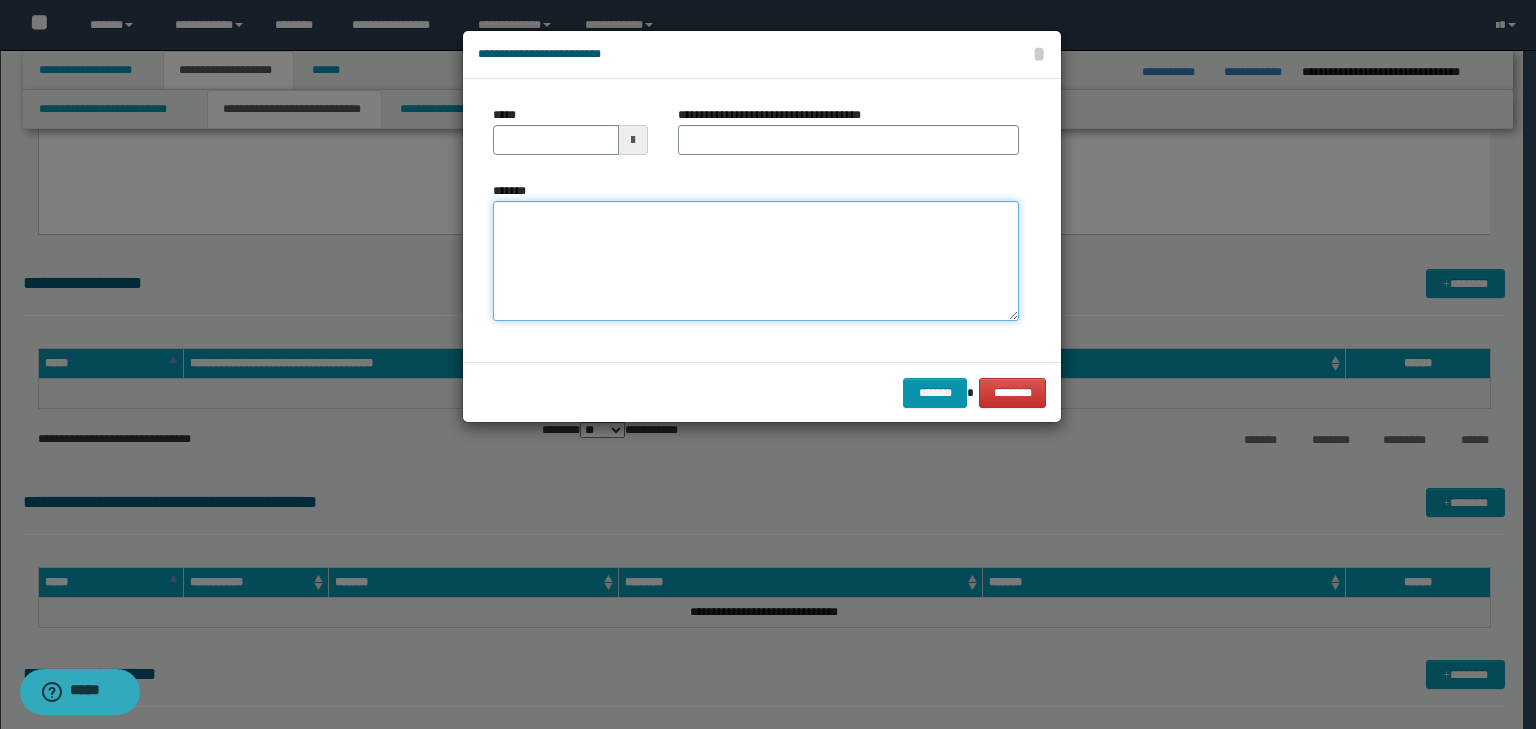 click on "*******" at bounding box center (756, 261) 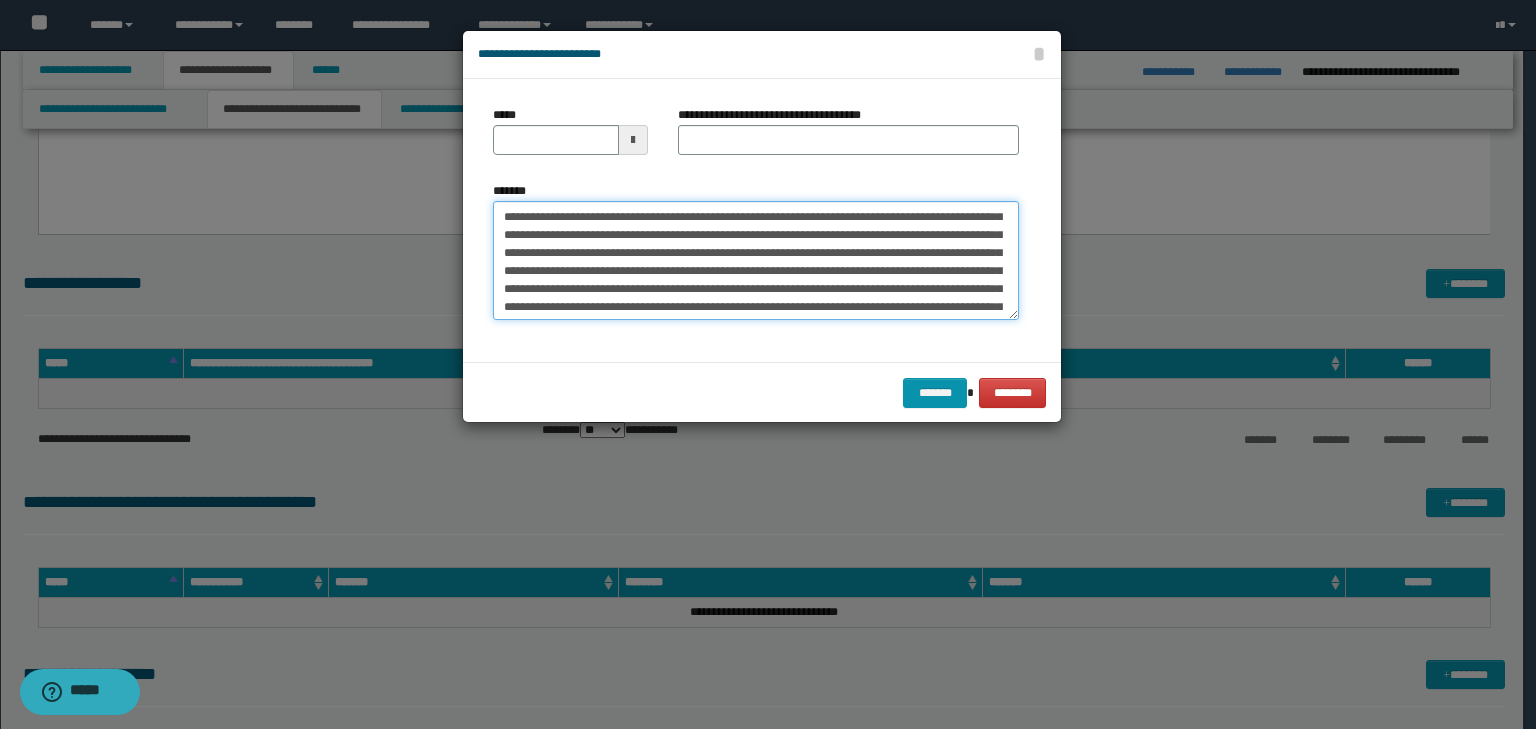 scroll, scrollTop: 0, scrollLeft: 0, axis: both 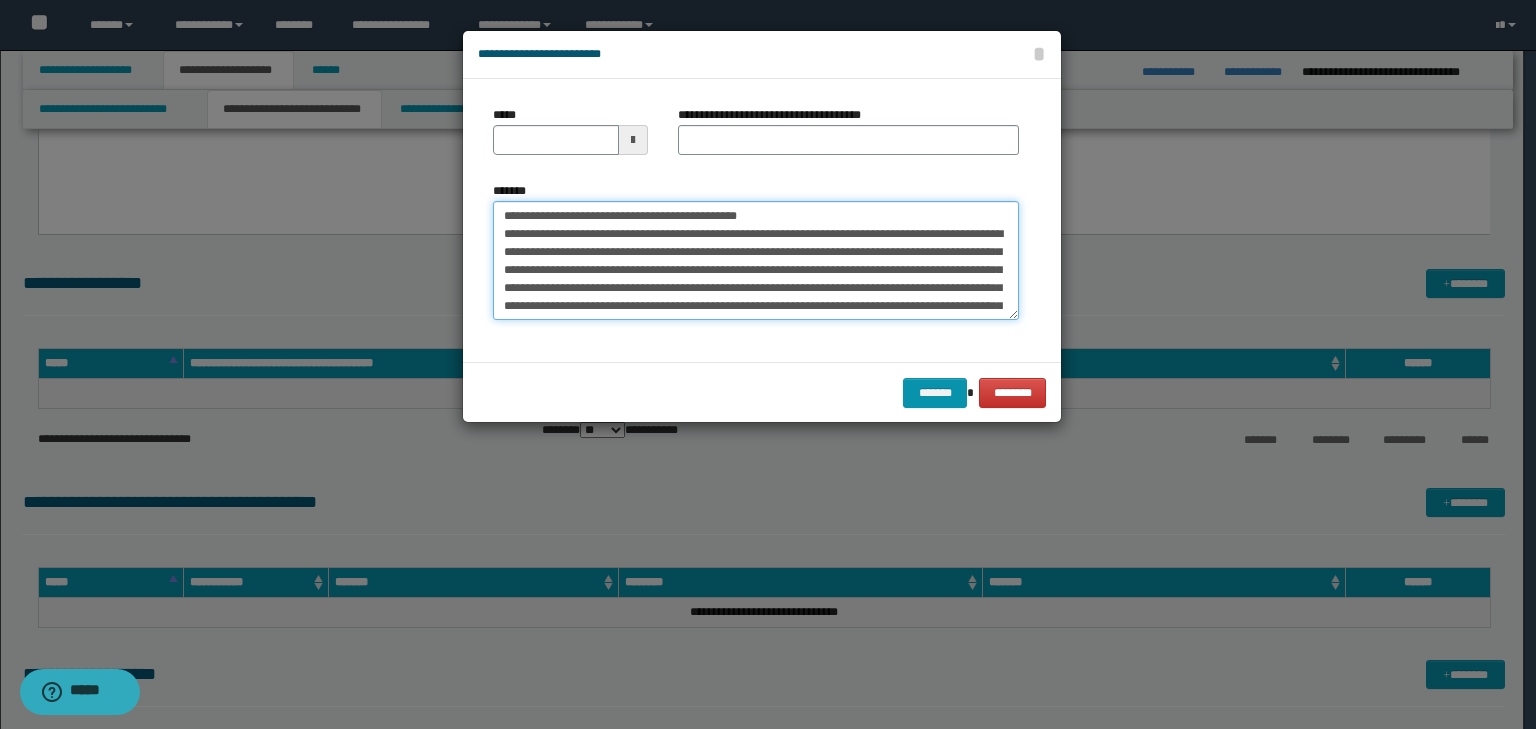 drag, startPoint x: 570, startPoint y: 210, endPoint x: 479, endPoint y: 212, distance: 91.02197 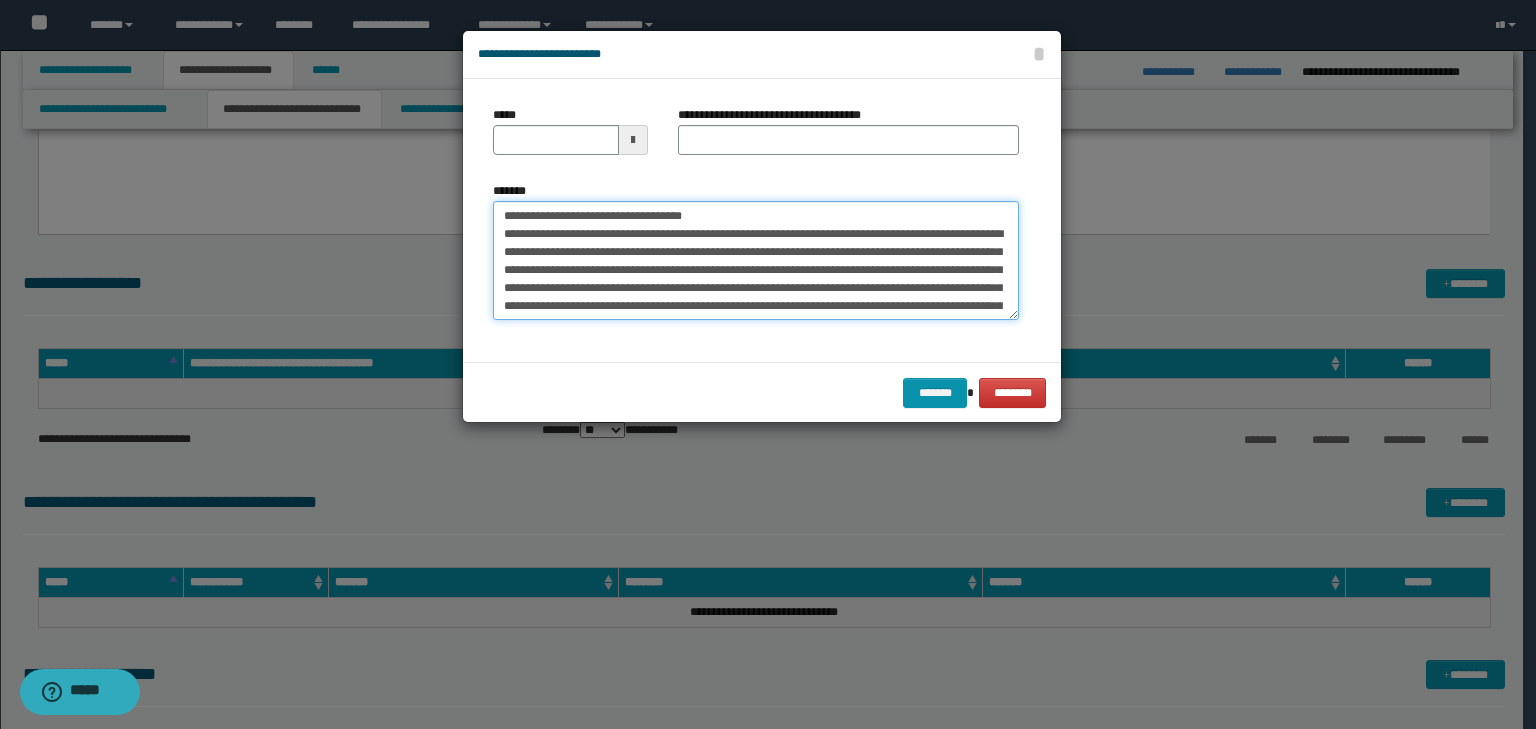 type 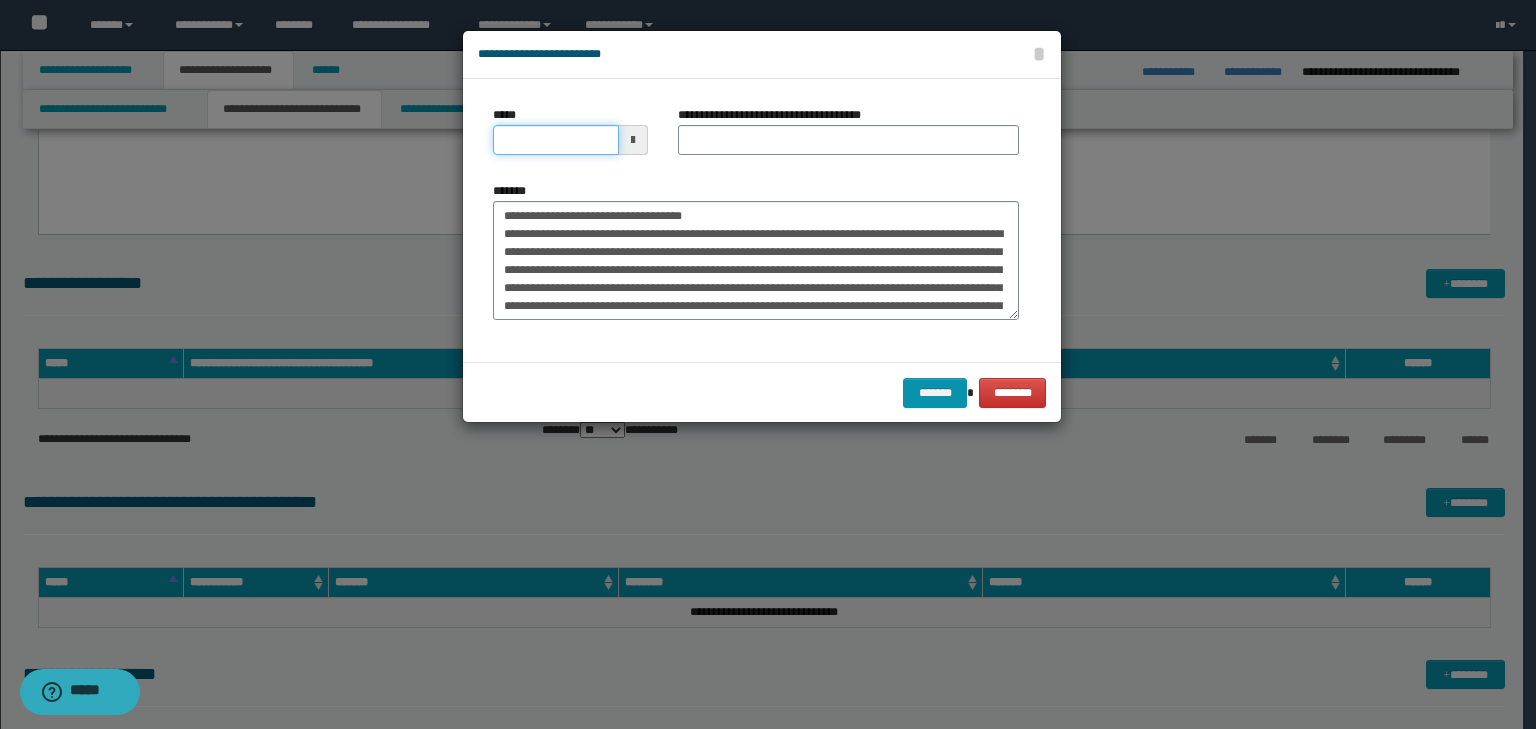 click on "*****" at bounding box center (556, 140) 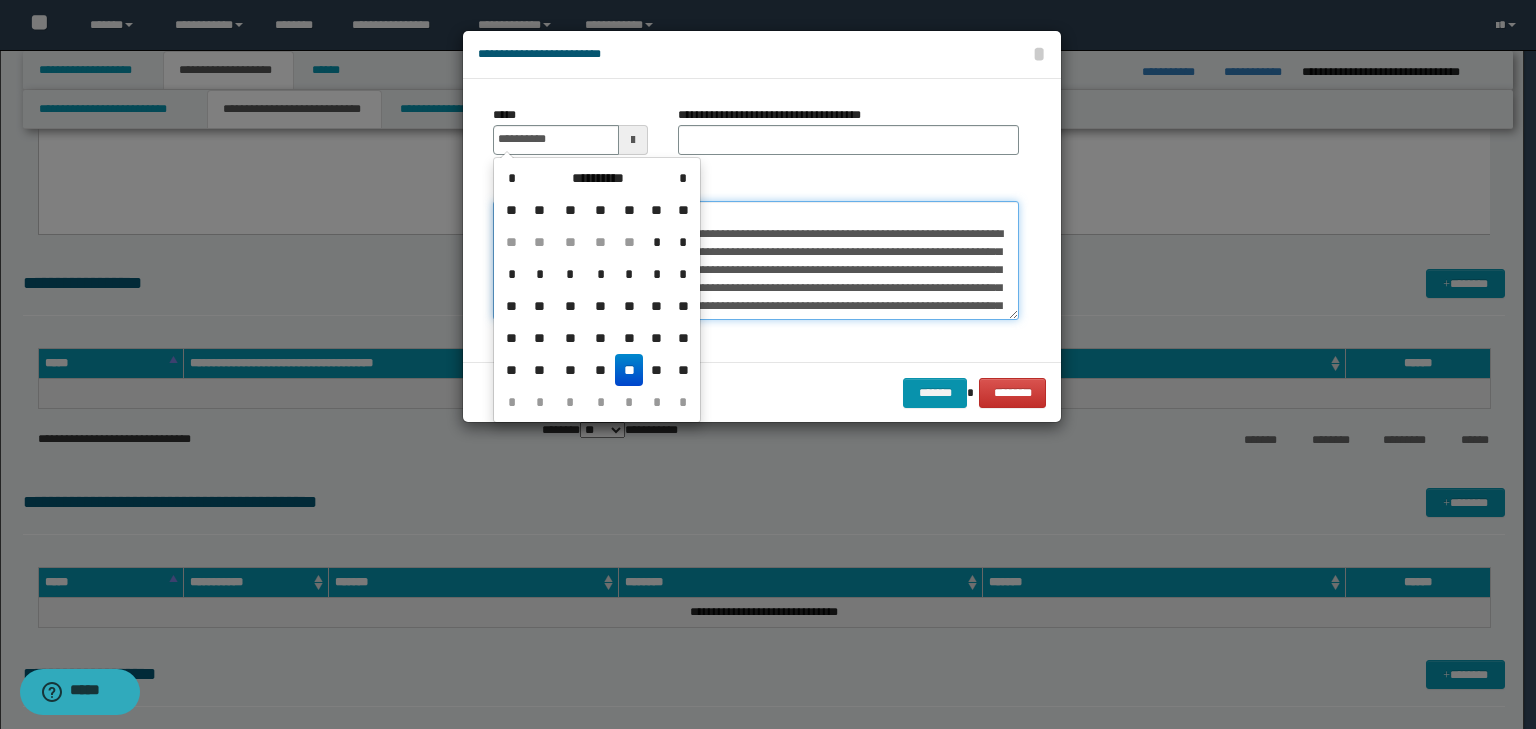 type on "**********" 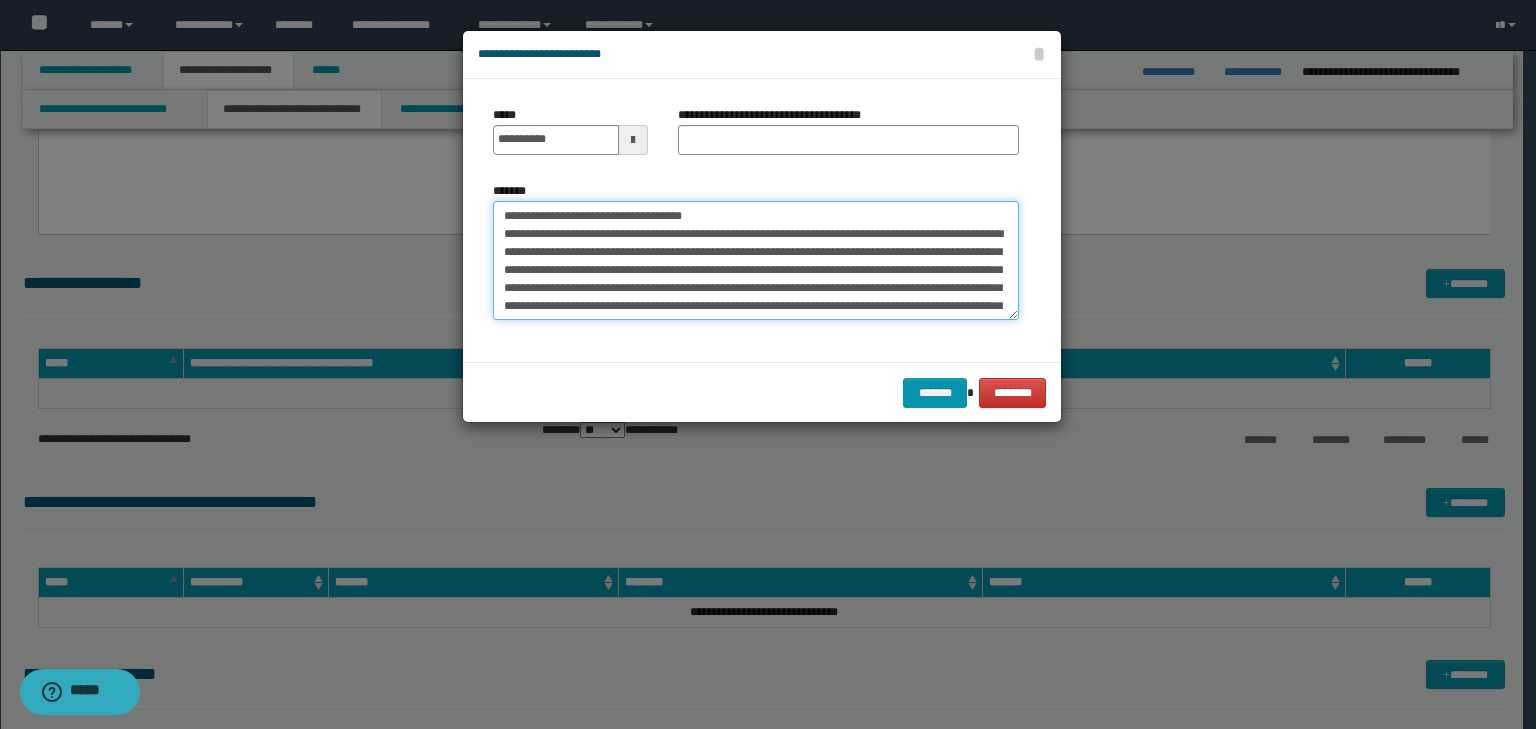 drag, startPoint x: 794, startPoint y: 216, endPoint x: 316, endPoint y: 191, distance: 478.65332 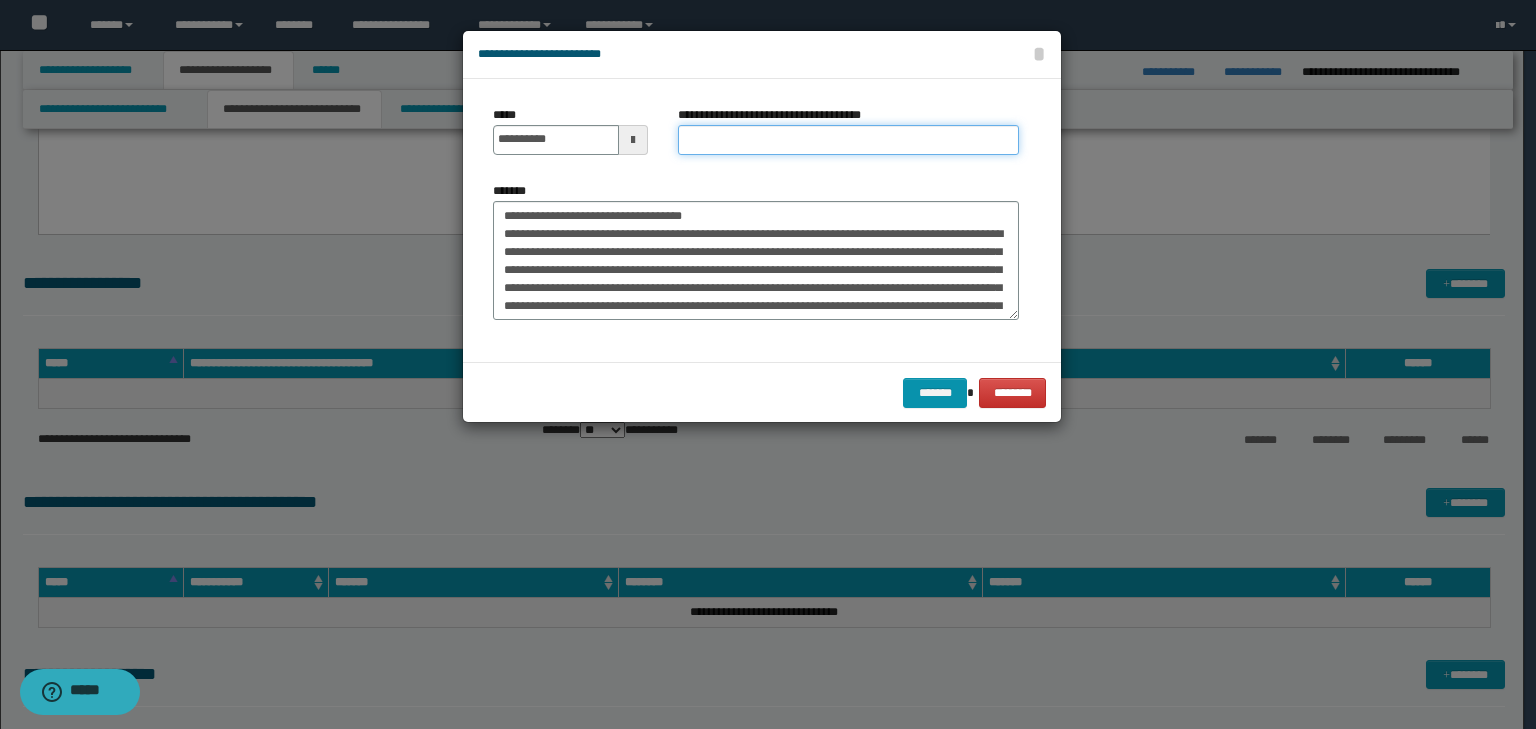 click on "**********" at bounding box center [848, 140] 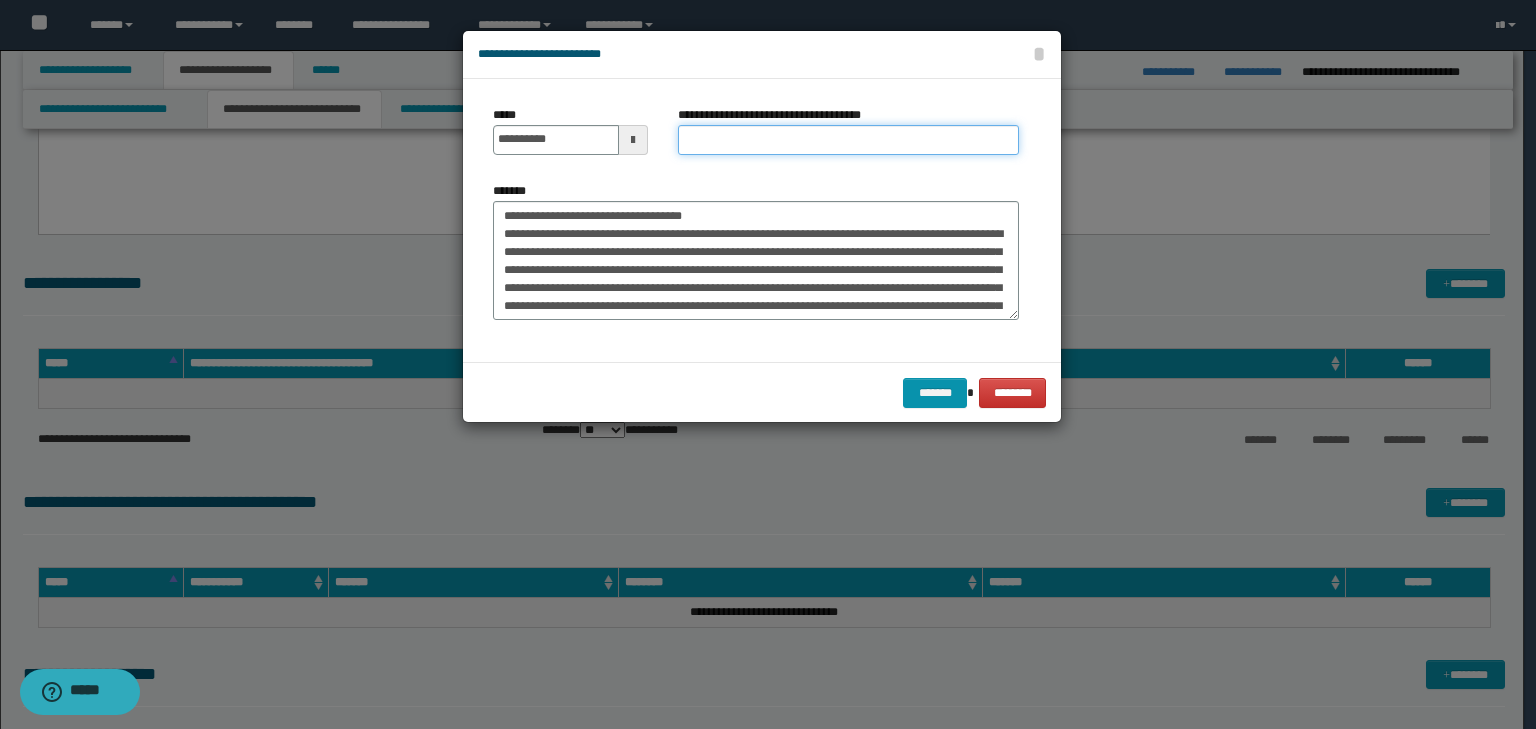 paste on "**********" 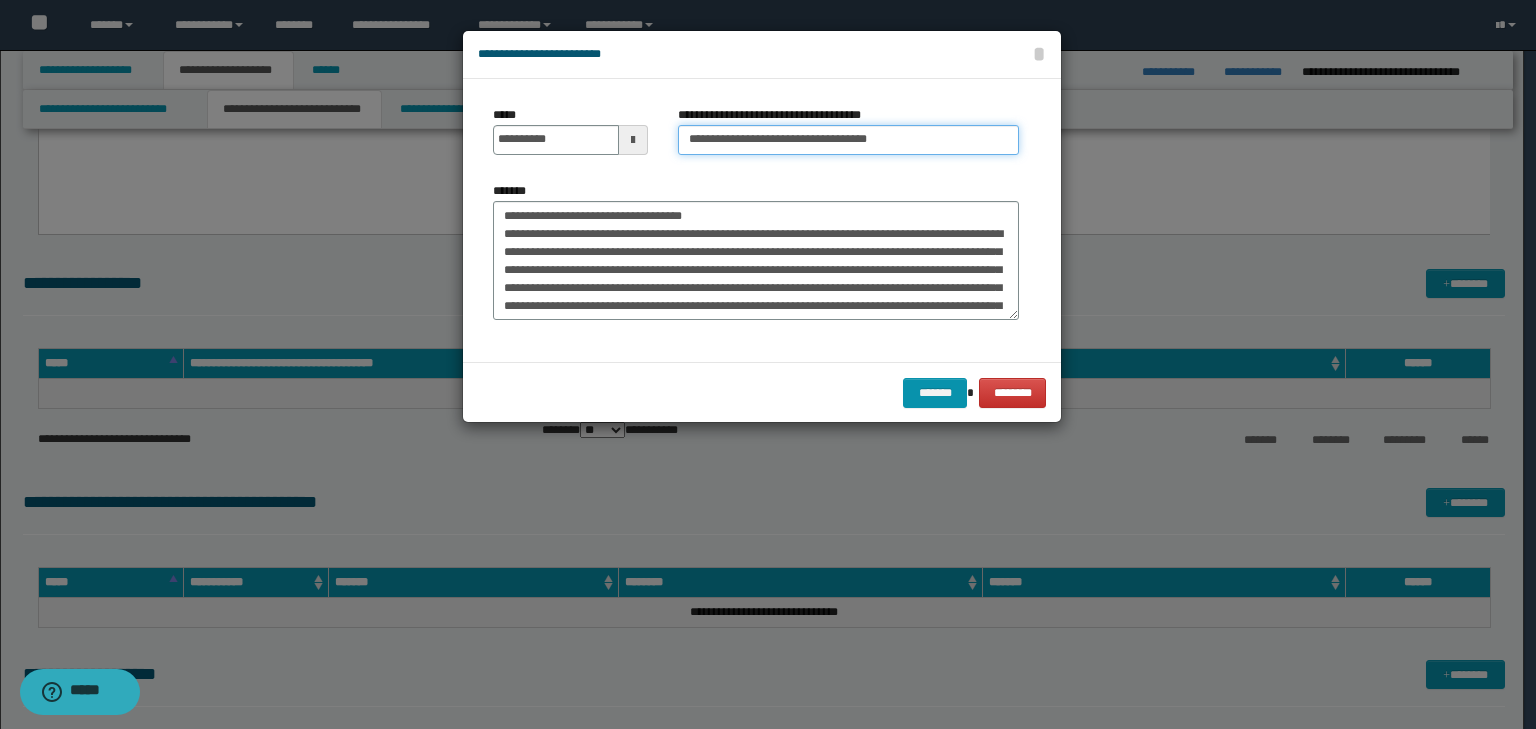 type on "**********" 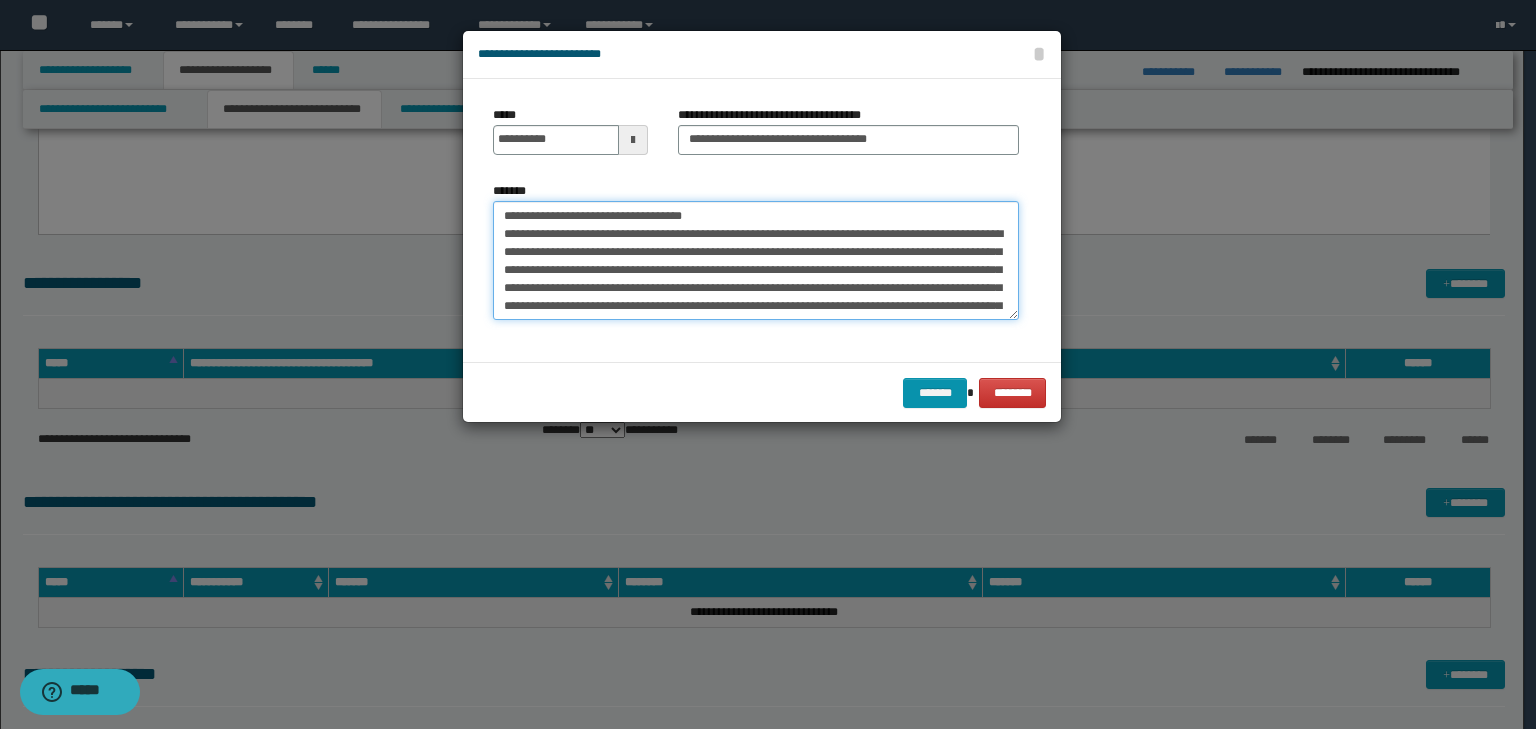 drag, startPoint x: 762, startPoint y: 218, endPoint x: 226, endPoint y: 178, distance: 537.4905 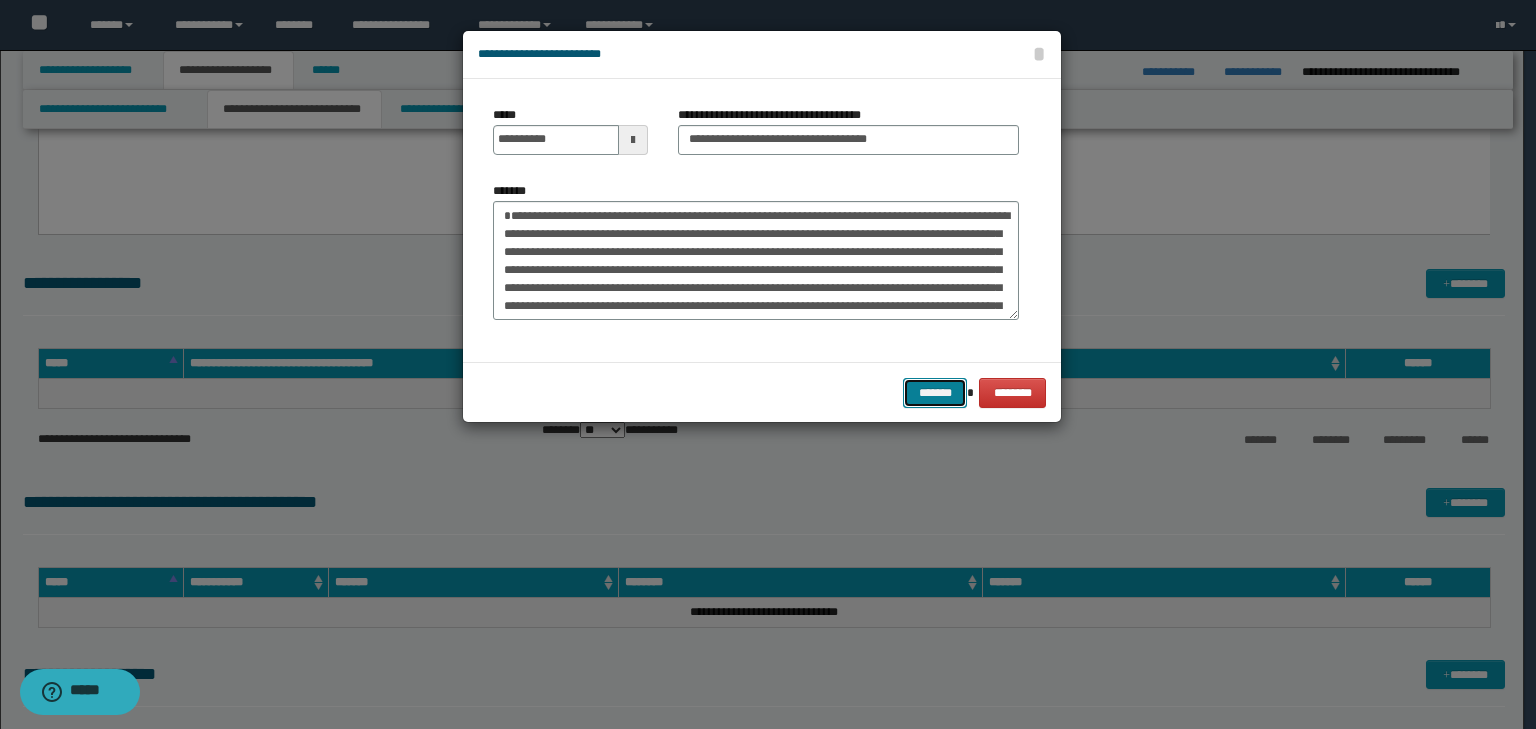 click on "*******" at bounding box center [935, 393] 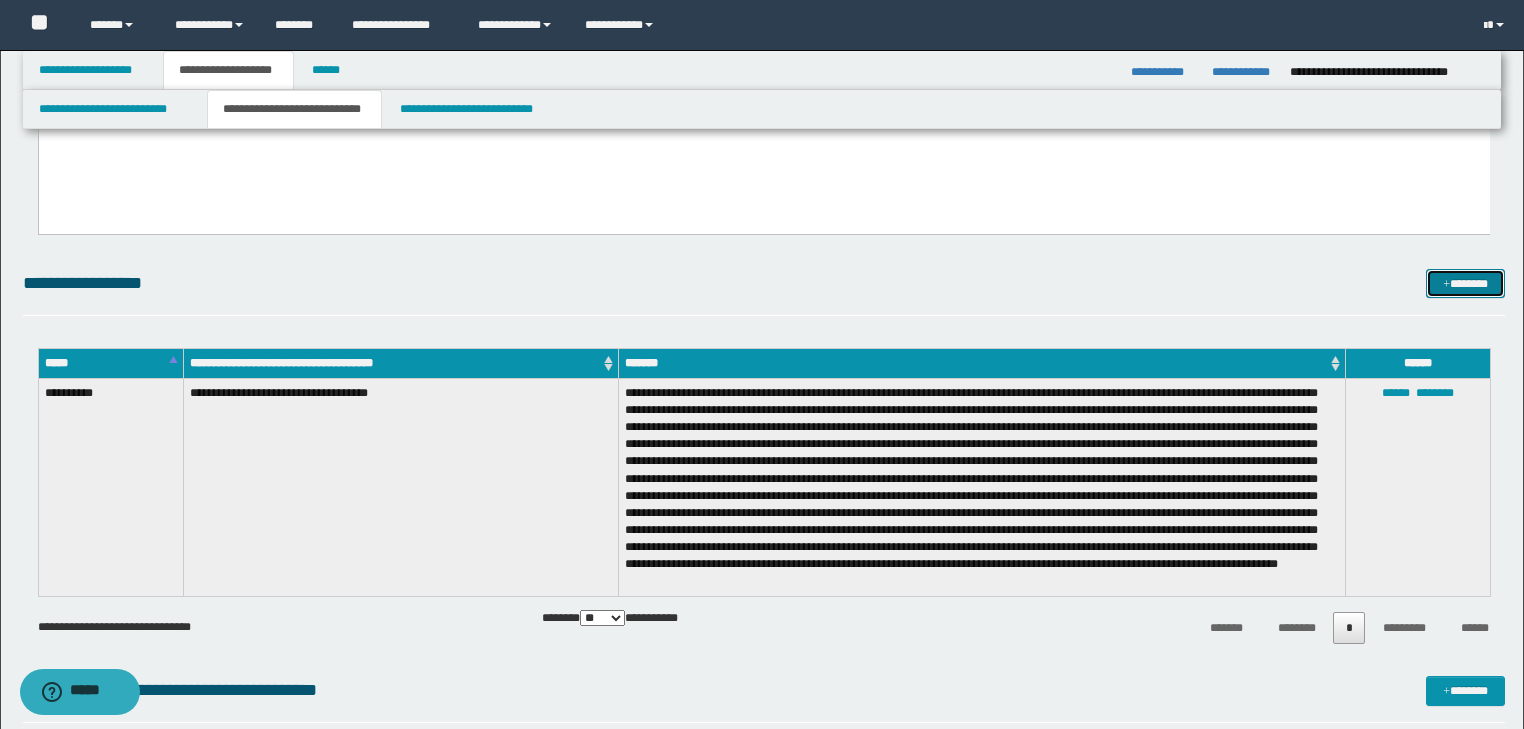 click on "*******" at bounding box center [1465, 284] 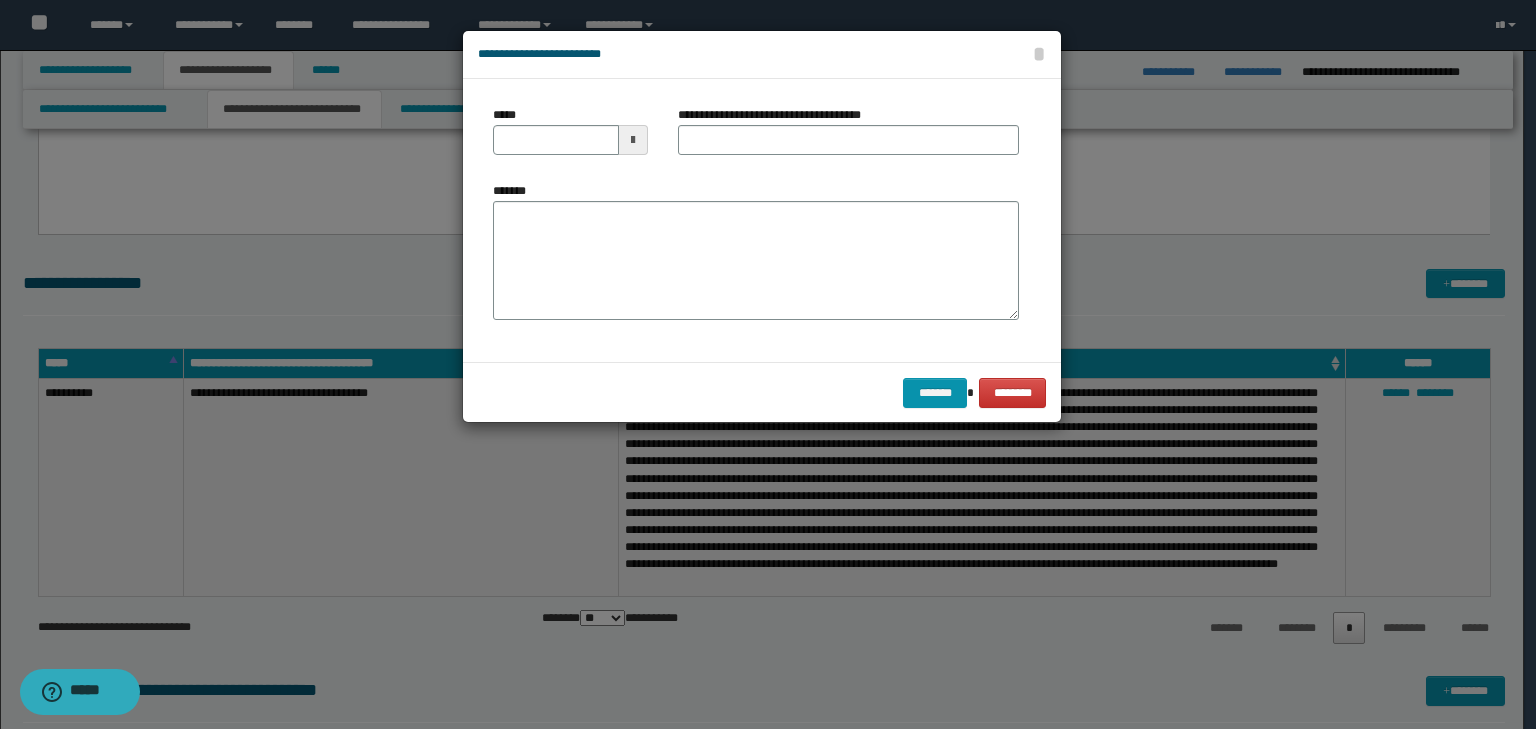 drag, startPoint x: 520, startPoint y: 188, endPoint x: 517, endPoint y: 201, distance: 13.341664 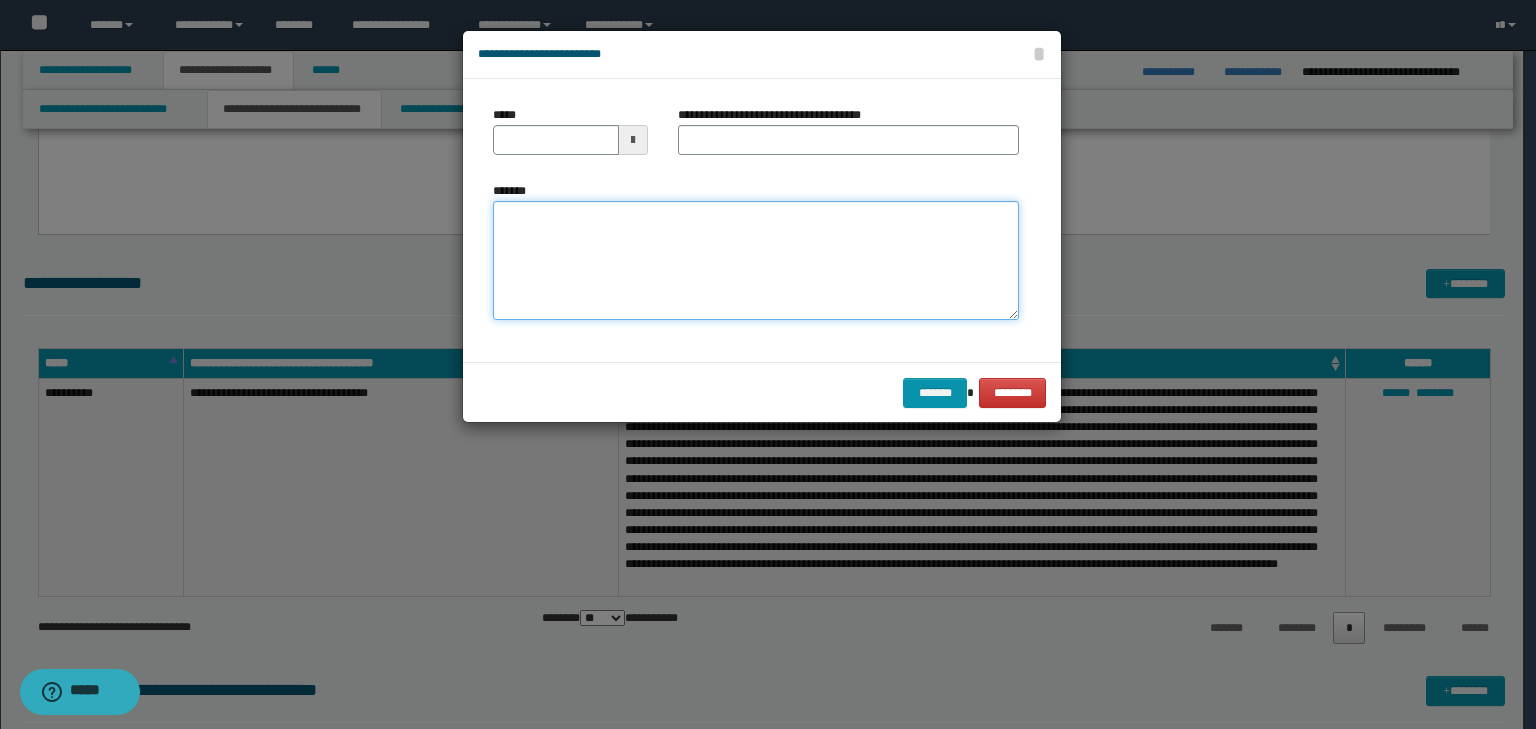 click on "*******" at bounding box center (756, 261) 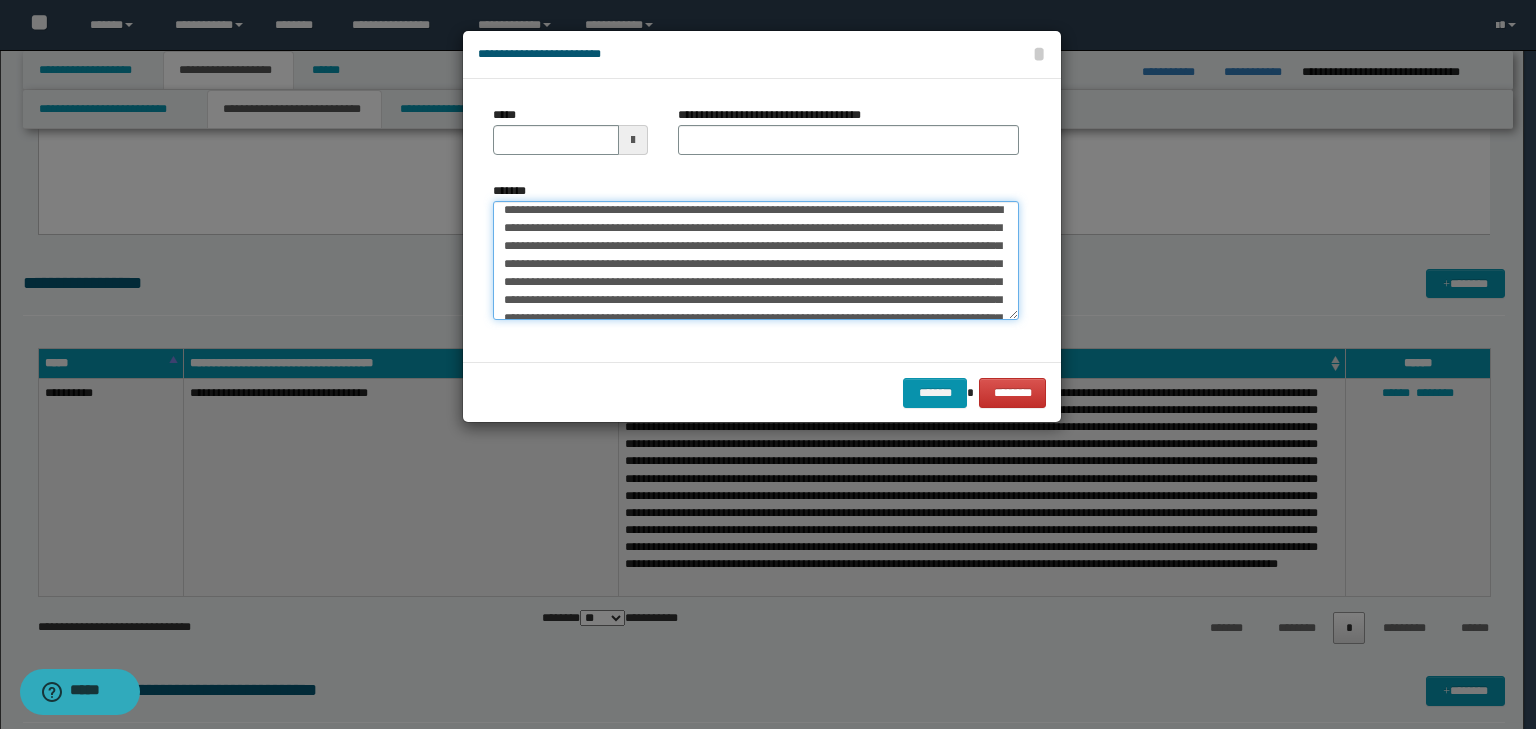 scroll, scrollTop: 0, scrollLeft: 0, axis: both 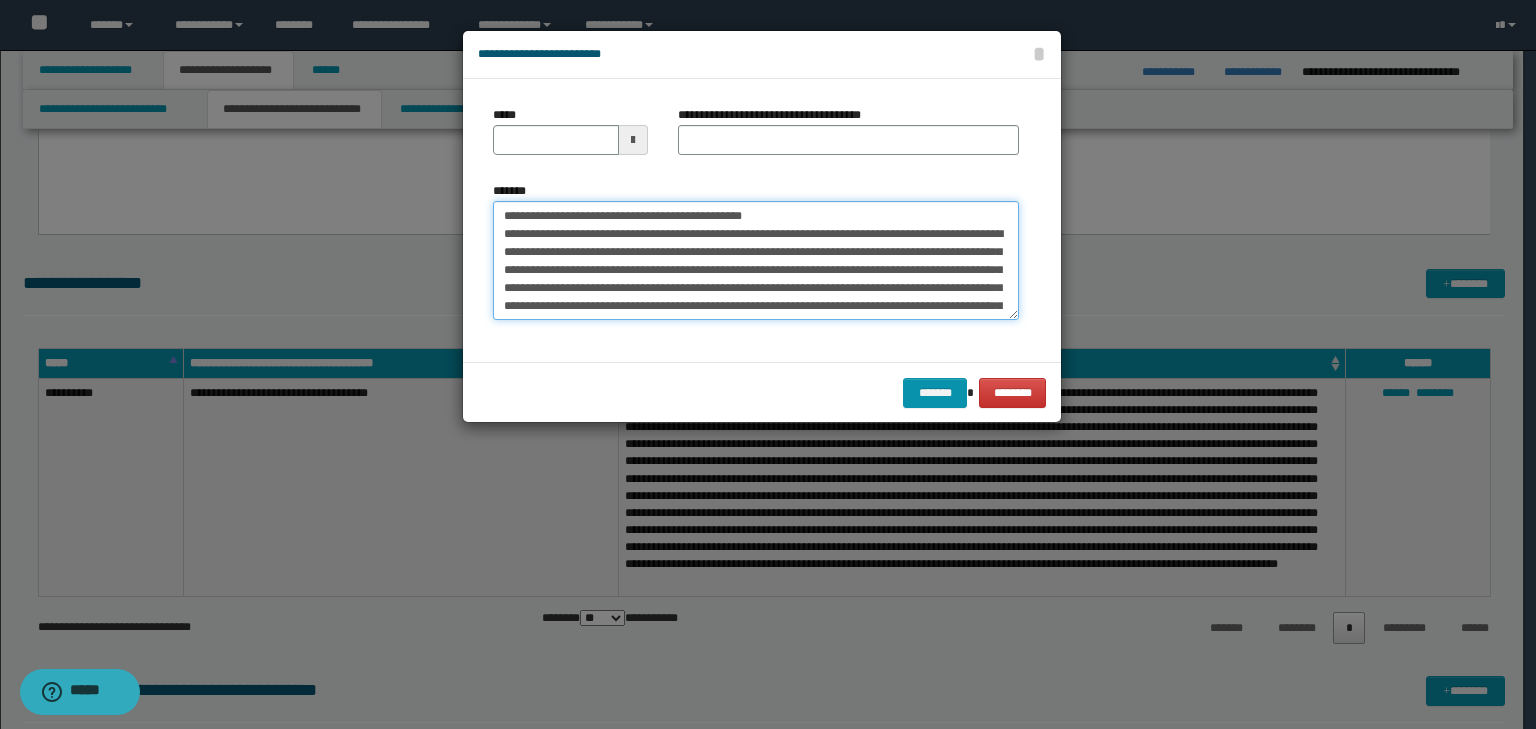 drag, startPoint x: 563, startPoint y: 221, endPoint x: 448, endPoint y: 217, distance: 115.06954 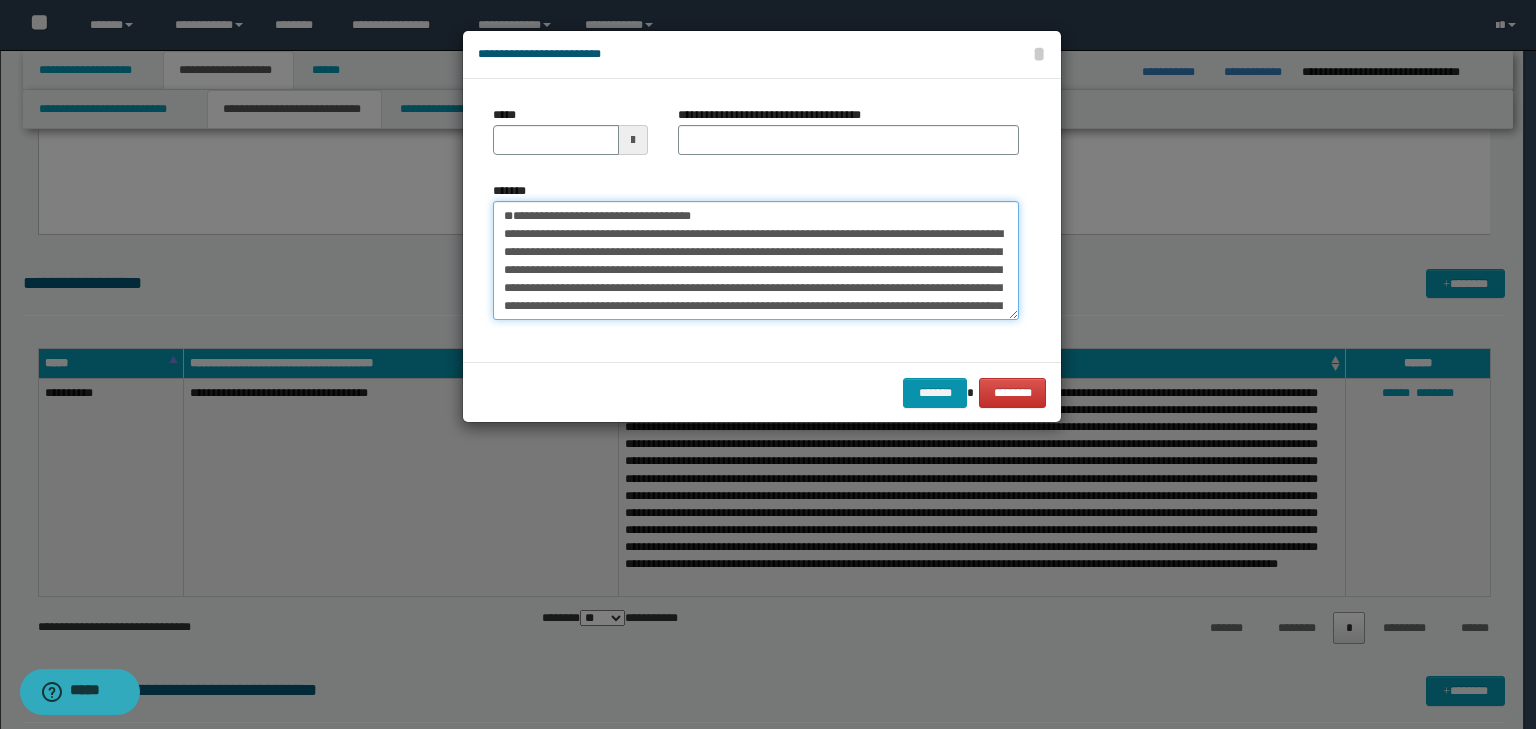 type 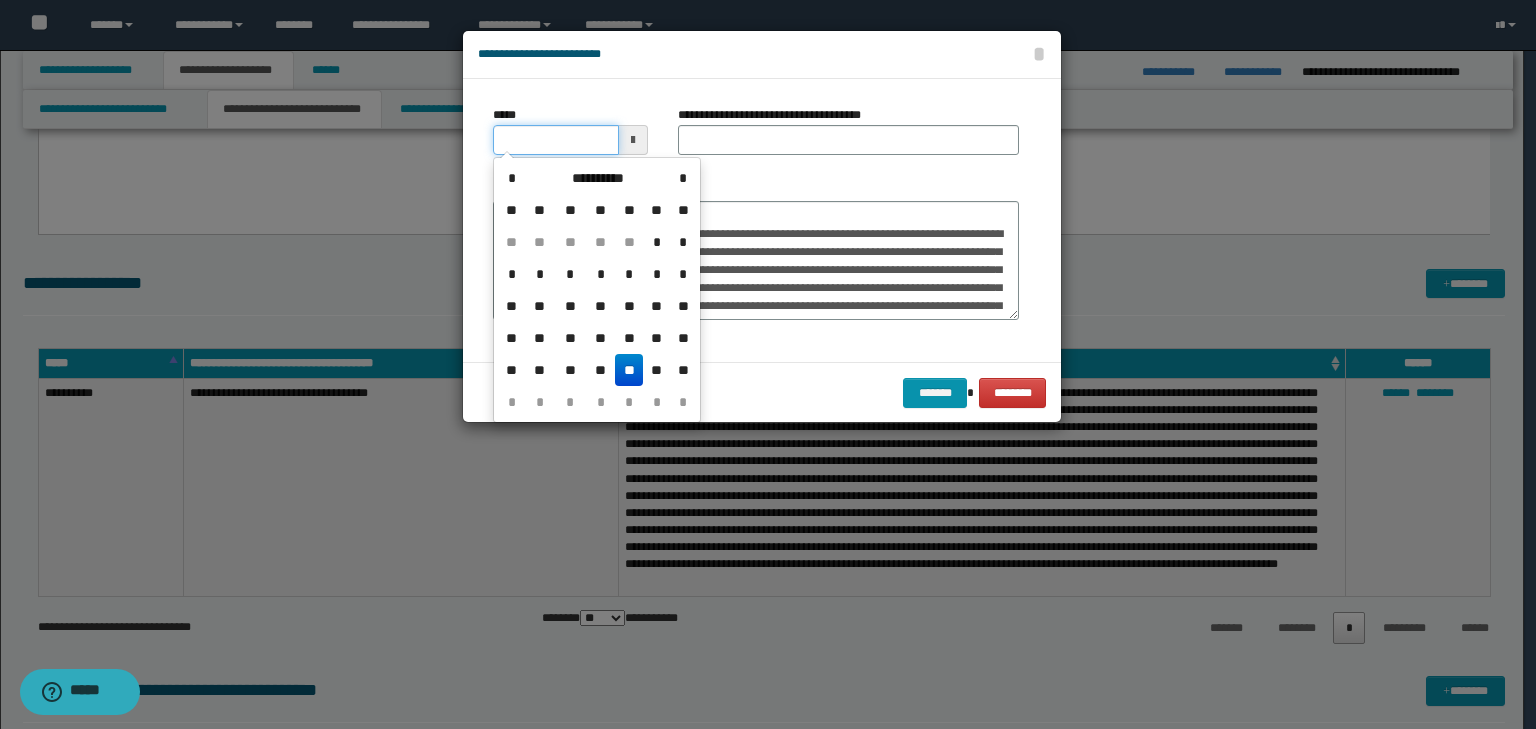 click on "*****" at bounding box center [556, 140] 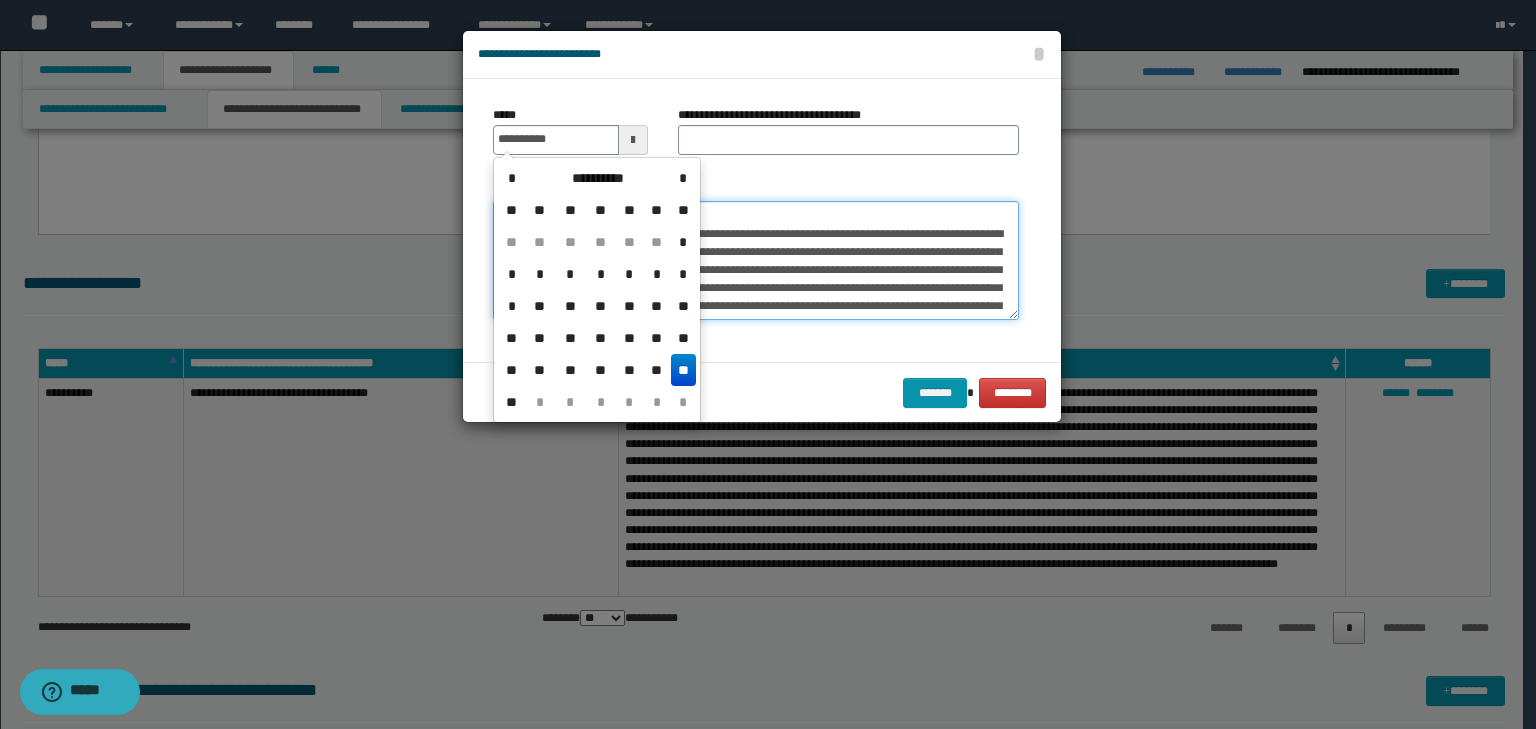 type on "**********" 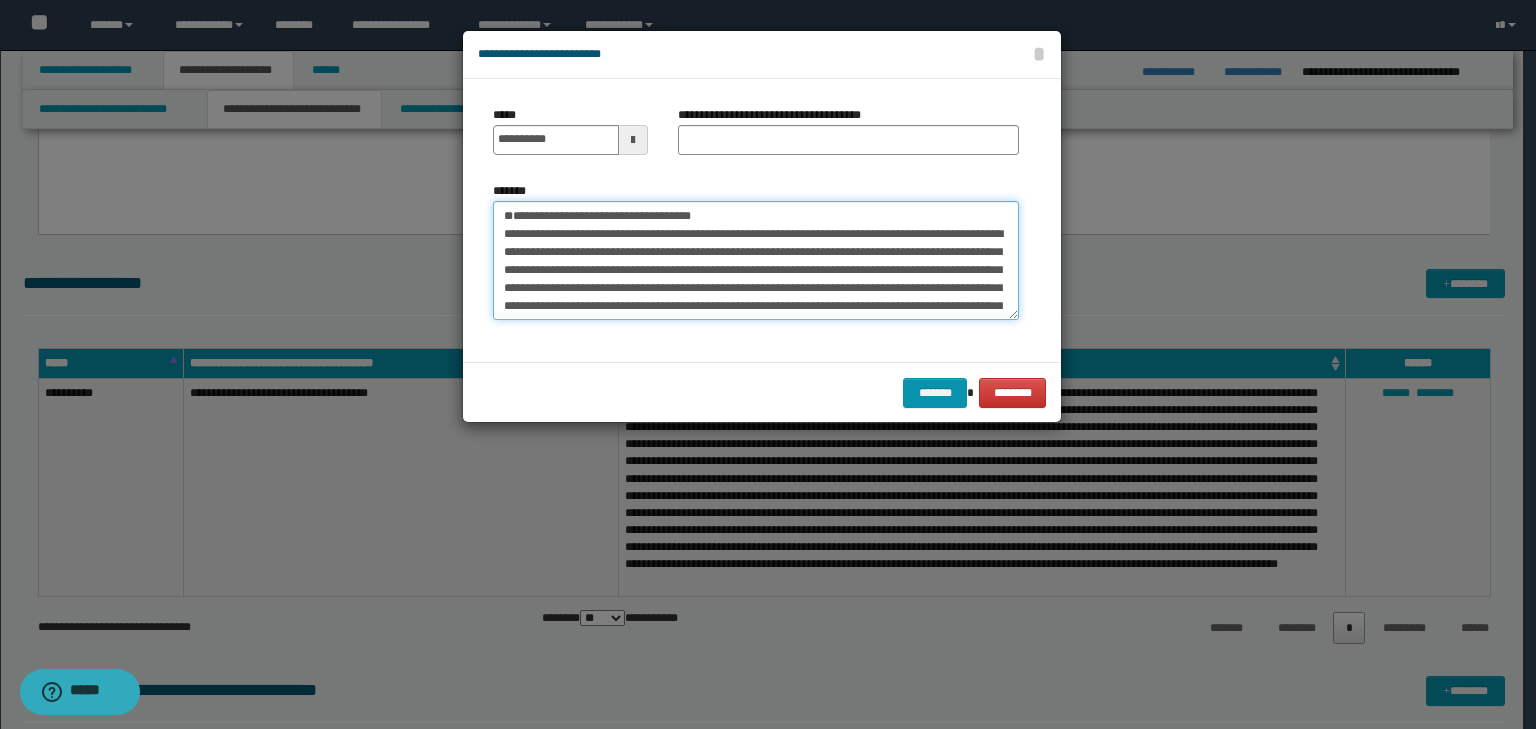 drag, startPoint x: 818, startPoint y: 209, endPoint x: 357, endPoint y: 188, distance: 461.47806 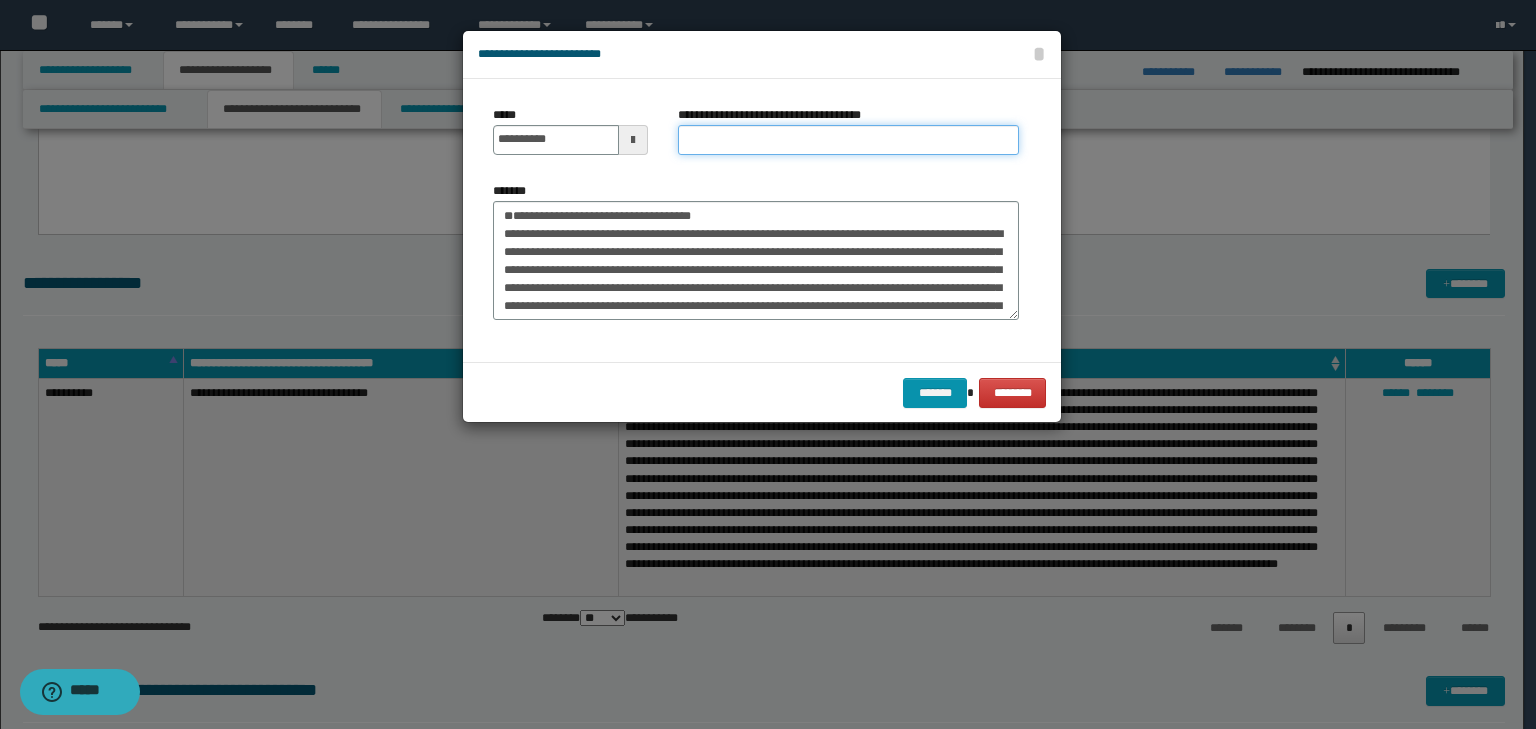 click on "**********" at bounding box center (848, 140) 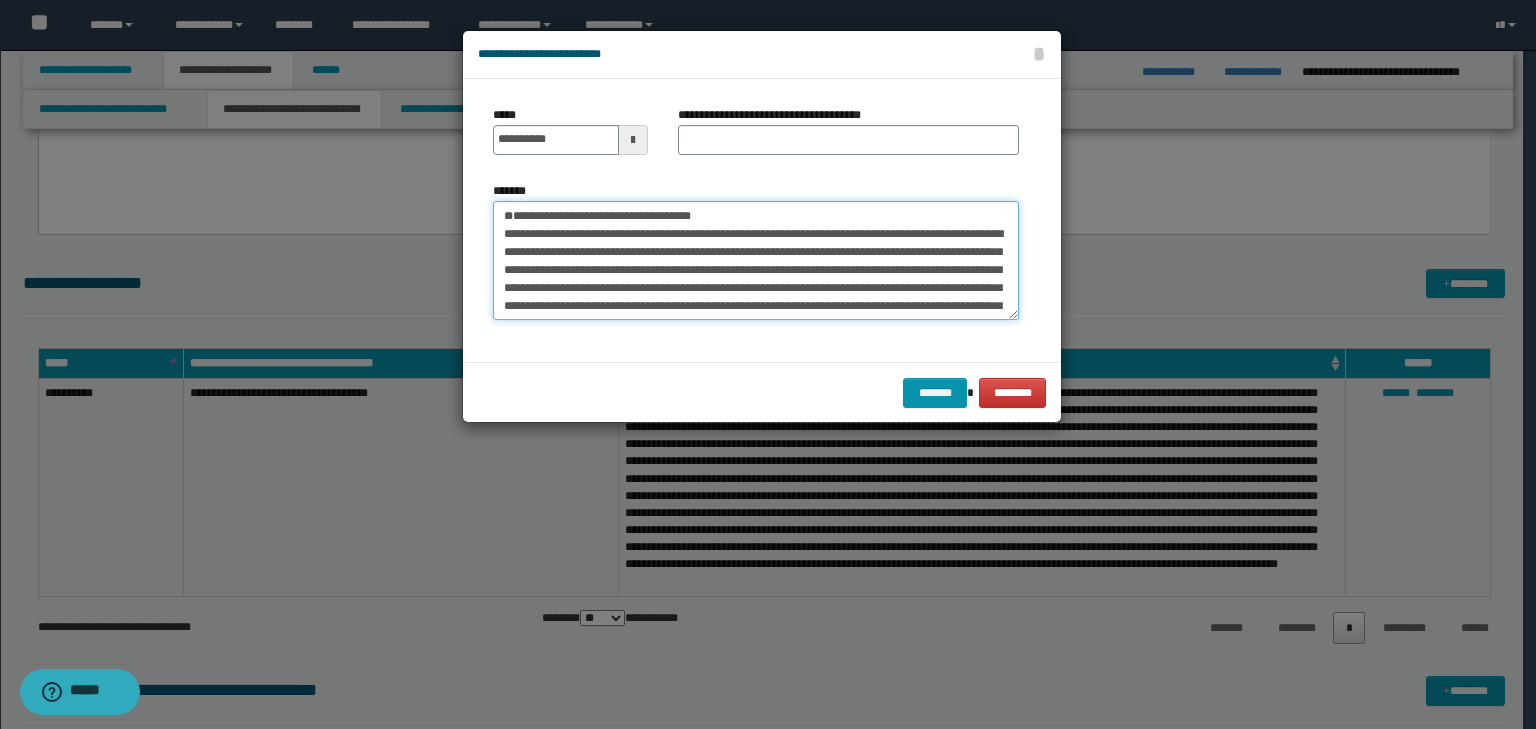 click on "*******" at bounding box center (756, 261) 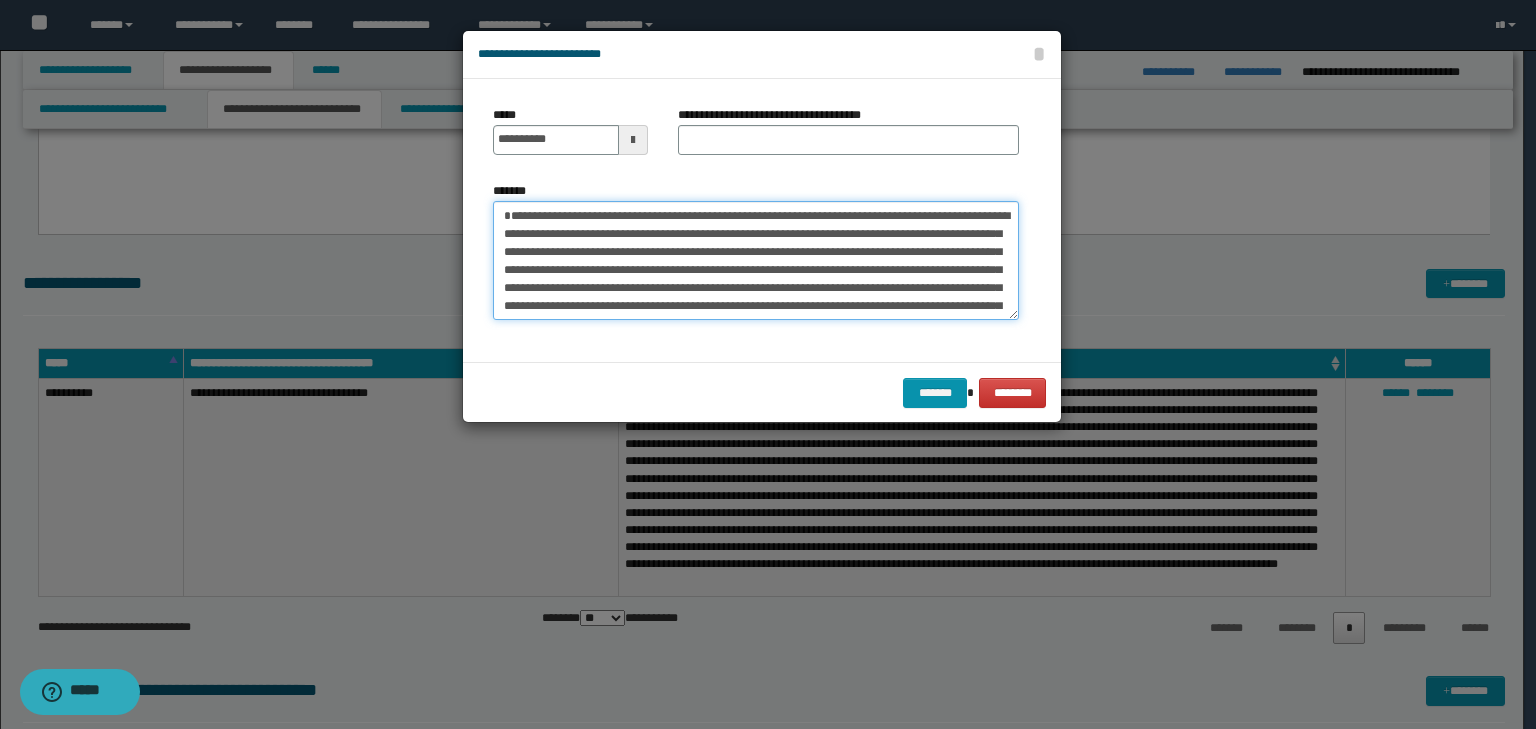 type on "**********" 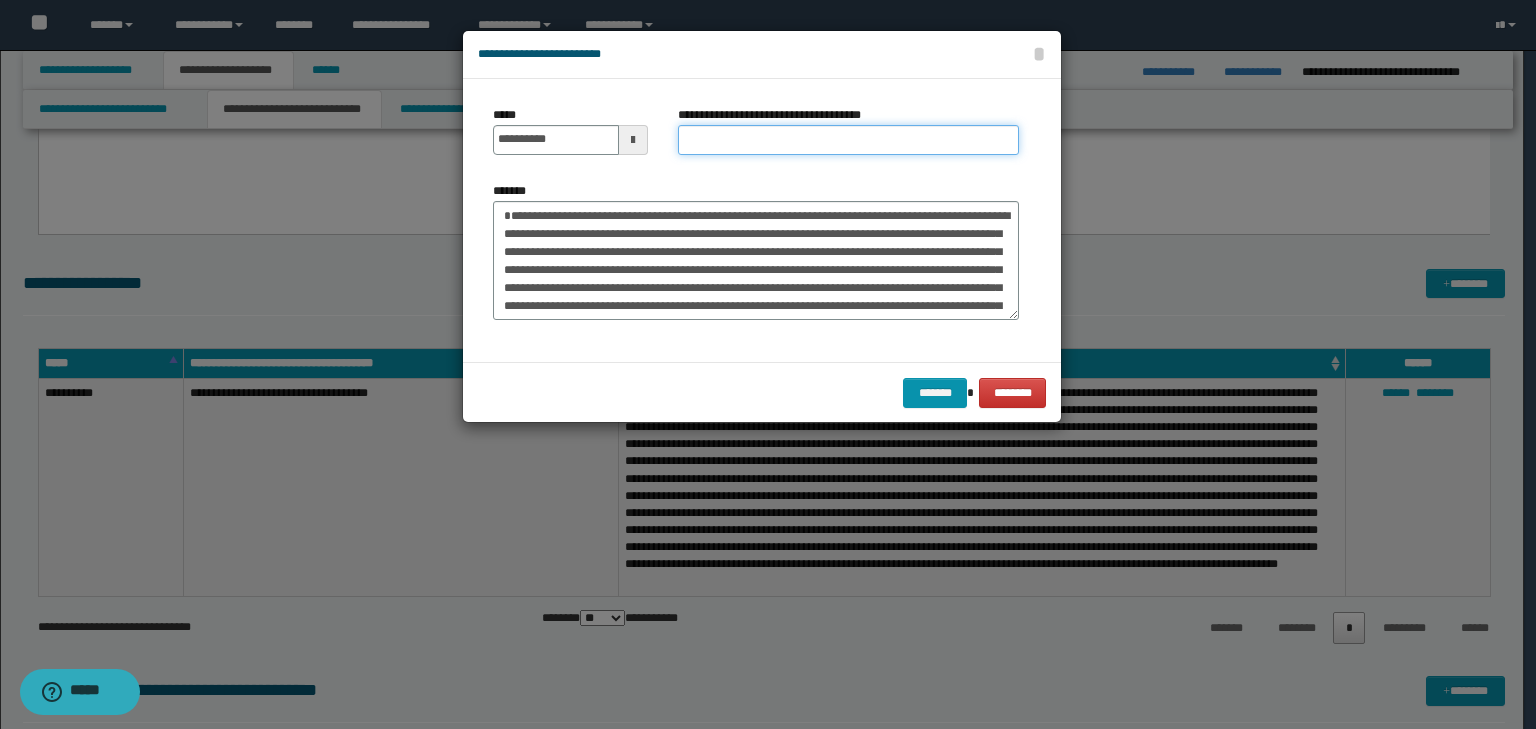 click on "**********" at bounding box center [848, 140] 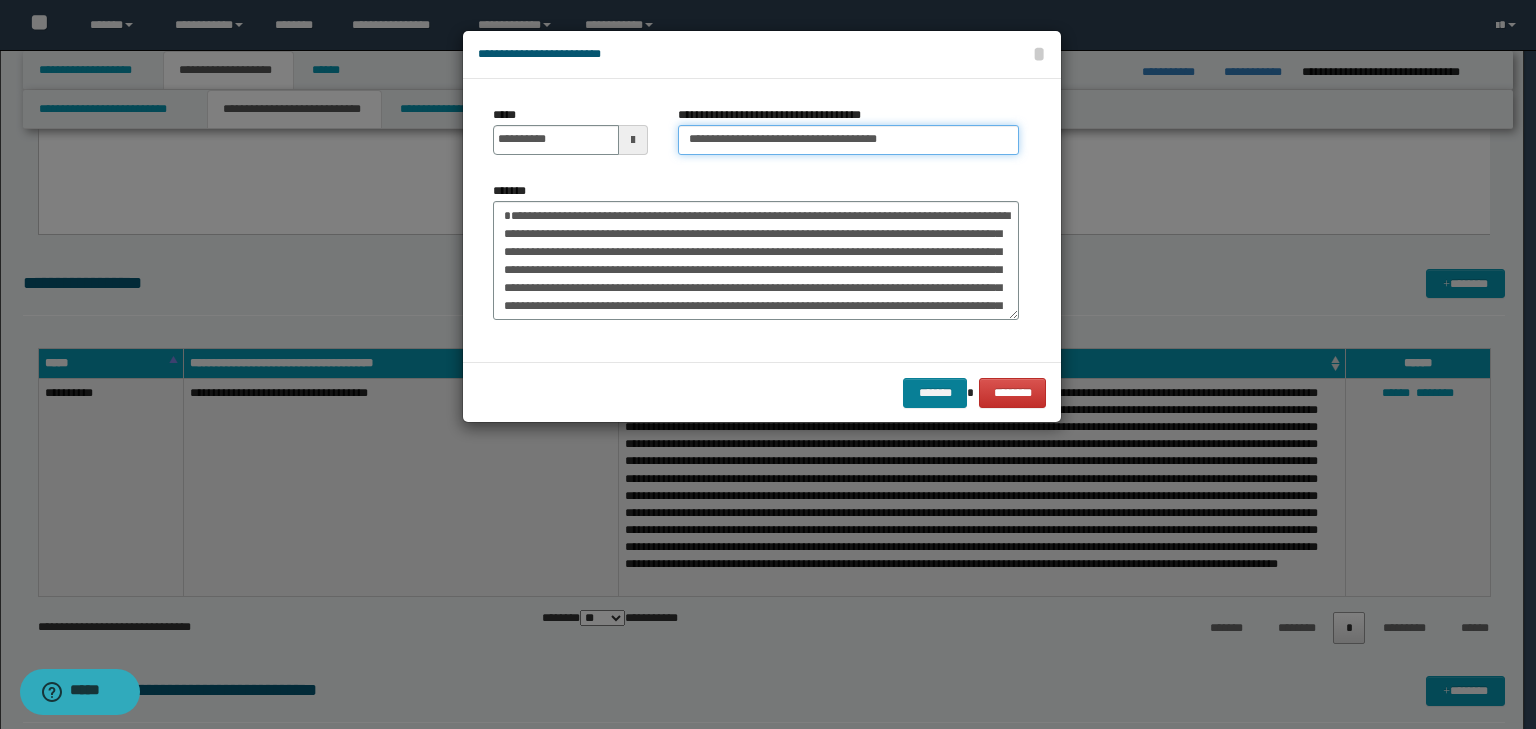 type on "**********" 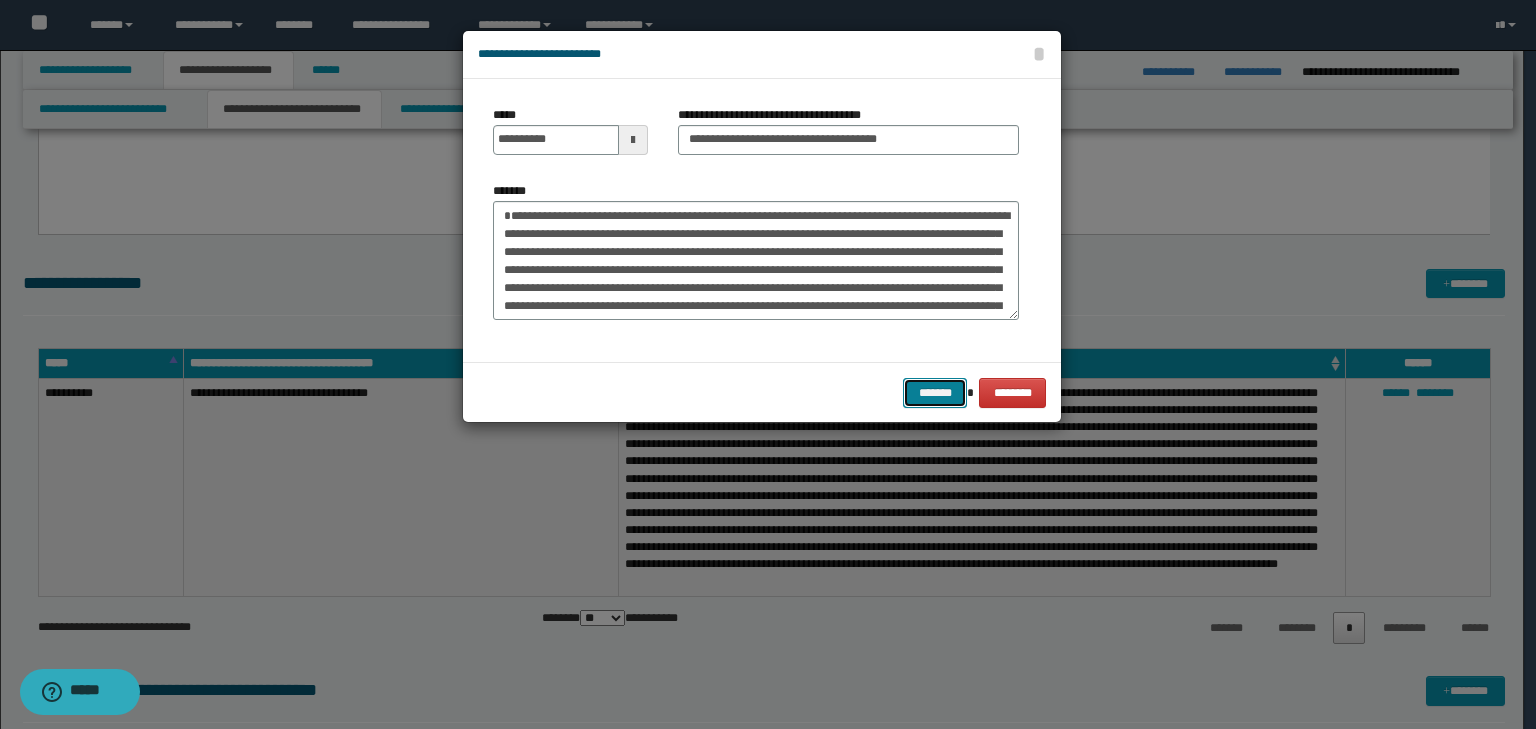 click on "*******" at bounding box center (935, 393) 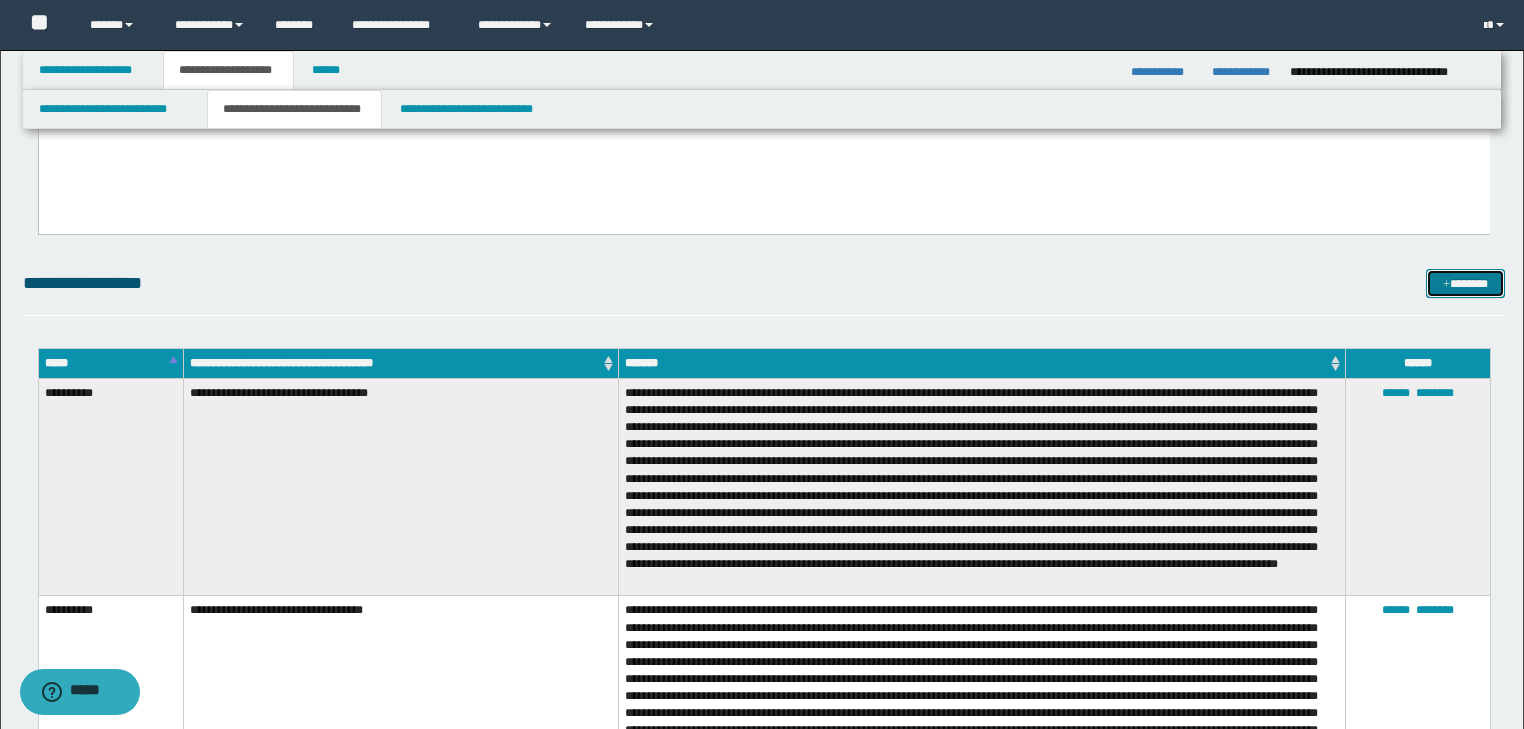 click on "*******" at bounding box center (1465, 284) 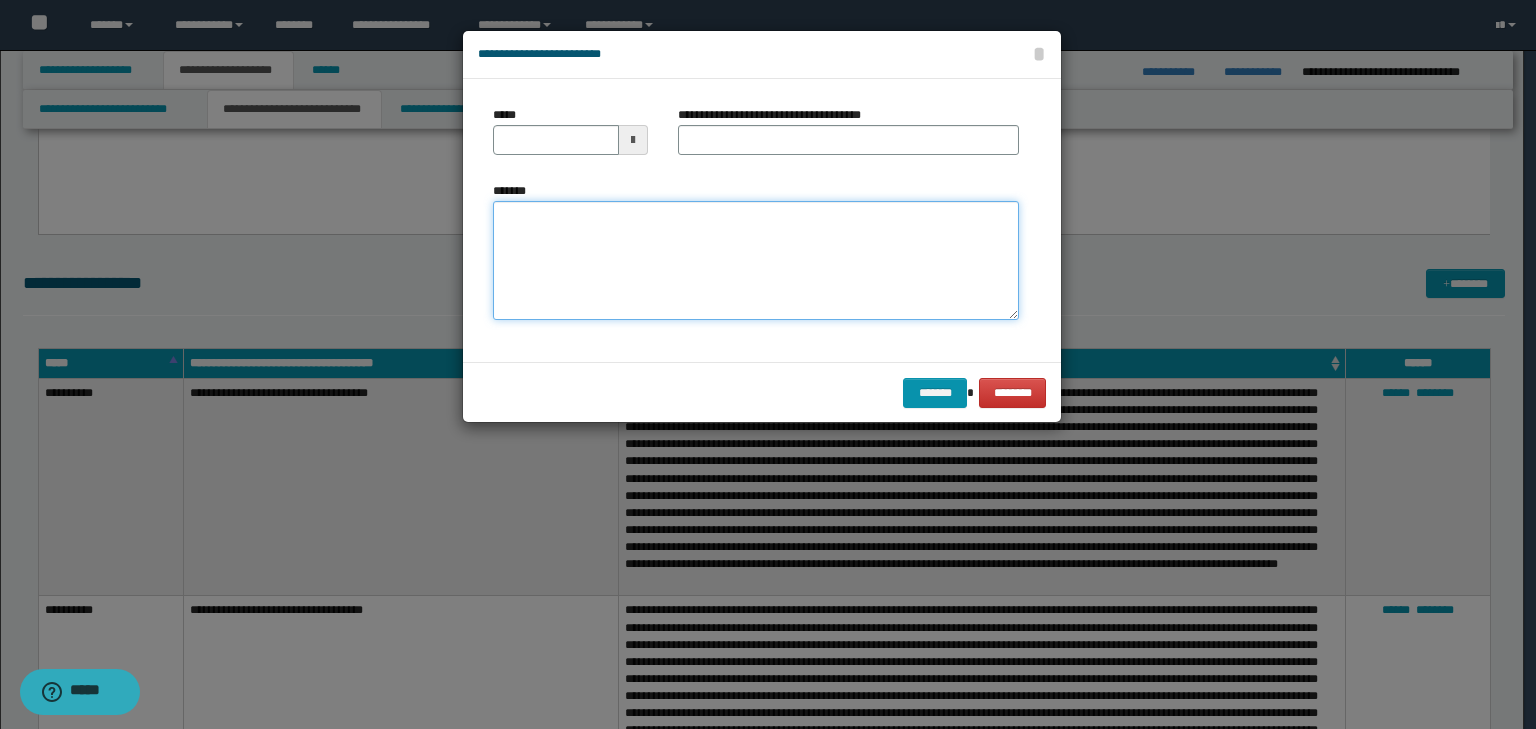 click on "*******" at bounding box center [756, 261] 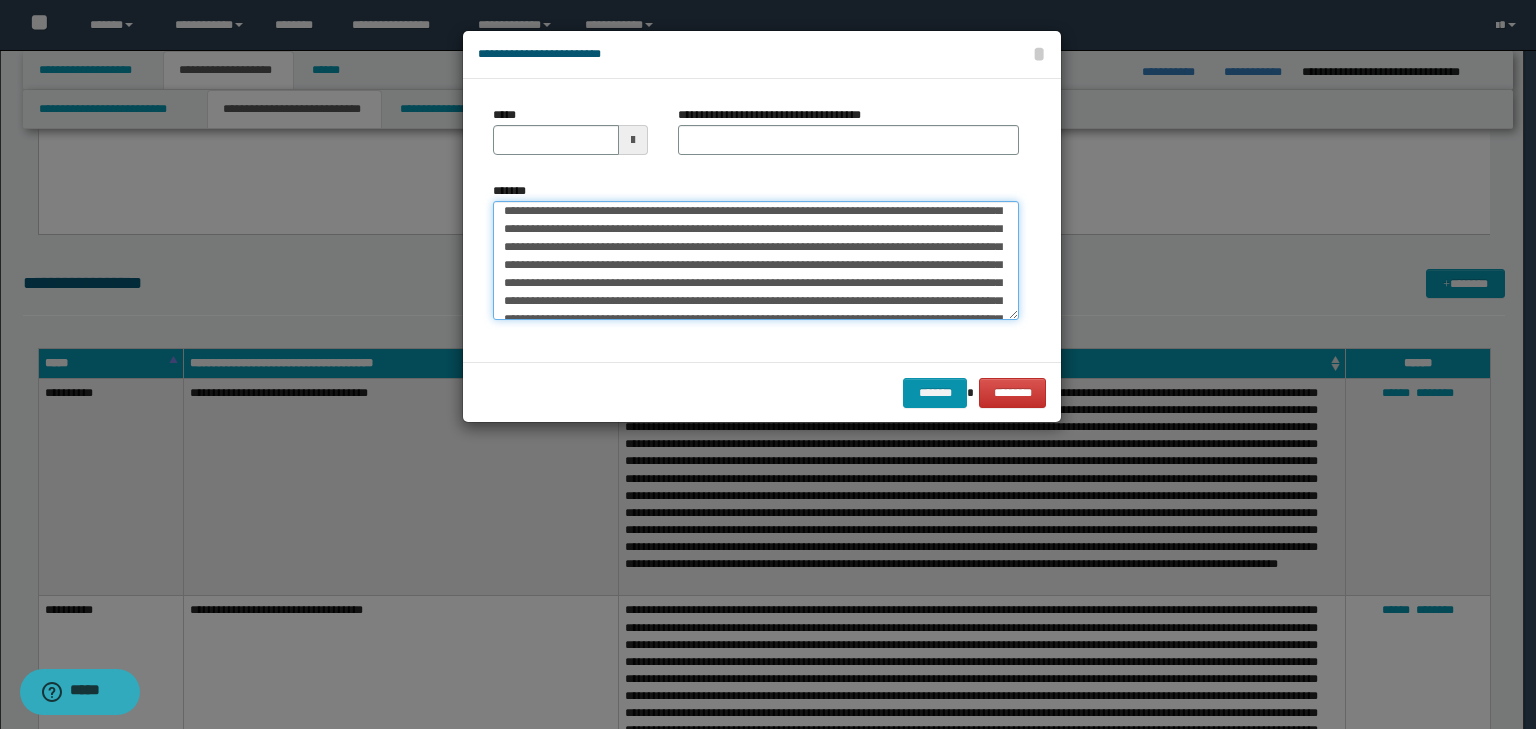 scroll, scrollTop: 0, scrollLeft: 0, axis: both 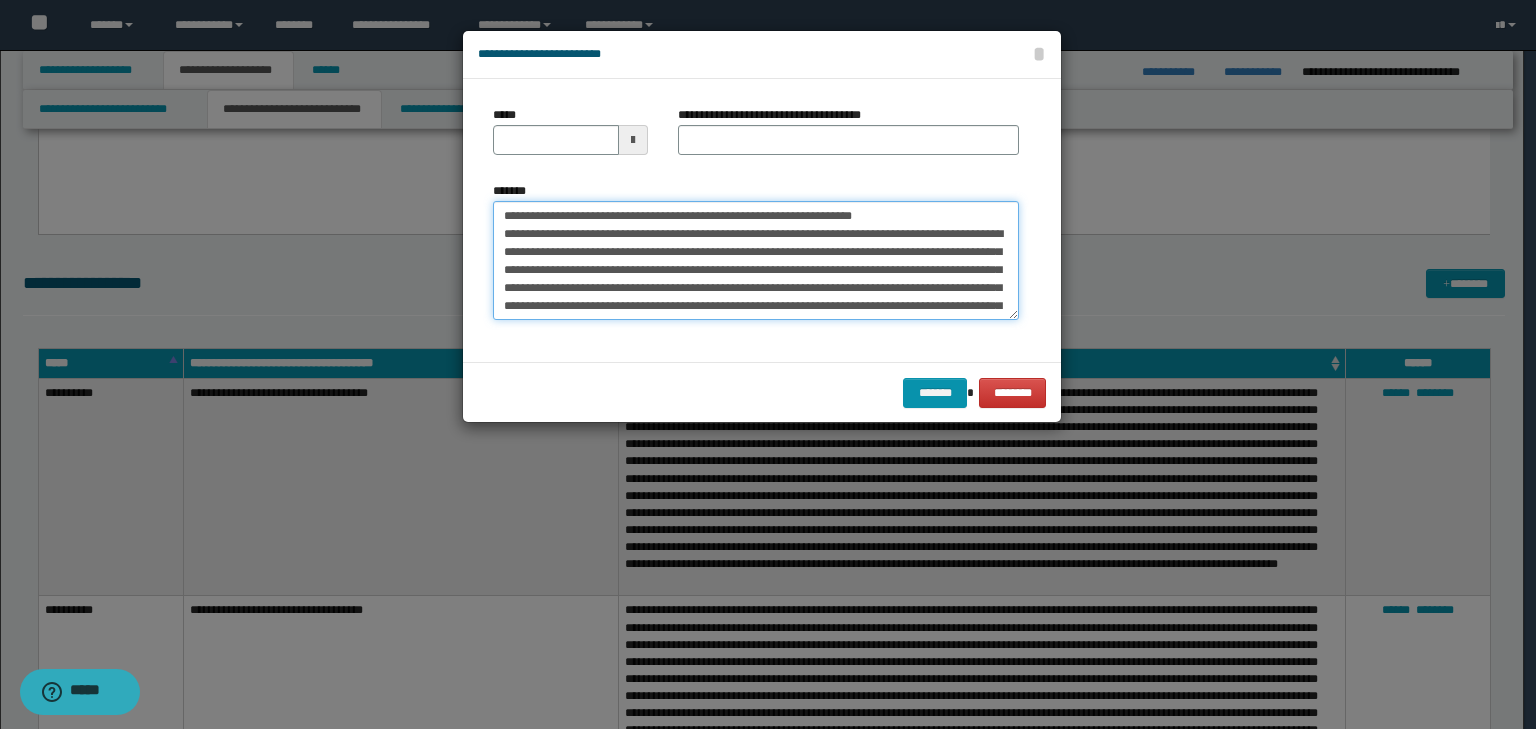 drag, startPoint x: 566, startPoint y: 210, endPoint x: 456, endPoint y: 200, distance: 110.45361 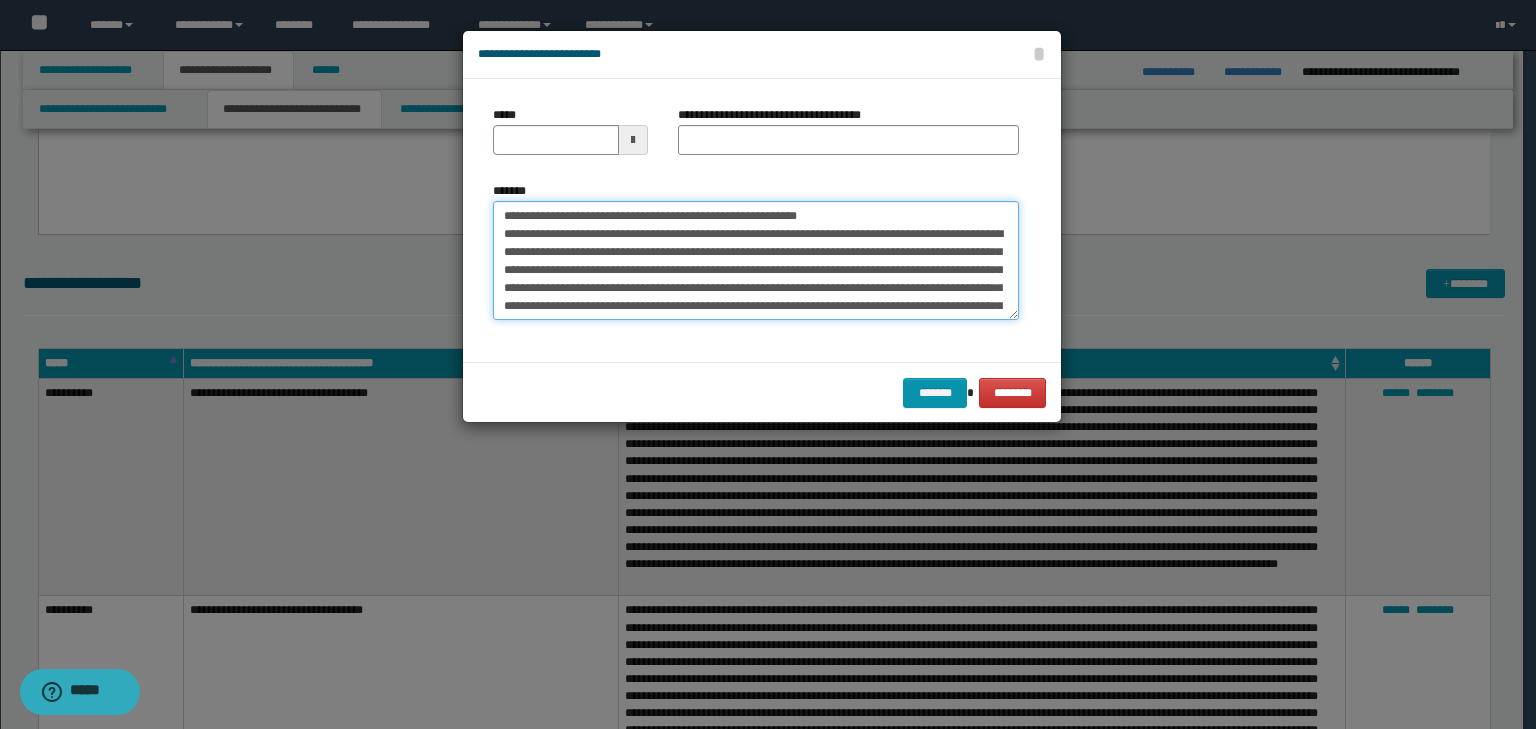 type 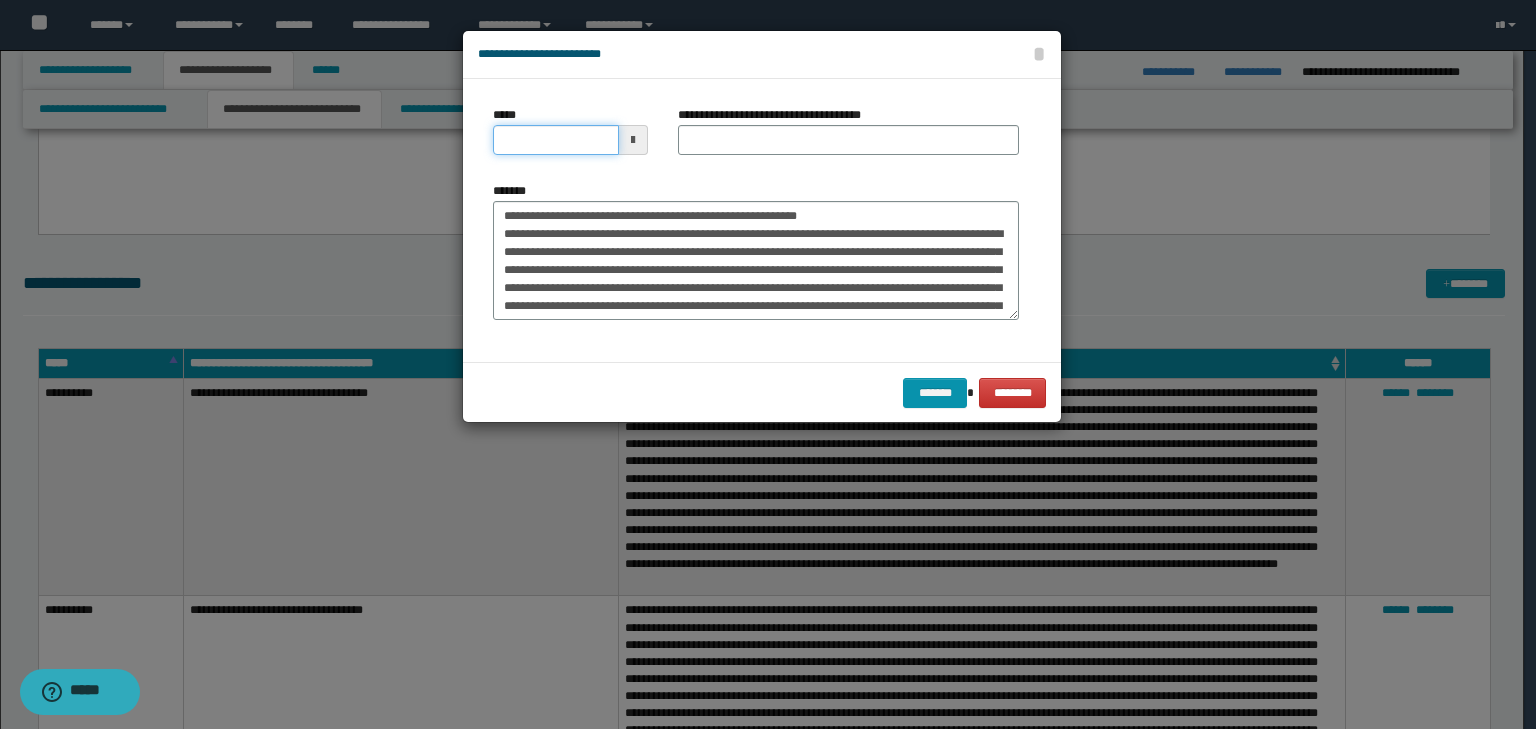 click on "*****" at bounding box center (556, 140) 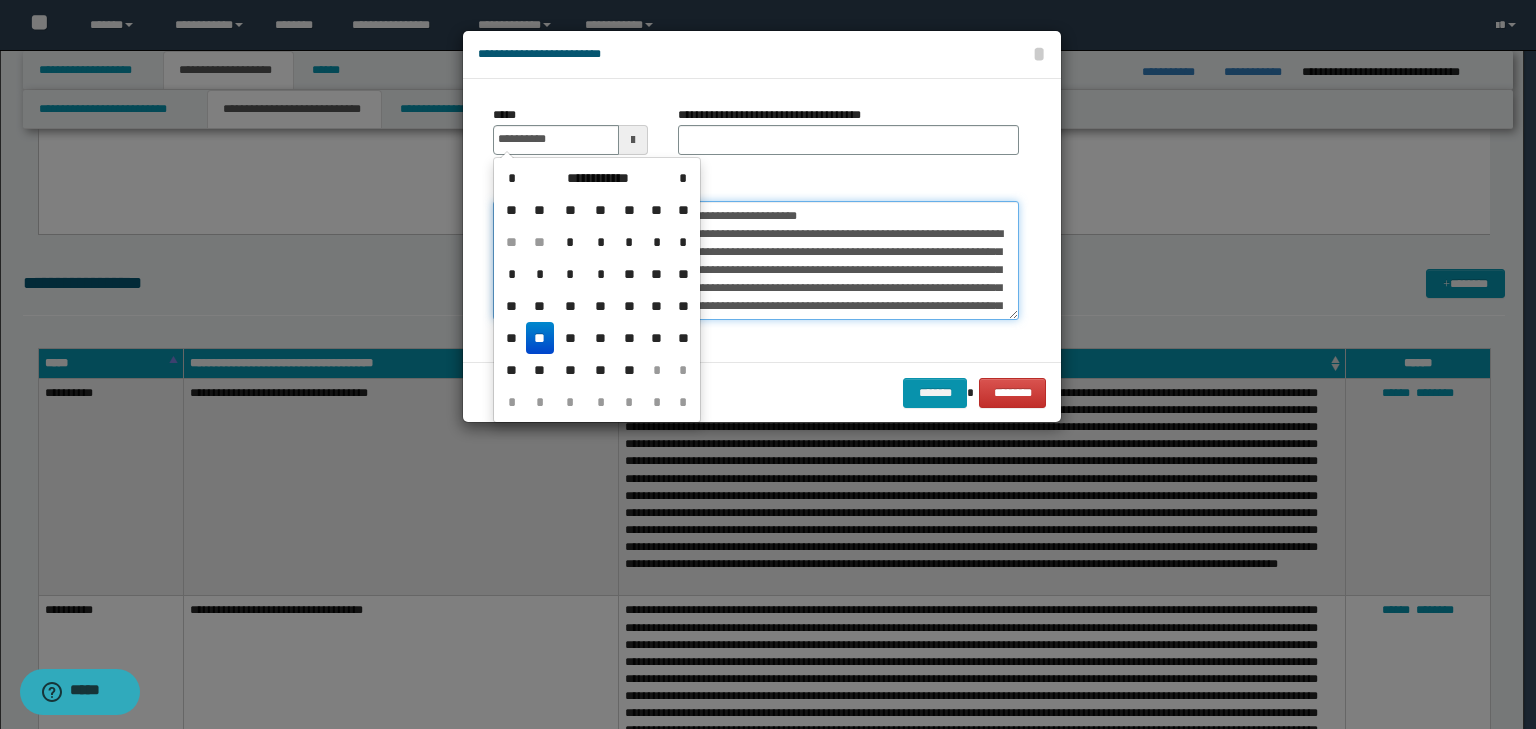 type on "**********" 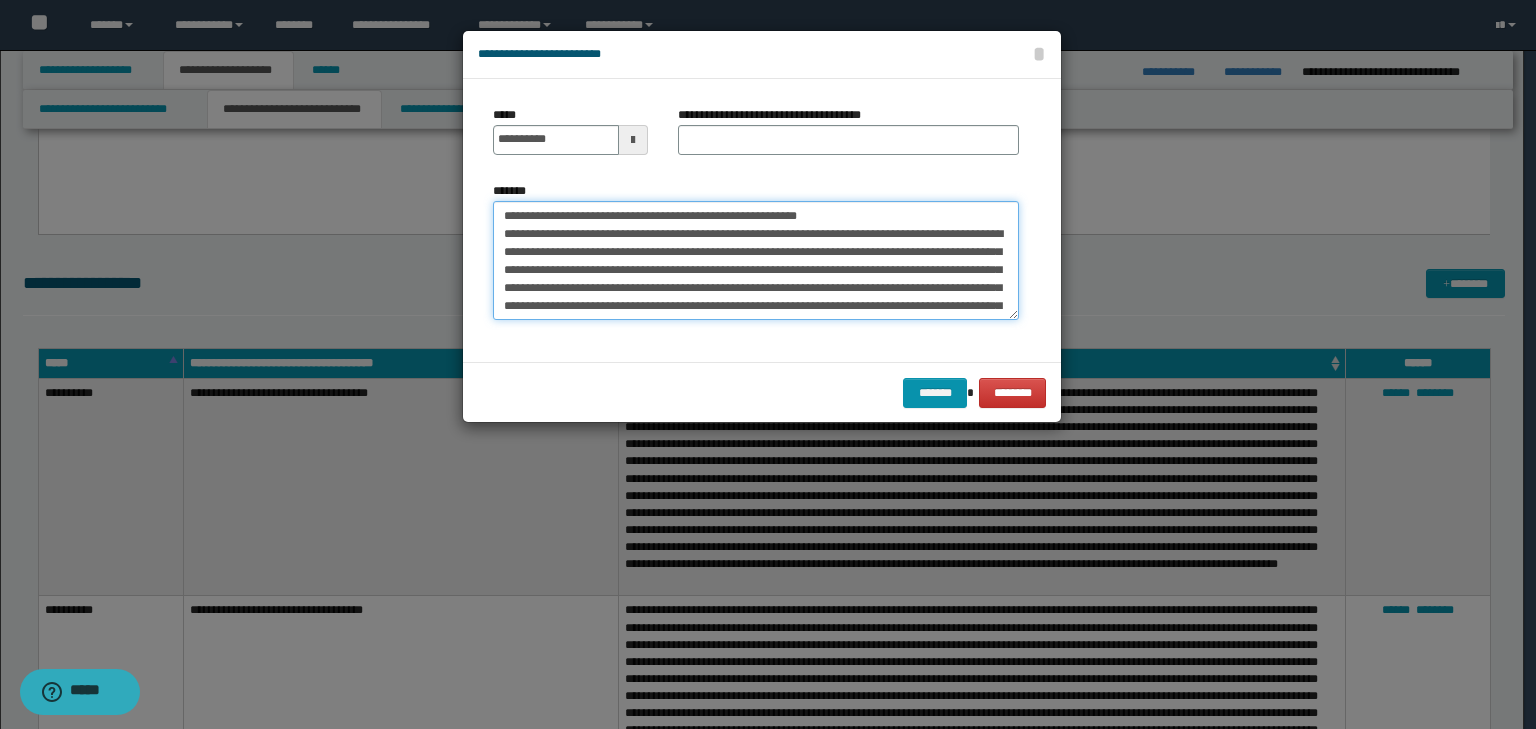 drag, startPoint x: 794, startPoint y: 204, endPoint x: 475, endPoint y: 186, distance: 319.50745 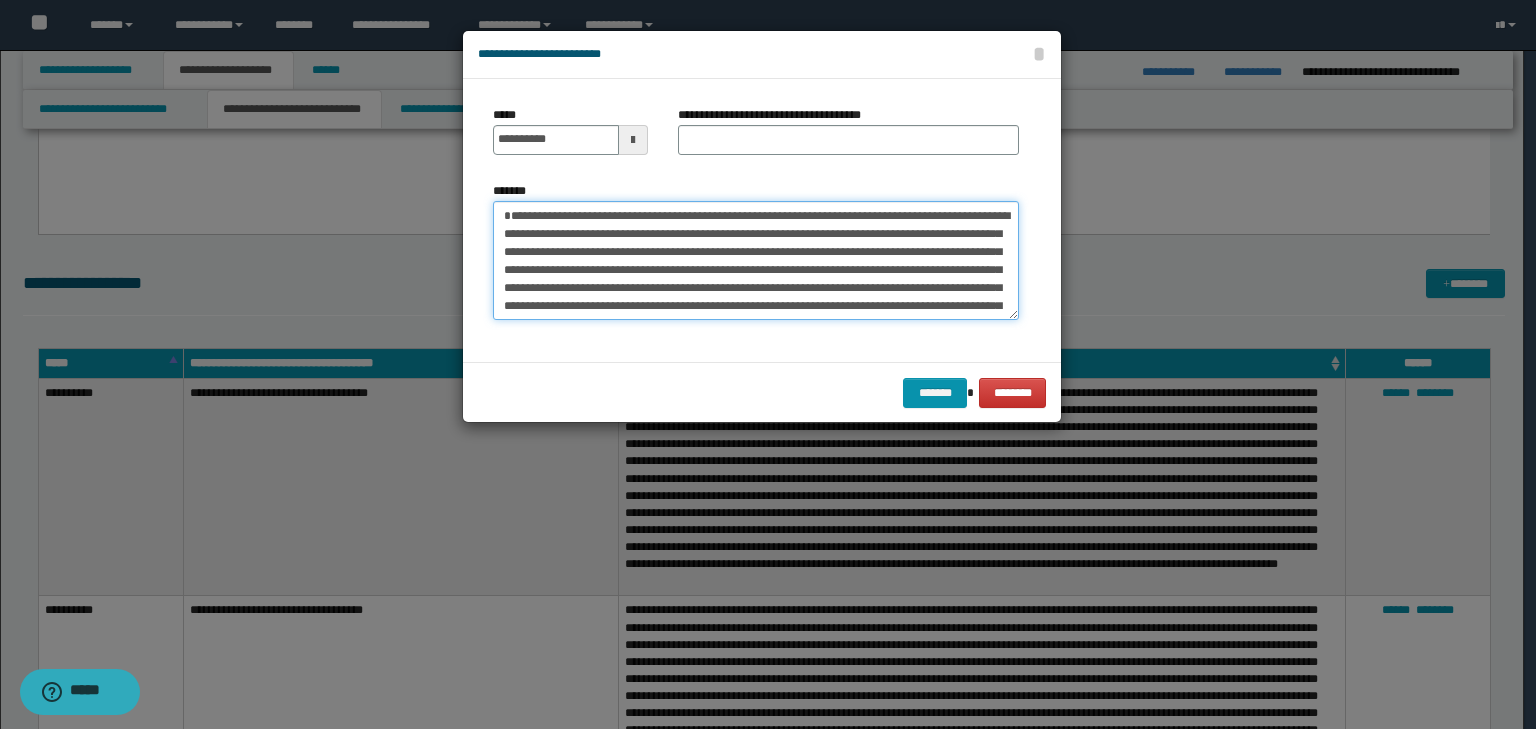 type on "**********" 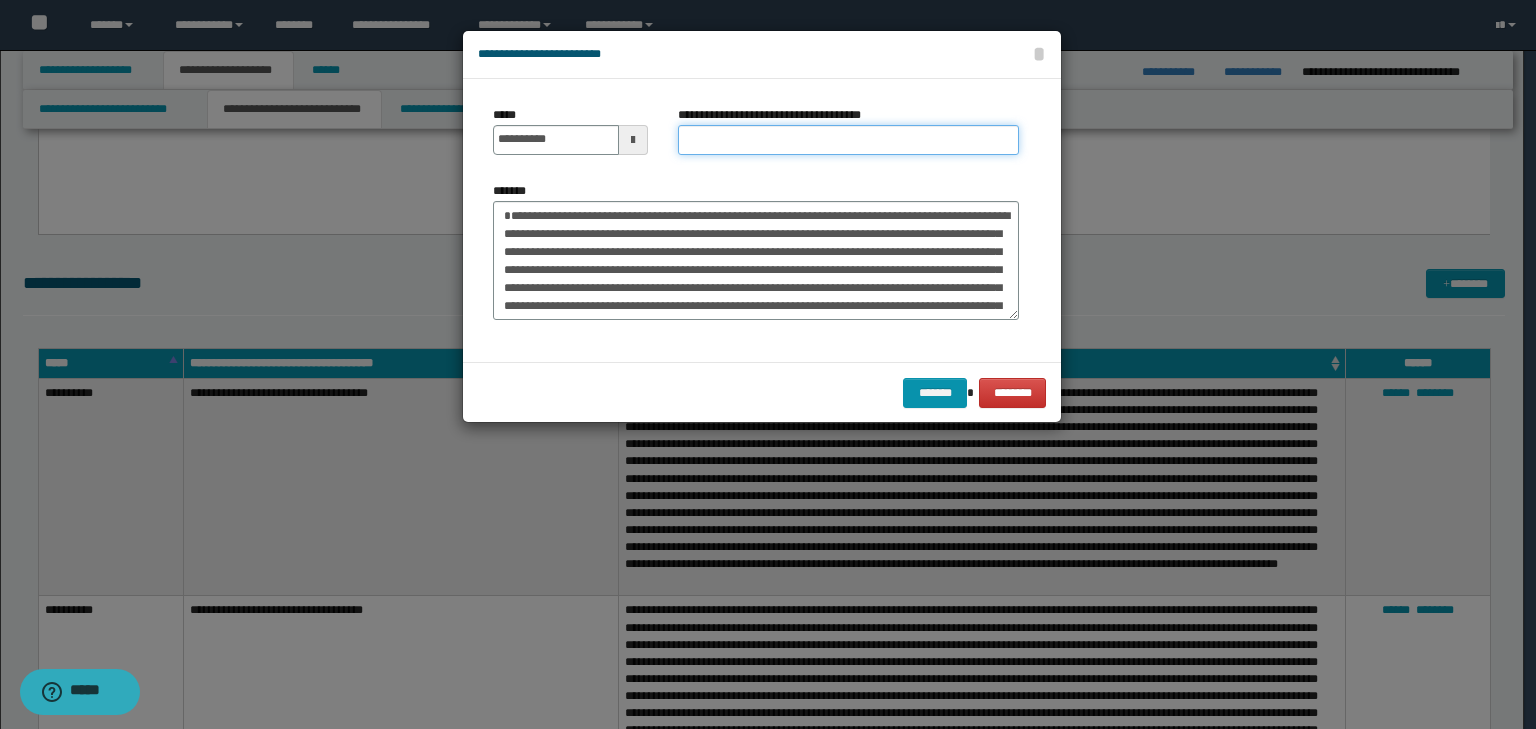 click on "**********" at bounding box center (848, 140) 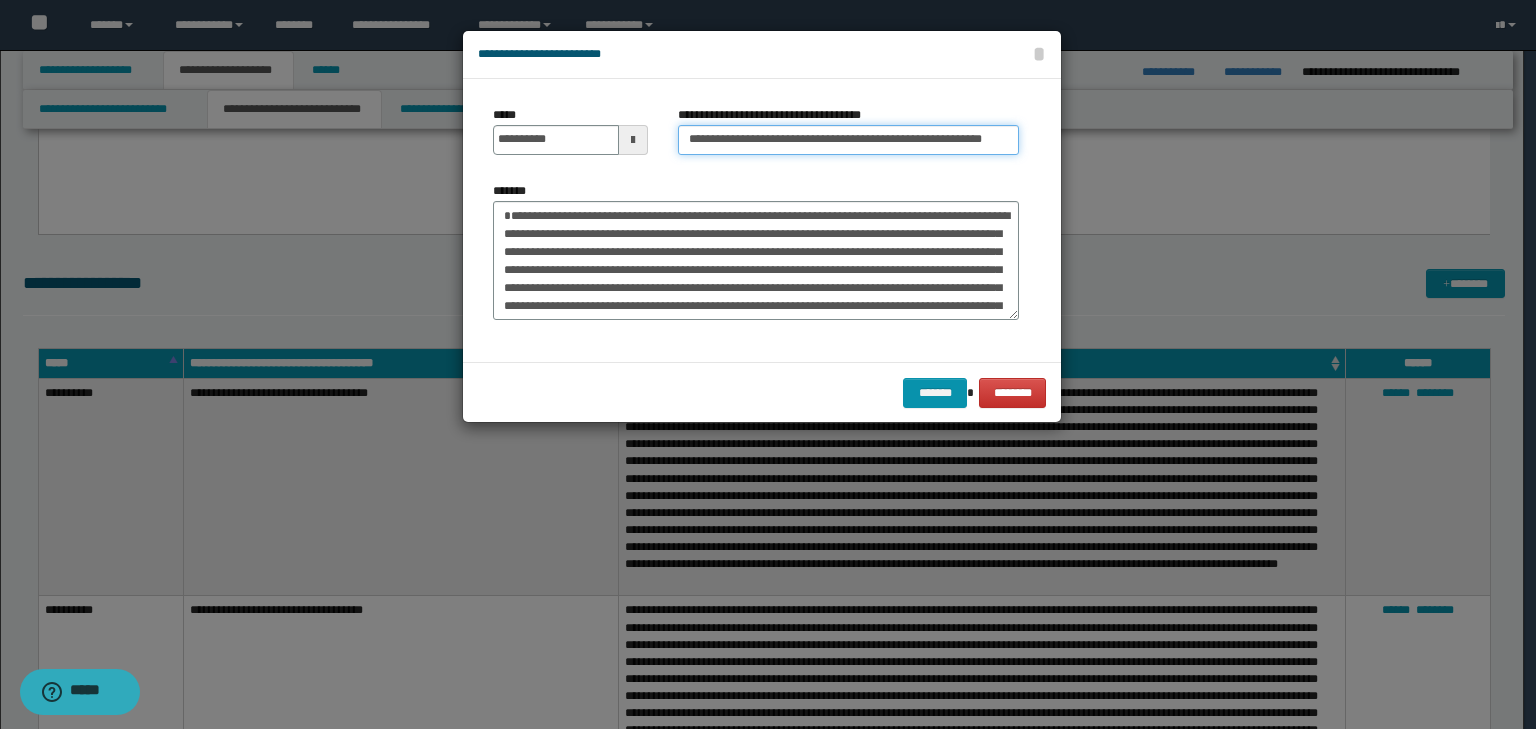 scroll, scrollTop: 0, scrollLeft: 41, axis: horizontal 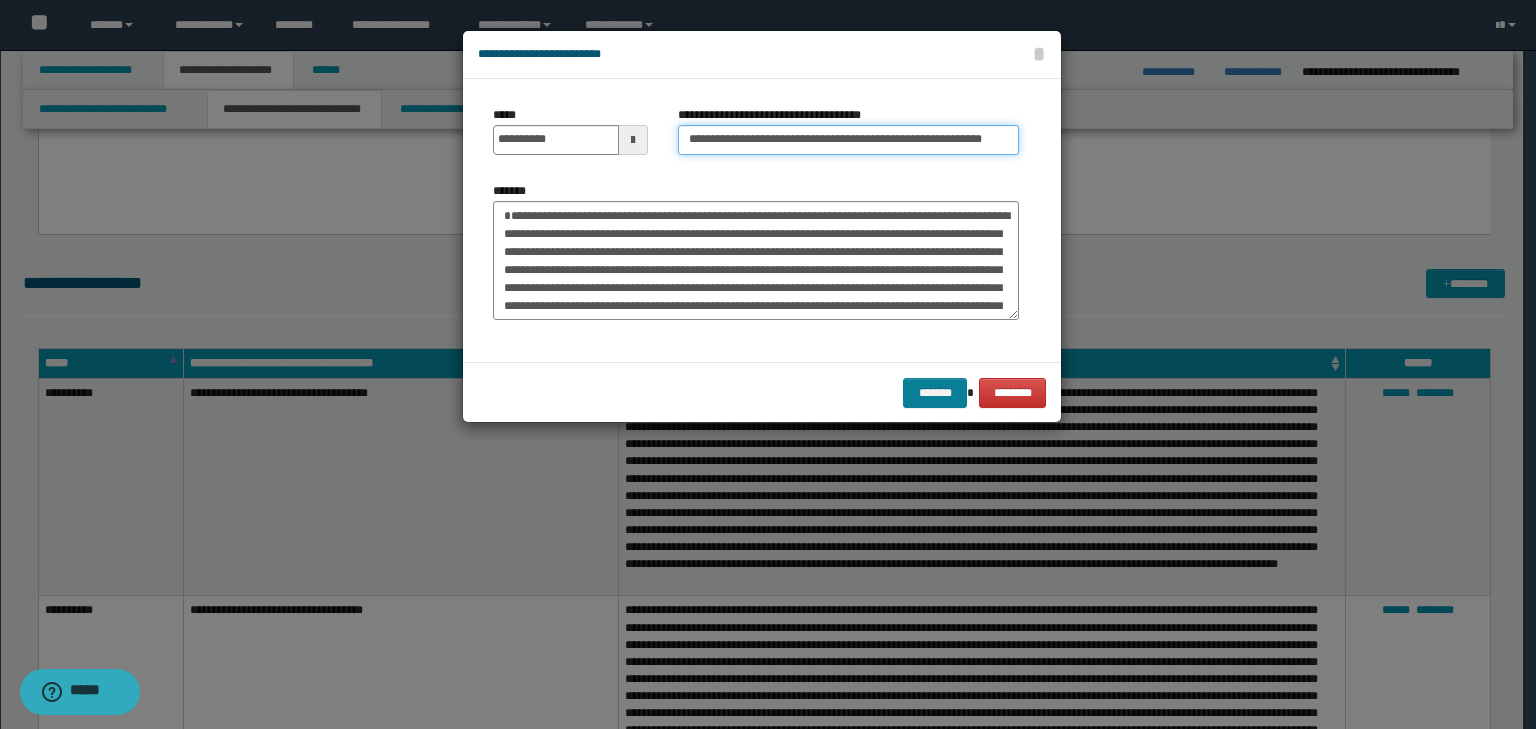 type on "**********" 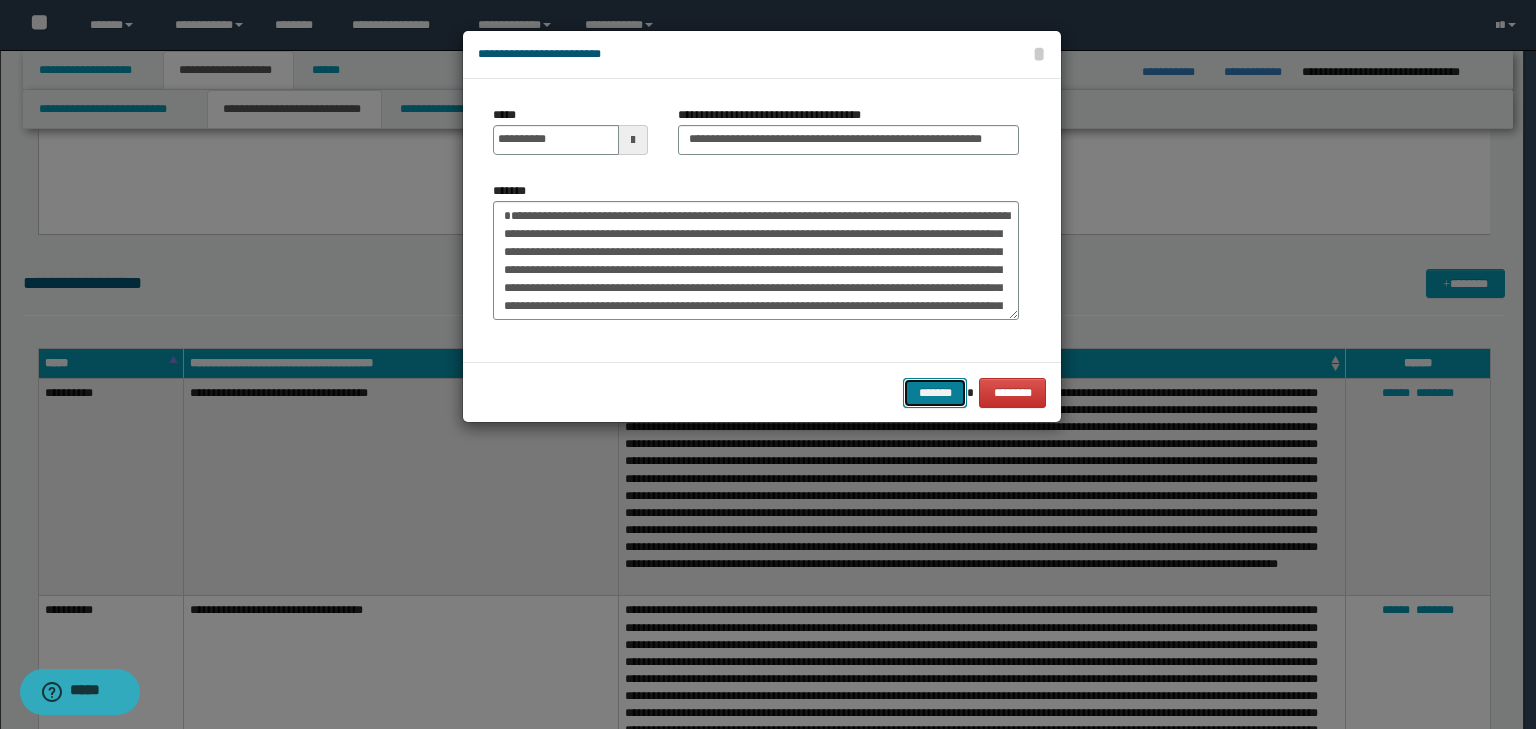 click on "*******" at bounding box center (935, 393) 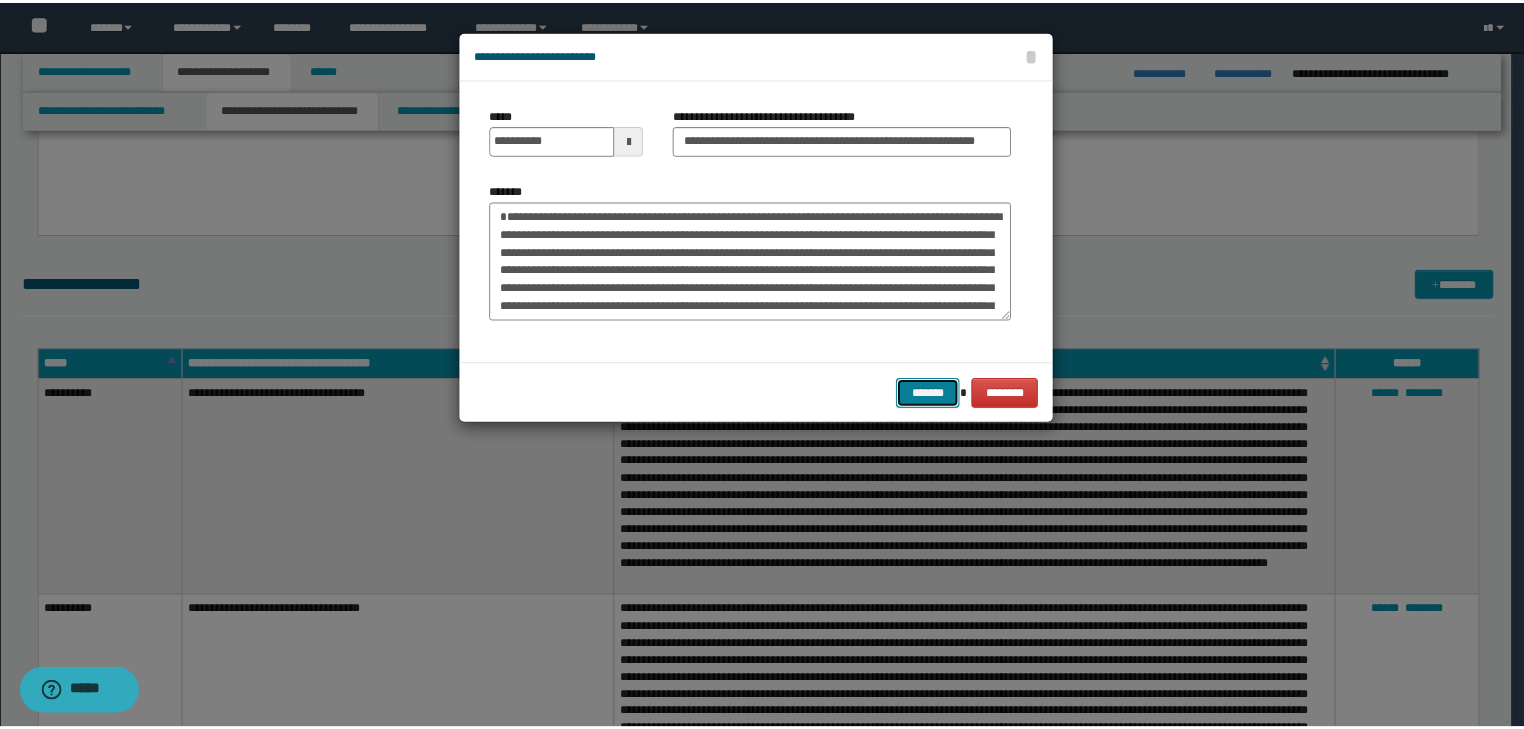 scroll, scrollTop: 0, scrollLeft: 0, axis: both 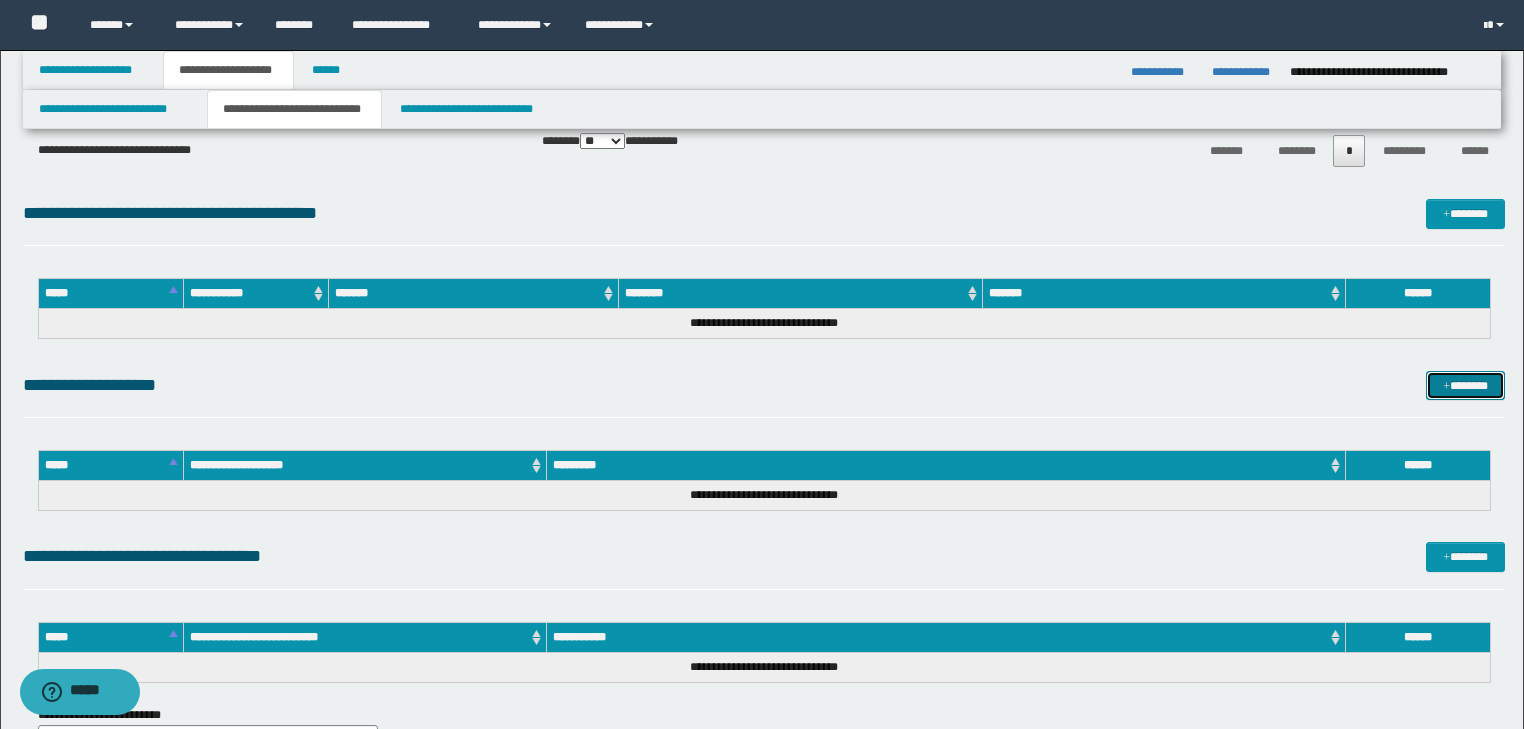 click on "*******" at bounding box center [1465, 386] 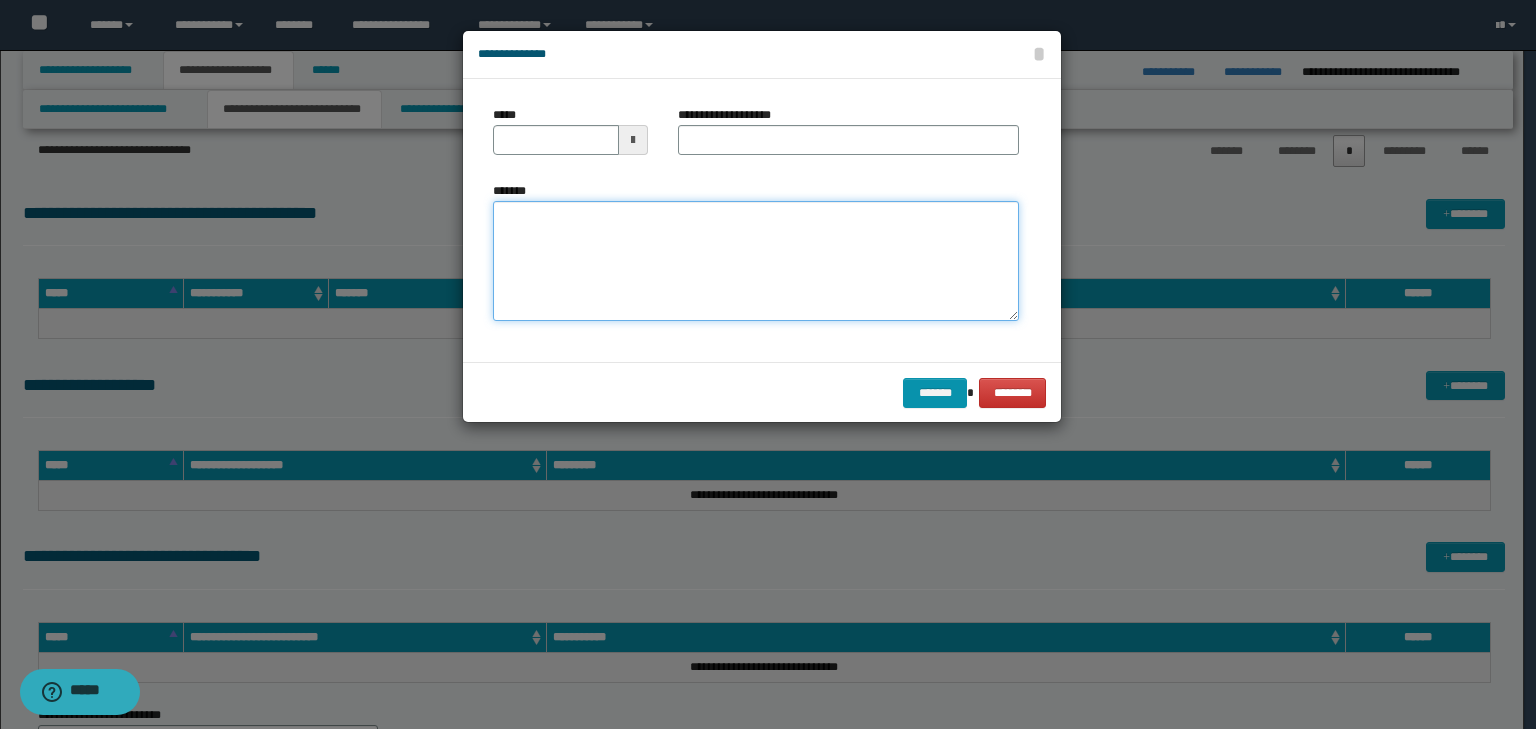 drag, startPoint x: 732, startPoint y: 220, endPoint x: 708, endPoint y: 221, distance: 24.020824 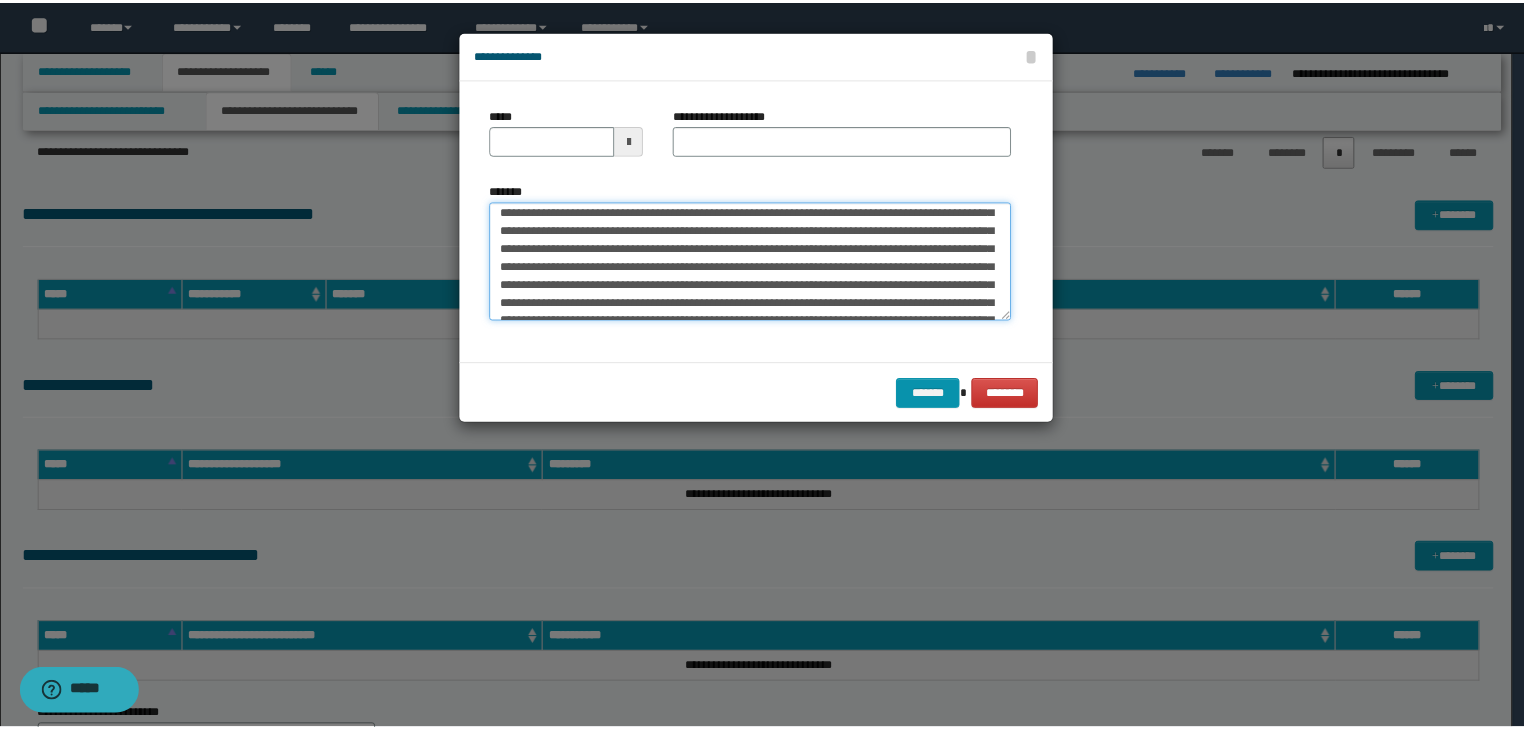 scroll, scrollTop: 0, scrollLeft: 0, axis: both 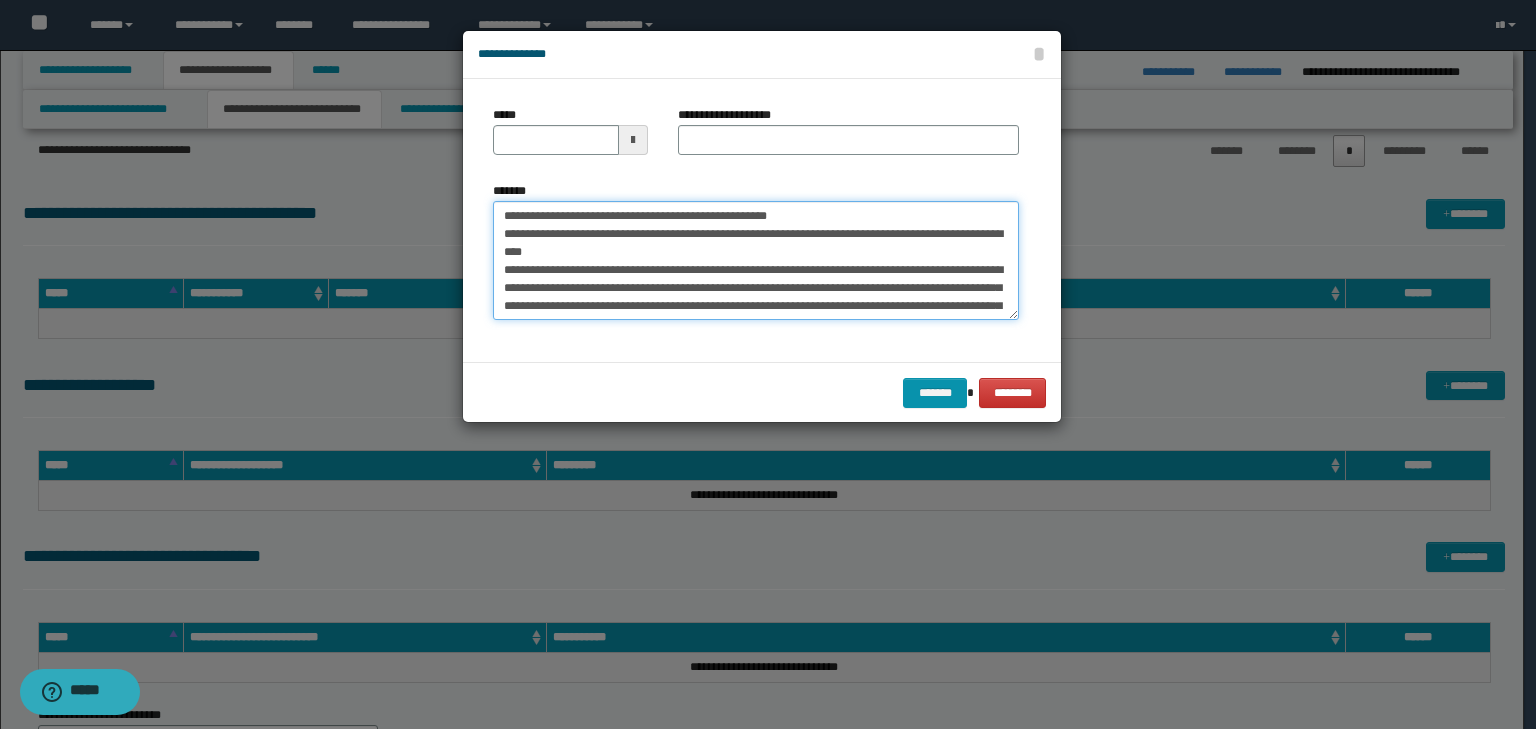 drag, startPoint x: 564, startPoint y: 215, endPoint x: 476, endPoint y: 201, distance: 89.106674 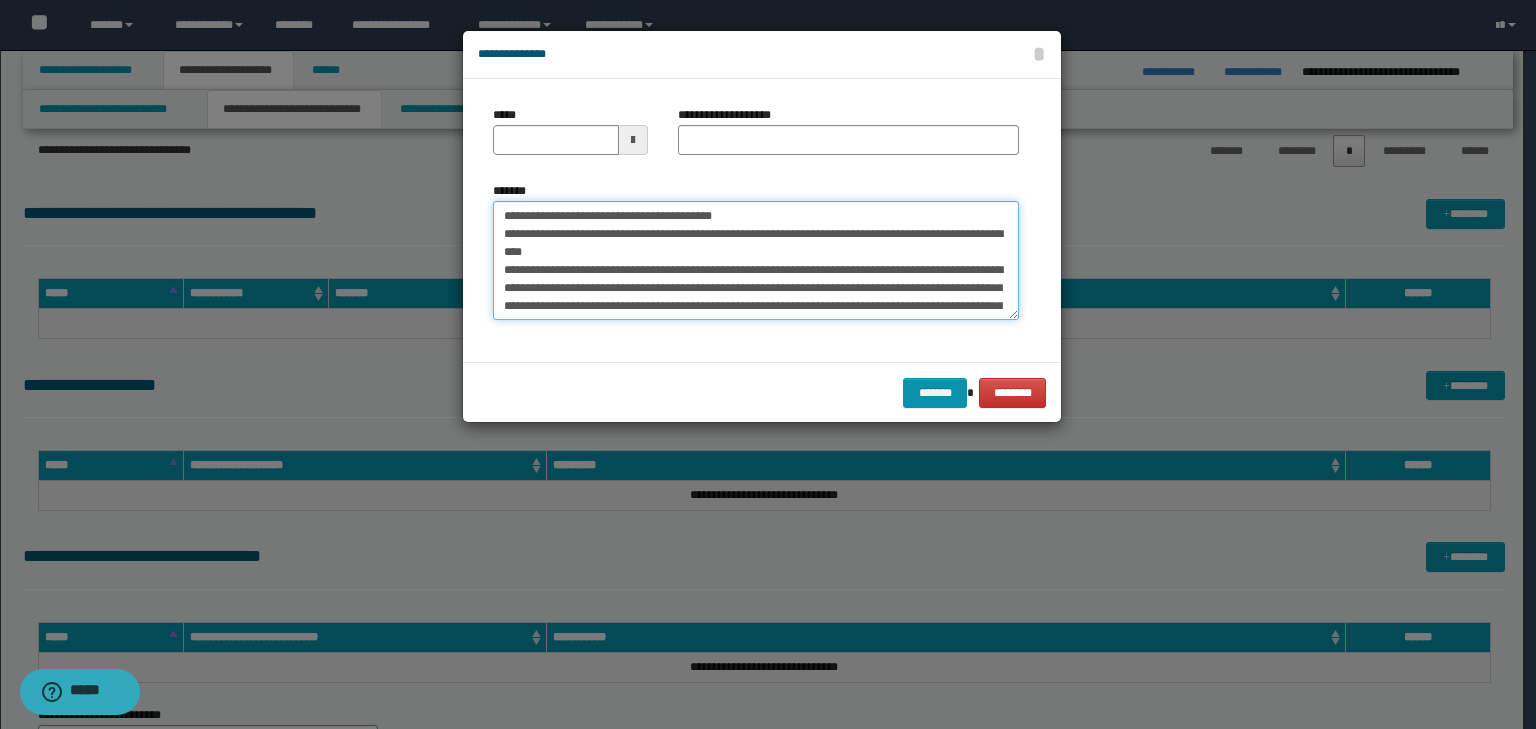type 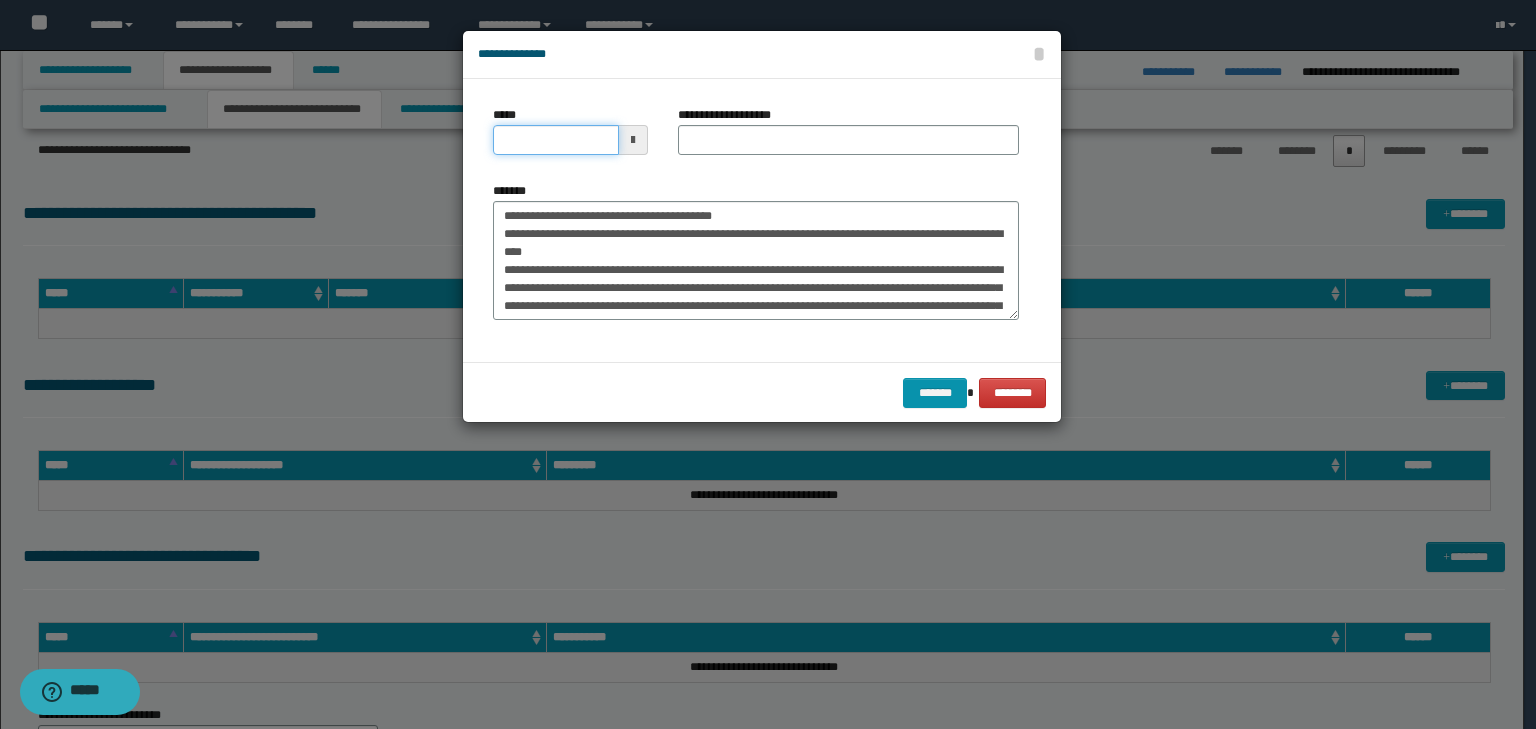 click on "*****" at bounding box center (556, 140) 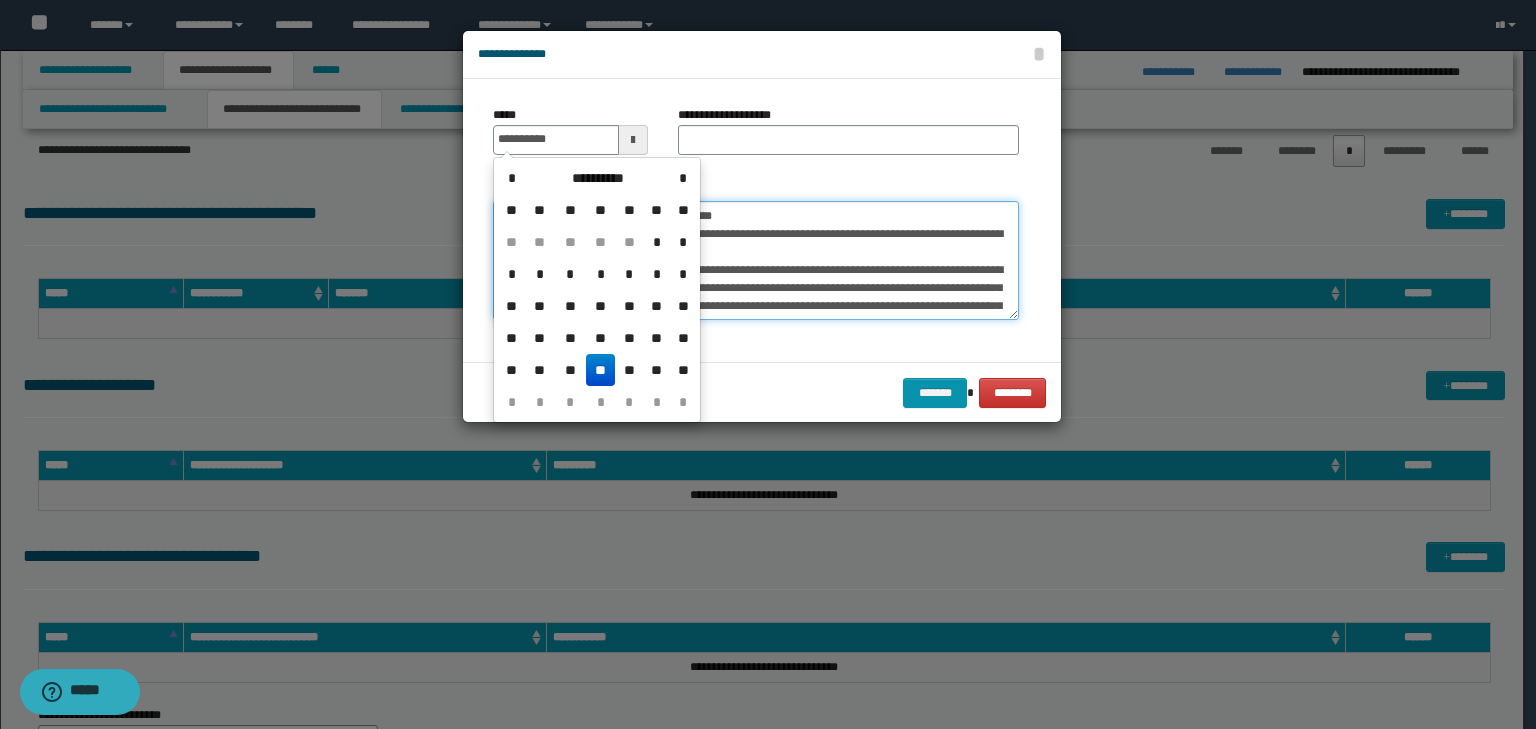 type on "**********" 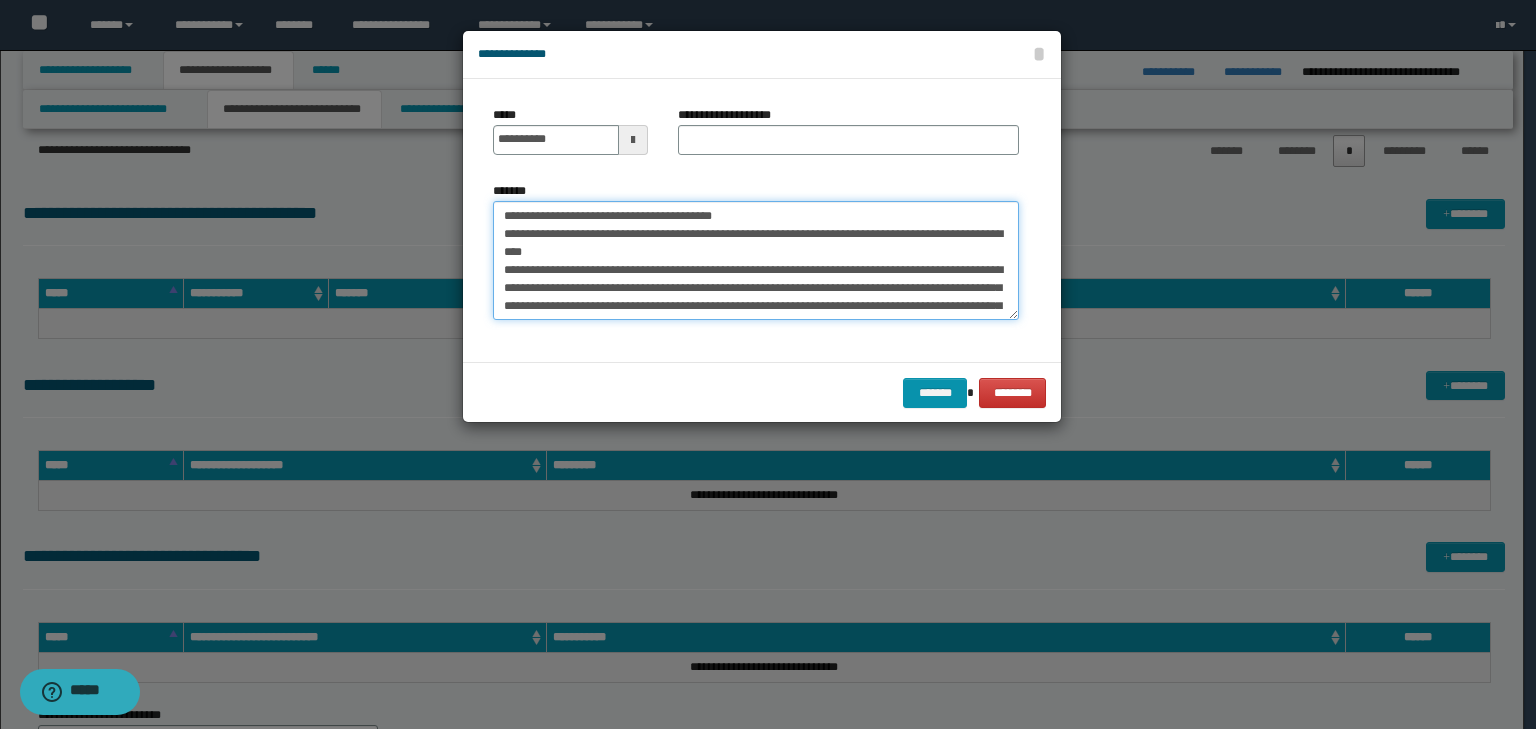 drag, startPoint x: 811, startPoint y: 204, endPoint x: 394, endPoint y: 178, distance: 417.80975 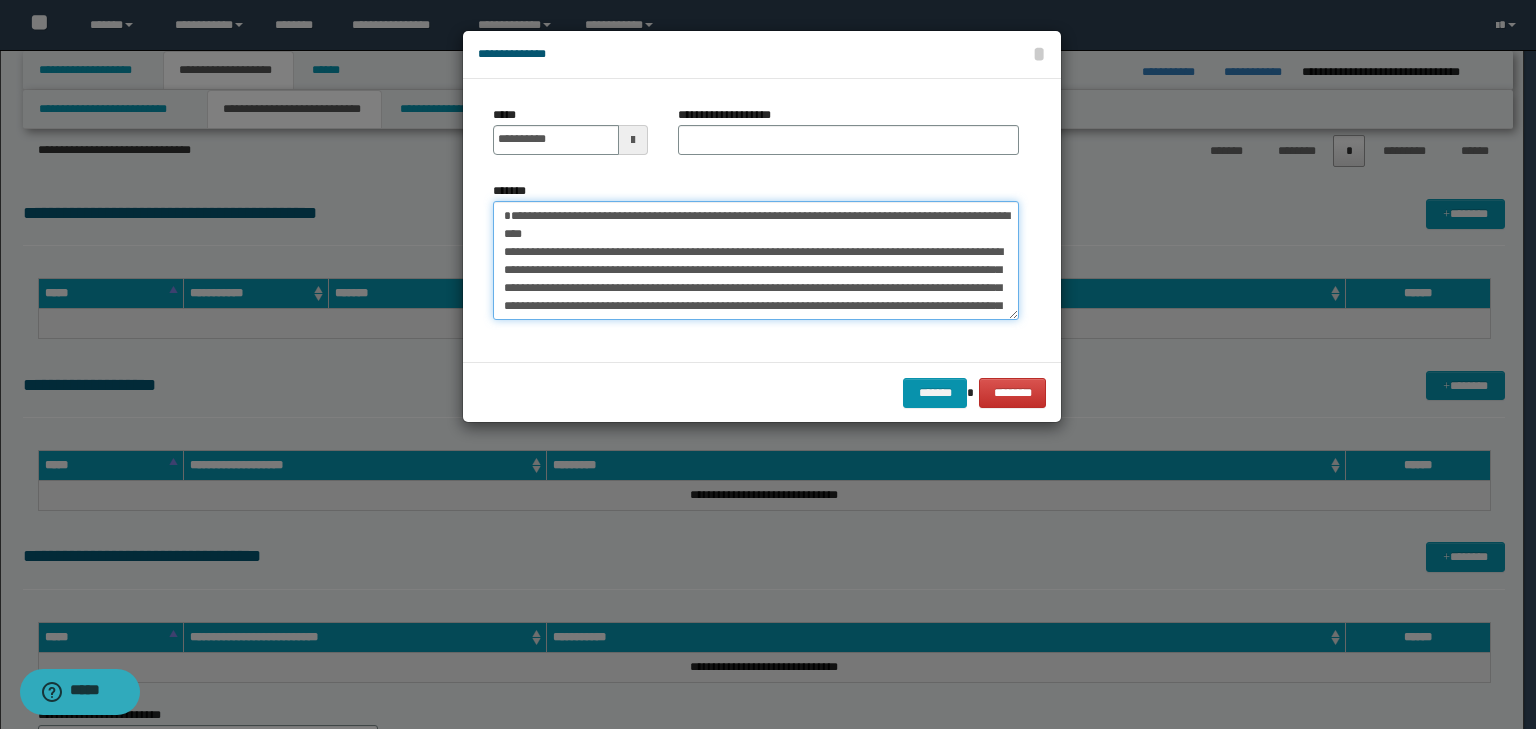 type on "**********" 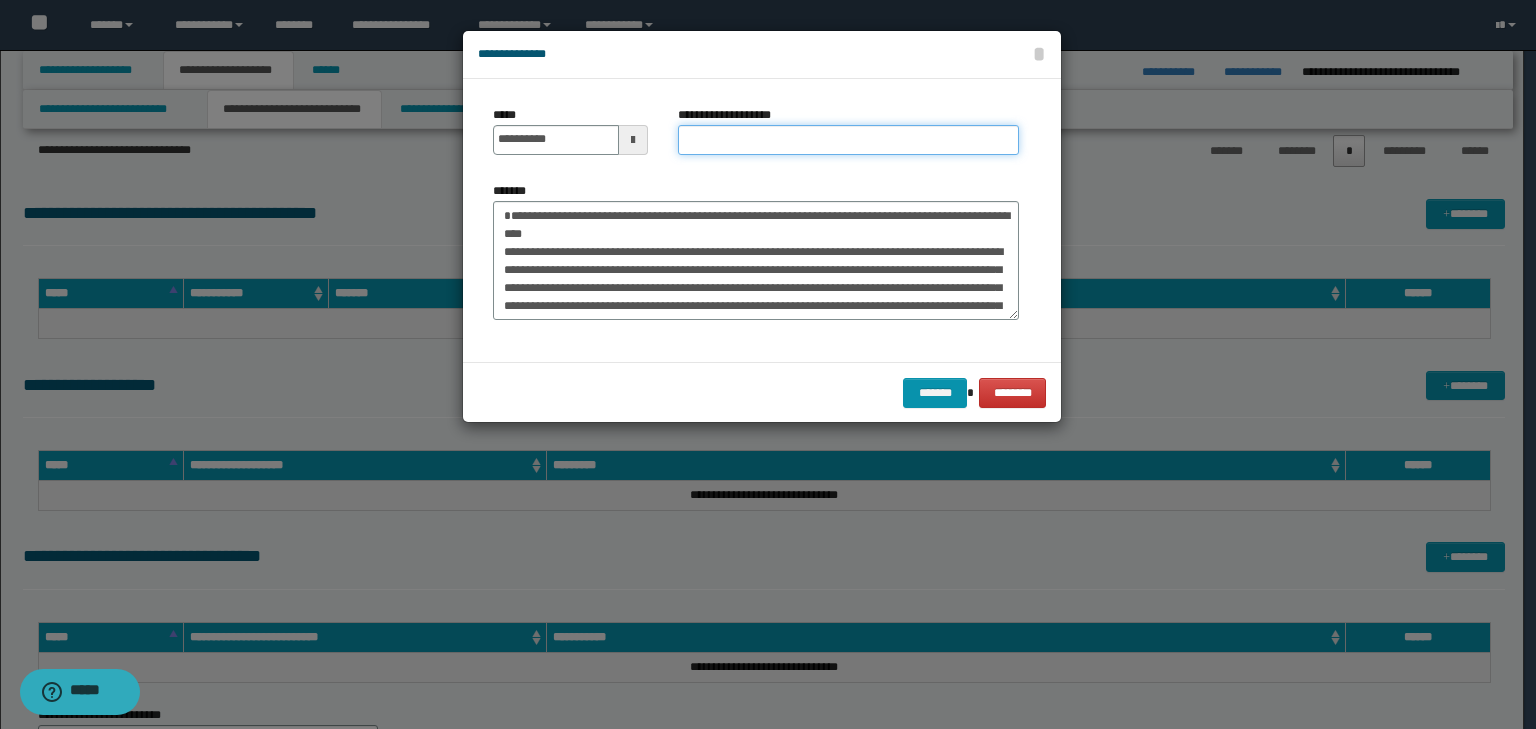 click on "**********" at bounding box center [848, 140] 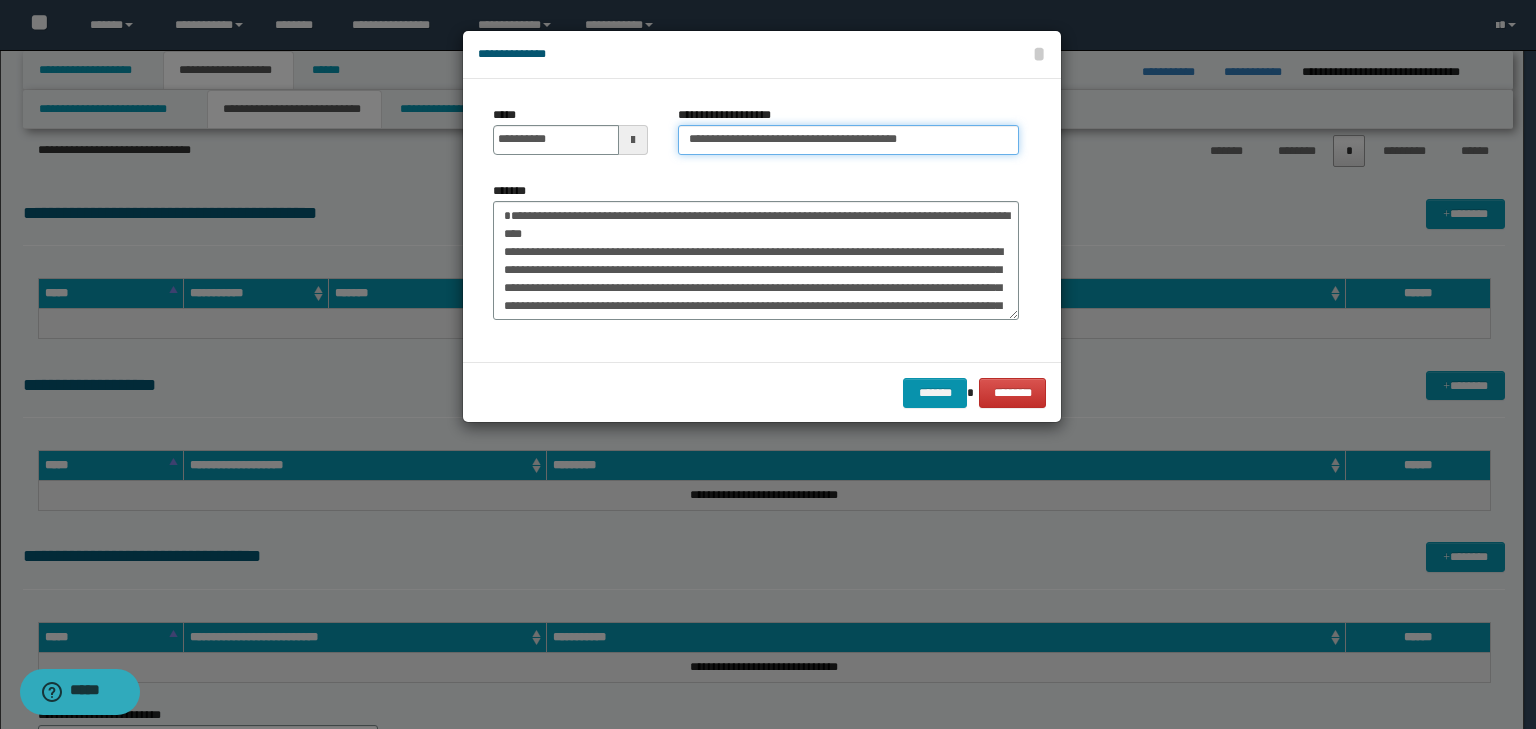 type on "**********" 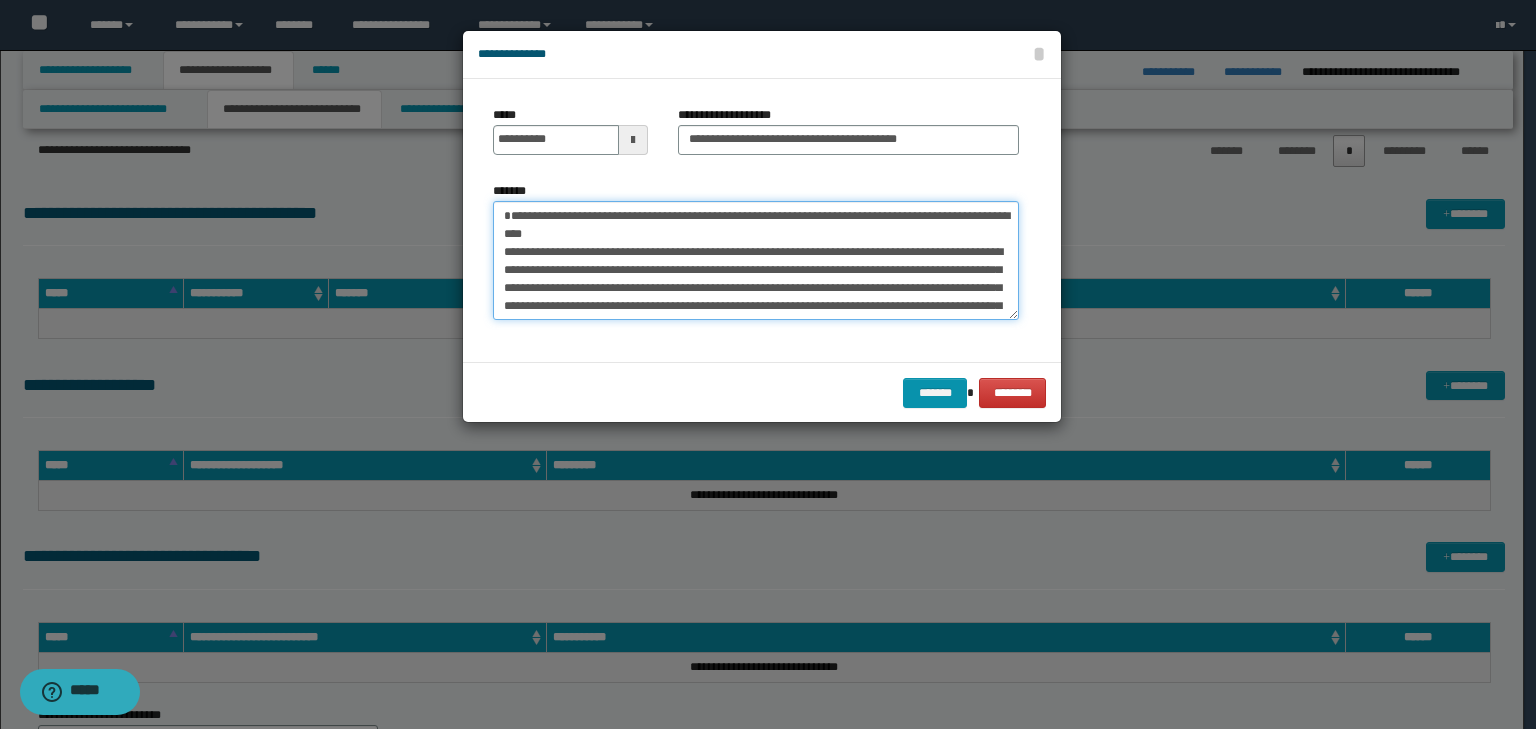 click on "*******" at bounding box center [756, 261] 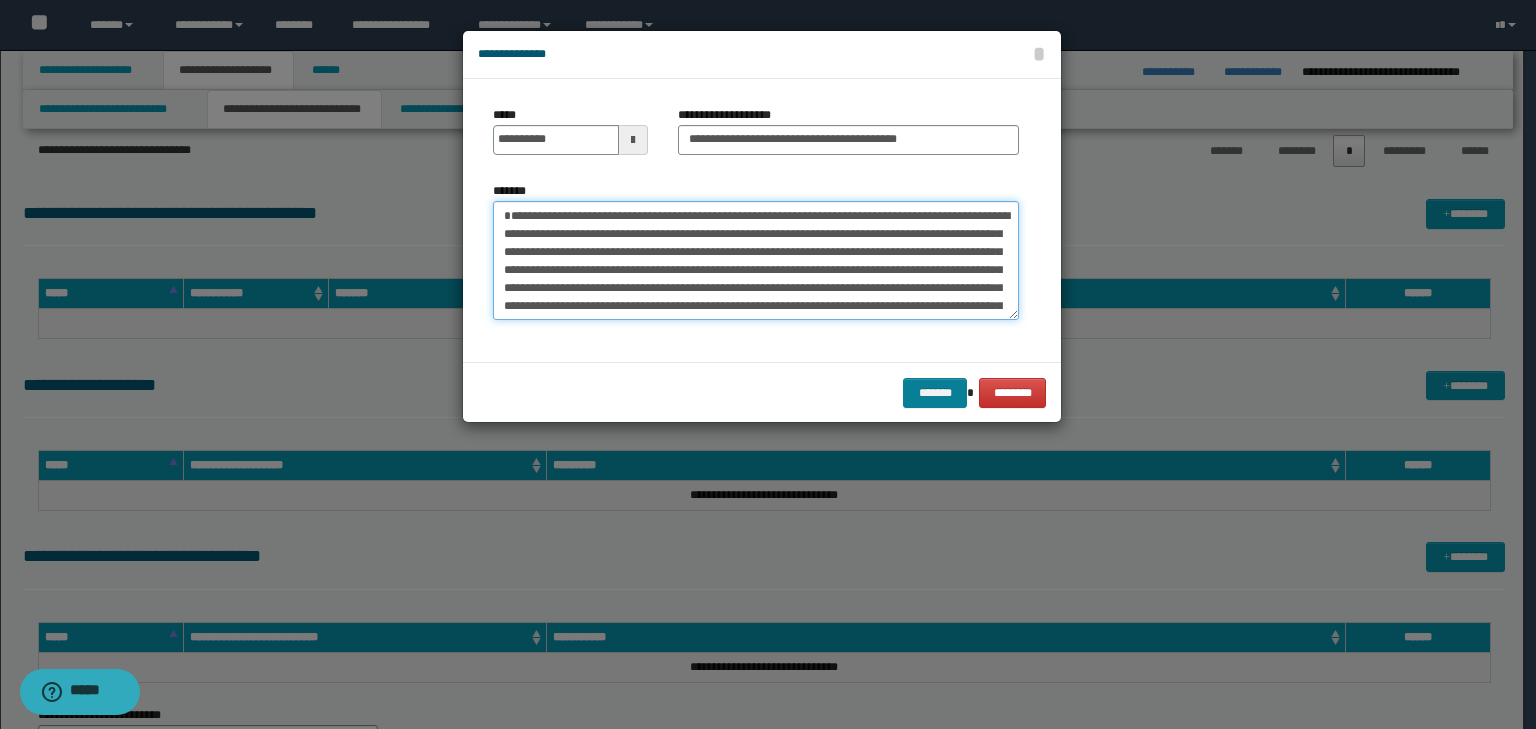 type on "**********" 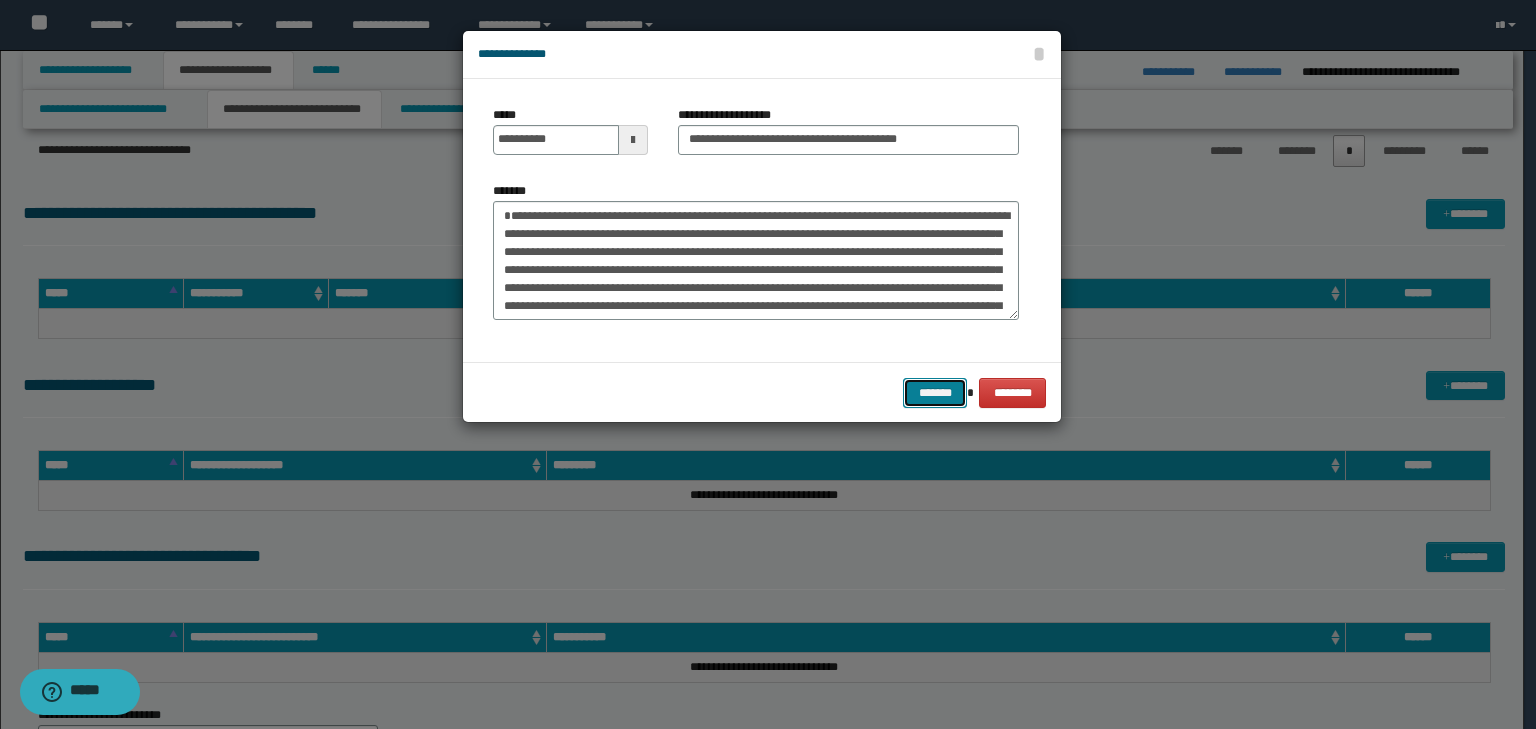 click on "*******" at bounding box center [935, 393] 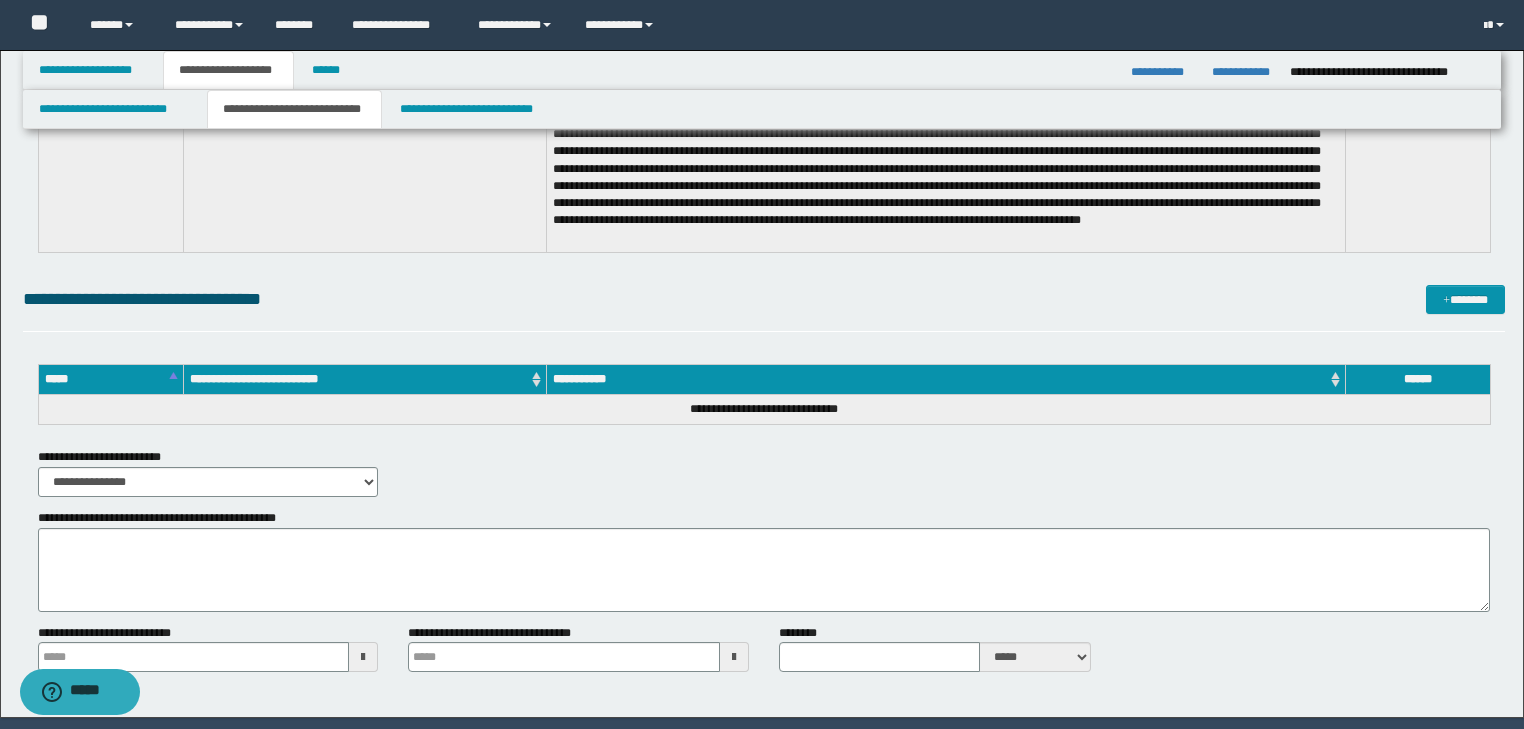 scroll, scrollTop: 2961, scrollLeft: 0, axis: vertical 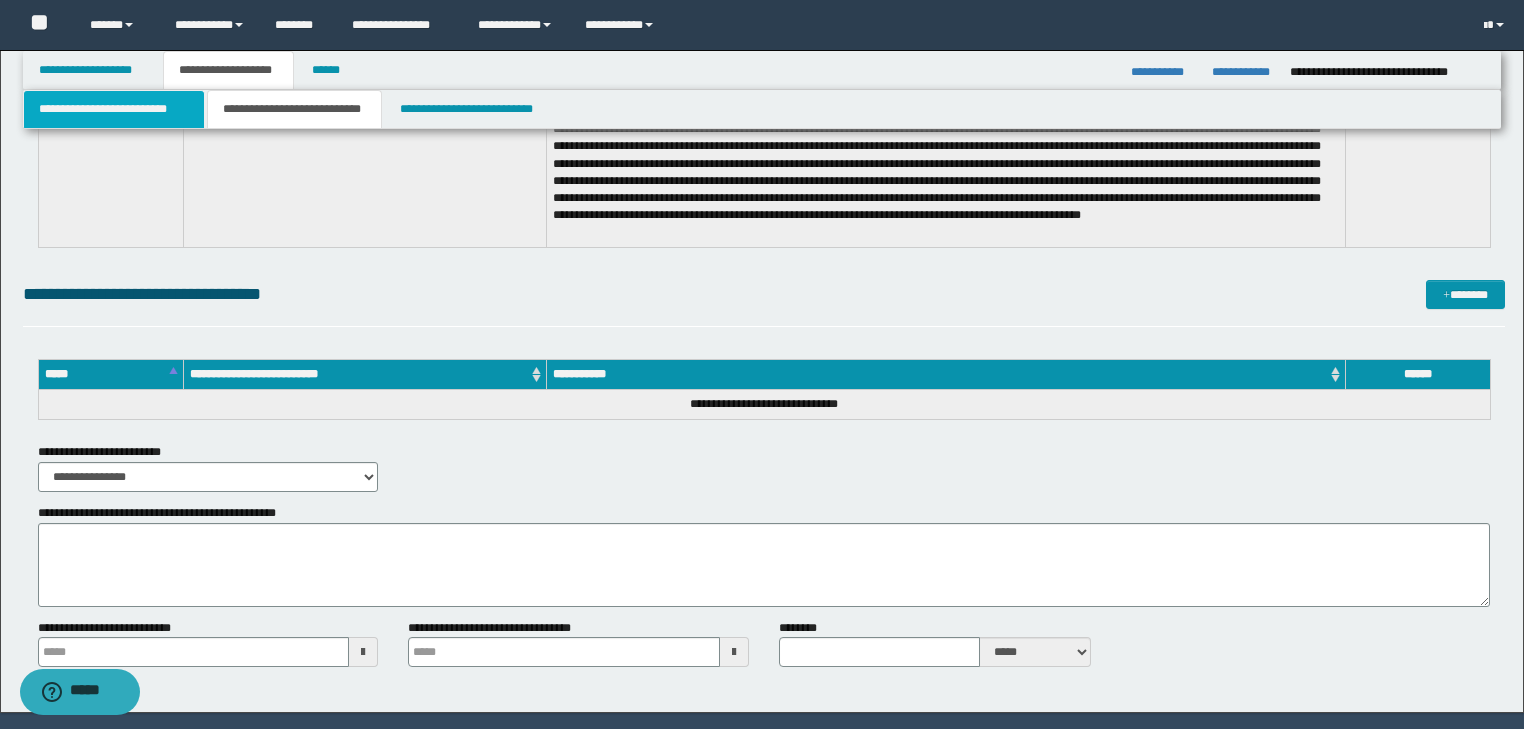 click on "**********" at bounding box center (114, 109) 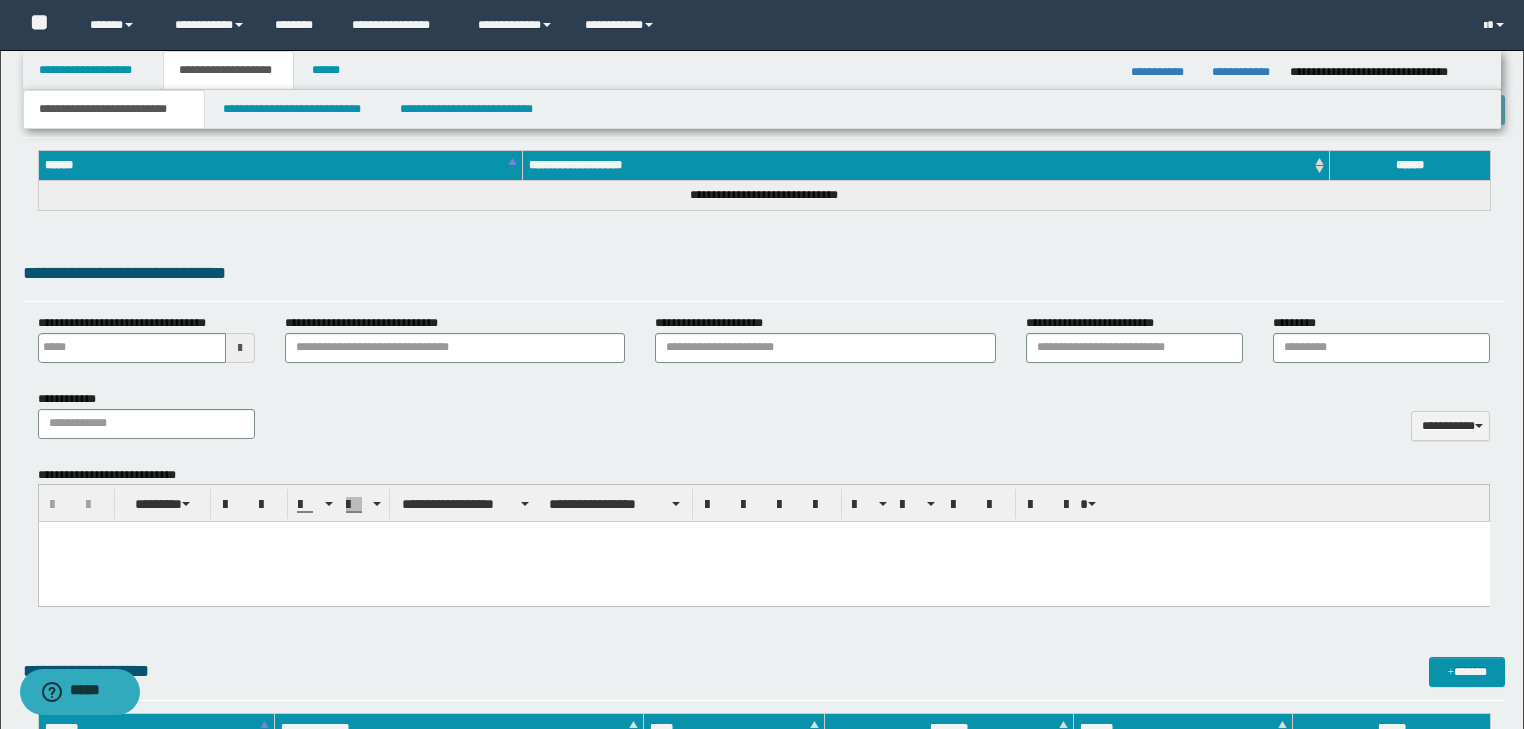 type 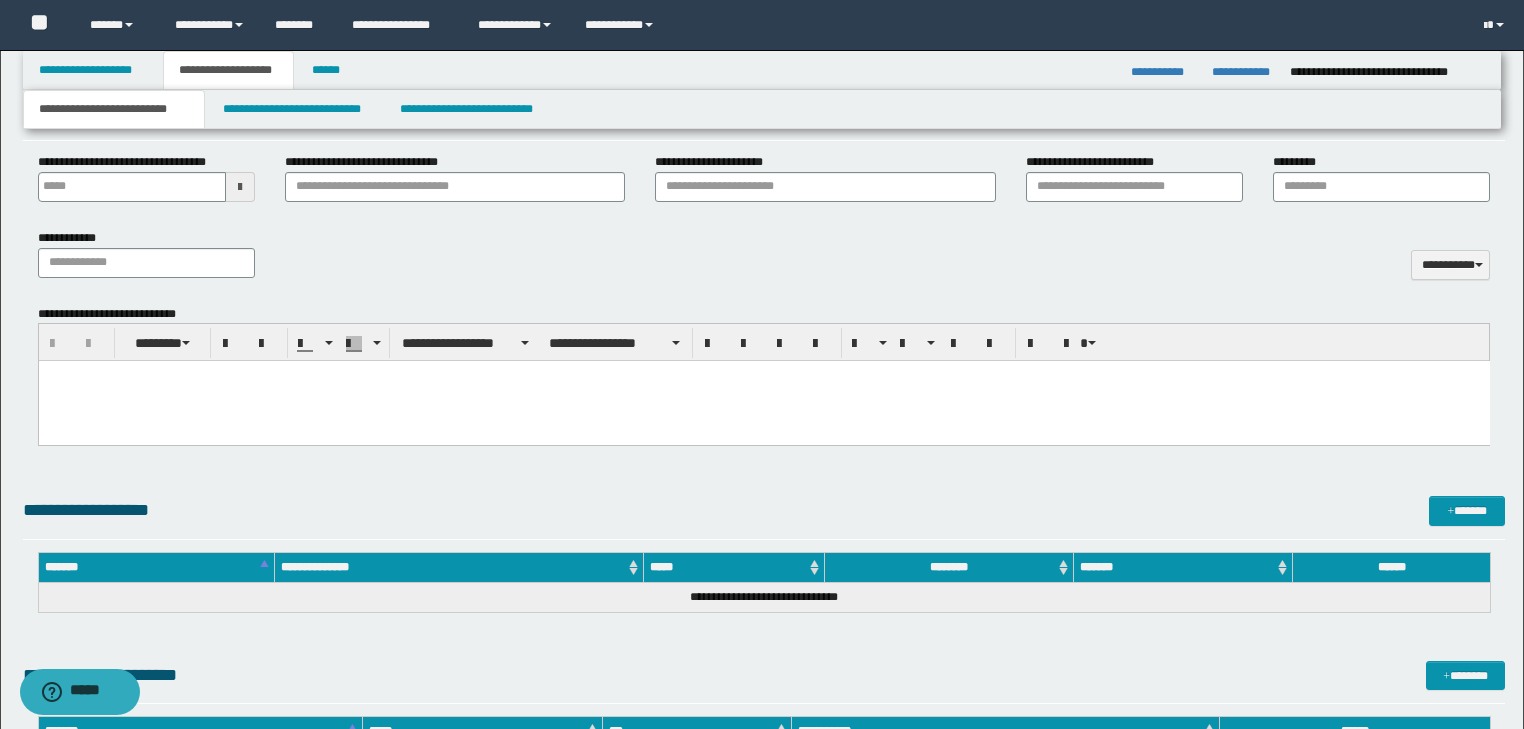 scroll, scrollTop: 781, scrollLeft: 0, axis: vertical 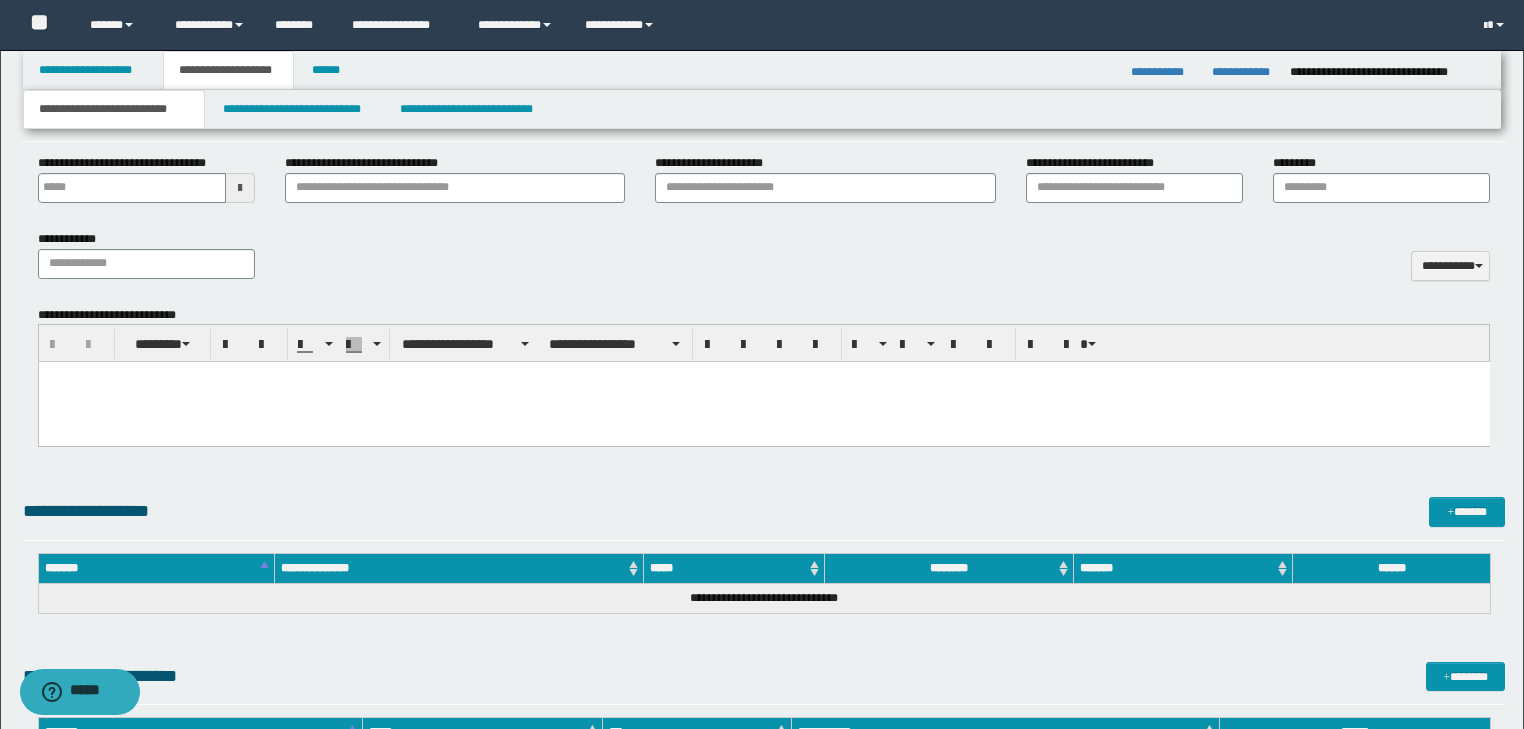 click at bounding box center [763, 377] 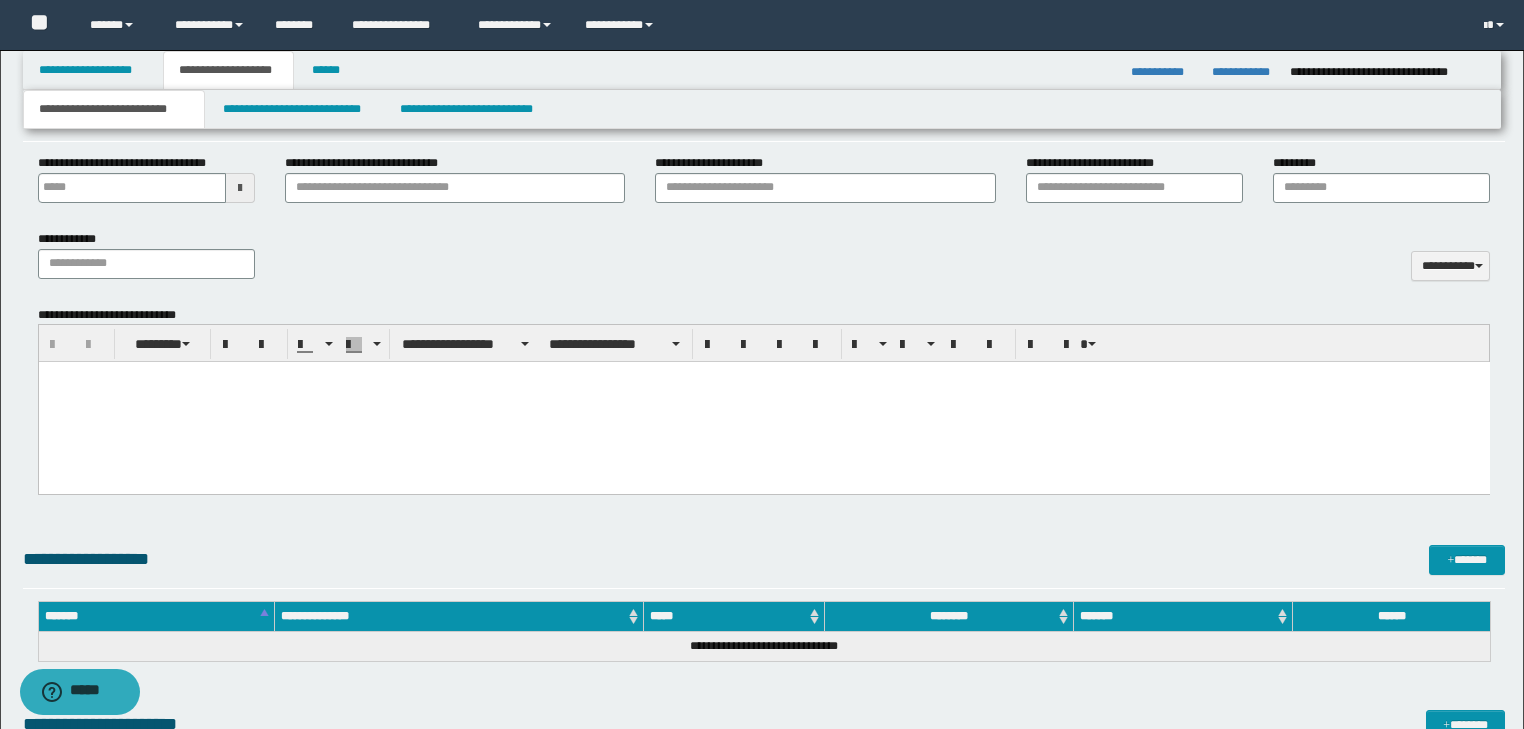type 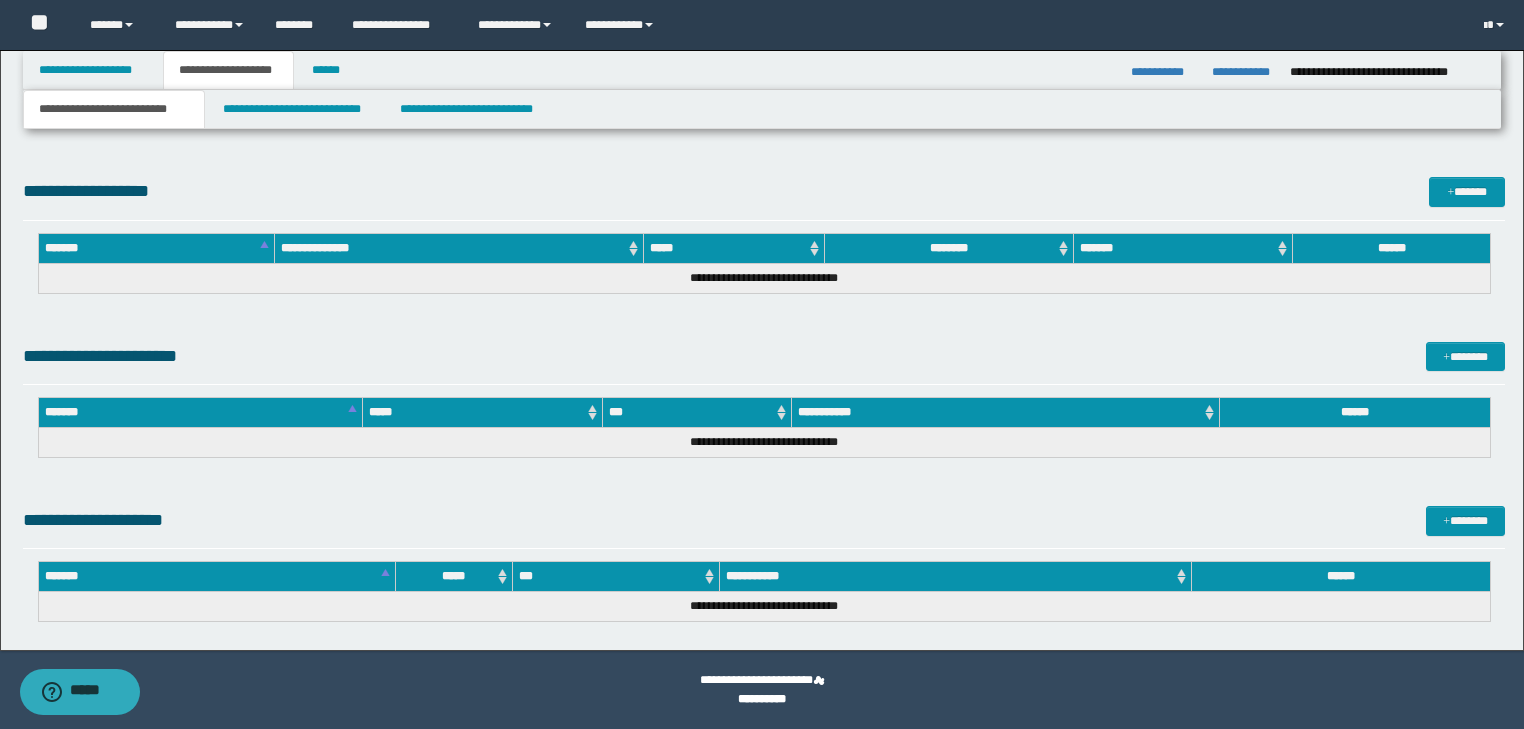 drag, startPoint x: 49, startPoint y: -1928, endPoint x: 774, endPoint y: 738, distance: 2762.8213 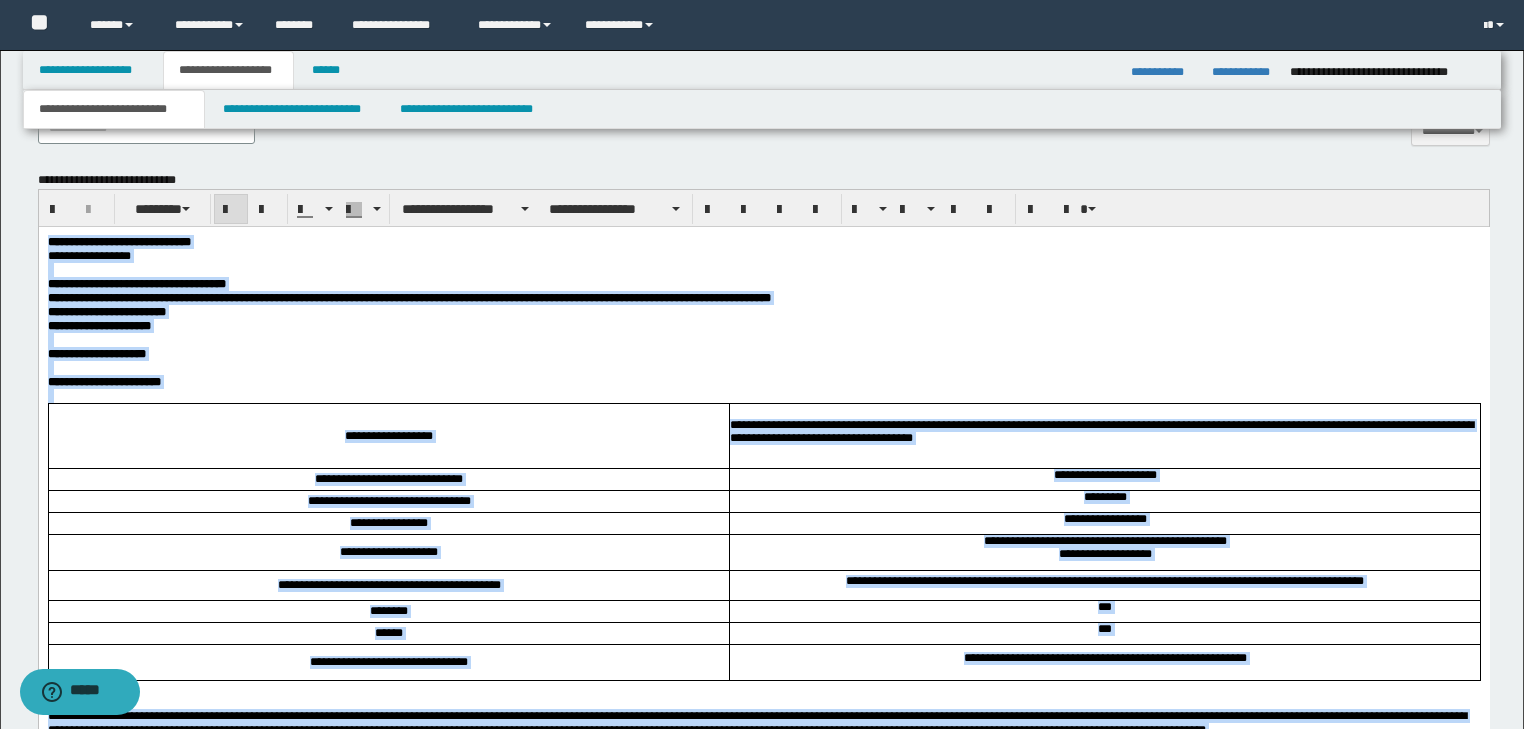 scroll, scrollTop: 608, scrollLeft: 0, axis: vertical 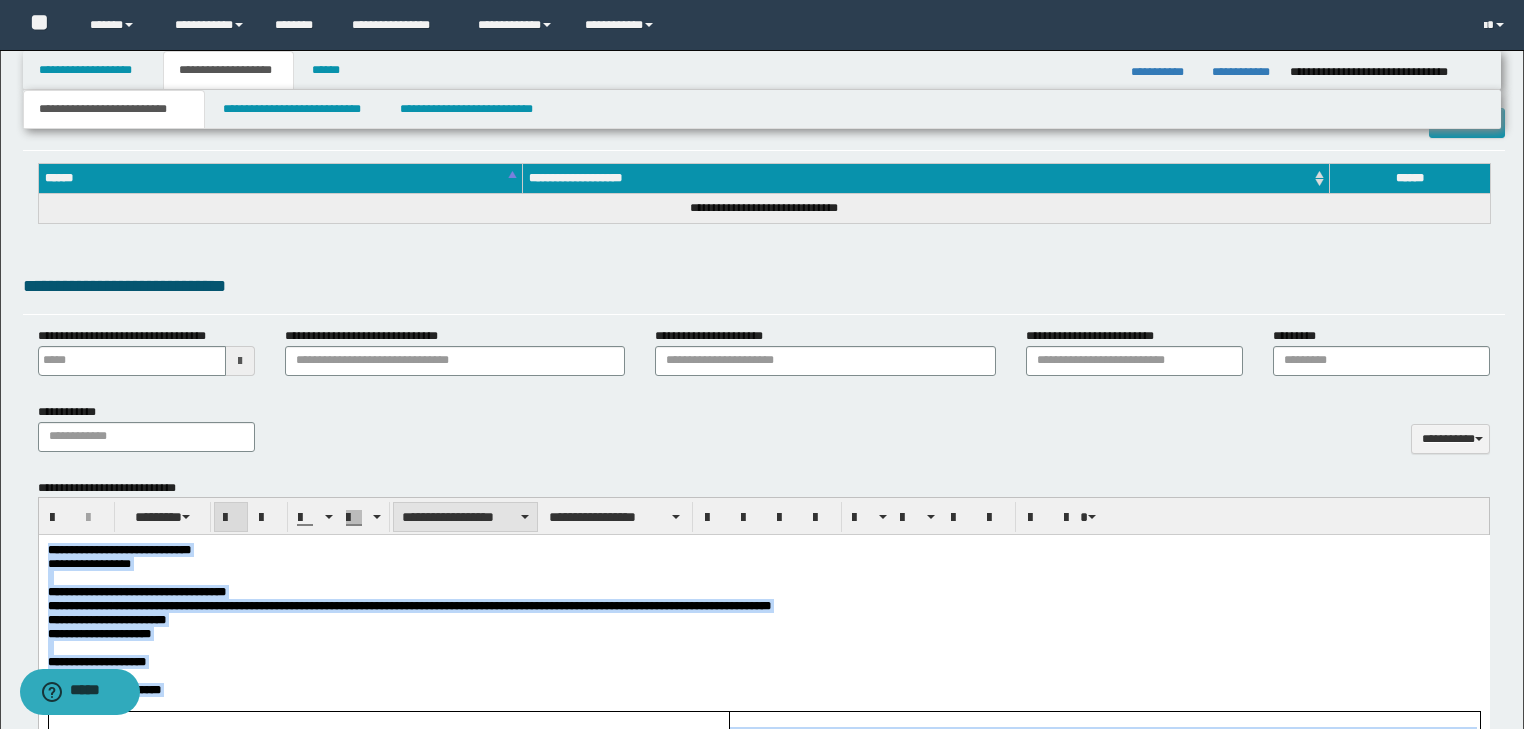 click on "**********" at bounding box center (465, 517) 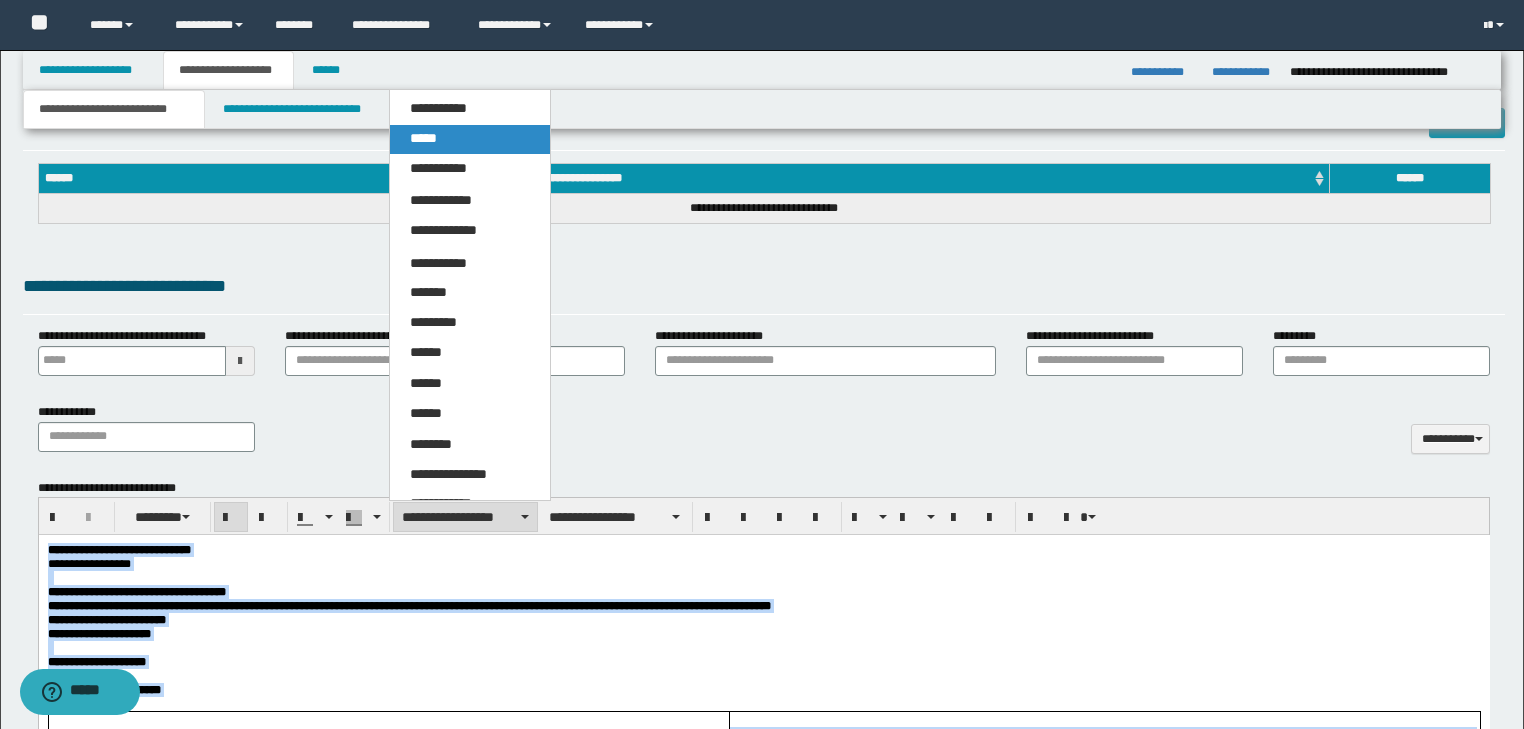 click on "*****" at bounding box center [423, 138] 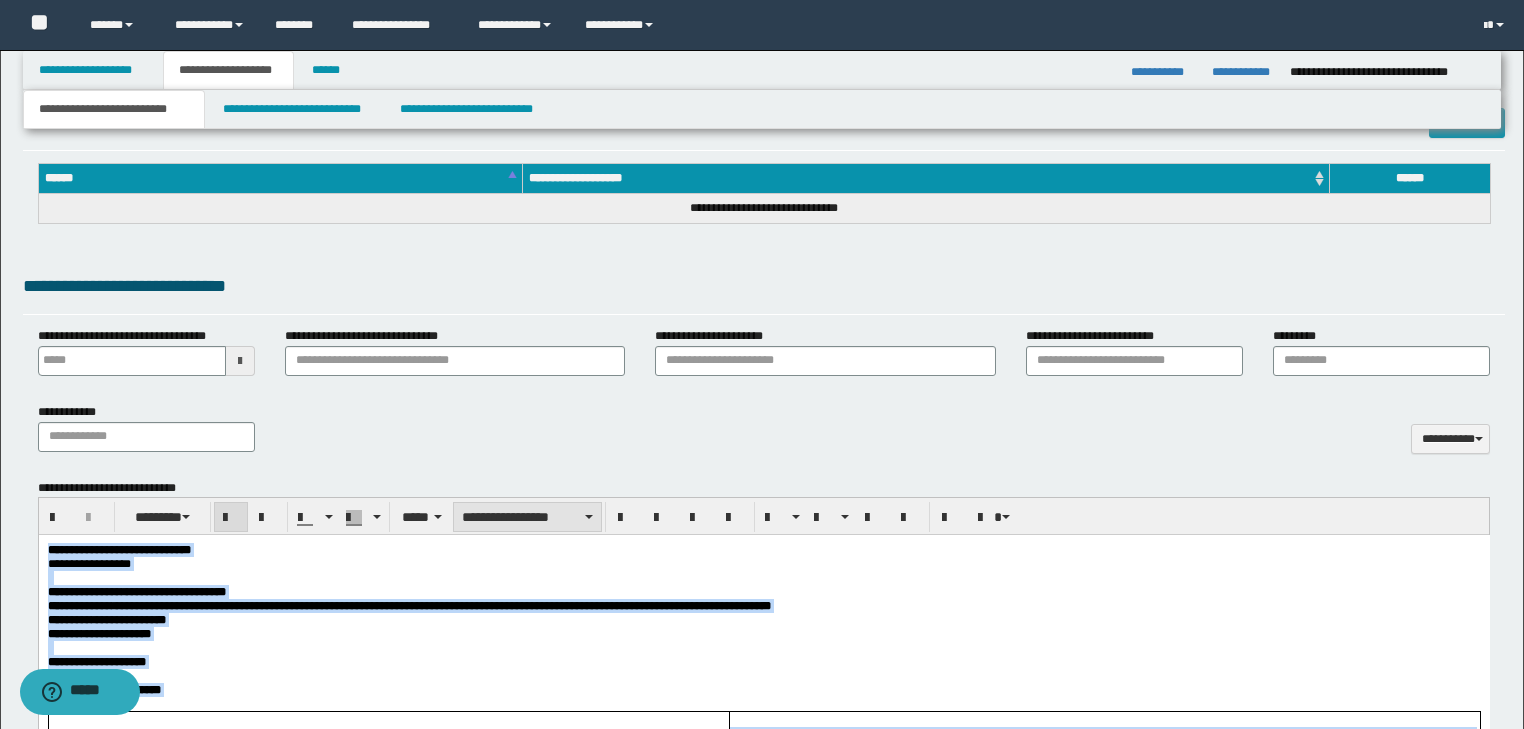 click on "**********" at bounding box center (527, 517) 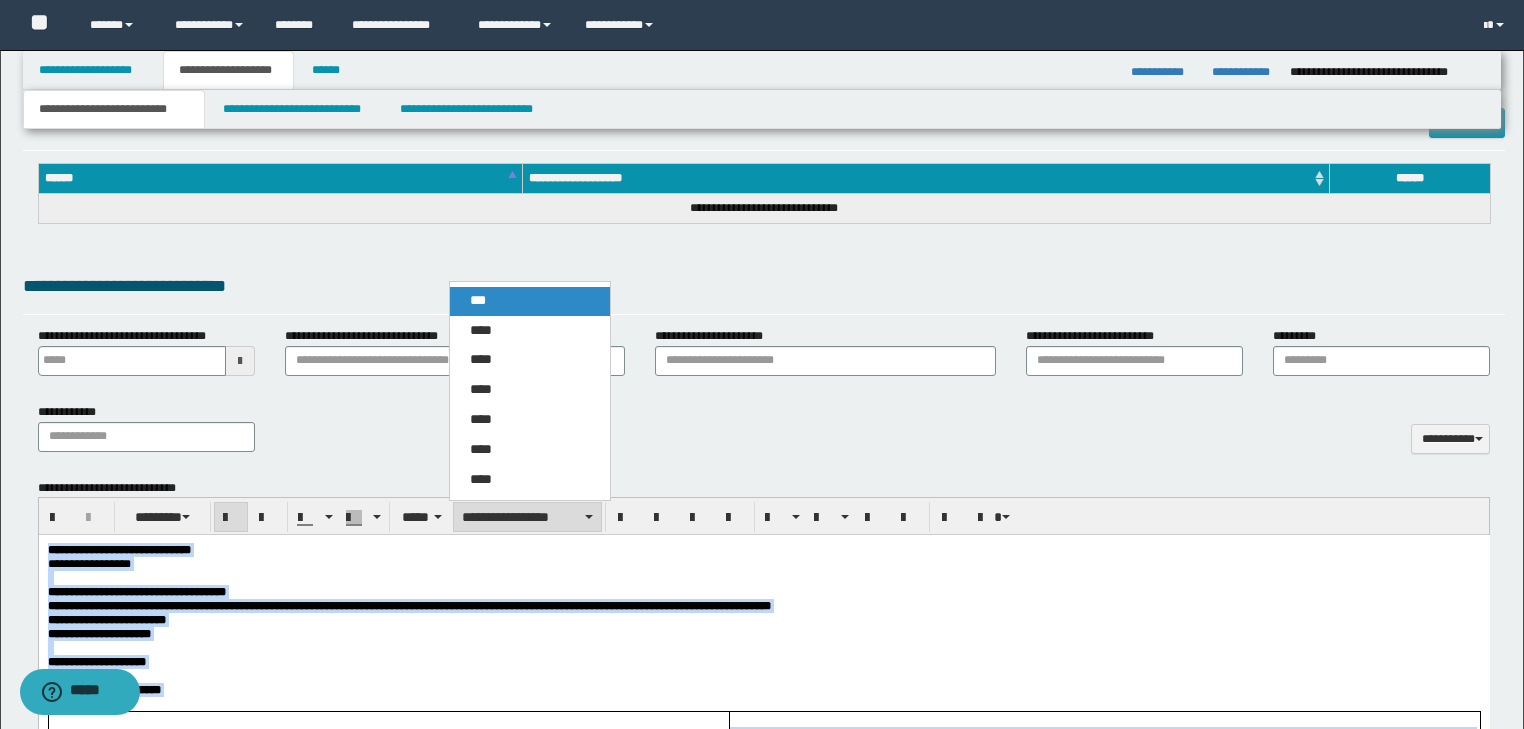 click on "***" at bounding box center [530, 301] 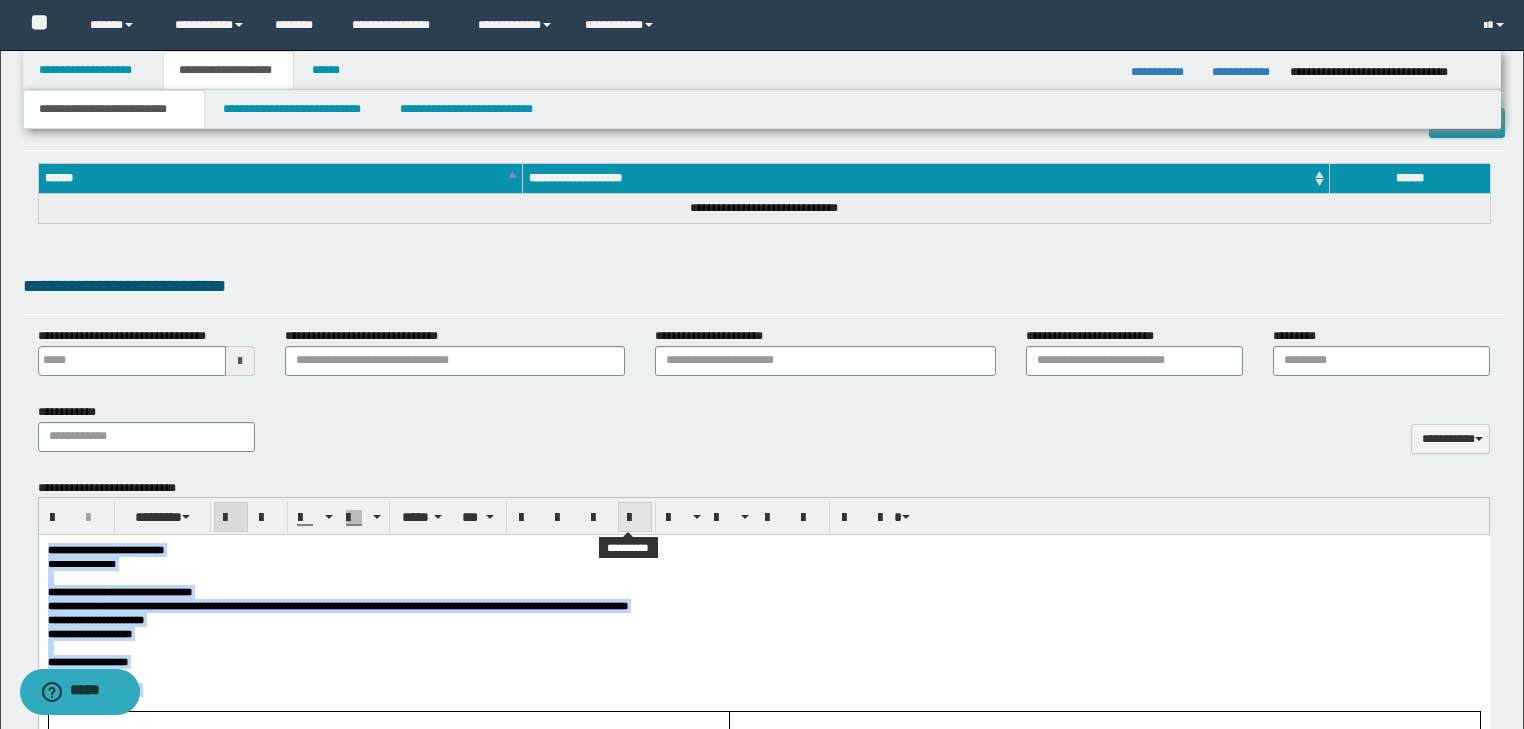 click at bounding box center [635, 518] 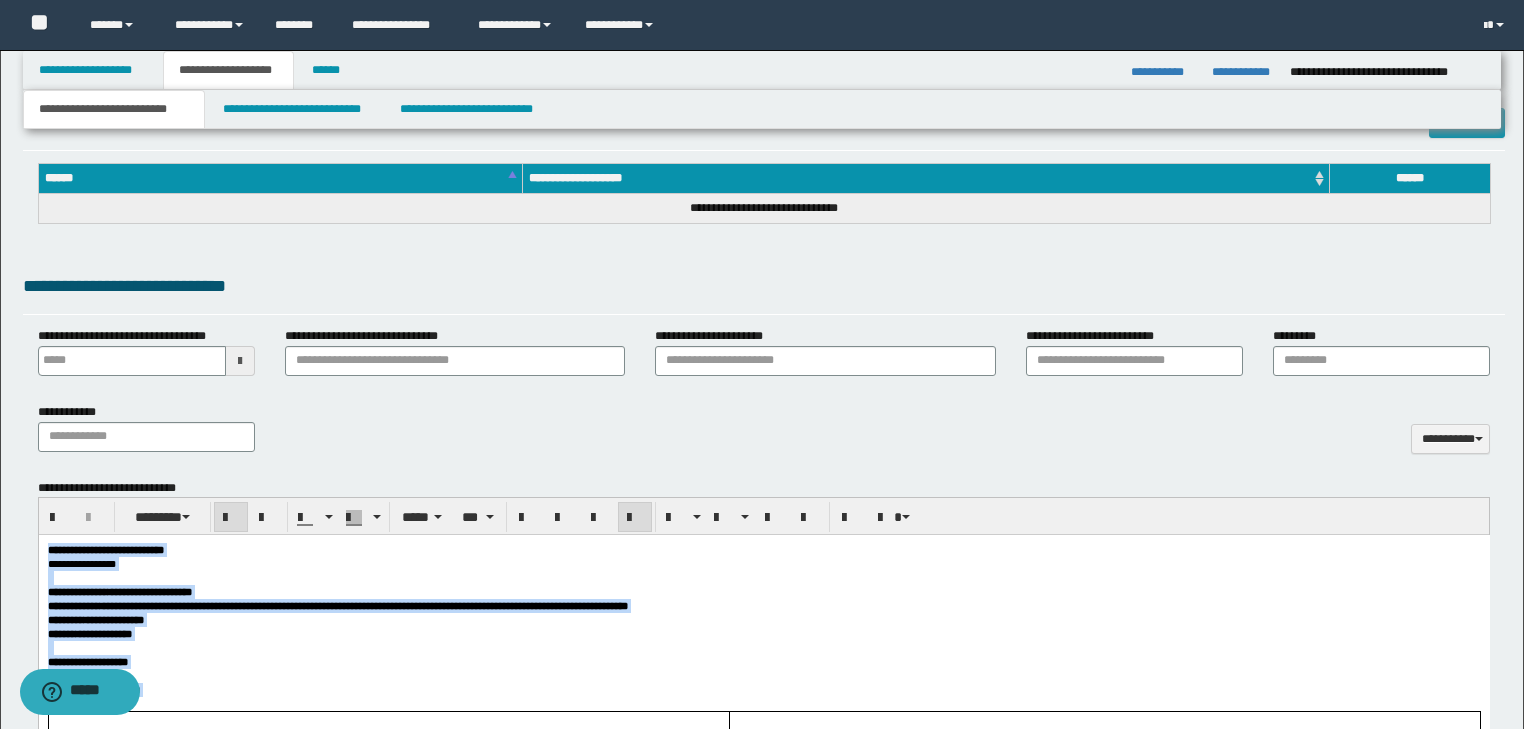 click on "**********" at bounding box center (763, 550) 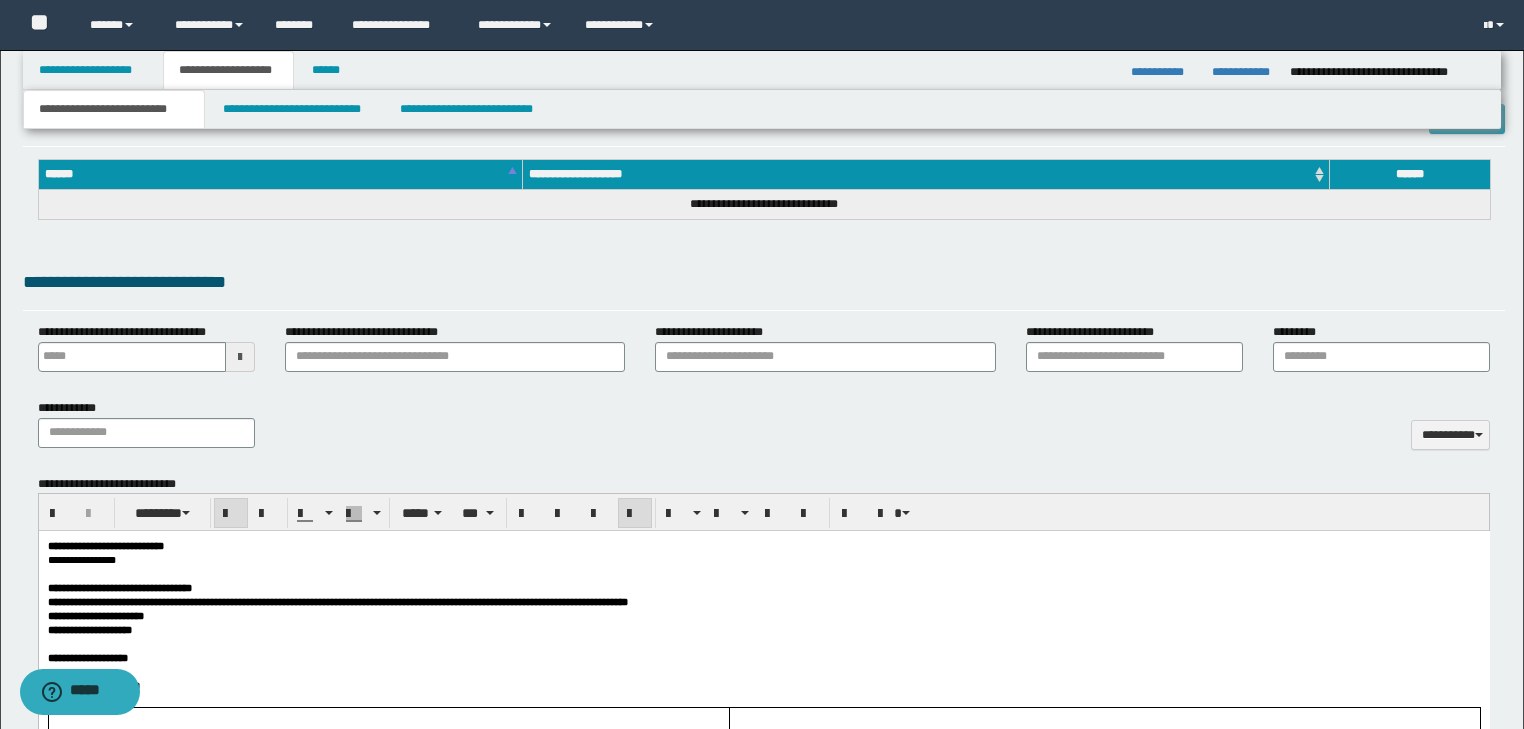 scroll, scrollTop: 928, scrollLeft: 0, axis: vertical 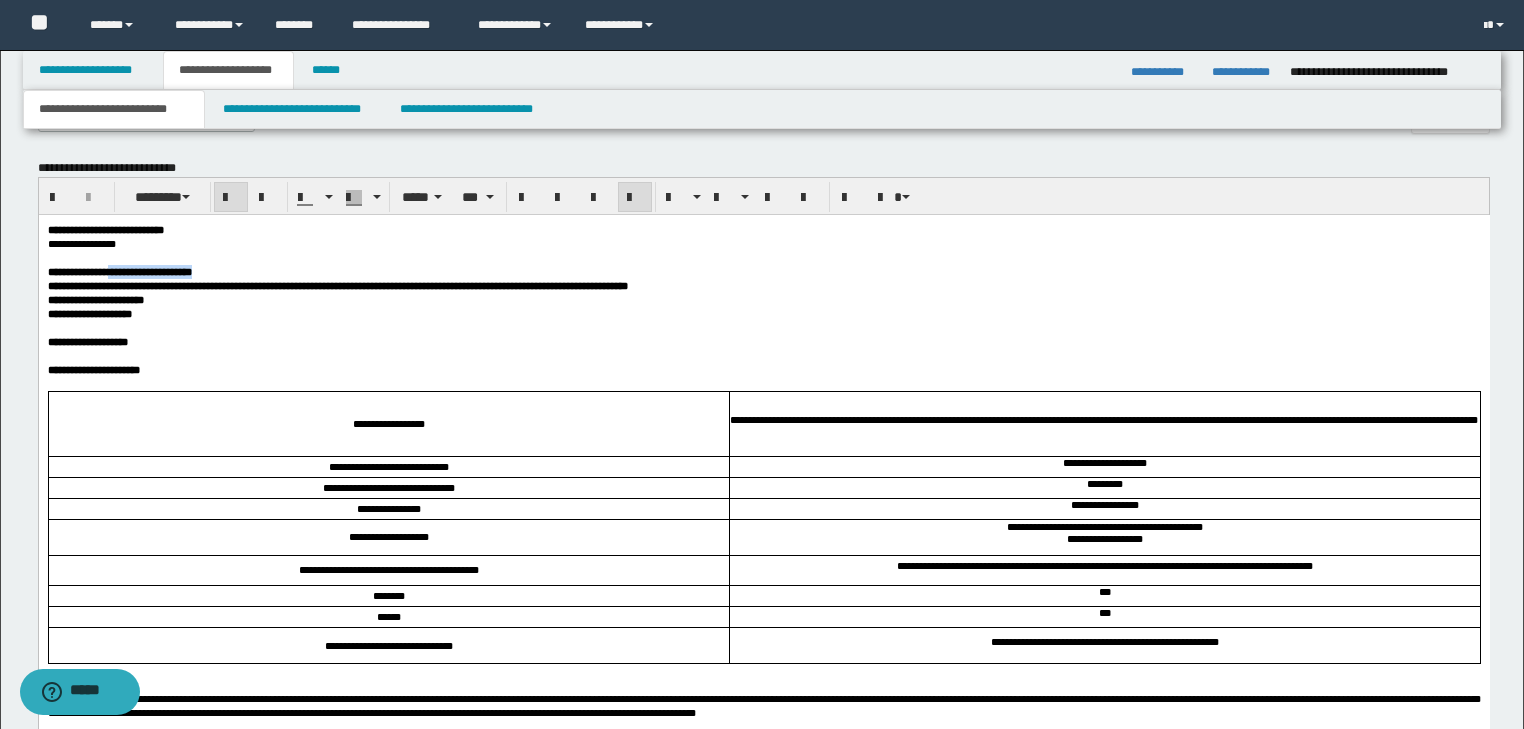 drag, startPoint x: 144, startPoint y: 278, endPoint x: 285, endPoint y: 284, distance: 141.12761 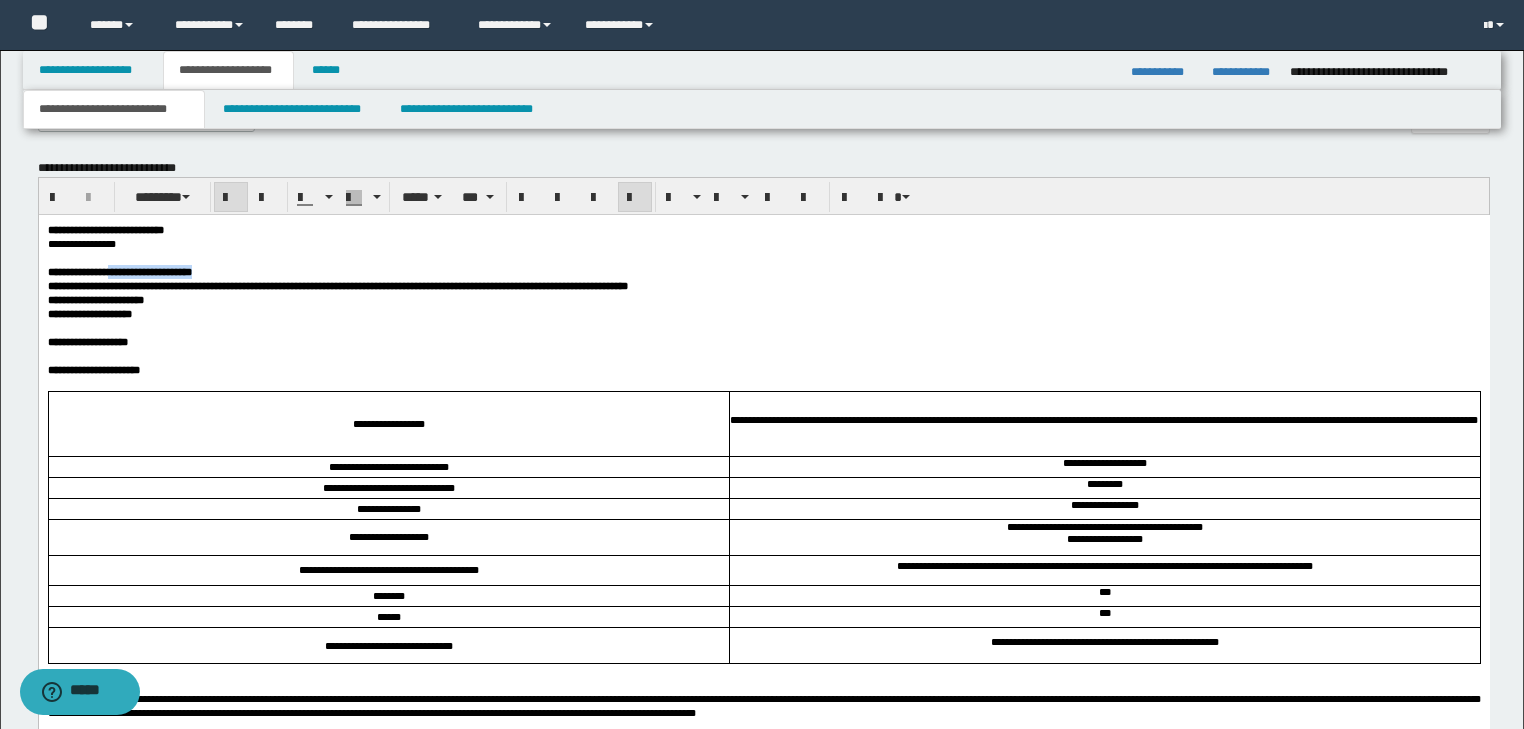 click on "[FIRST] [LAST]" at bounding box center (763, 272) 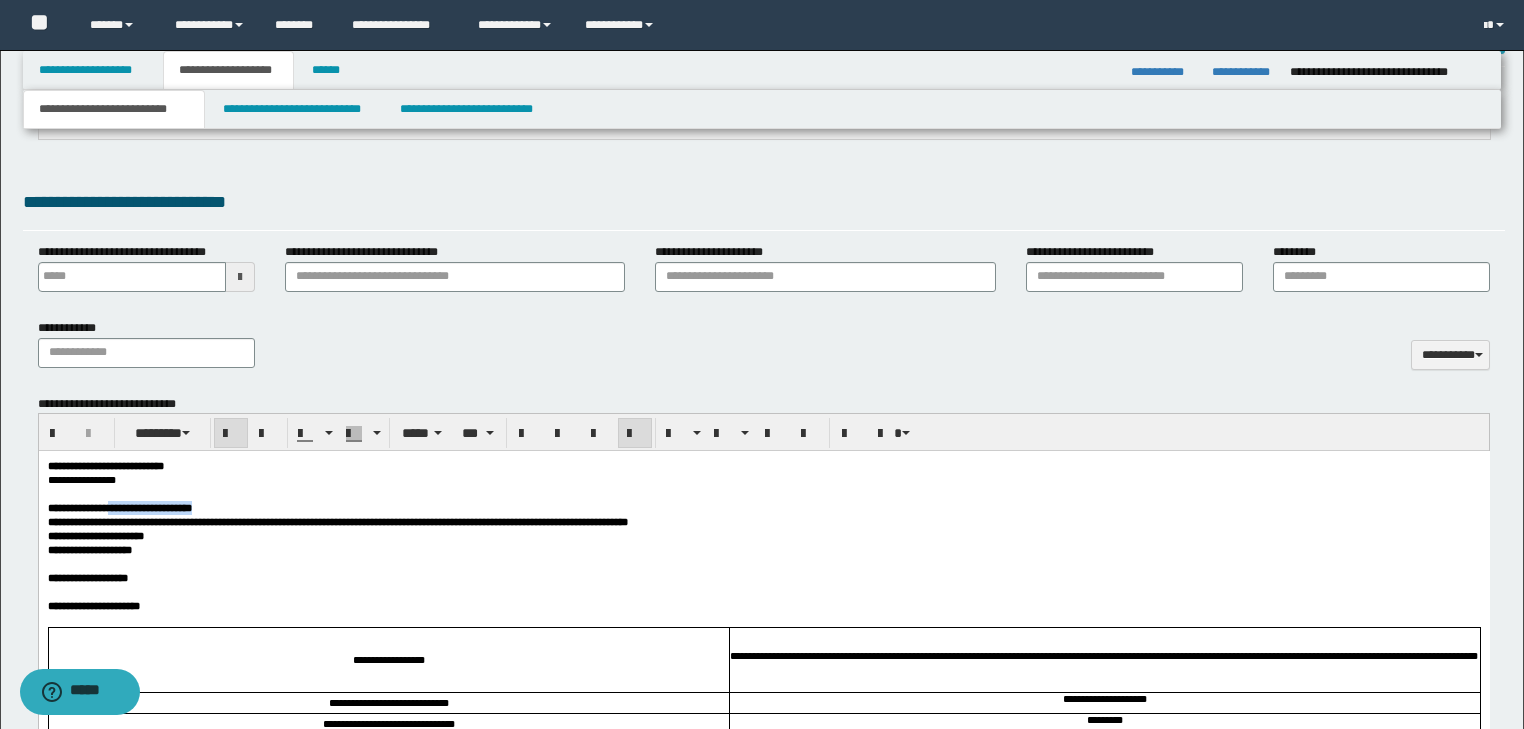 scroll, scrollTop: 688, scrollLeft: 0, axis: vertical 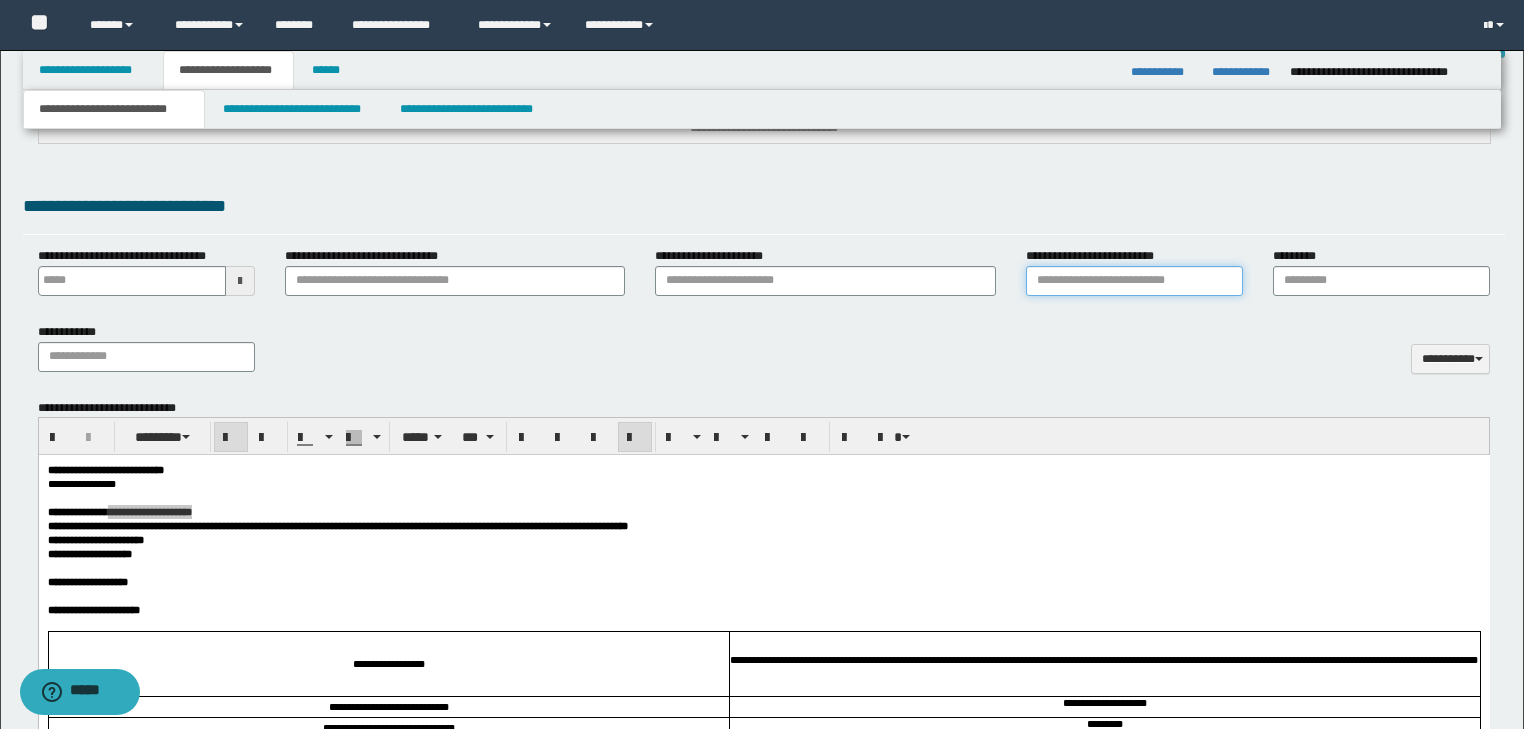 click on "**********" at bounding box center [1134, 281] 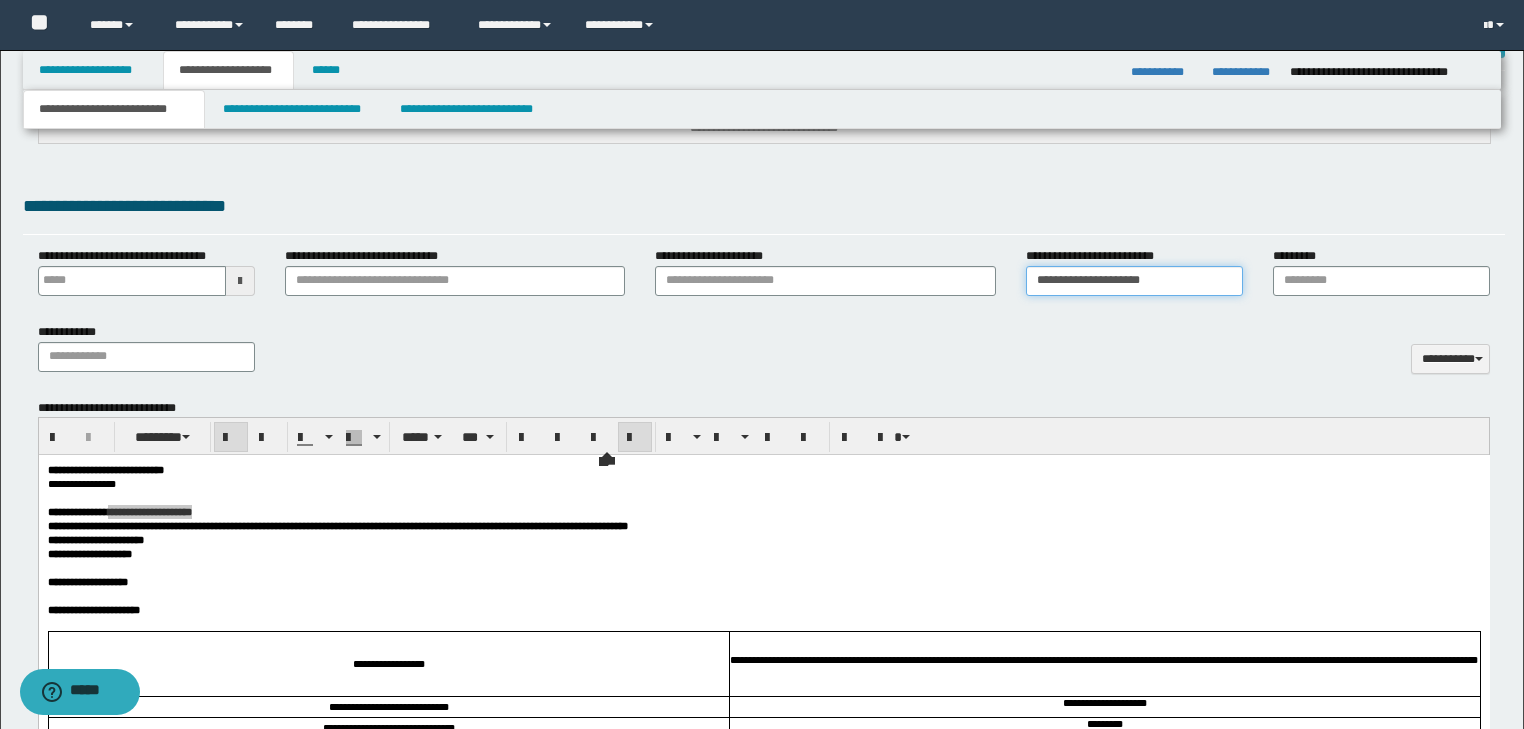 type on "**********" 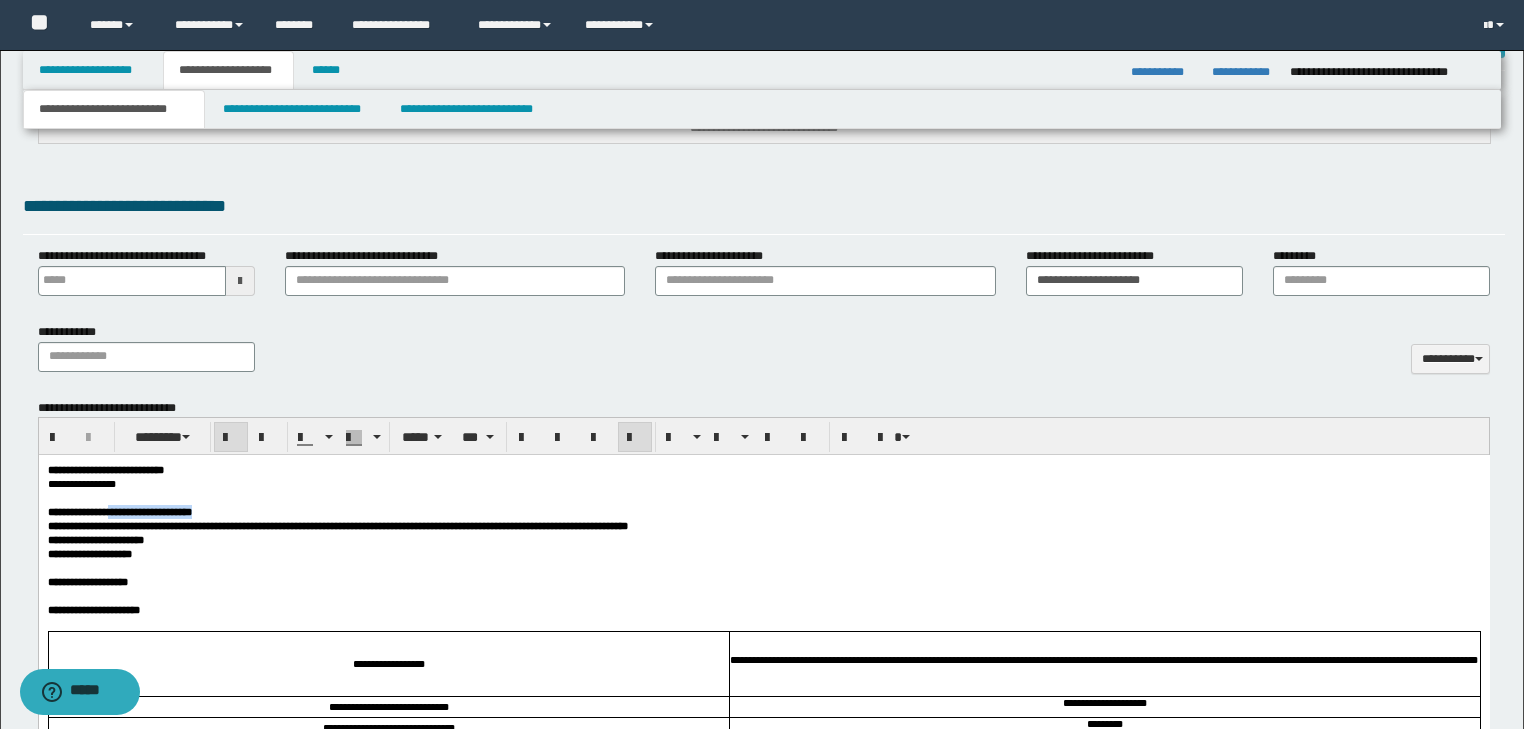 click on "**********" at bounding box center [763, 470] 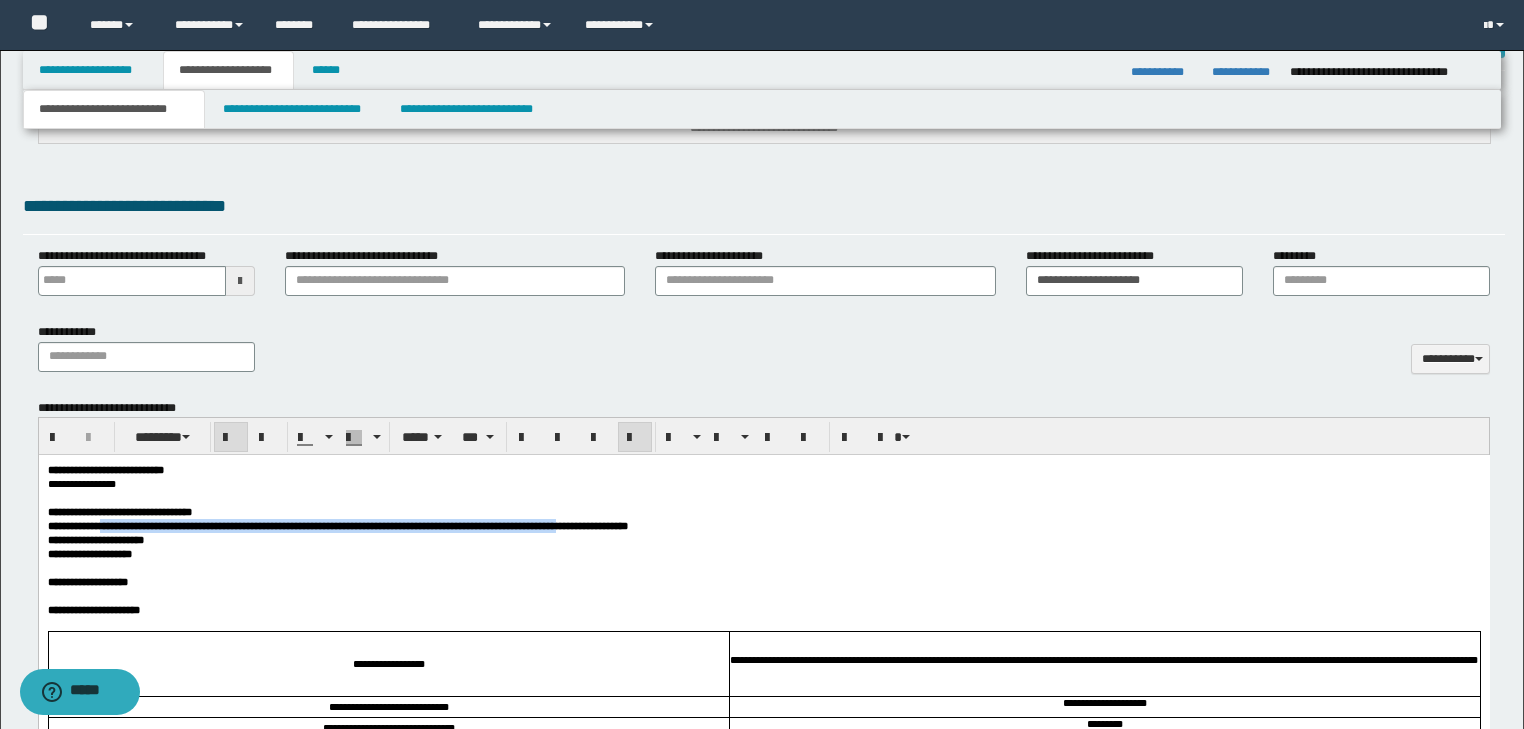 drag, startPoint x: 132, startPoint y: 538, endPoint x: 713, endPoint y: 529, distance: 581.0697 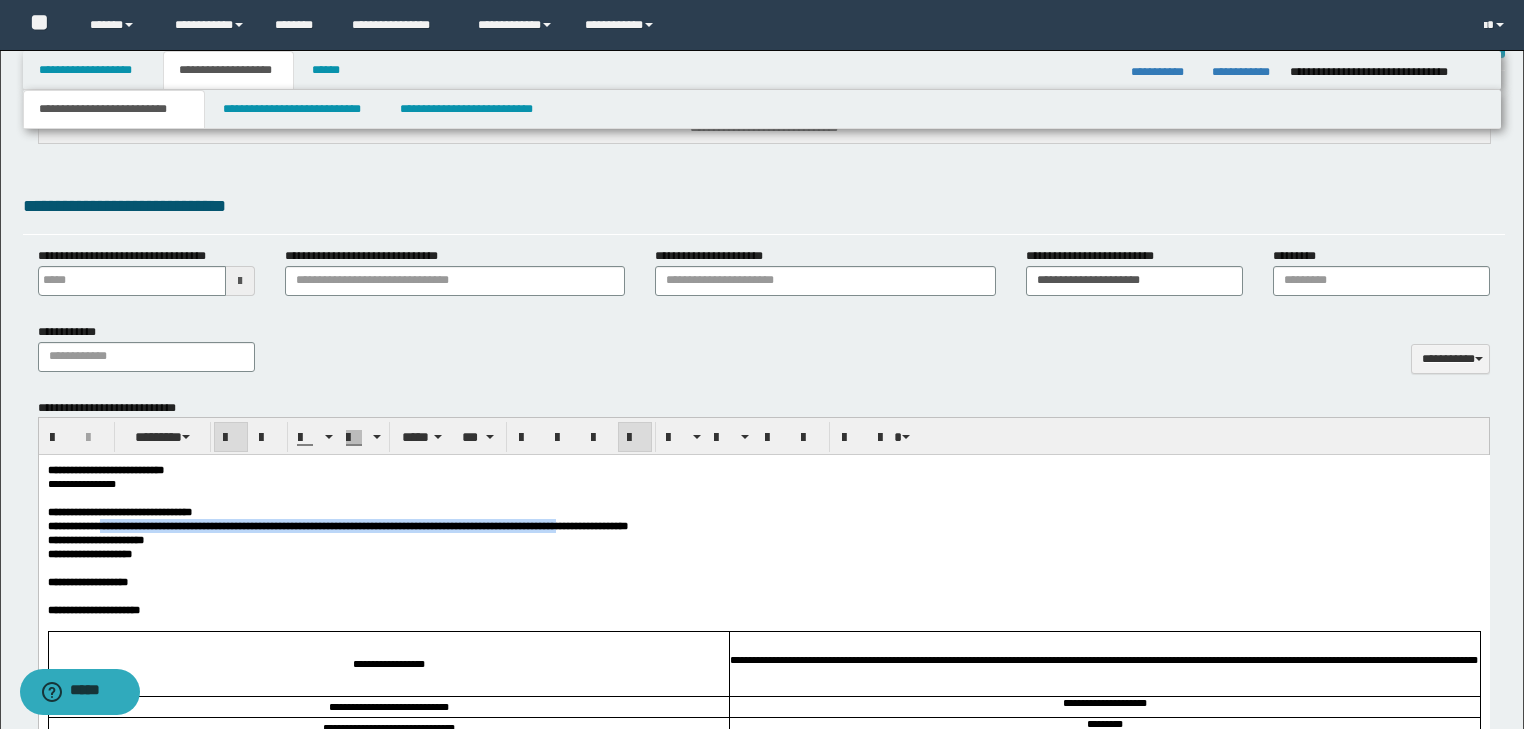 click on "**********" at bounding box center (363, 526) 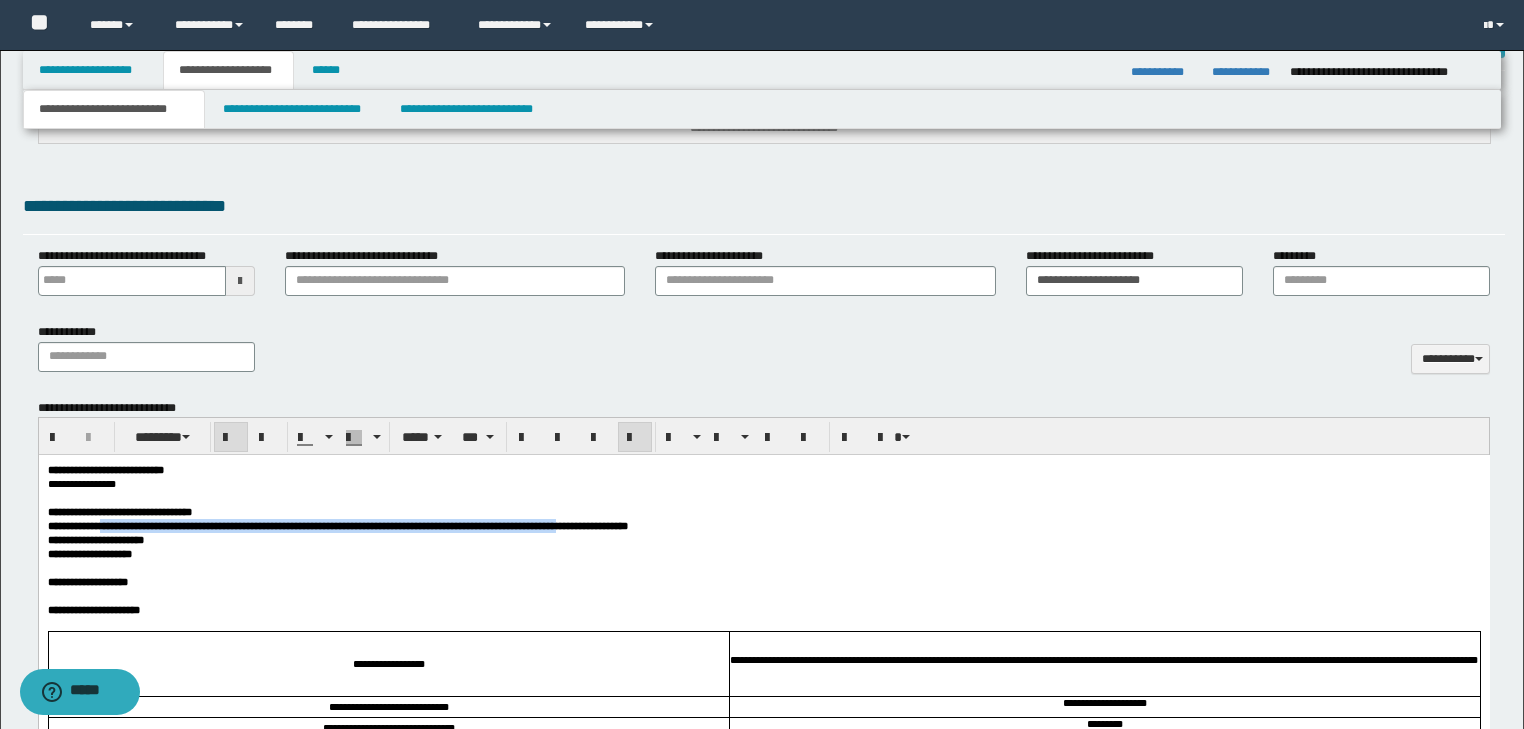 copy on "**********" 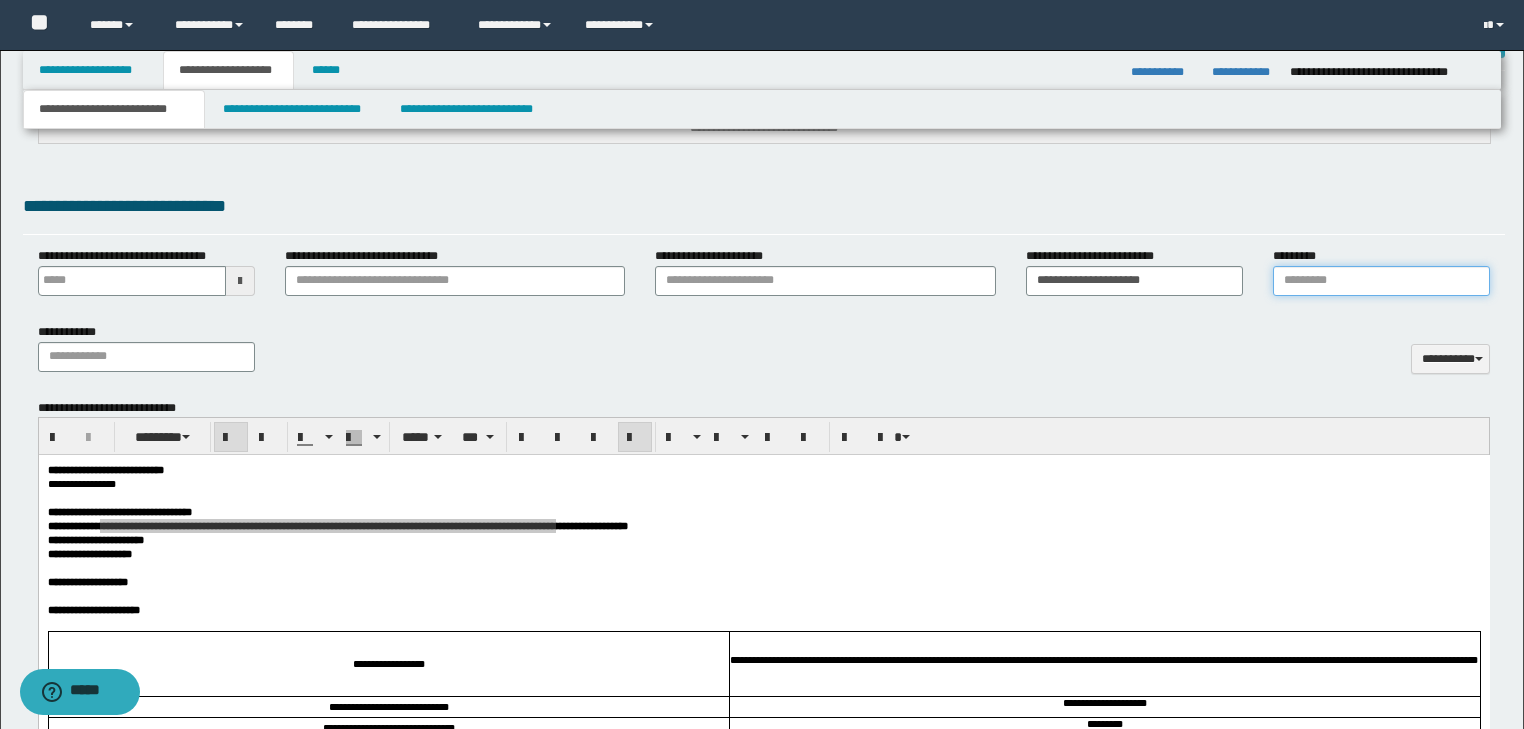 click on "*********" at bounding box center [1381, 281] 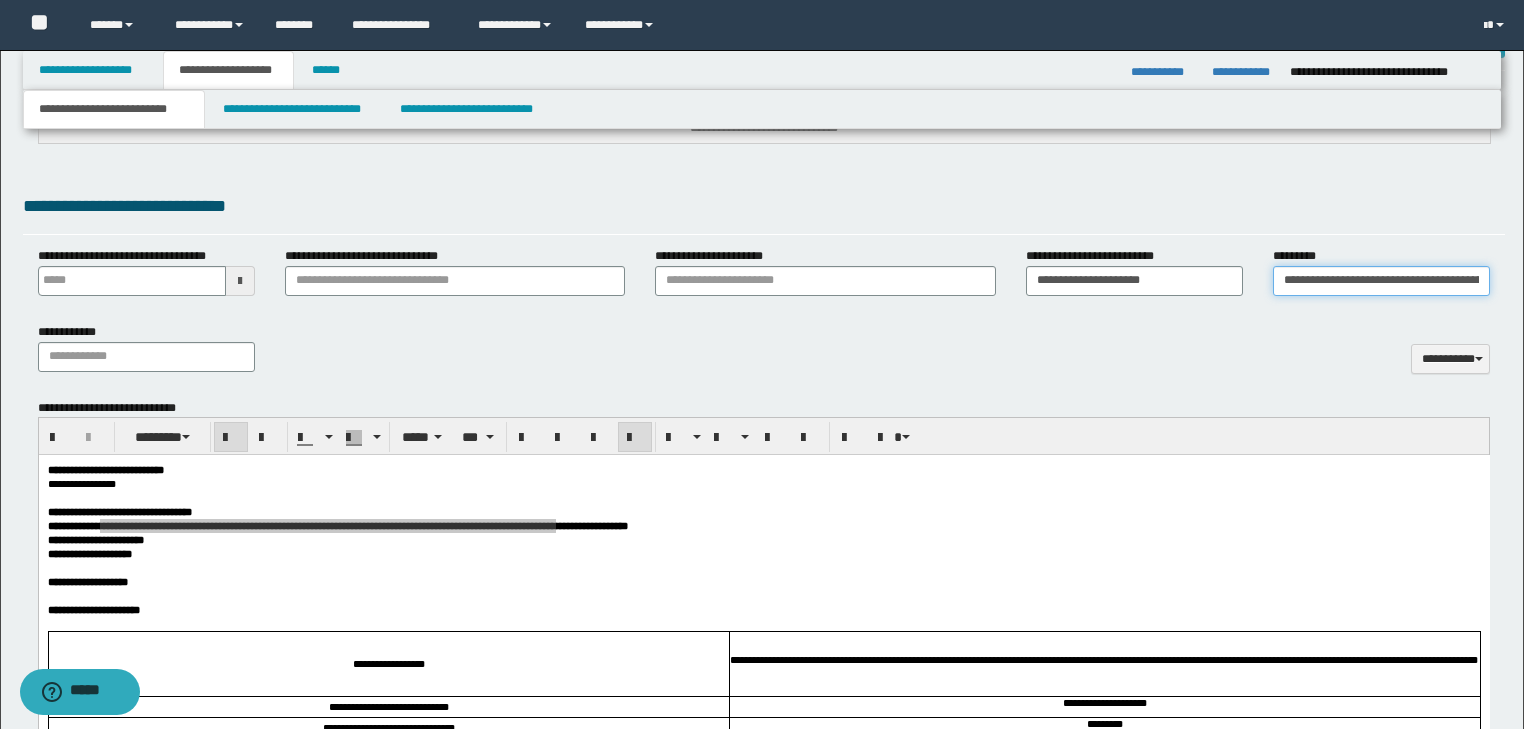 scroll, scrollTop: 0, scrollLeft: 398, axis: horizontal 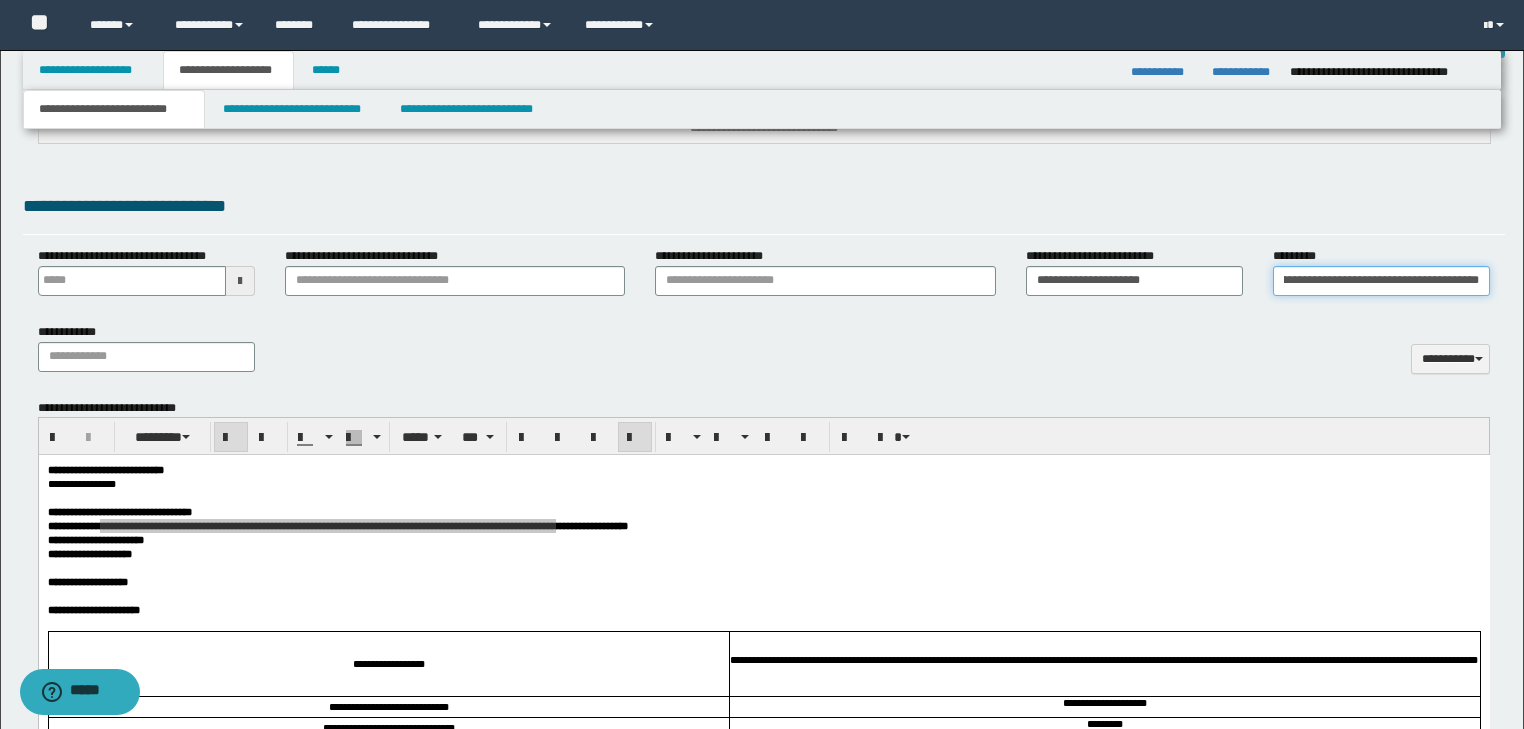 type on "**********" 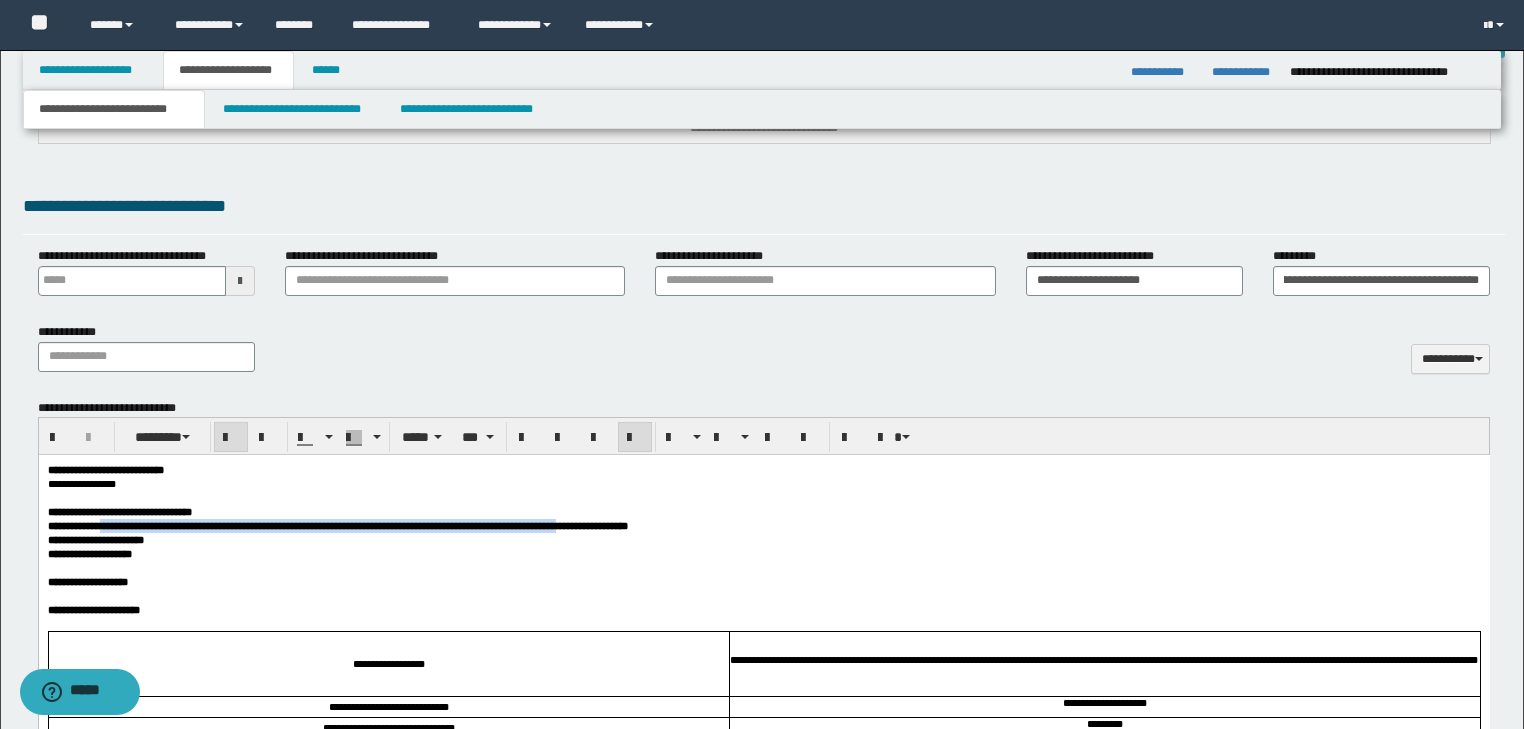 drag, startPoint x: 761, startPoint y: 473, endPoint x: 735, endPoint y: 518, distance: 51.971146 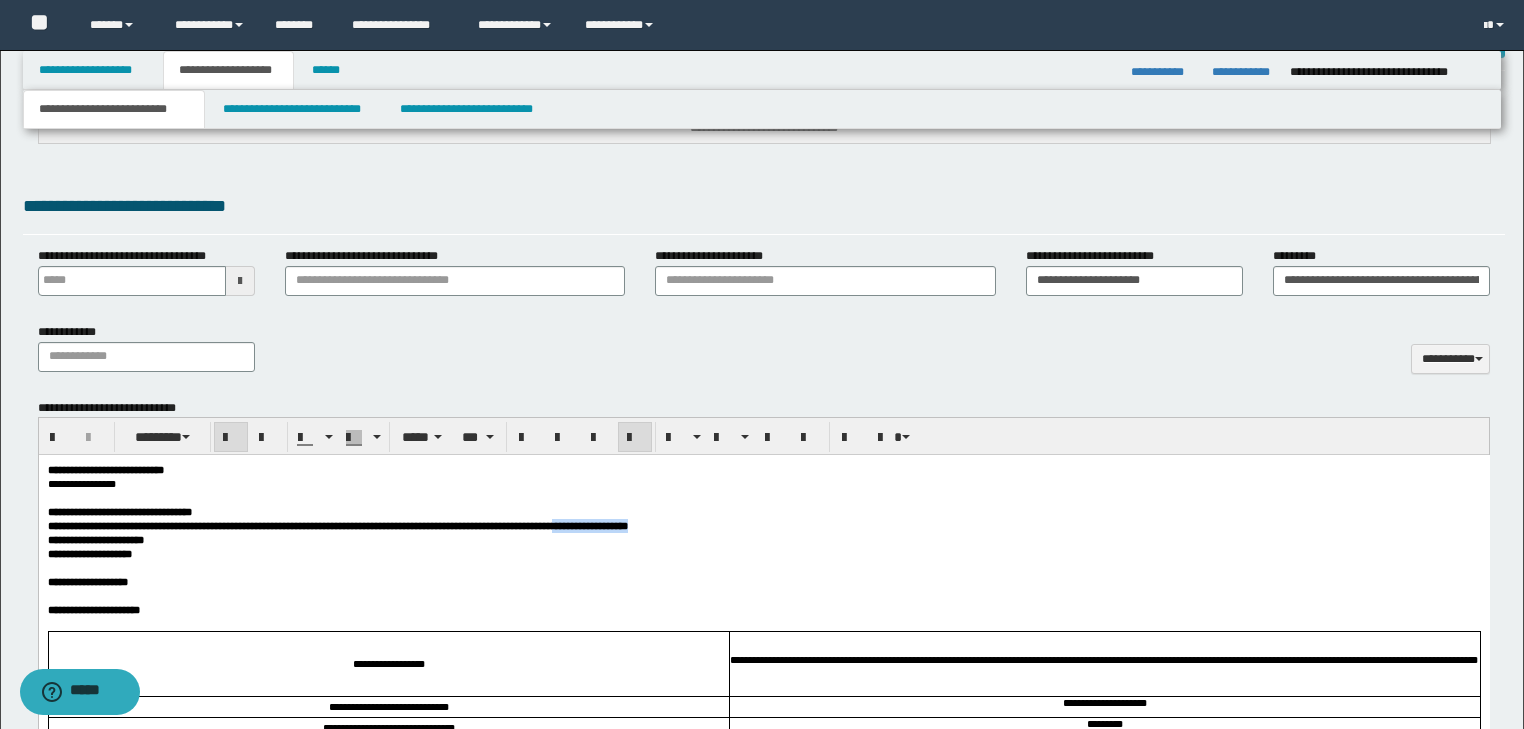 drag, startPoint x: 711, startPoint y: 536, endPoint x: 831, endPoint y: 536, distance: 120 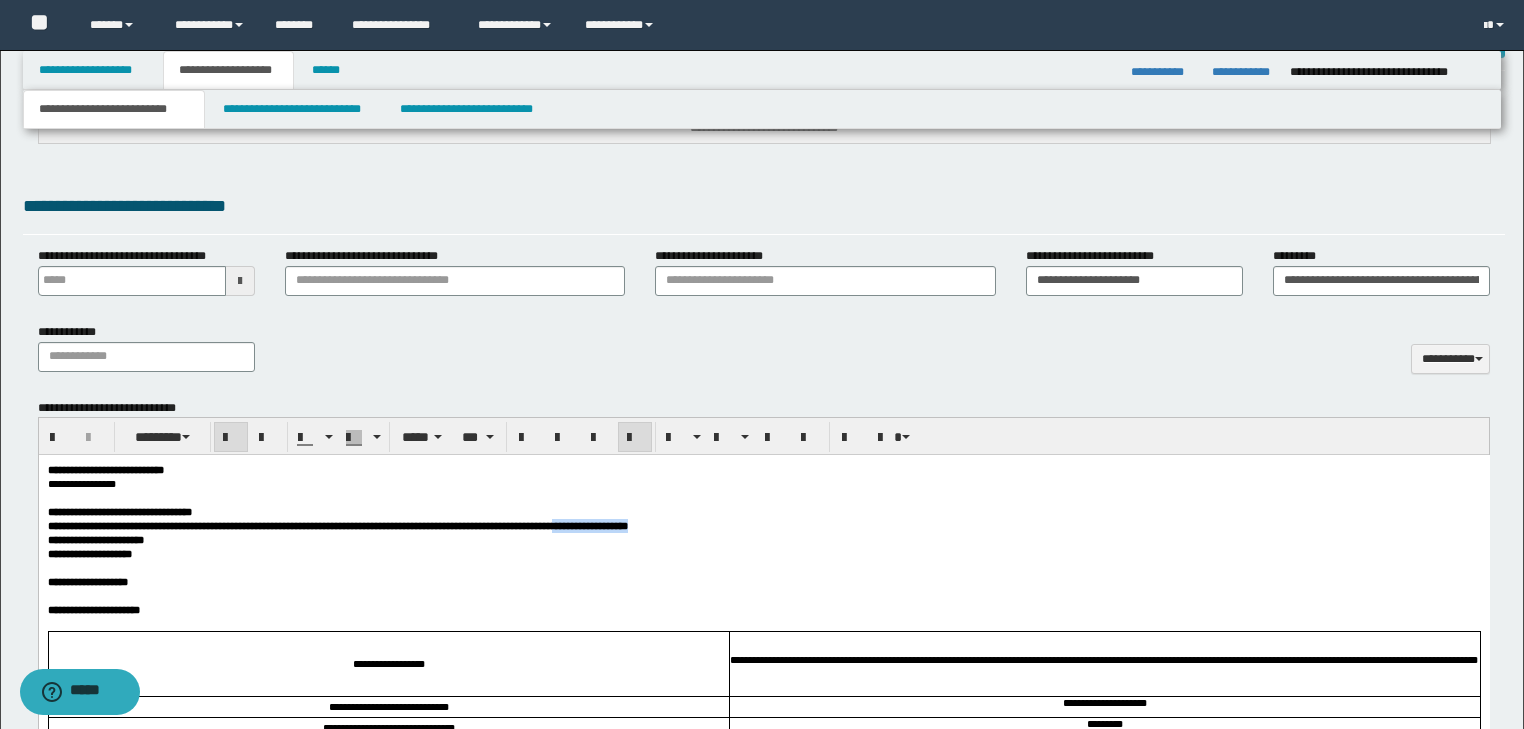 click on "**********" at bounding box center [763, 526] 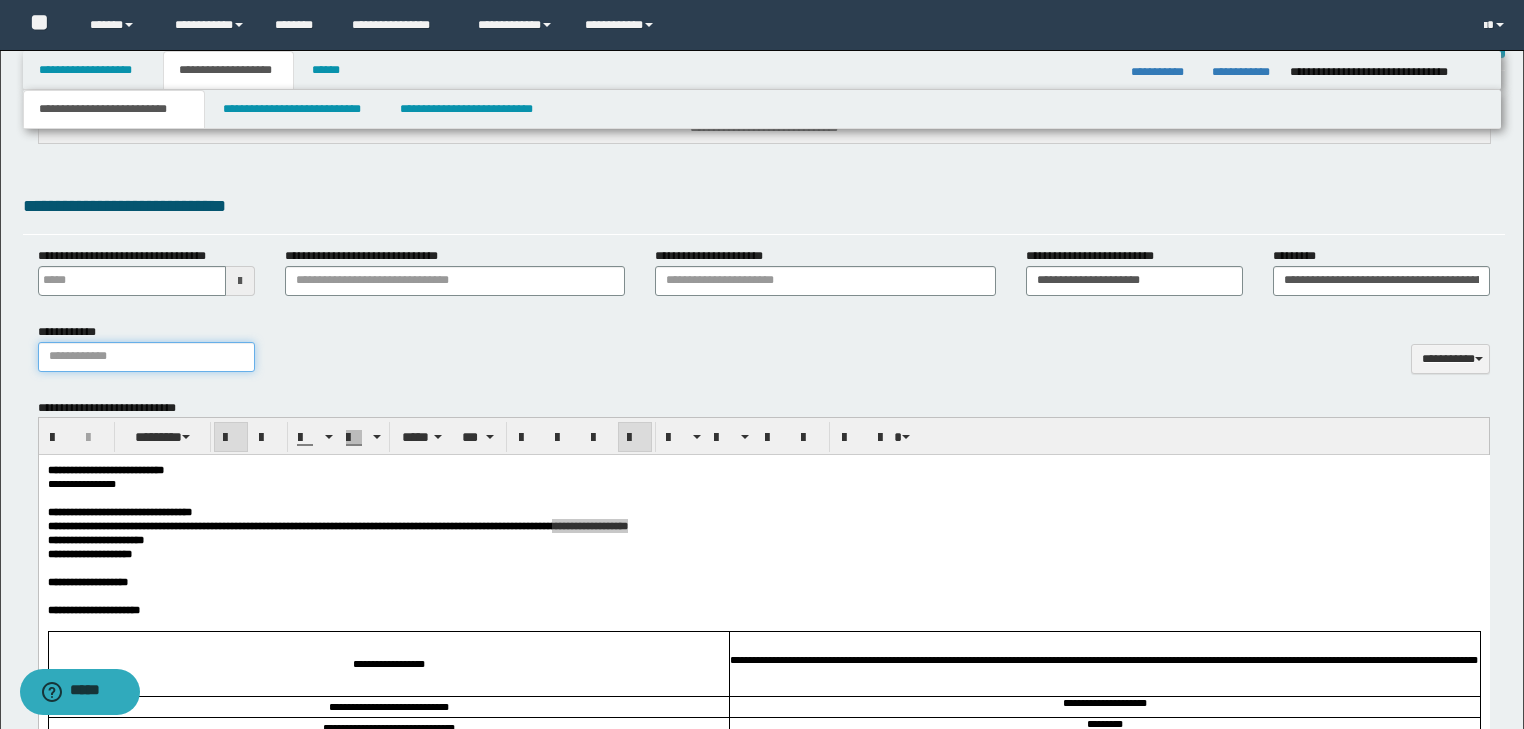 click on "**********" at bounding box center (146, 357) 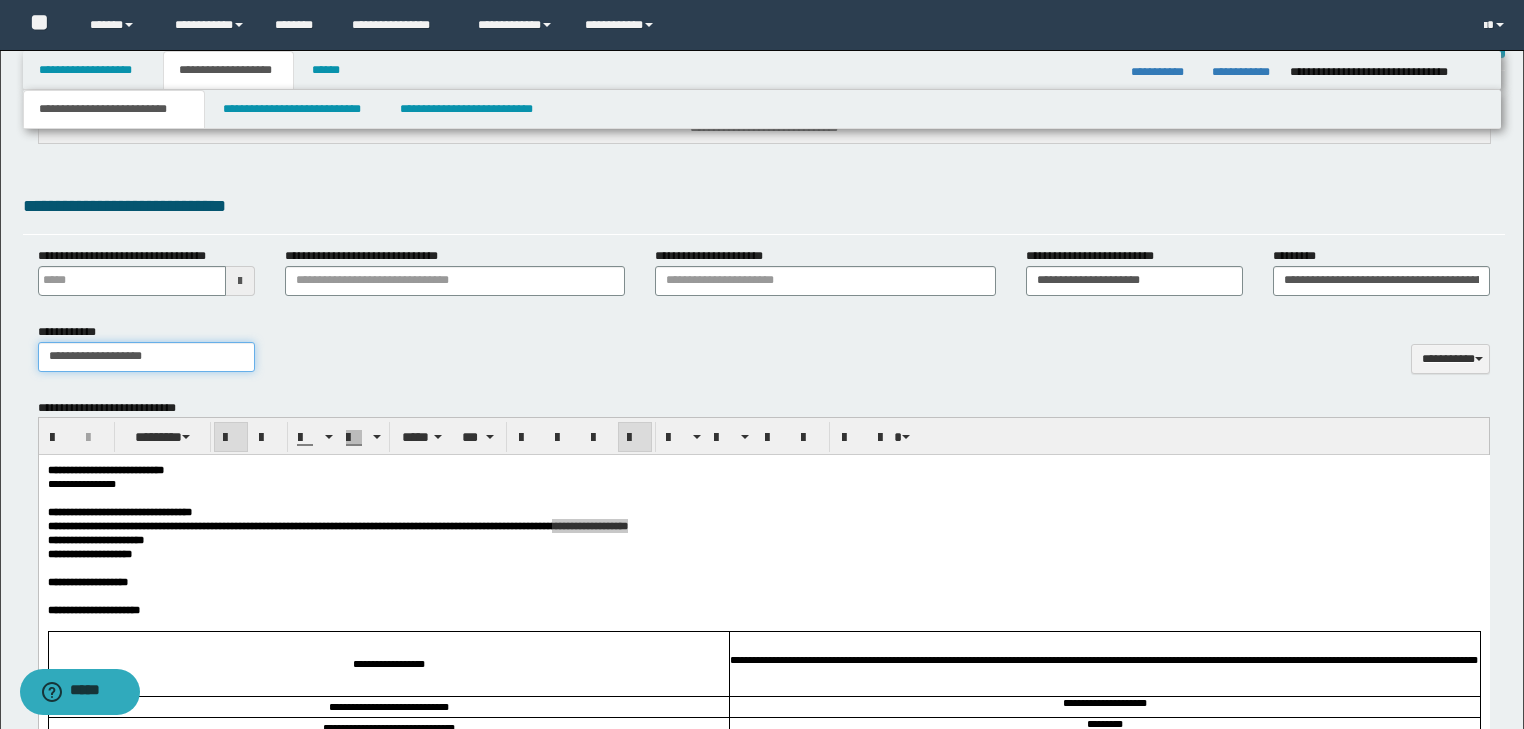 type on "**********" 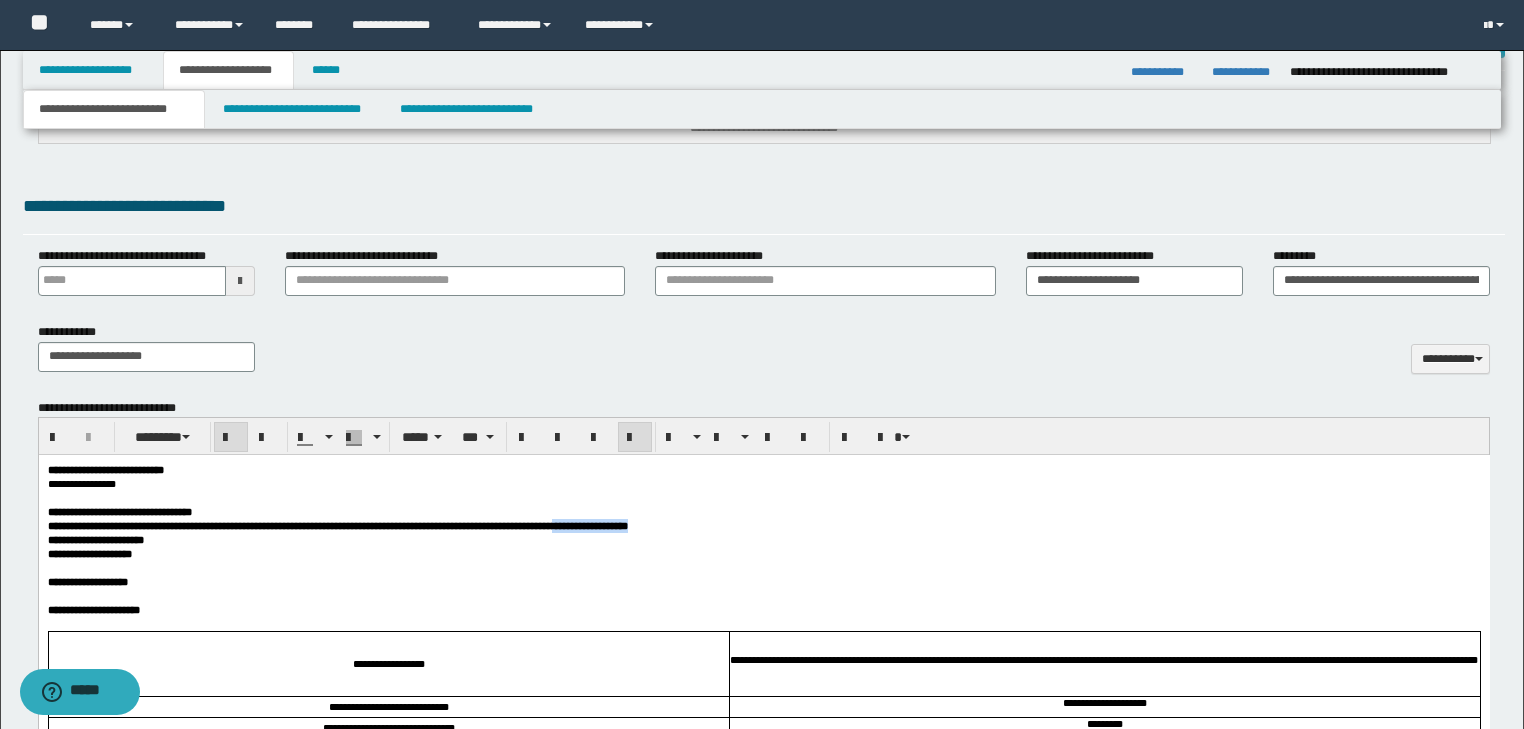 click on "[FIRST] [LAST]" at bounding box center [763, 554] 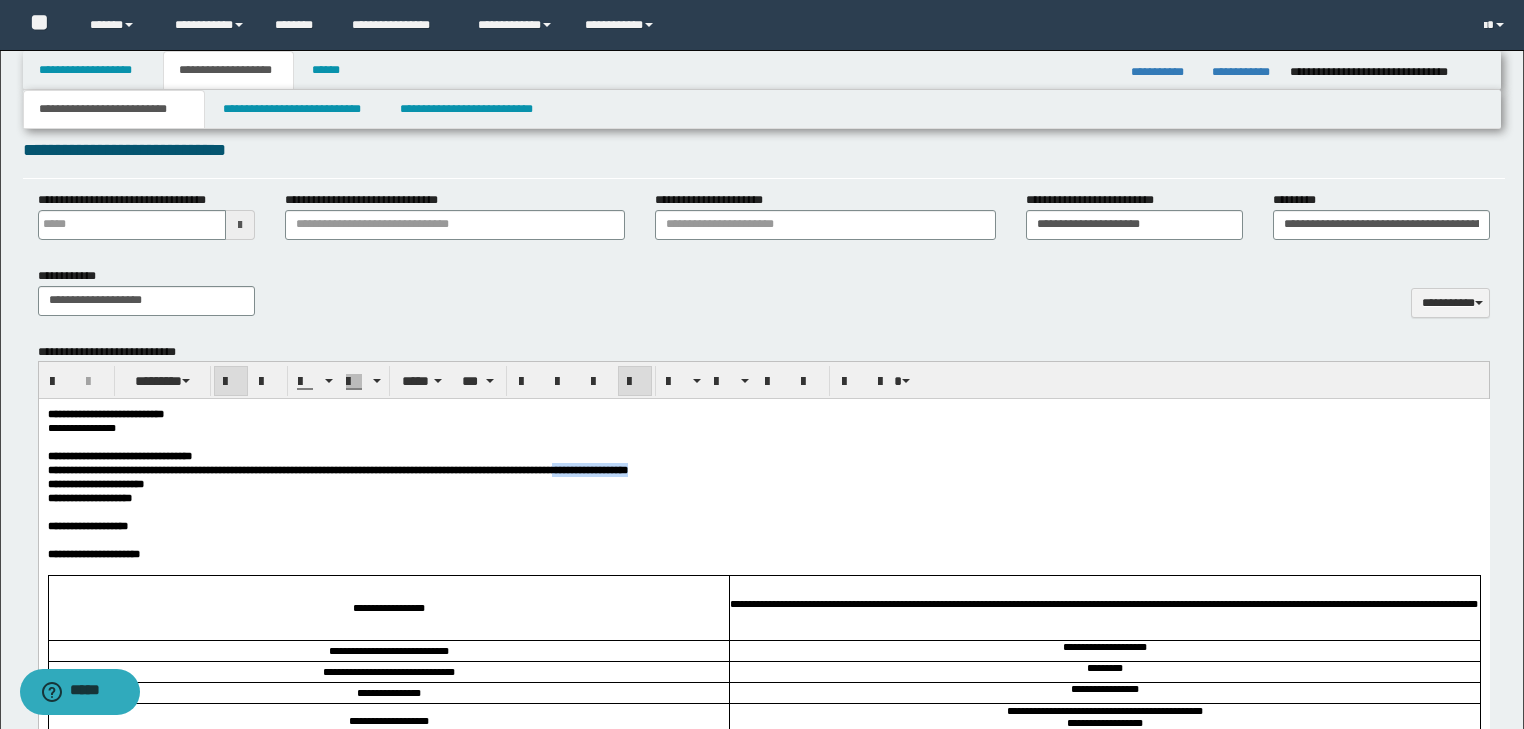 scroll, scrollTop: 768, scrollLeft: 0, axis: vertical 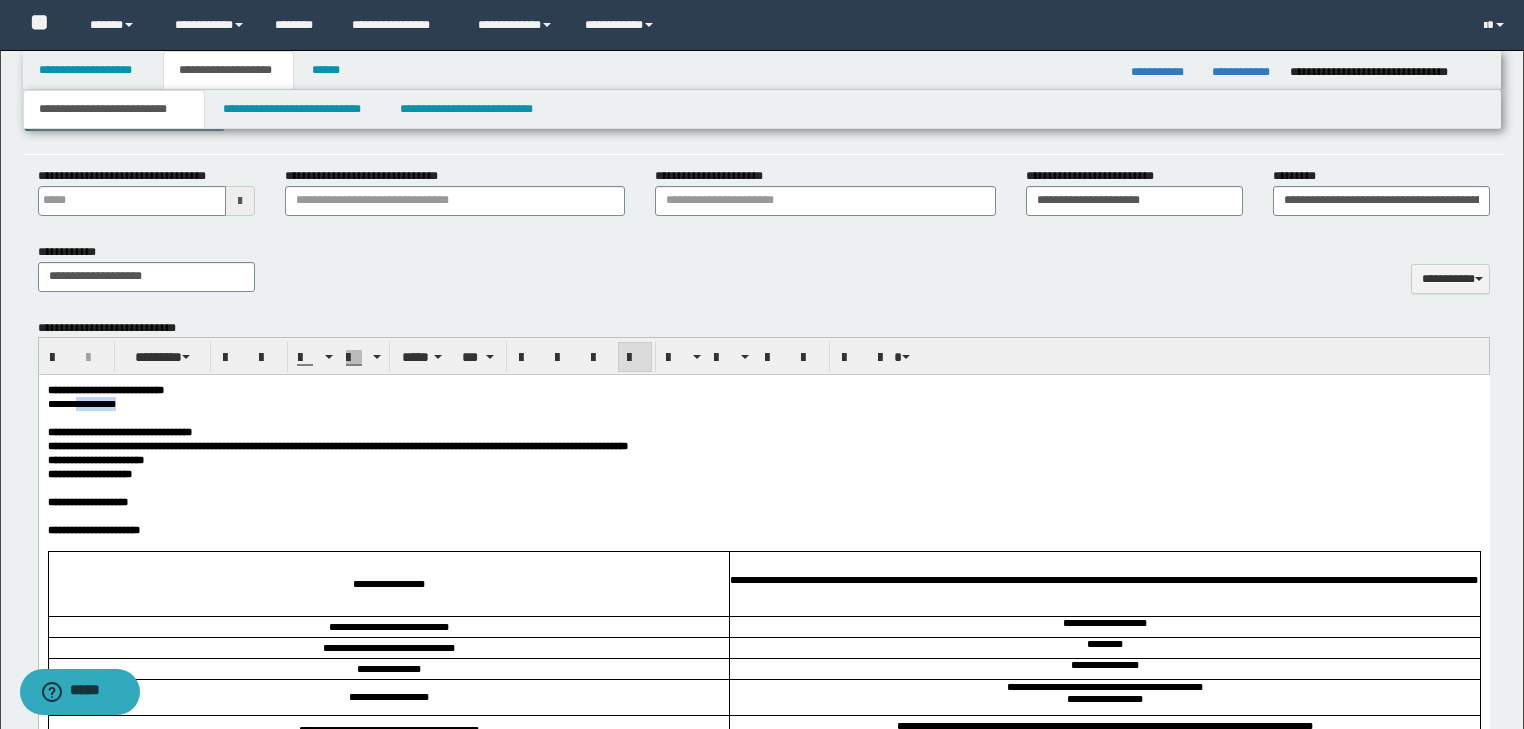 drag, startPoint x: 83, startPoint y: 406, endPoint x: 153, endPoint y: 408, distance: 70.028564 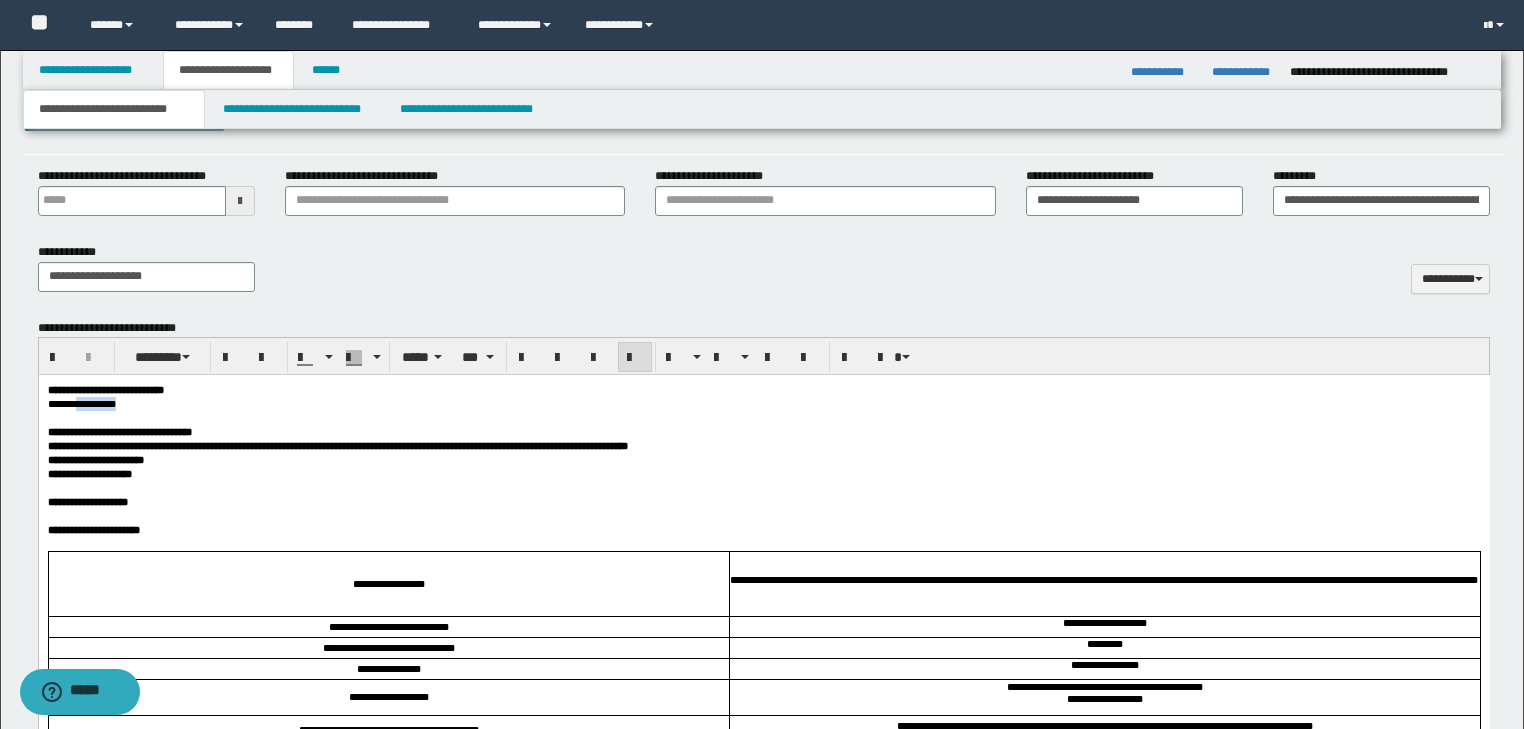 click on "**********" at bounding box center [763, 404] 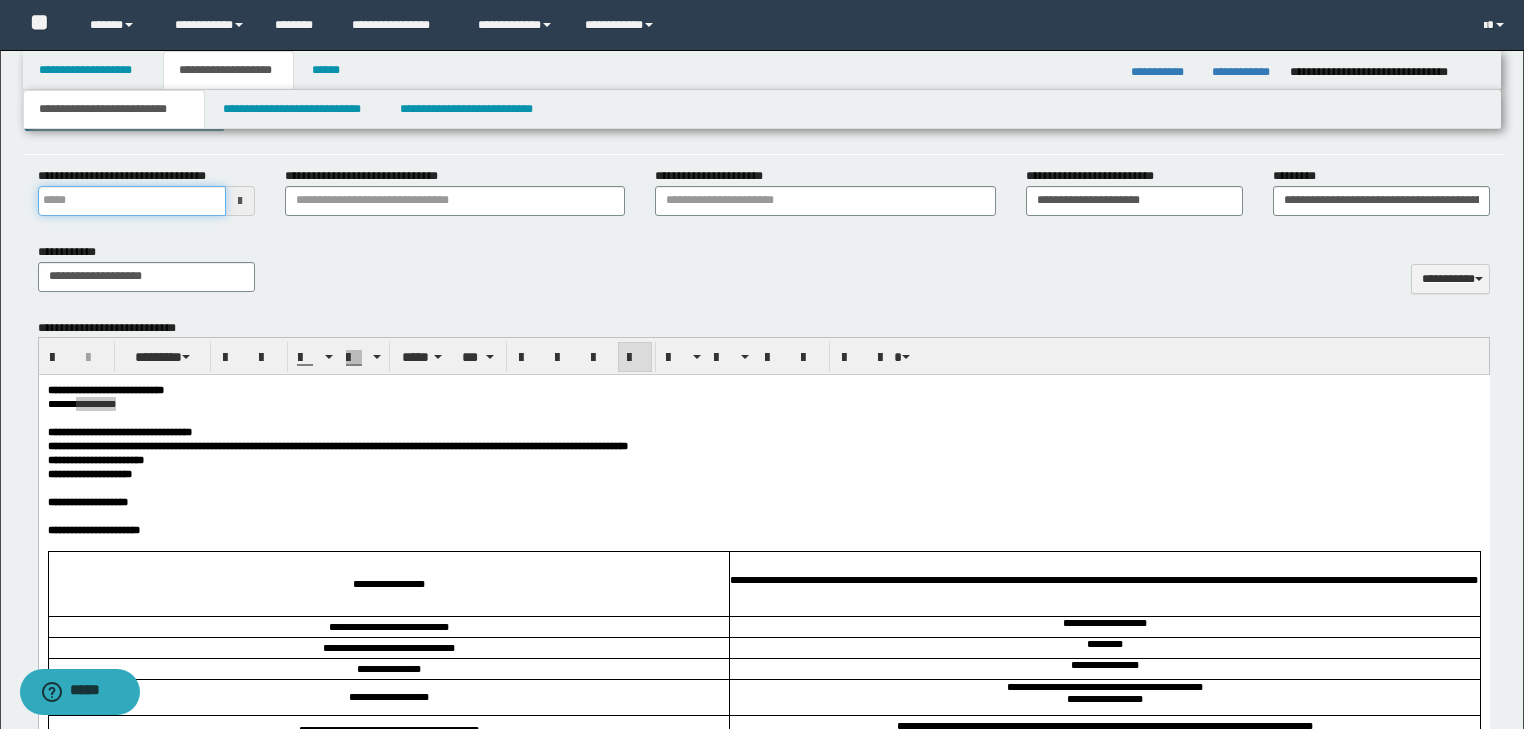 click on "**********" at bounding box center (132, 201) 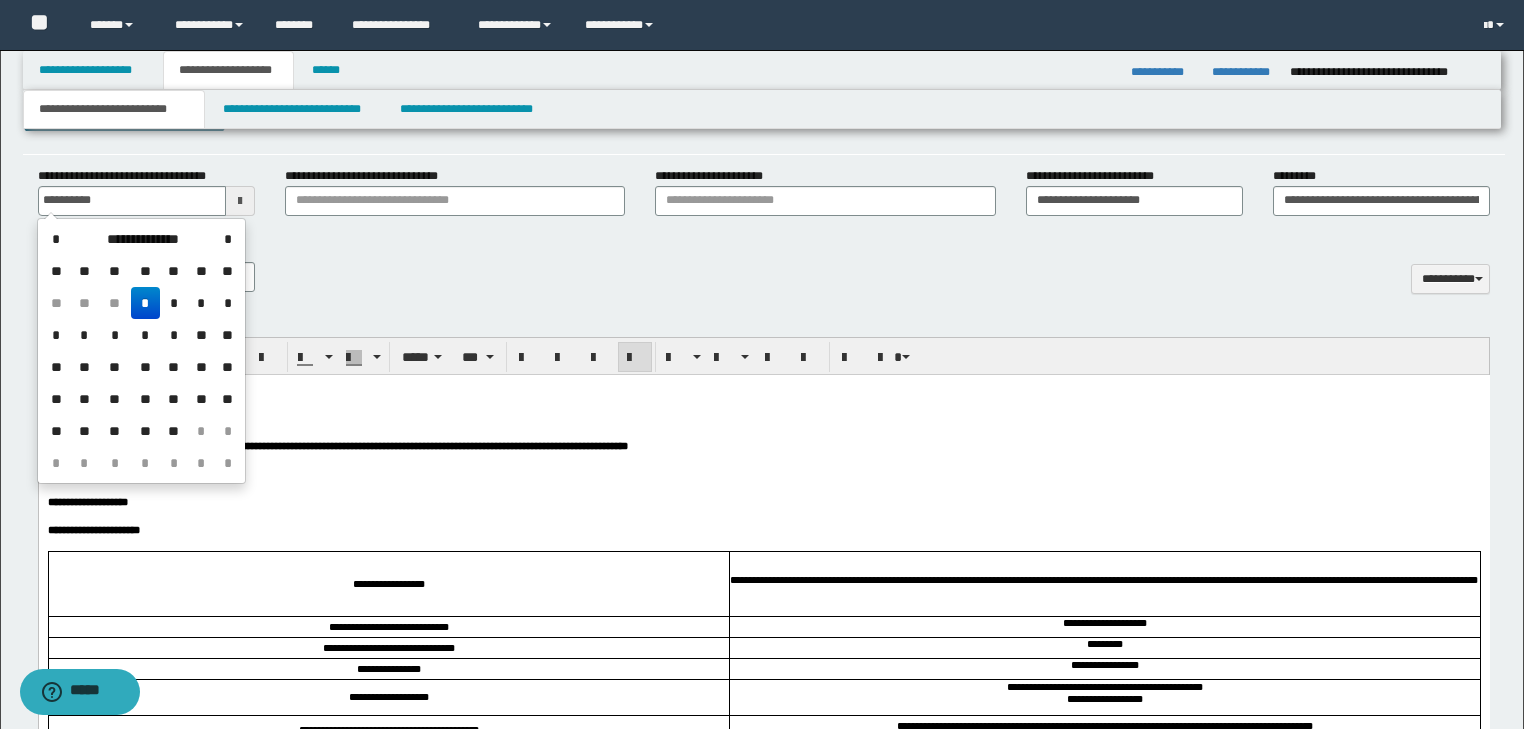 click on "**********" at bounding box center [363, 446] 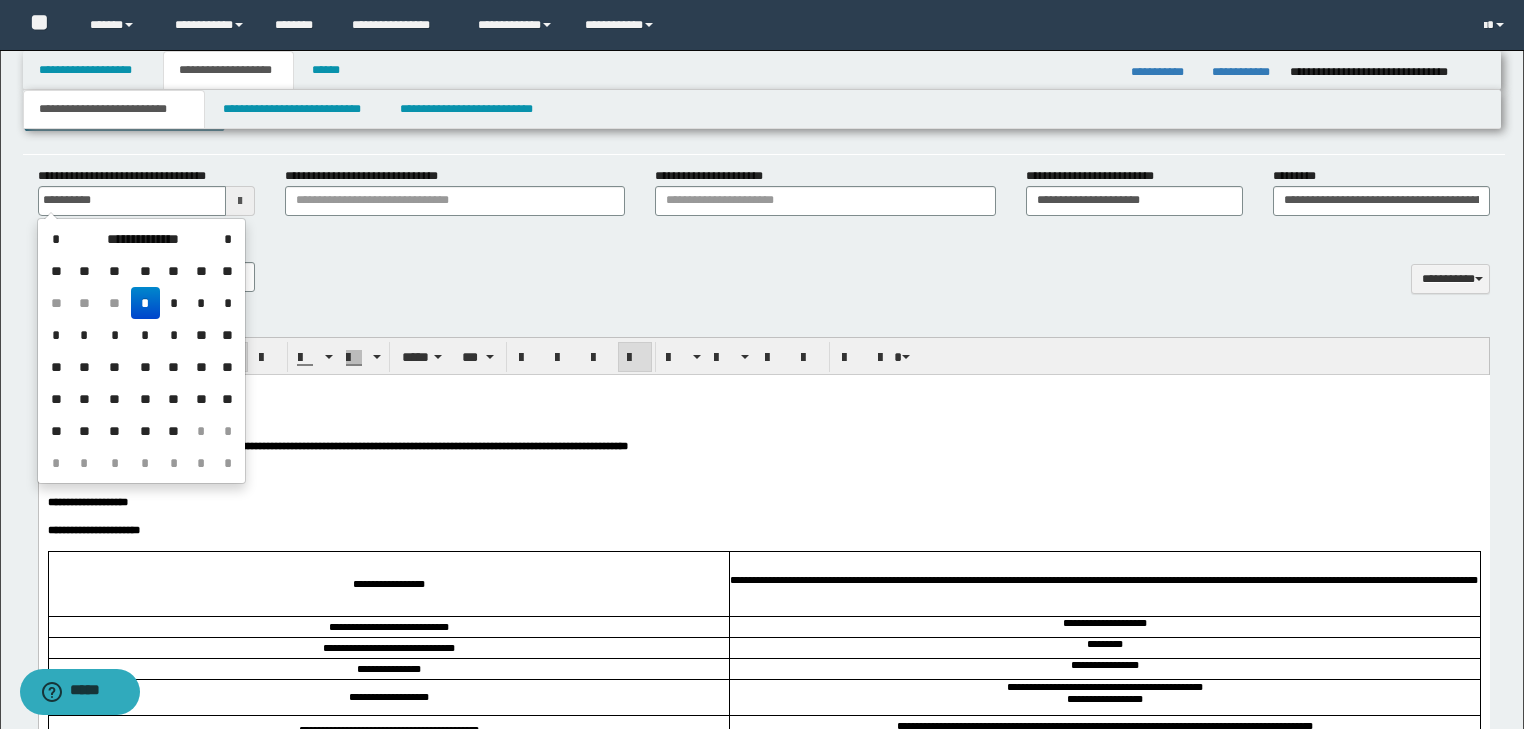 click at bounding box center [763, 516] 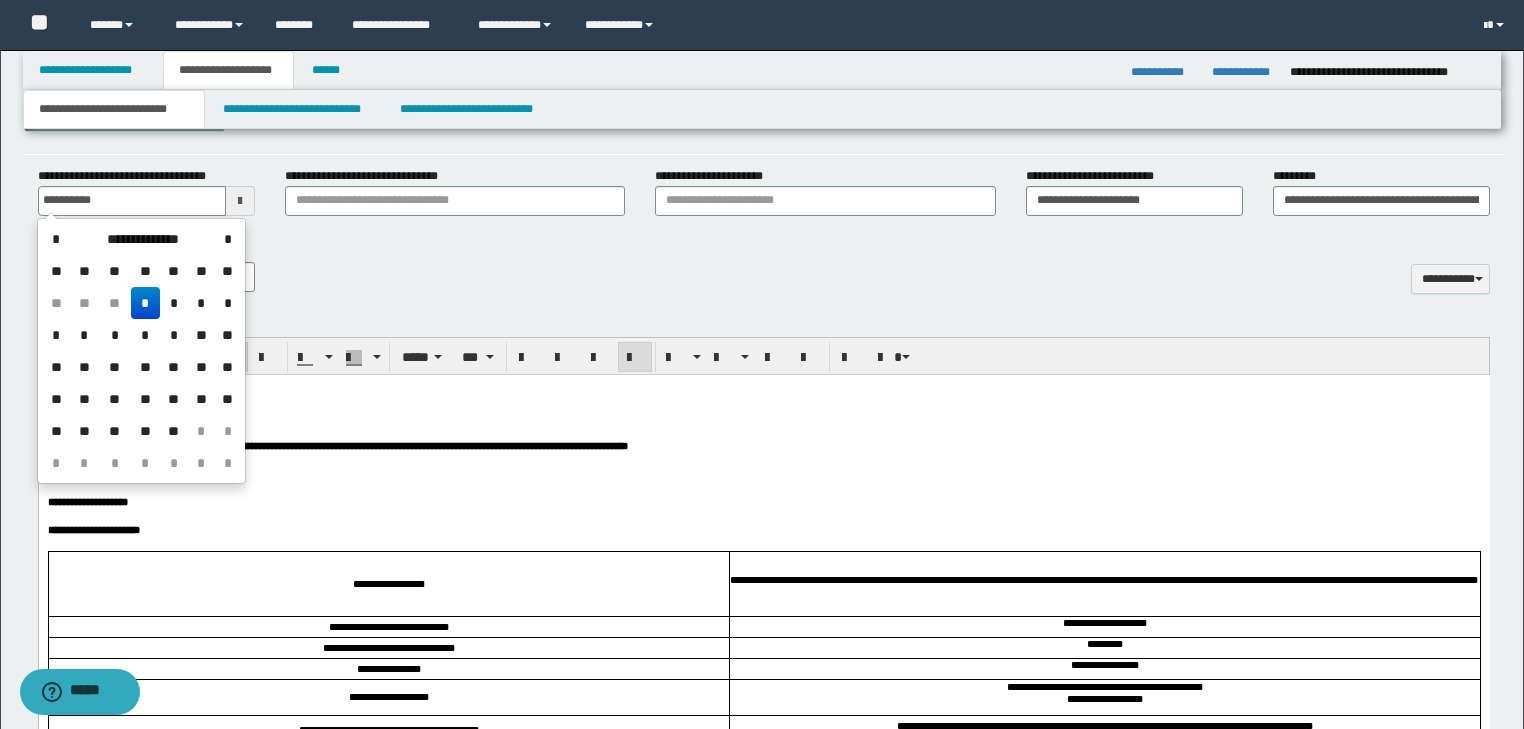 click on "**********" at bounding box center [763, 530] 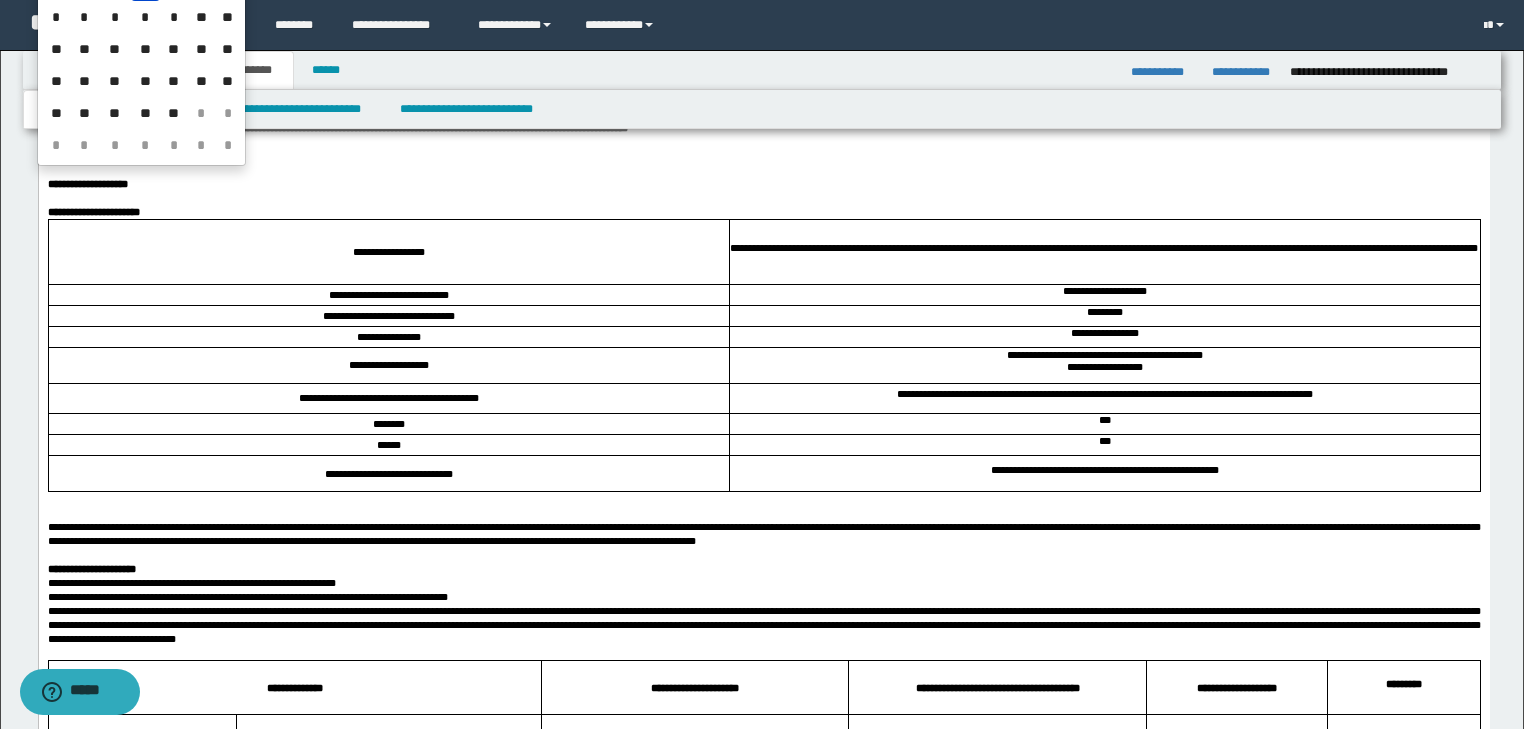 scroll, scrollTop: 1248, scrollLeft: 0, axis: vertical 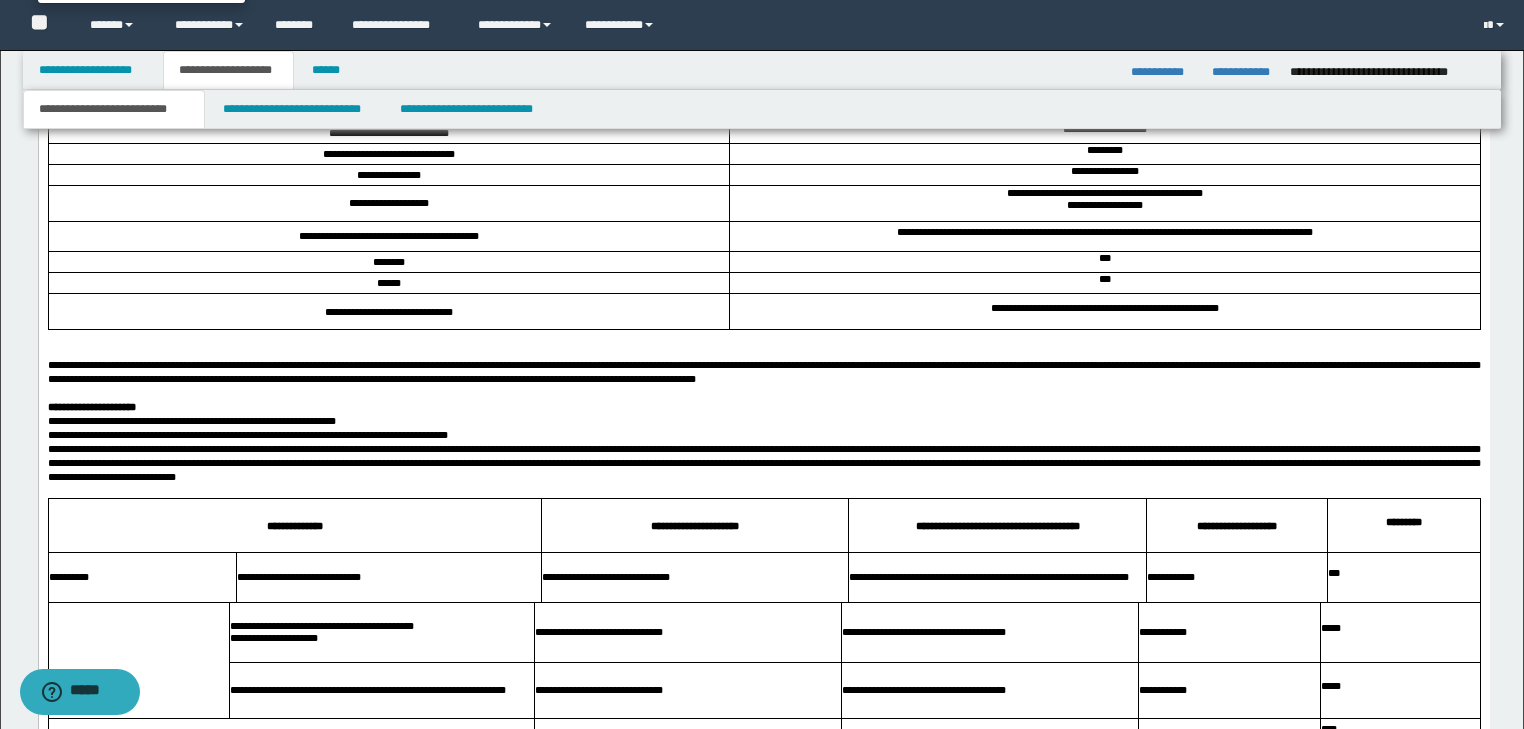 click on "**********" at bounding box center [763, 422] 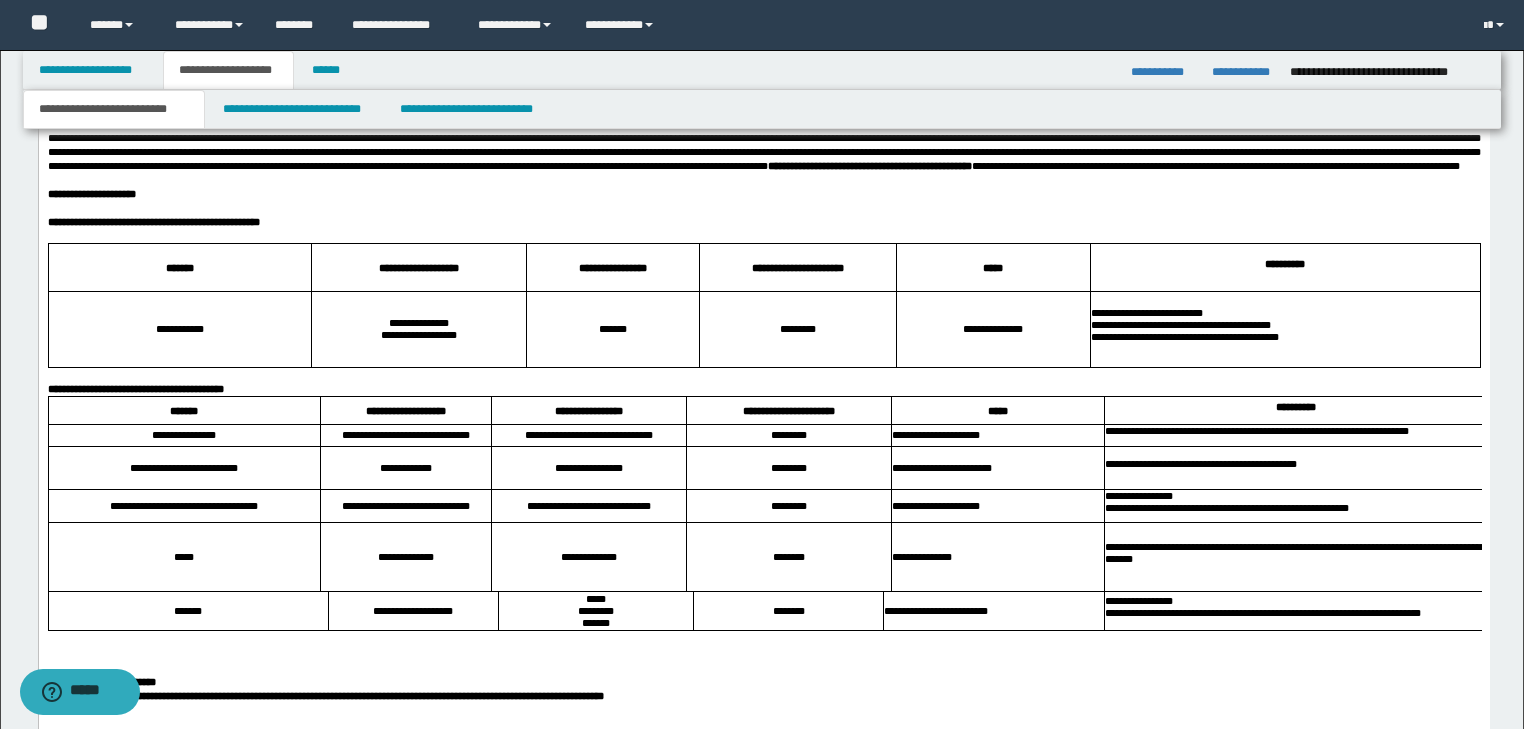 scroll, scrollTop: 2368, scrollLeft: 0, axis: vertical 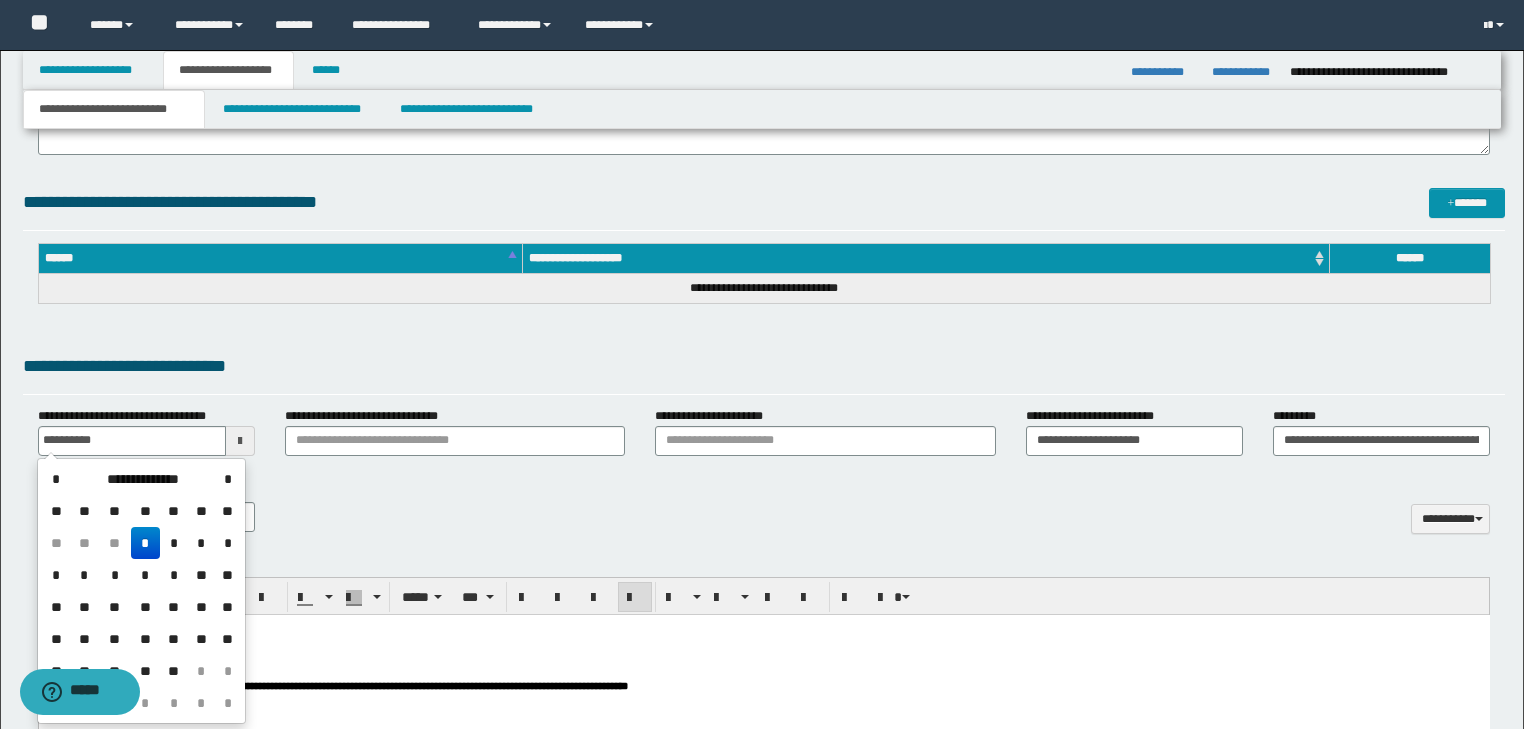 type on "**********" 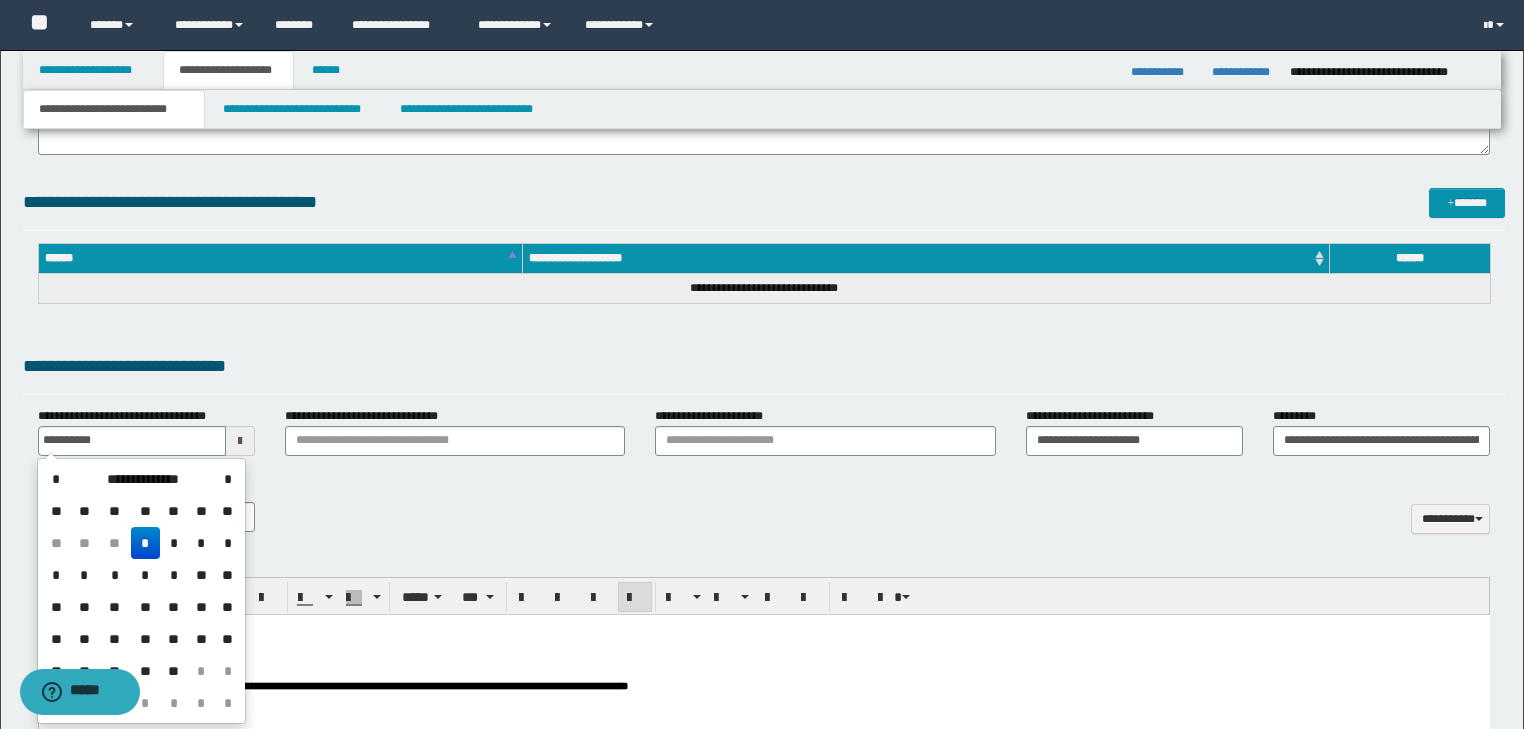 click on "**********" at bounding box center (764, 515) 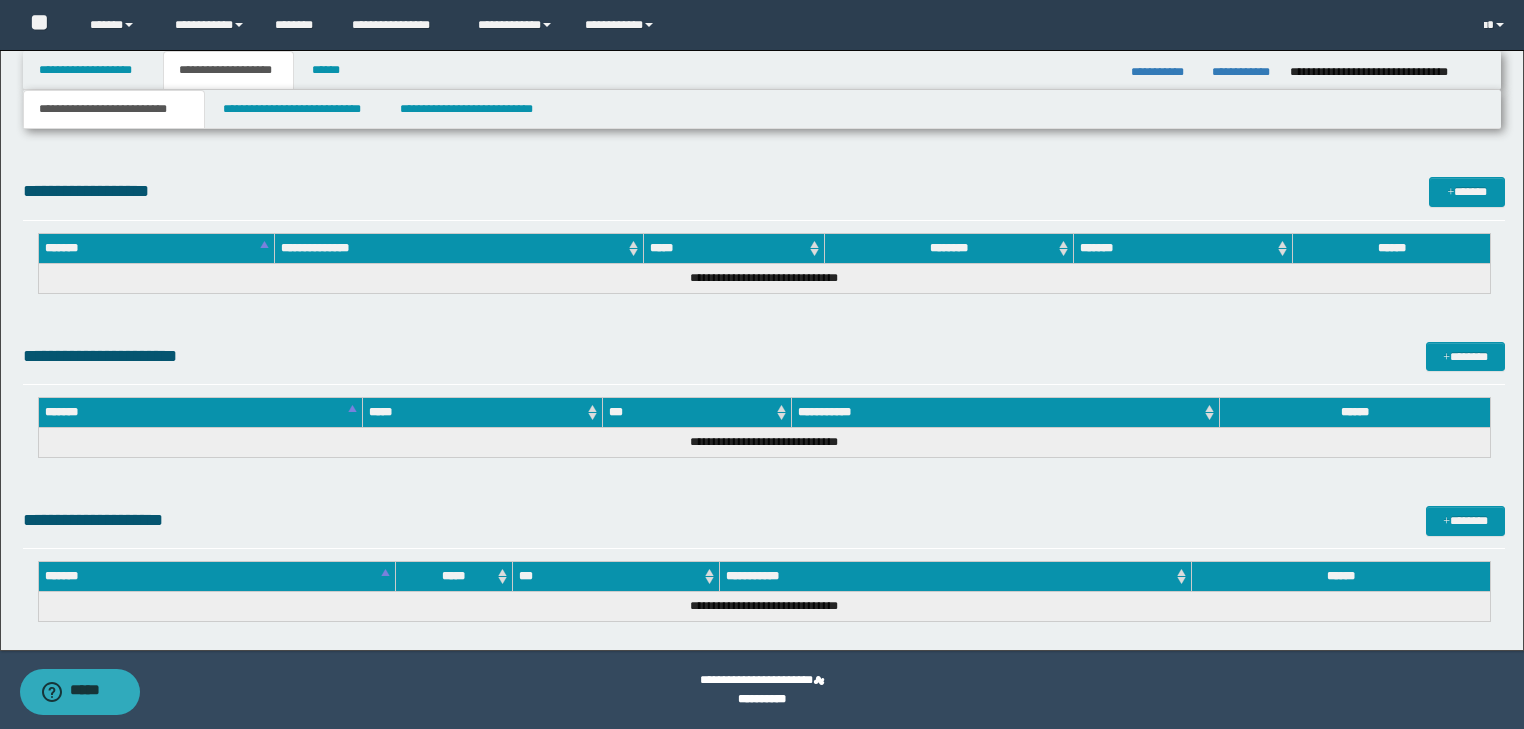 drag, startPoint x: 47, startPoint y: -1838, endPoint x: 329, endPoint y: 428, distance: 2283.4797 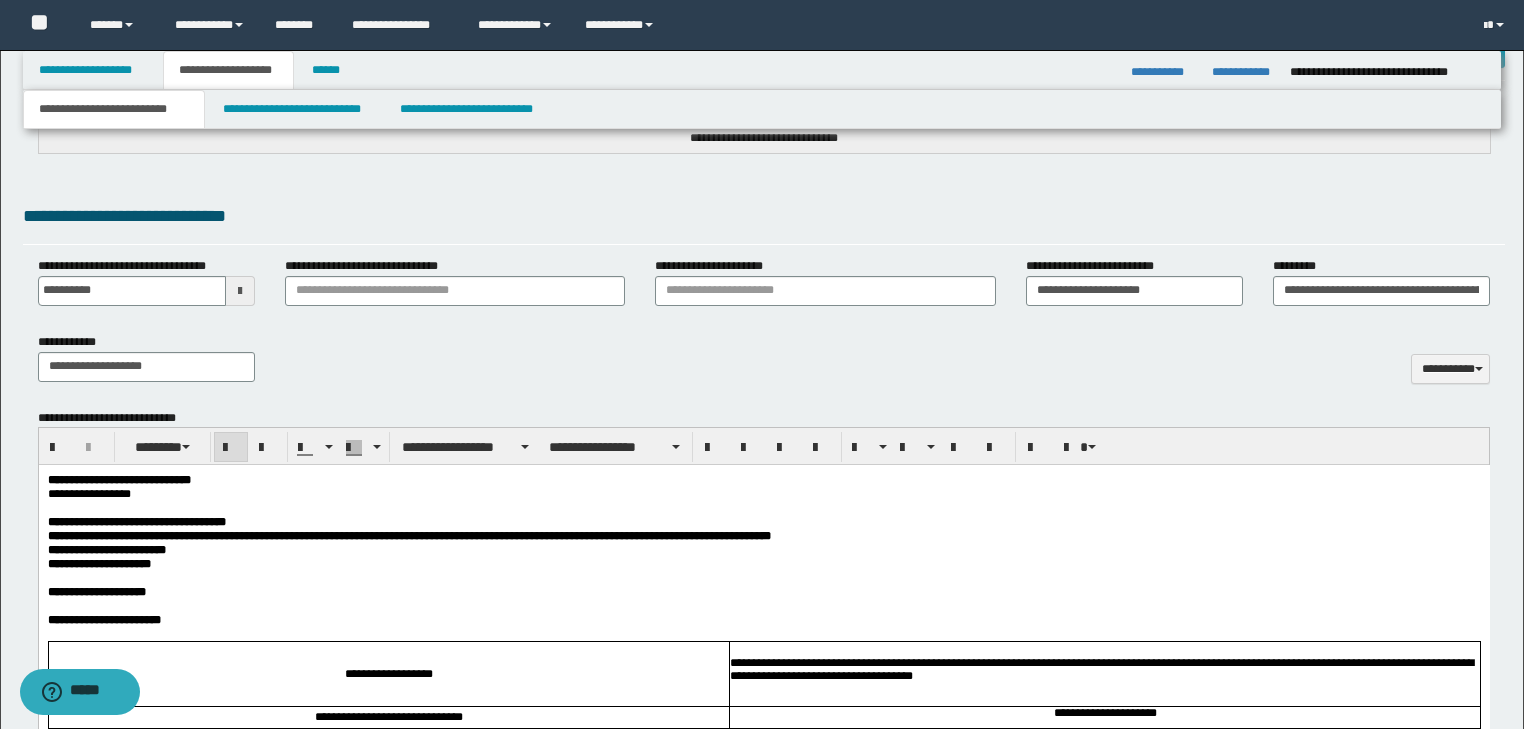 scroll, scrollTop: 904, scrollLeft: 0, axis: vertical 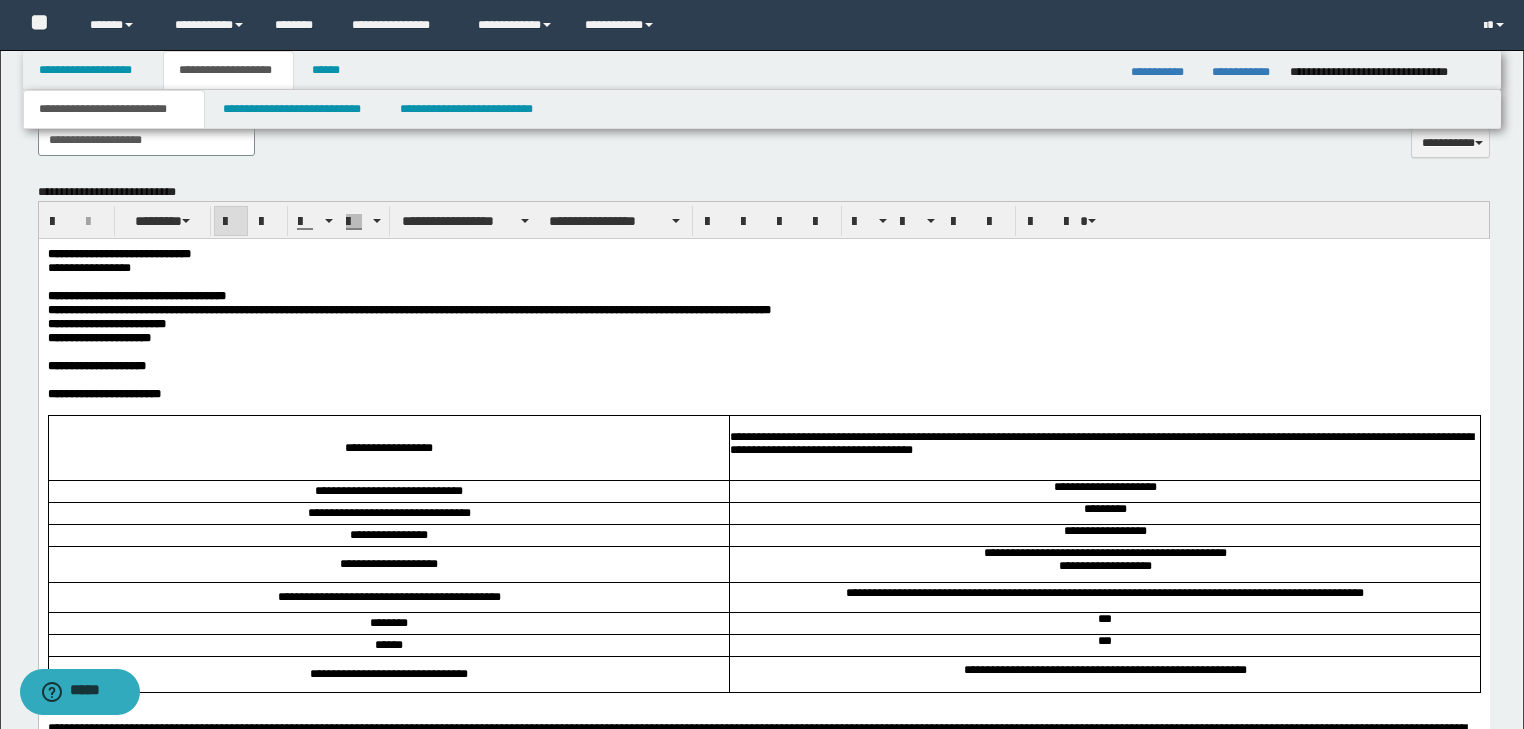 drag, startPoint x: 165, startPoint y: 422, endPoint x: 179, endPoint y: 424, distance: 14.142136 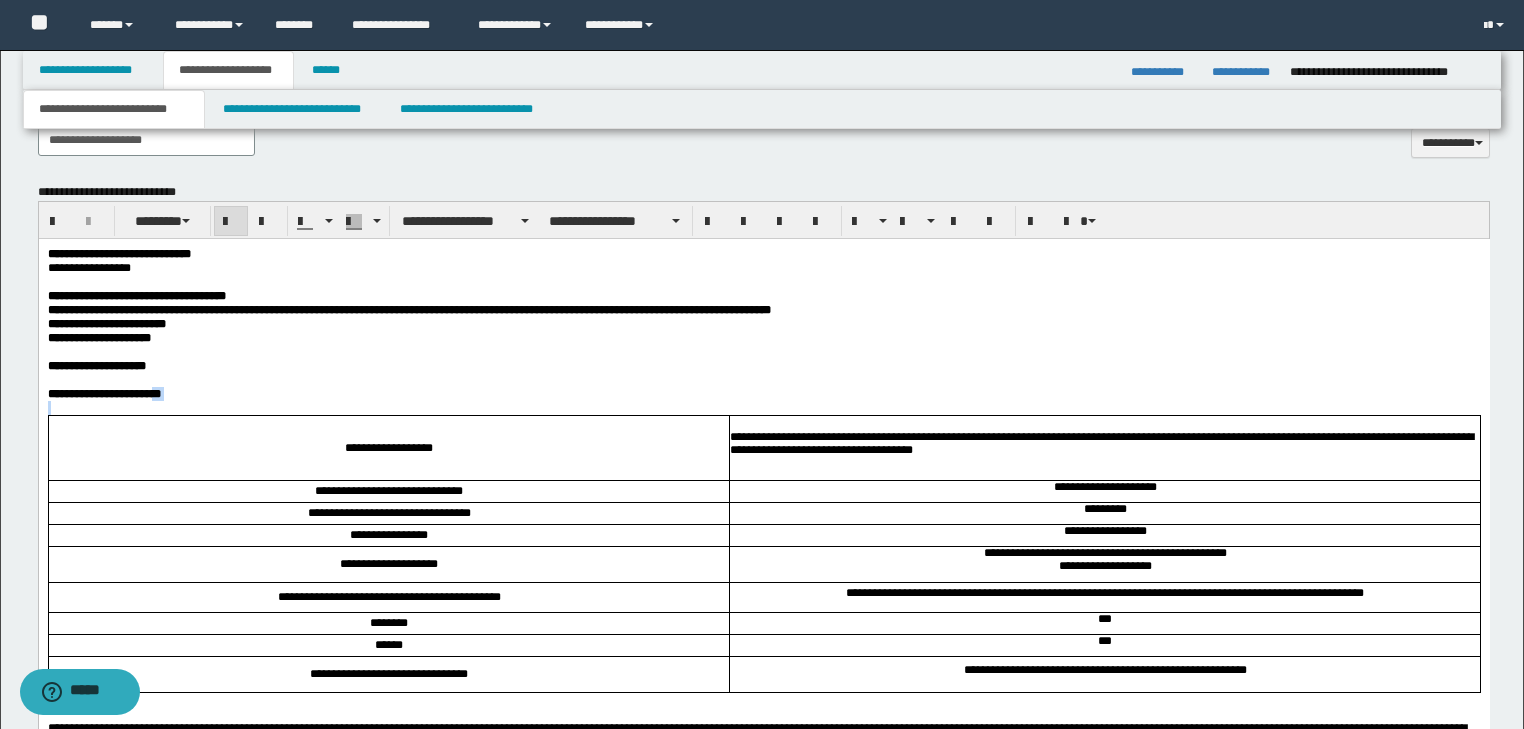 click on "**********" at bounding box center [763, 394] 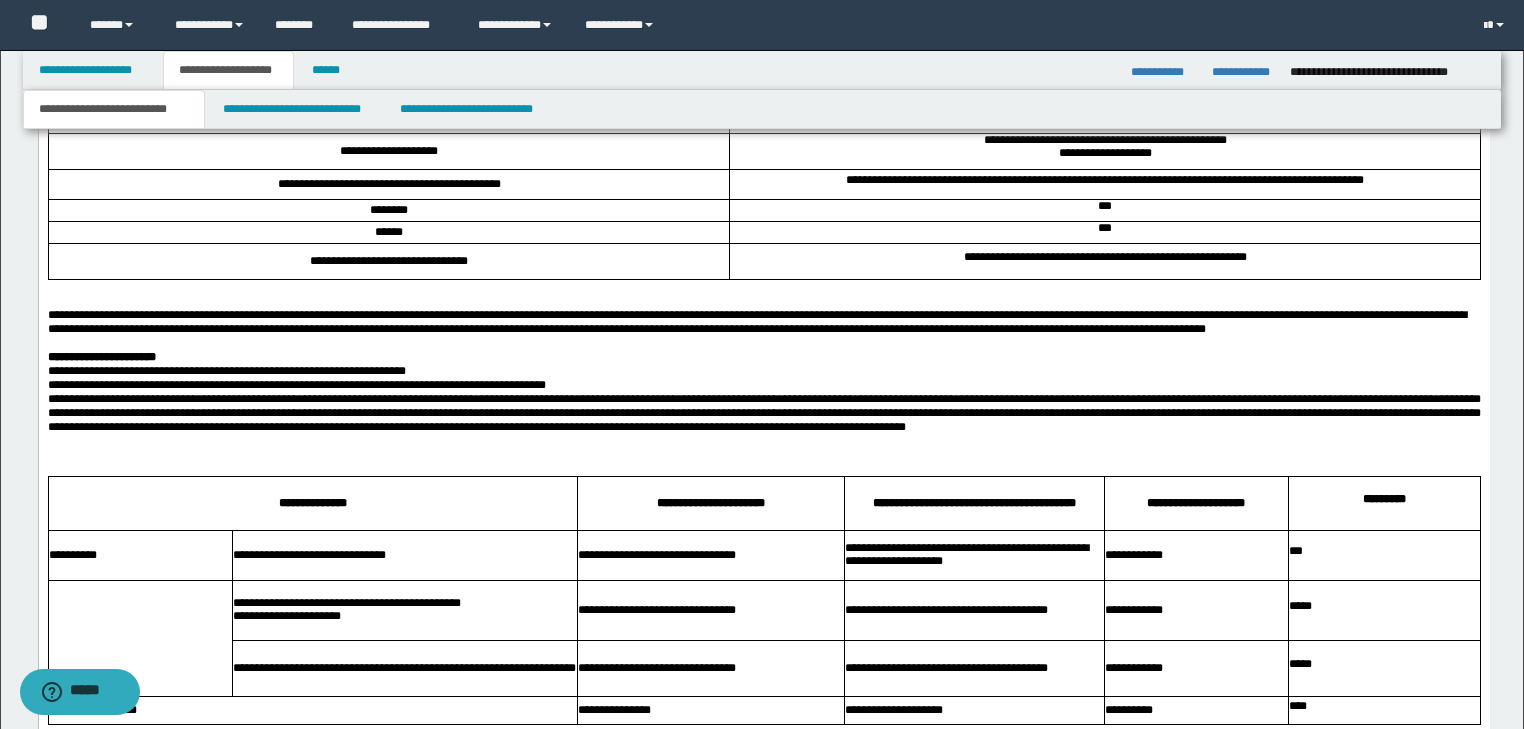 scroll, scrollTop: 1304, scrollLeft: 0, axis: vertical 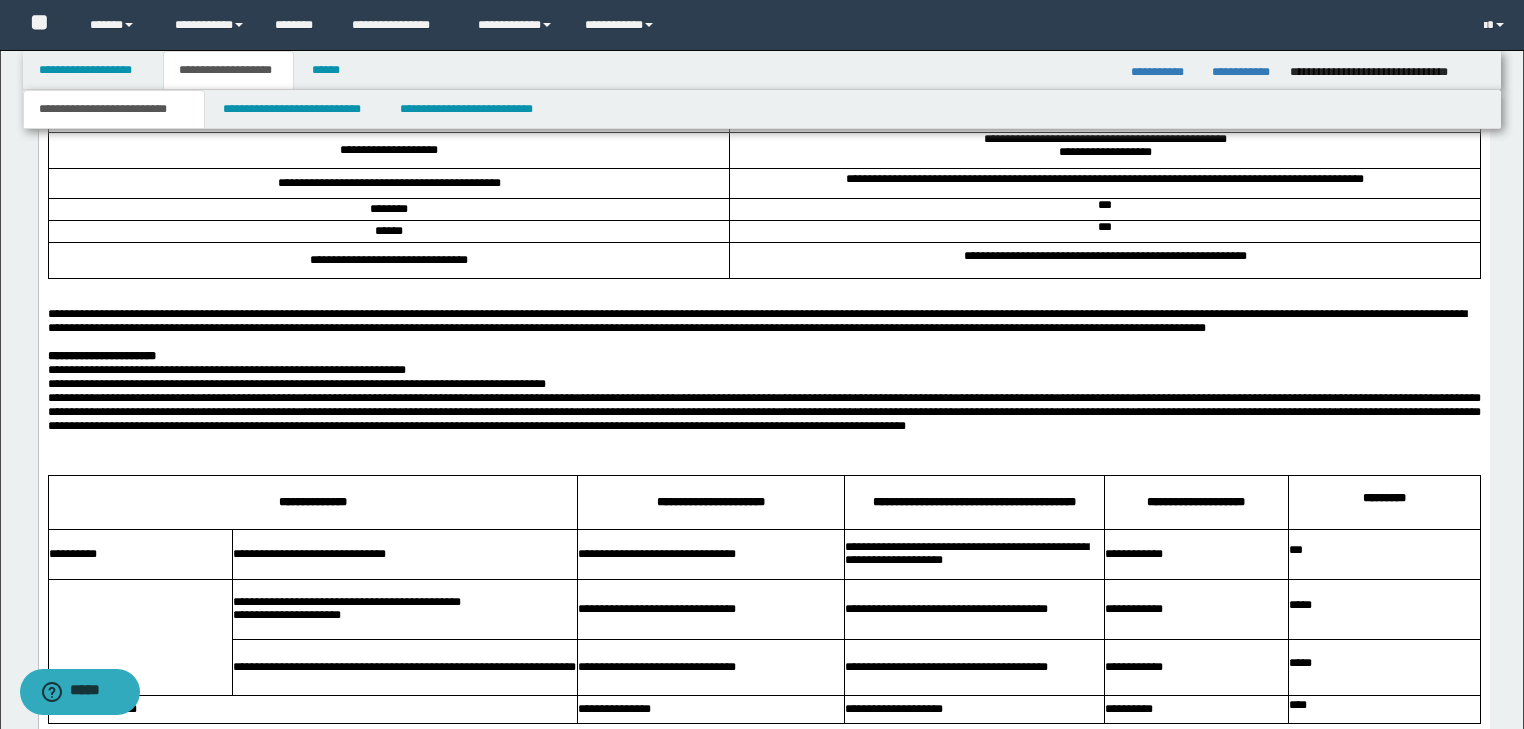 click on "**********" at bounding box center [1104, 140] 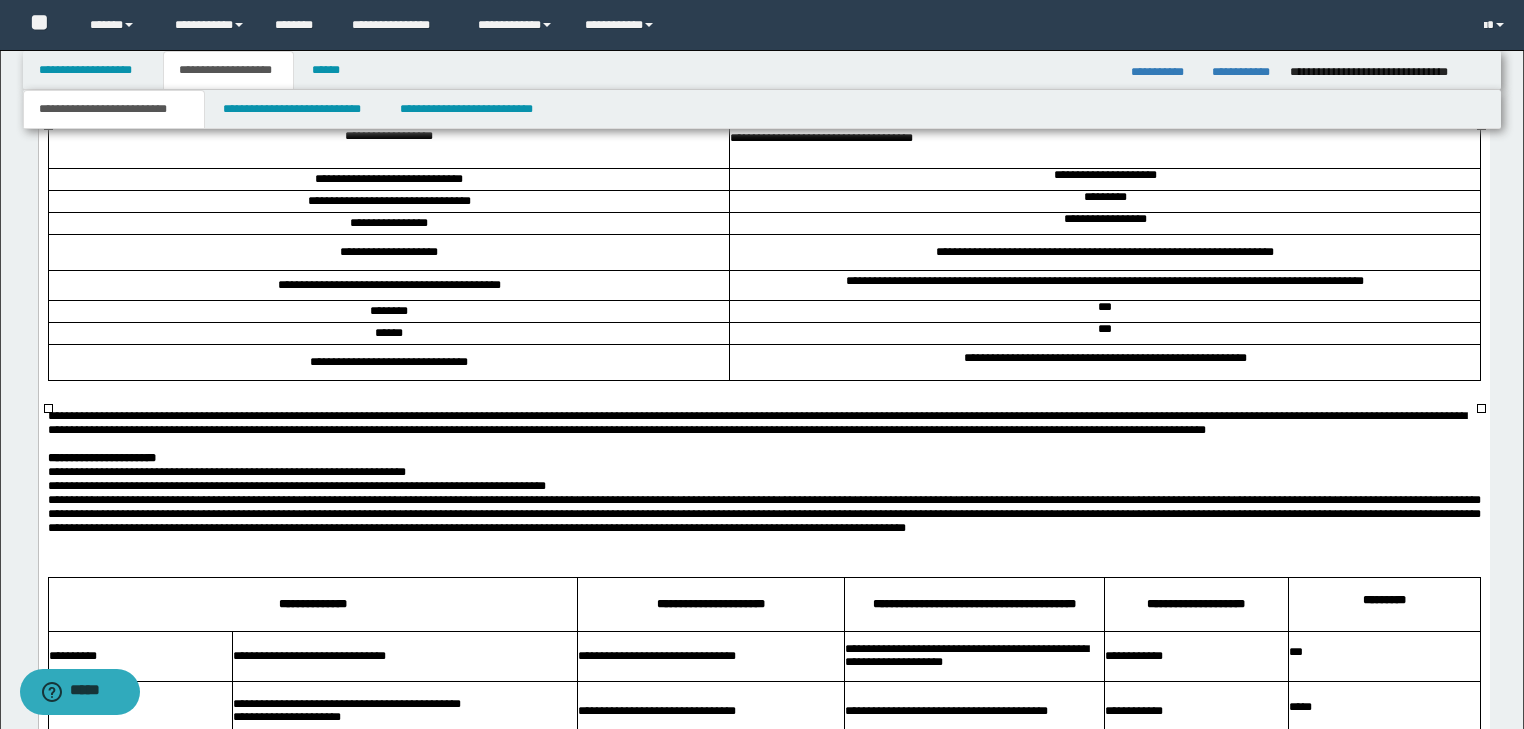 scroll, scrollTop: 1064, scrollLeft: 0, axis: vertical 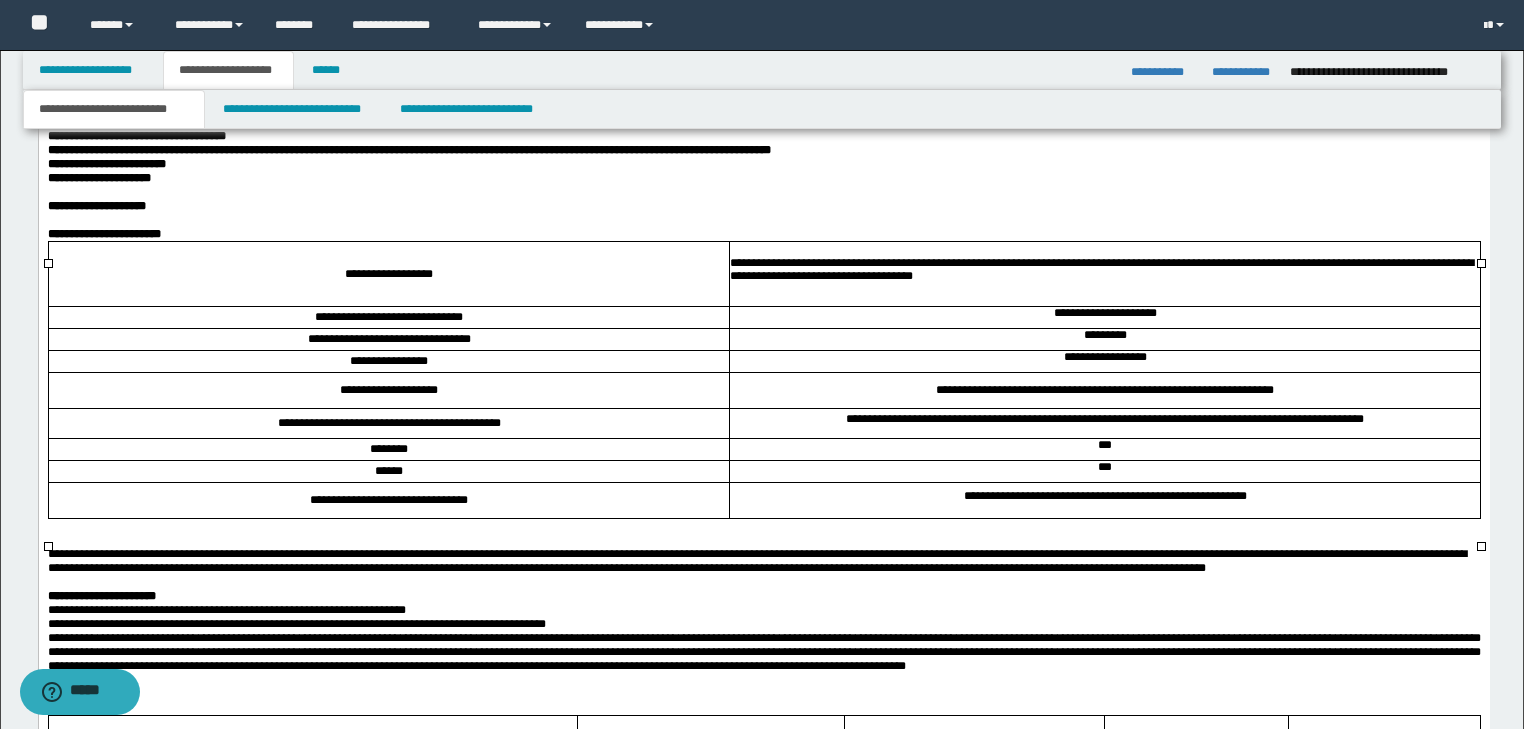 click at bounding box center (763, 540) 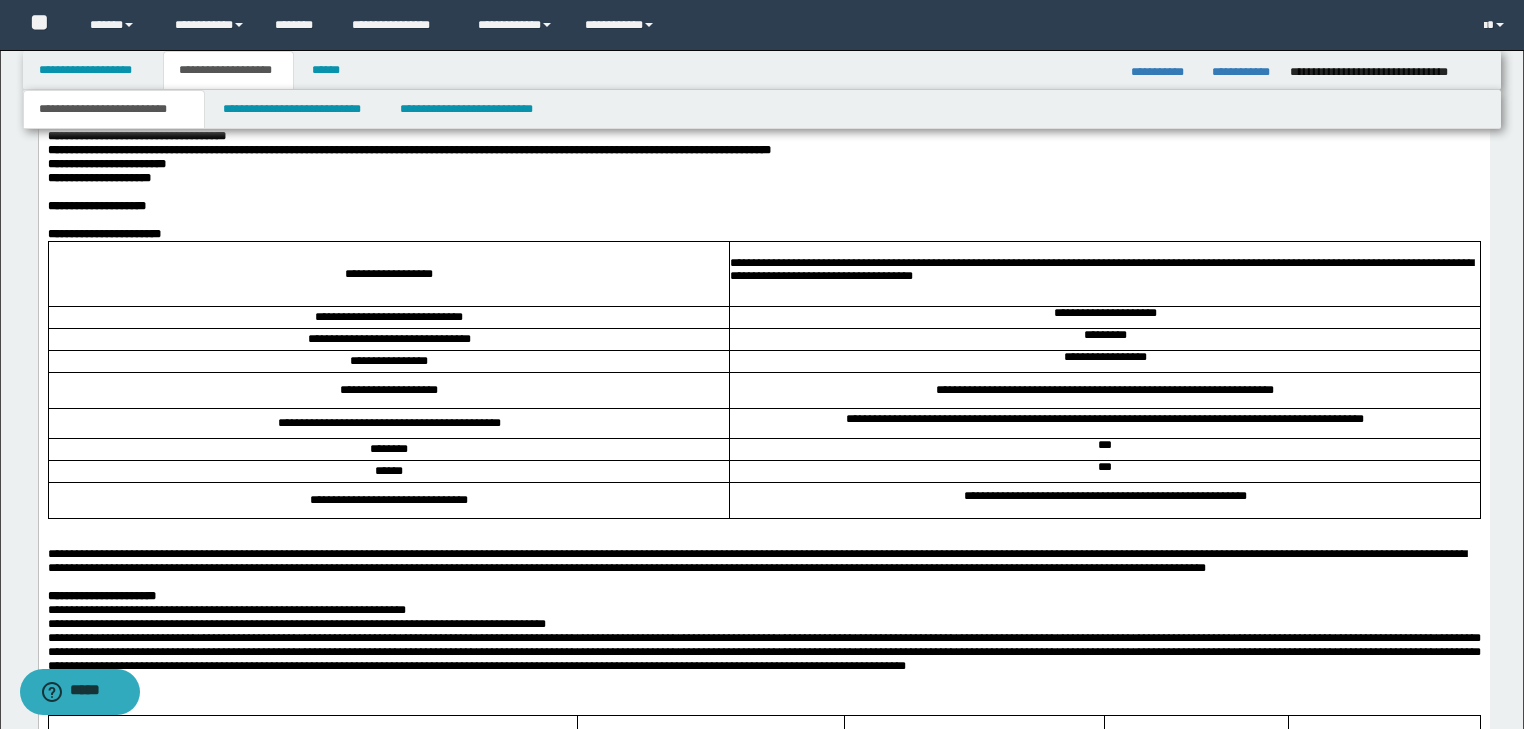click at bounding box center [763, 526] 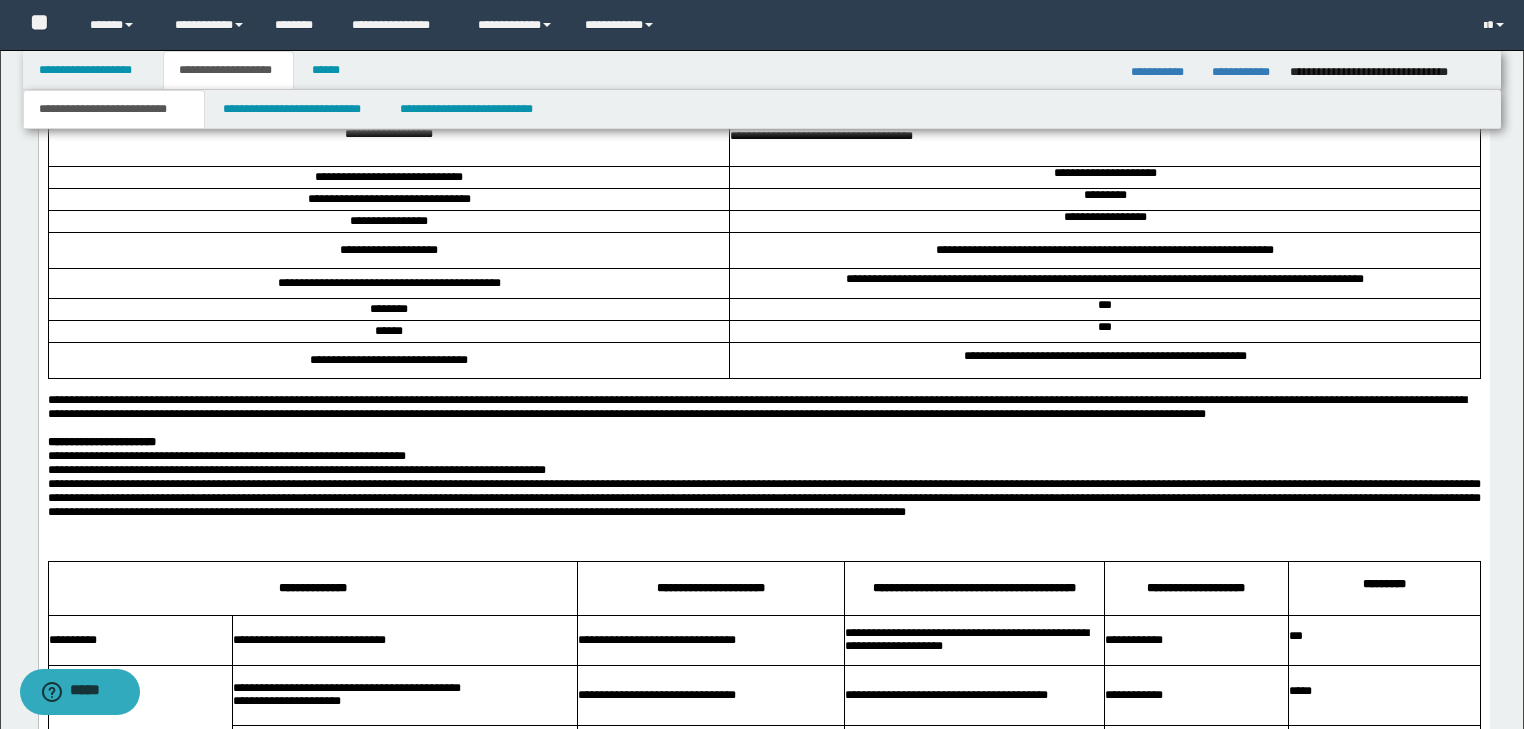 scroll, scrollTop: 1384, scrollLeft: 0, axis: vertical 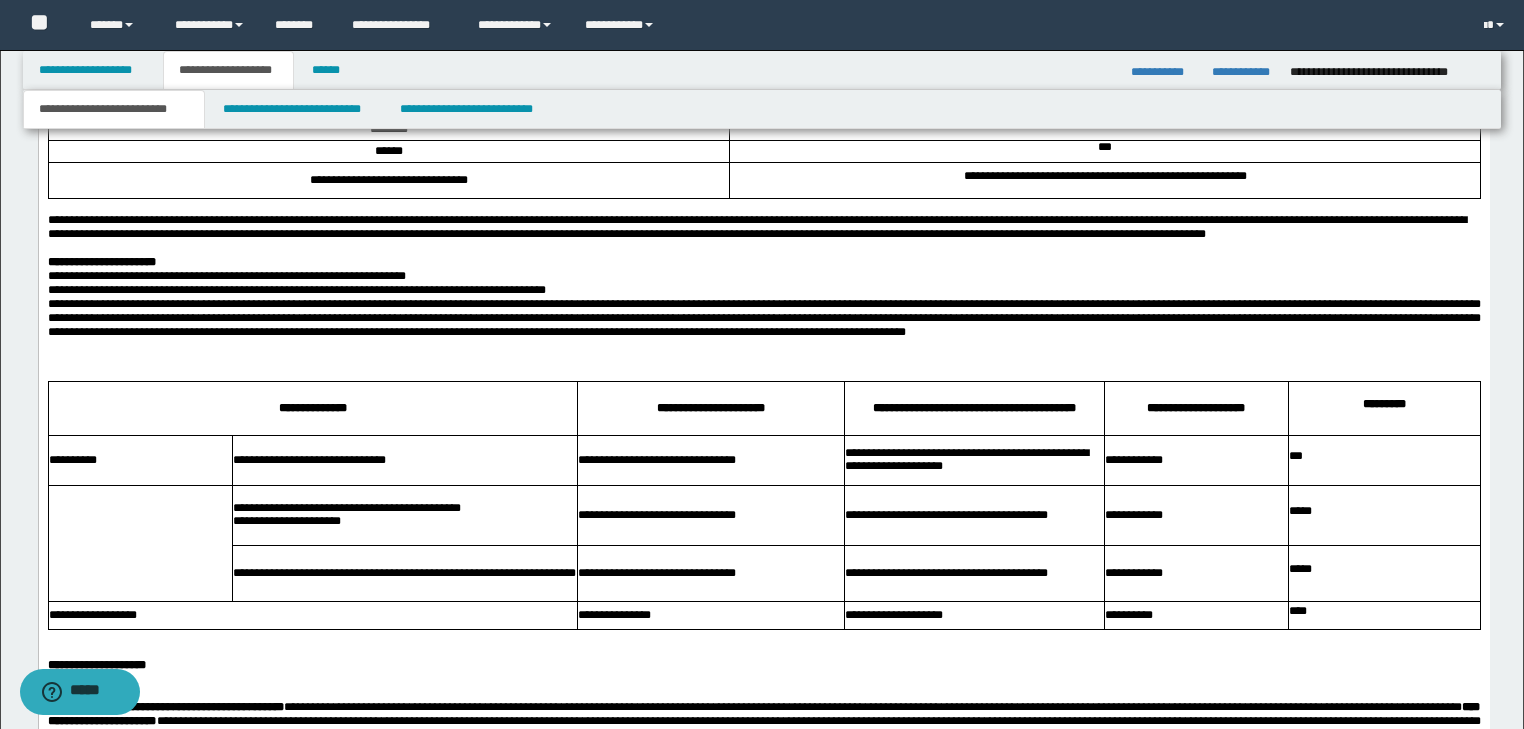 click on "**********" at bounding box center (763, 277) 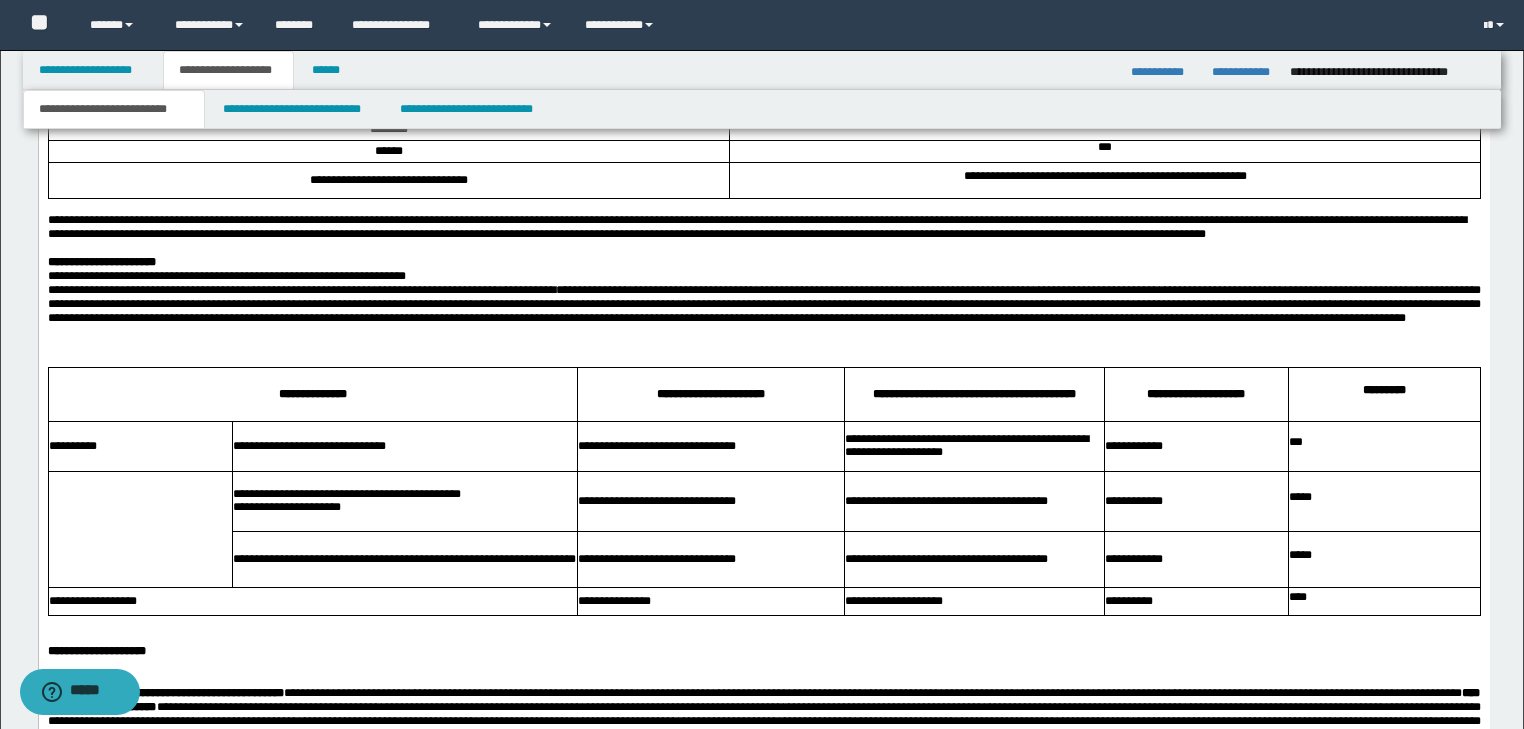 click on "[ADDRESS] [BRAND]" at bounding box center (763, 305) 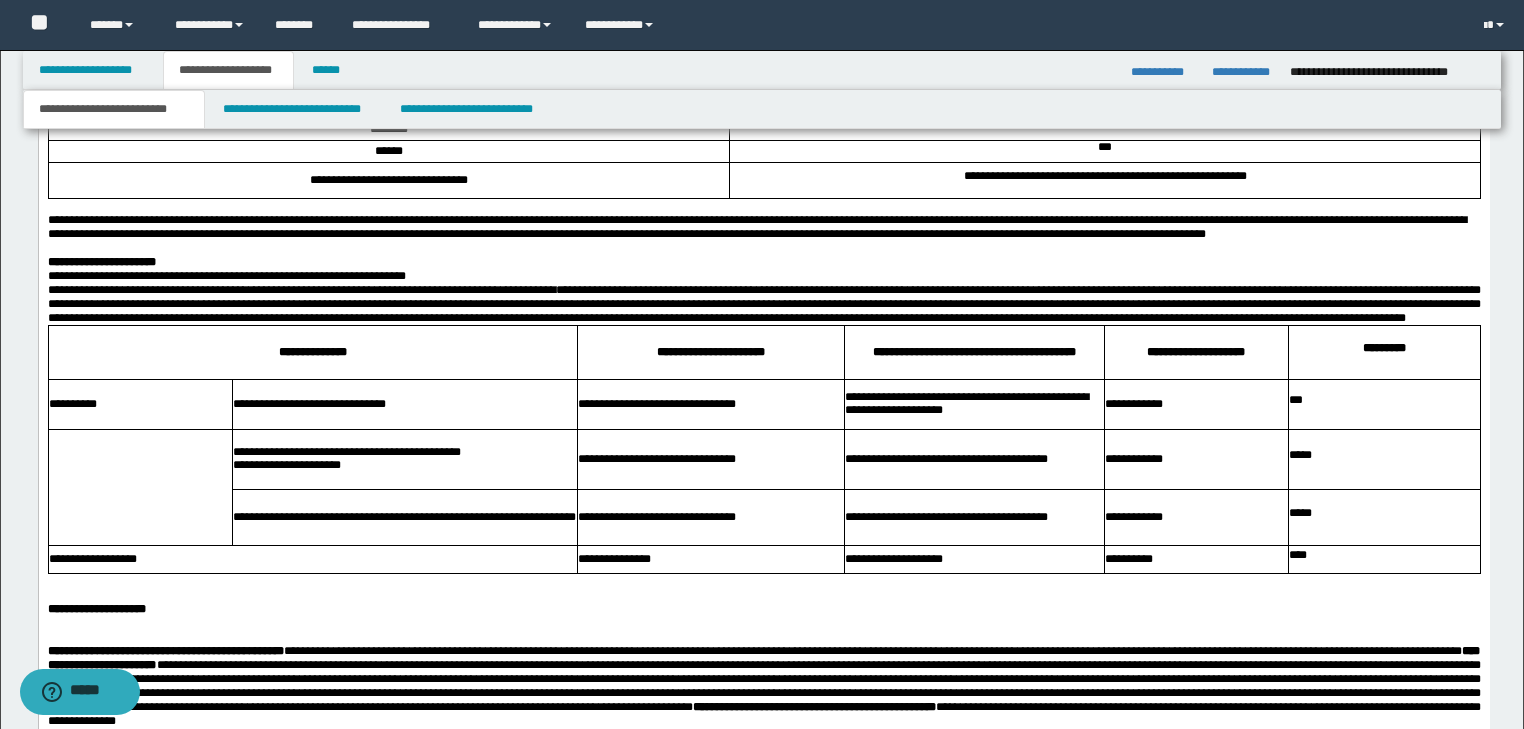 scroll, scrollTop: 1624, scrollLeft: 0, axis: vertical 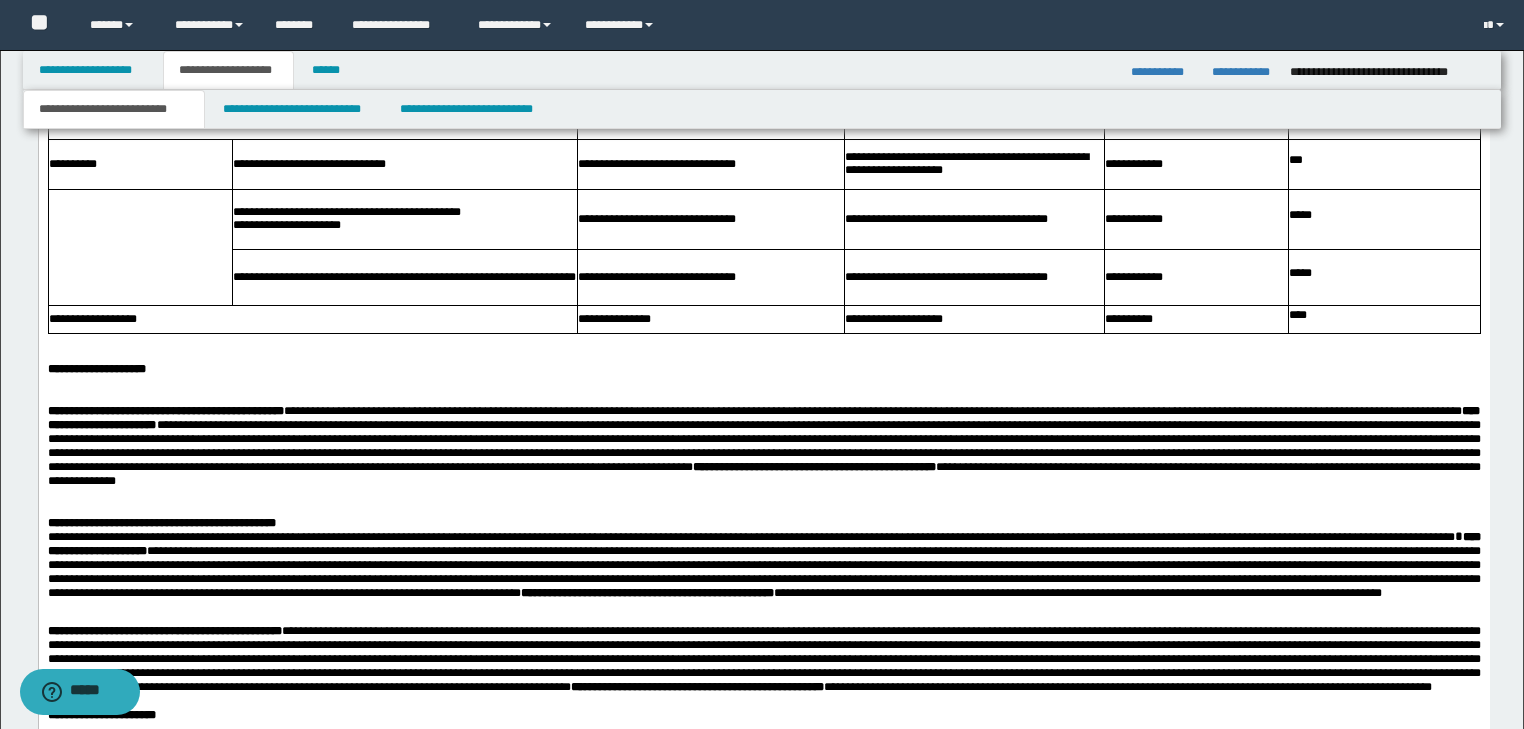 click on "**********" at bounding box center (763, 370) 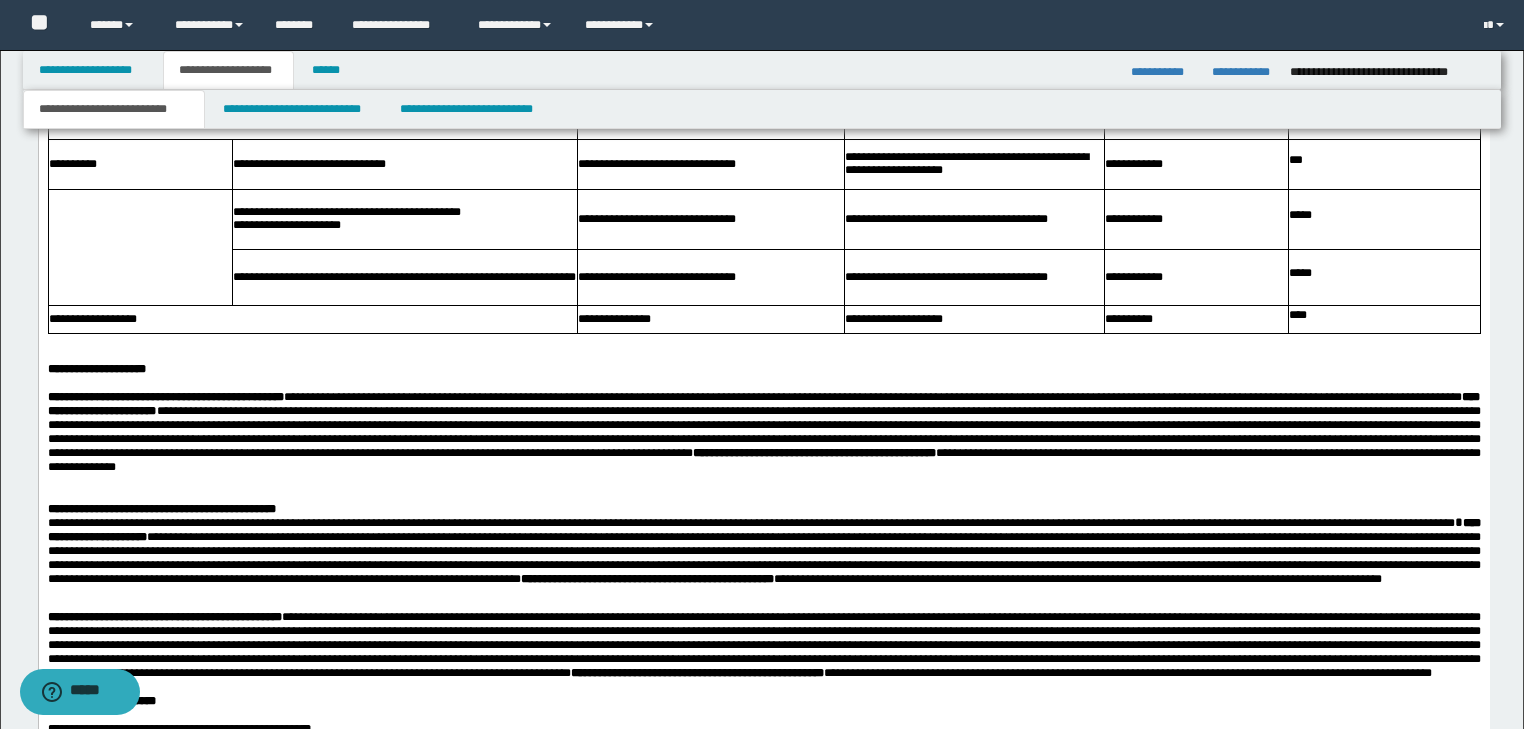 click at bounding box center [763, 356] 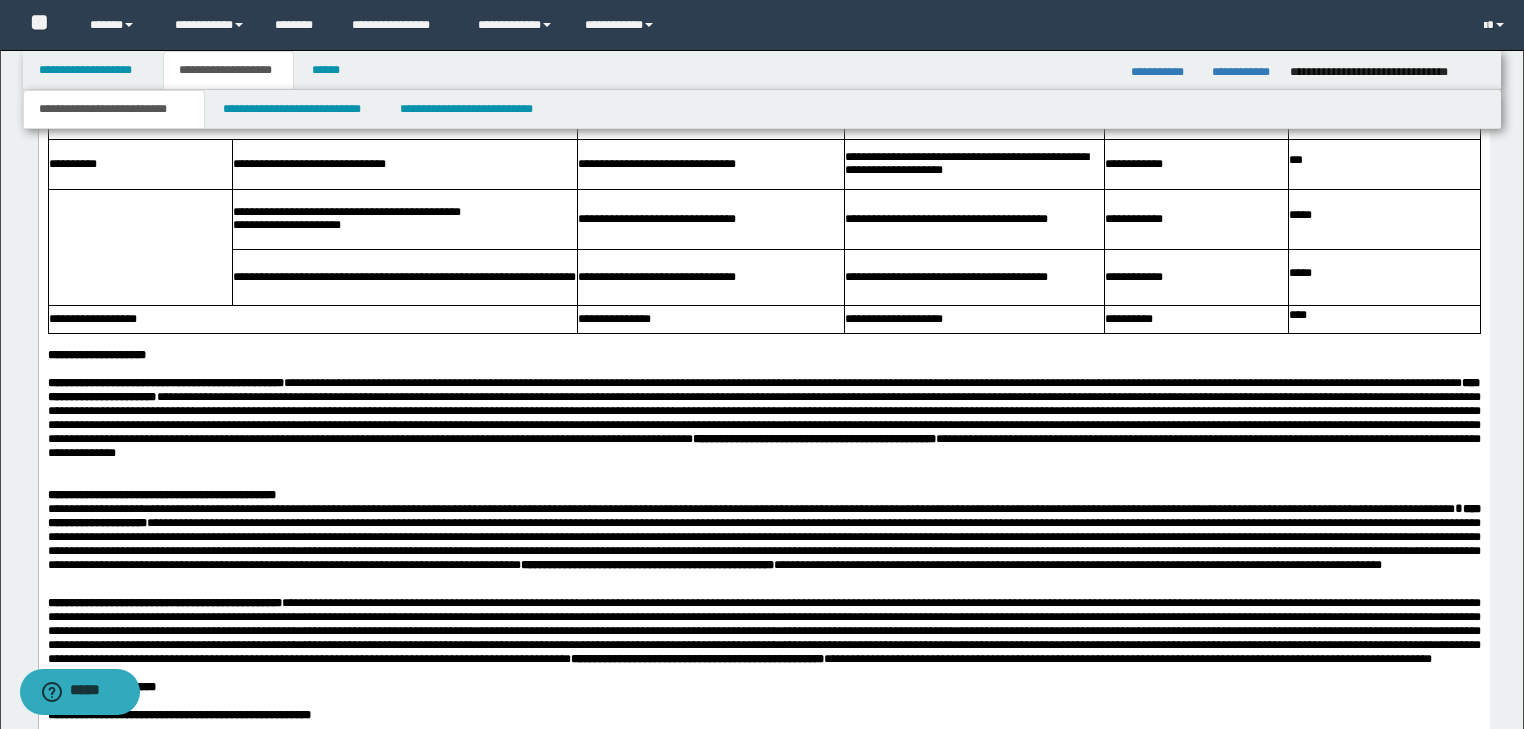 click at bounding box center (763, 482) 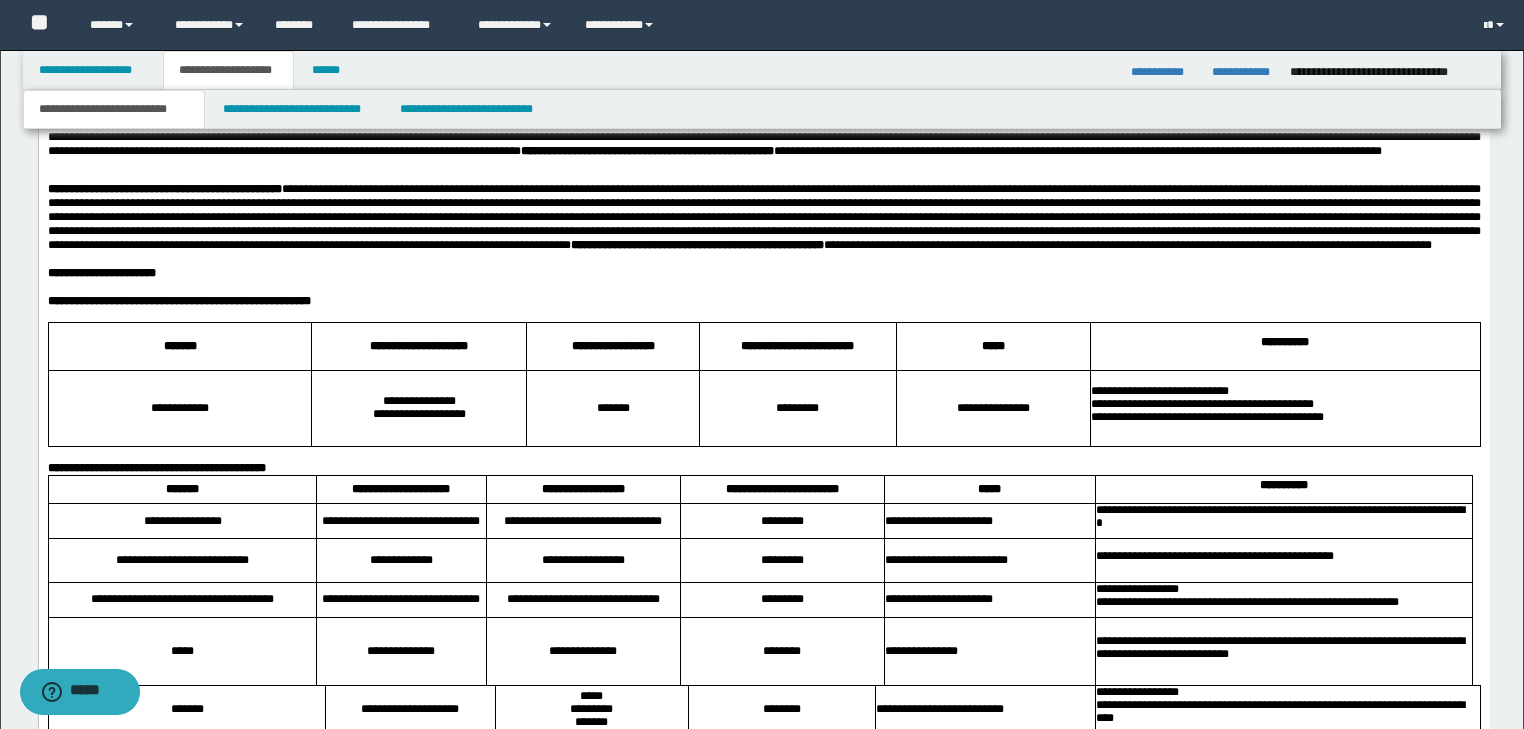 scroll, scrollTop: 2024, scrollLeft: 0, axis: vertical 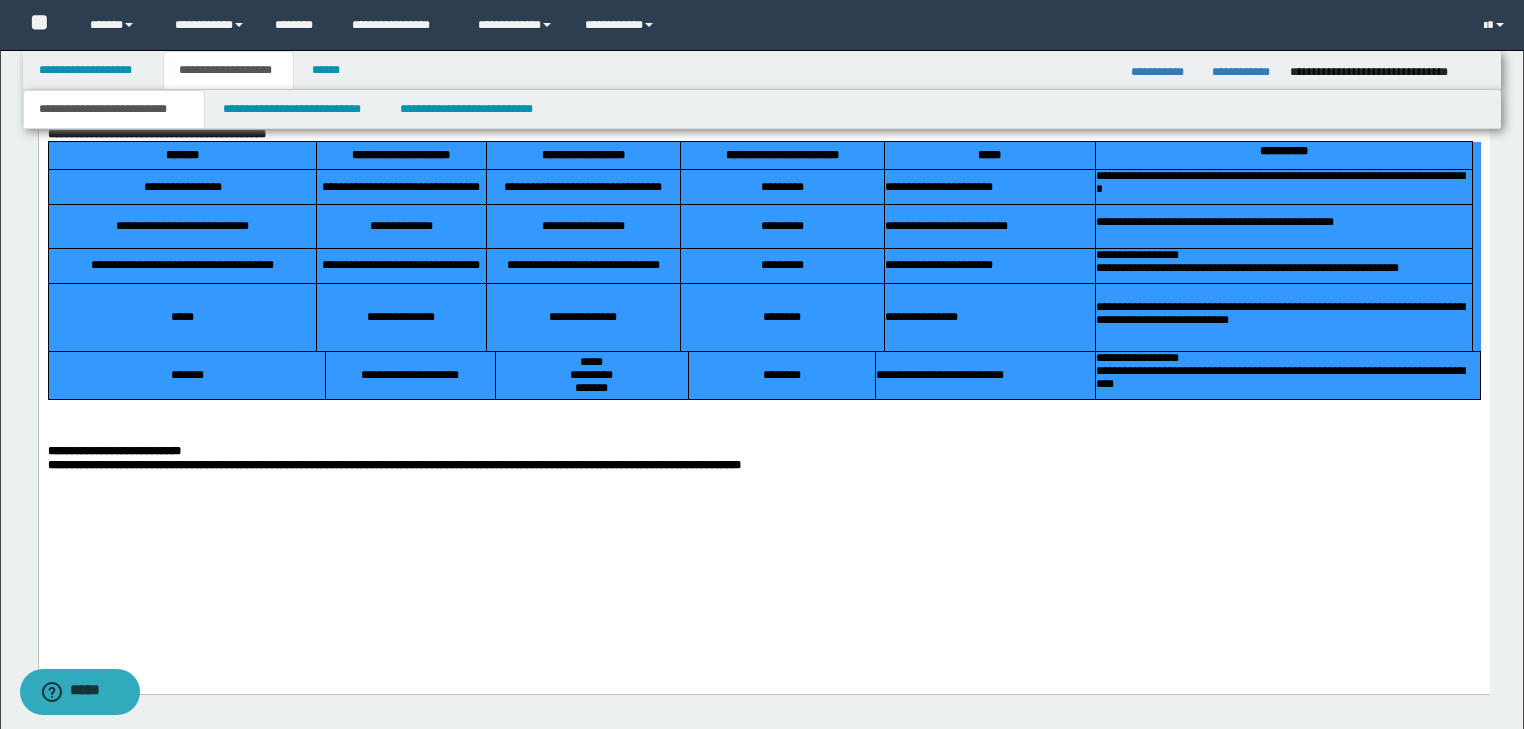 drag, startPoint x: 131, startPoint y: 231, endPoint x: 1400, endPoint y: 483, distance: 1293.7793 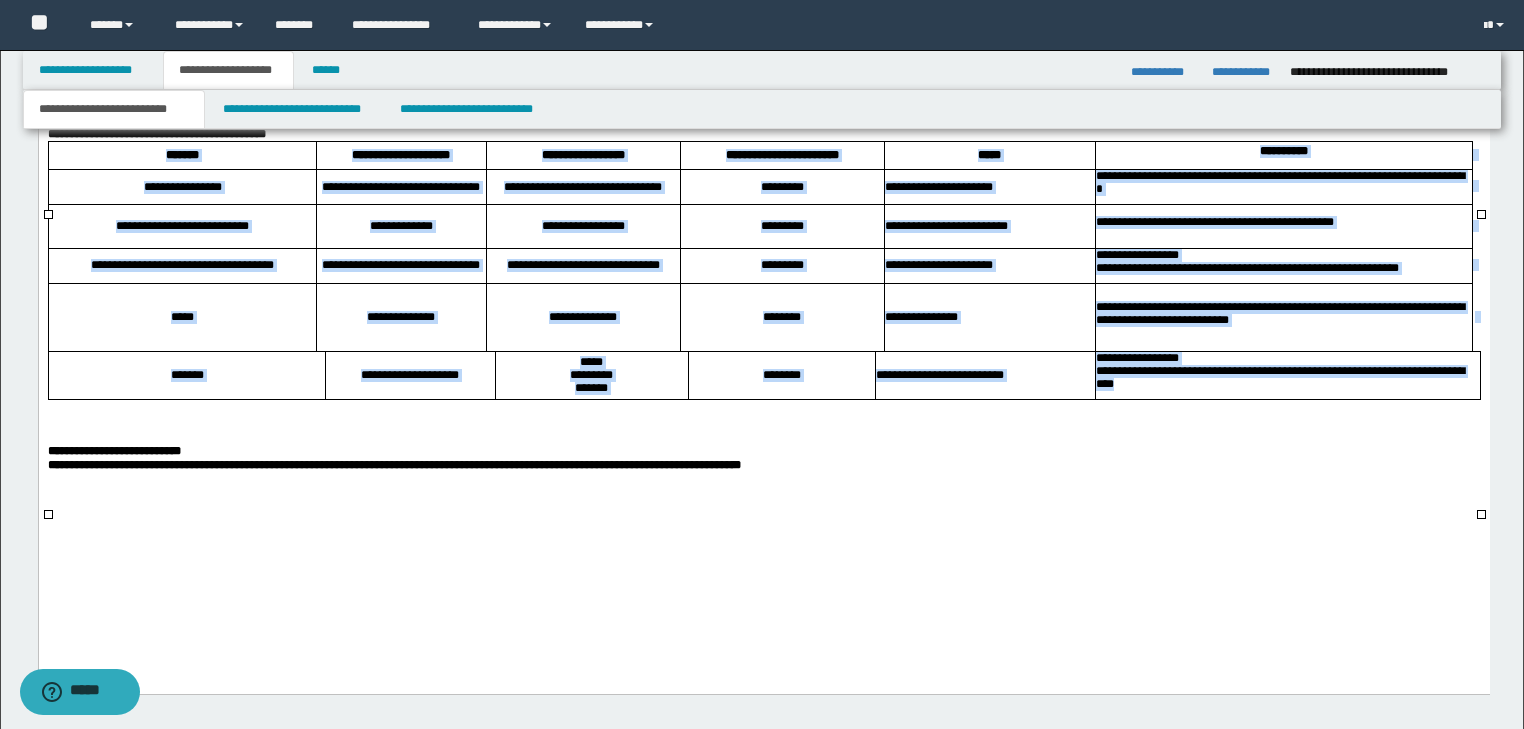 click on "*******" at bounding box center [182, 157] 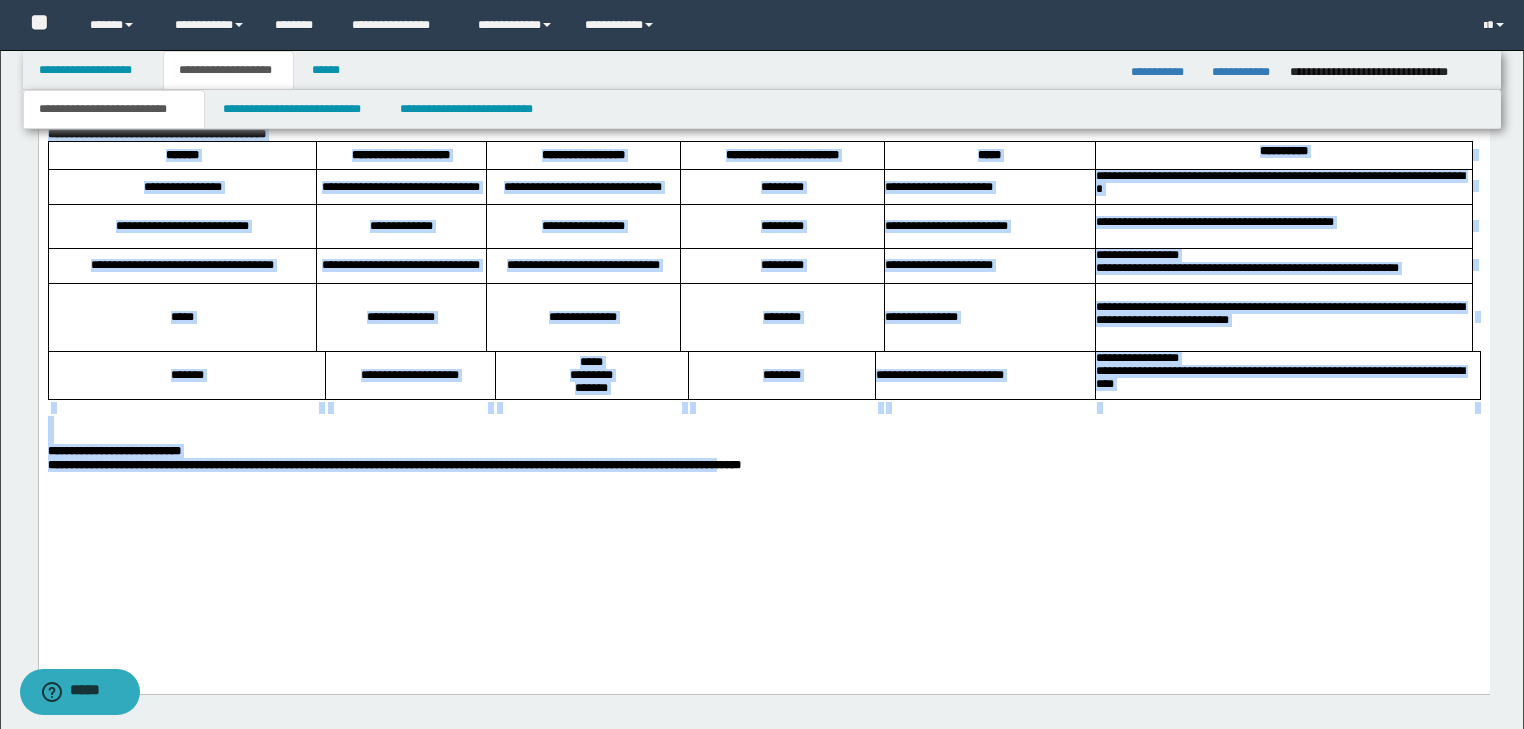 drag, startPoint x: 47, startPoint y: 205, endPoint x: 743, endPoint y: 644, distance: 822.88336 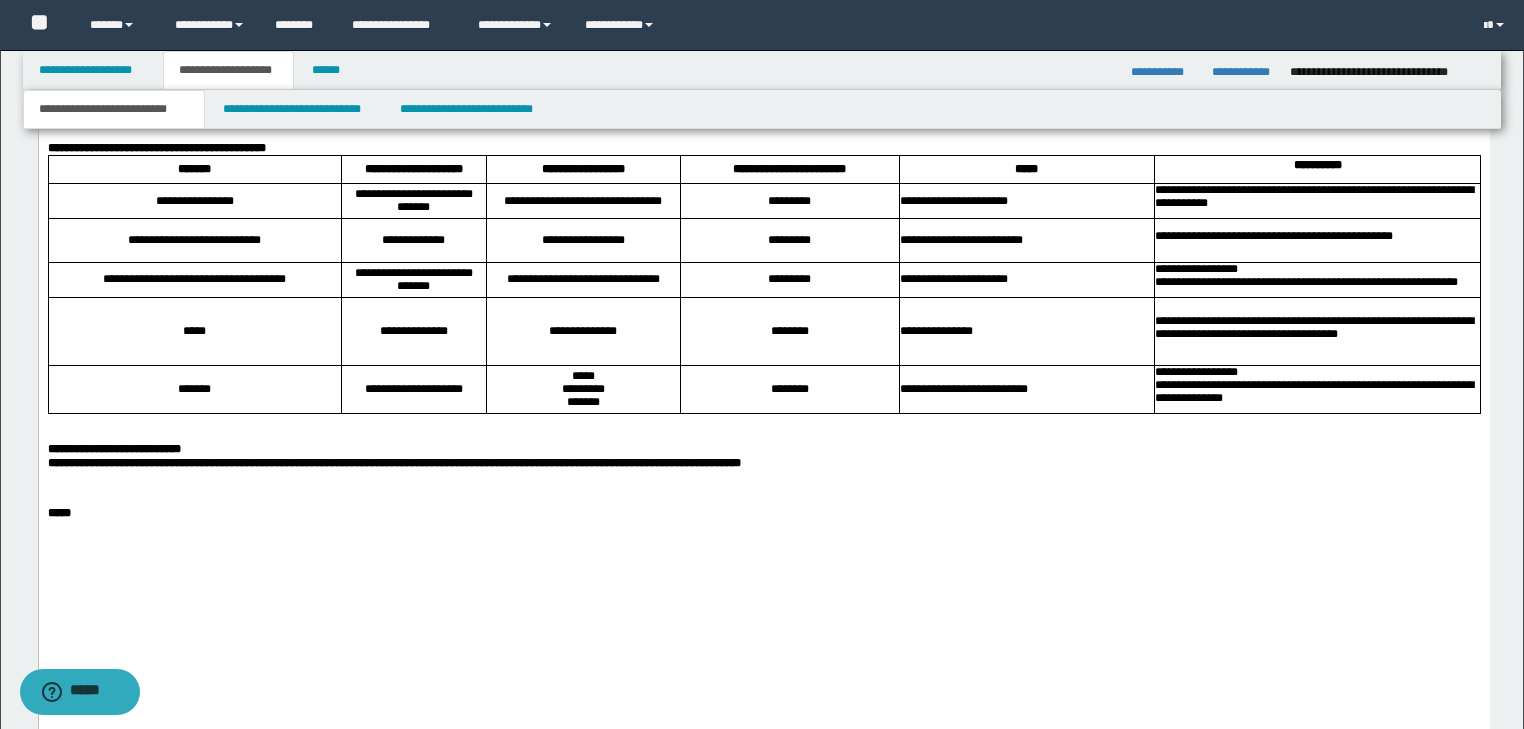 click at bounding box center [763, 478] 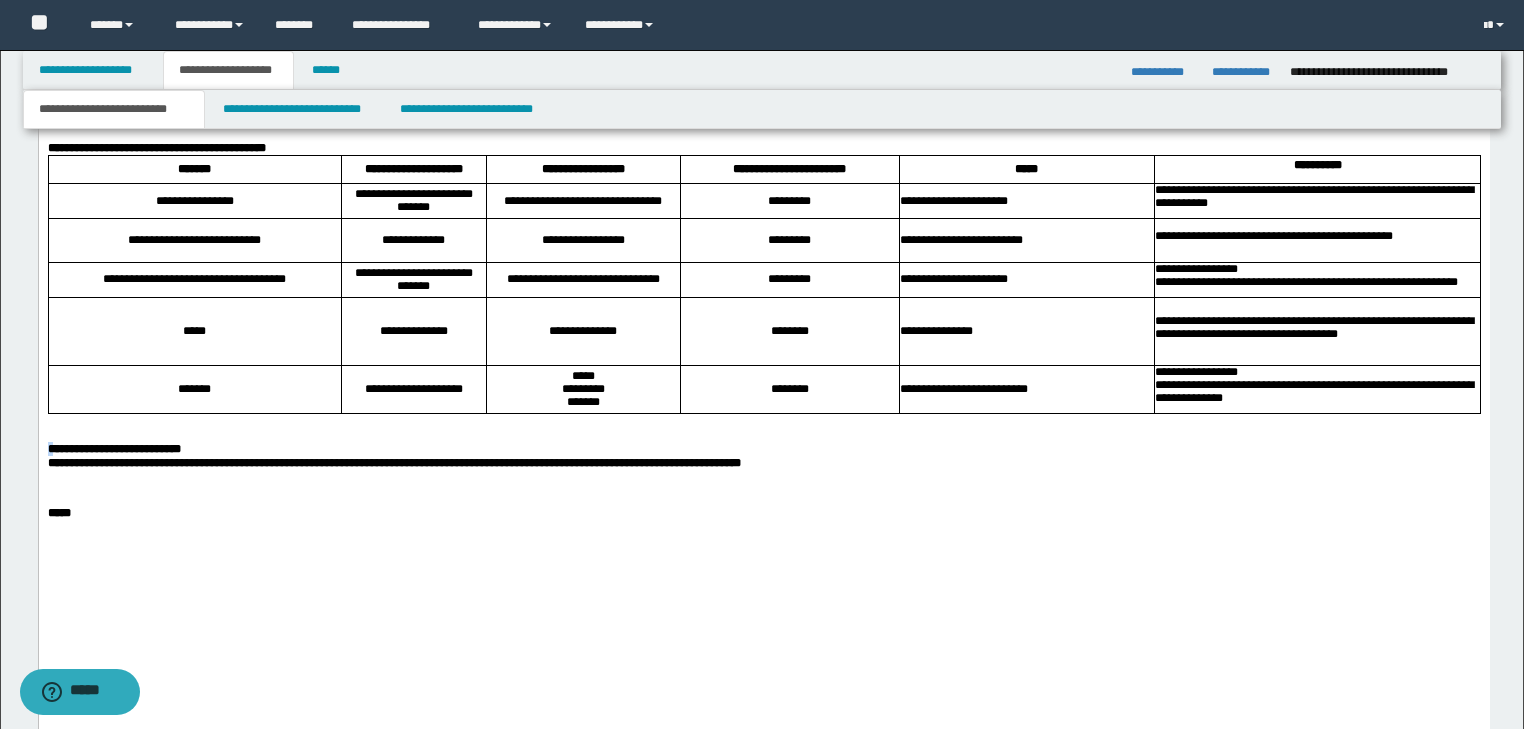 click on "**********" at bounding box center (113, 450) 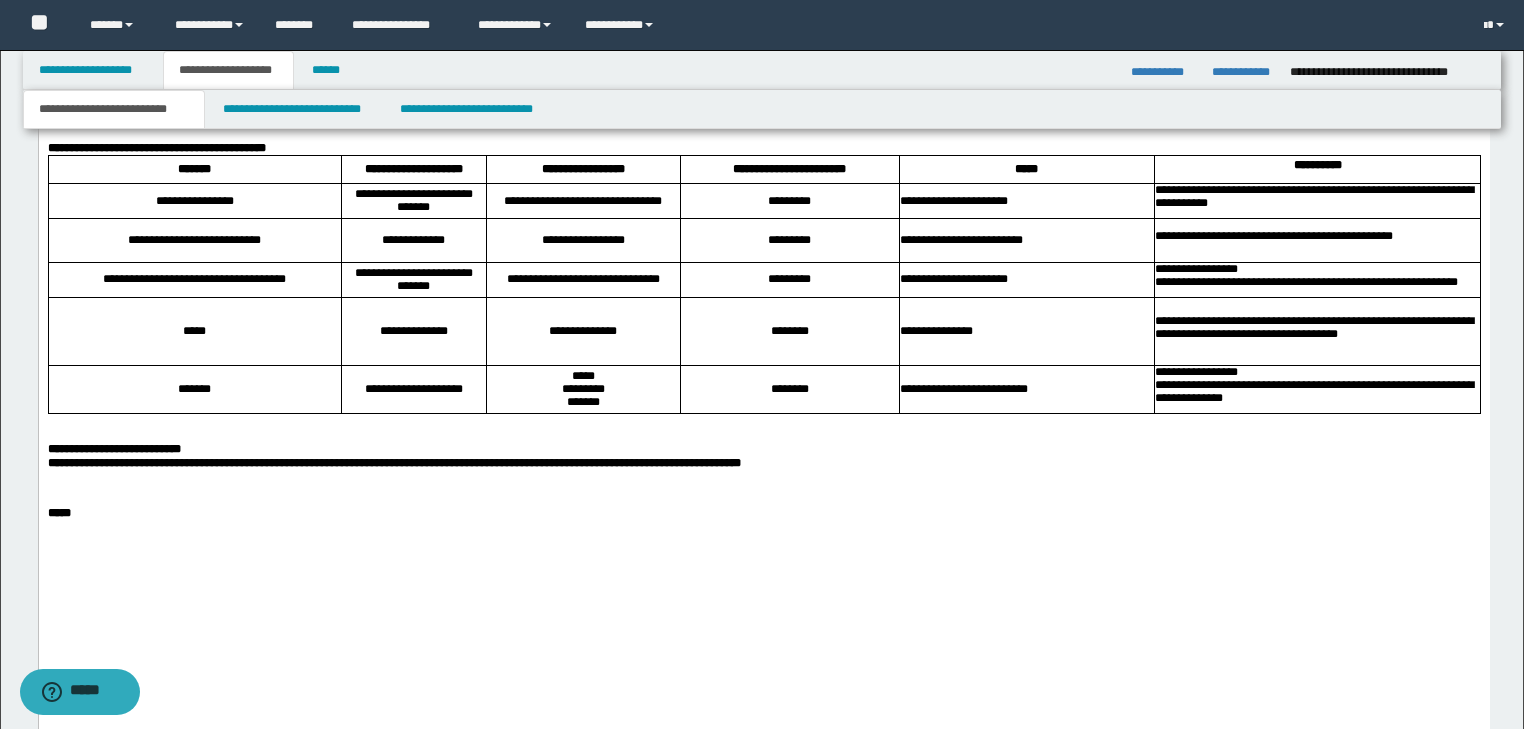 click on "**********" at bounding box center [113, 450] 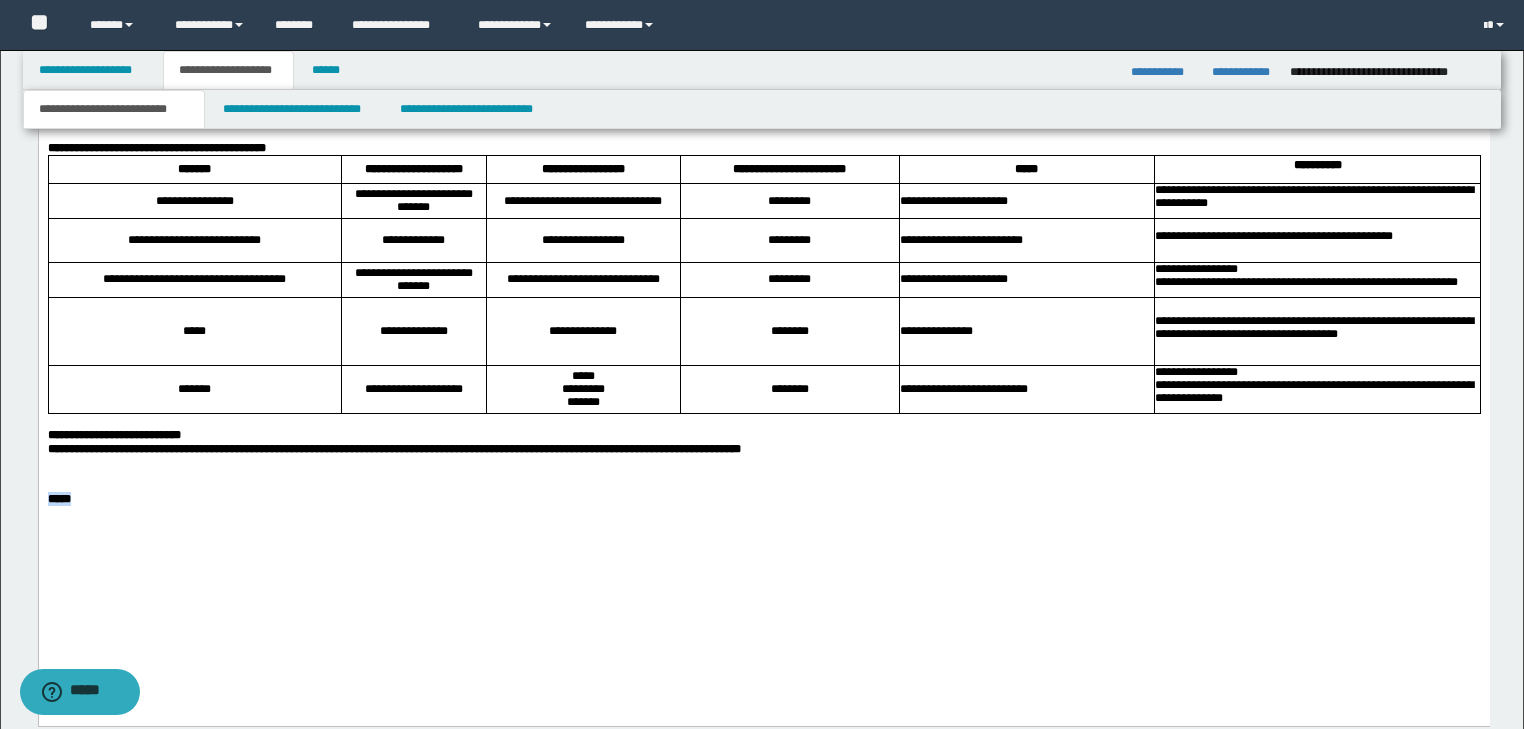 drag, startPoint x: 83, startPoint y: 610, endPoint x: 37, endPoint y: 610, distance: 46 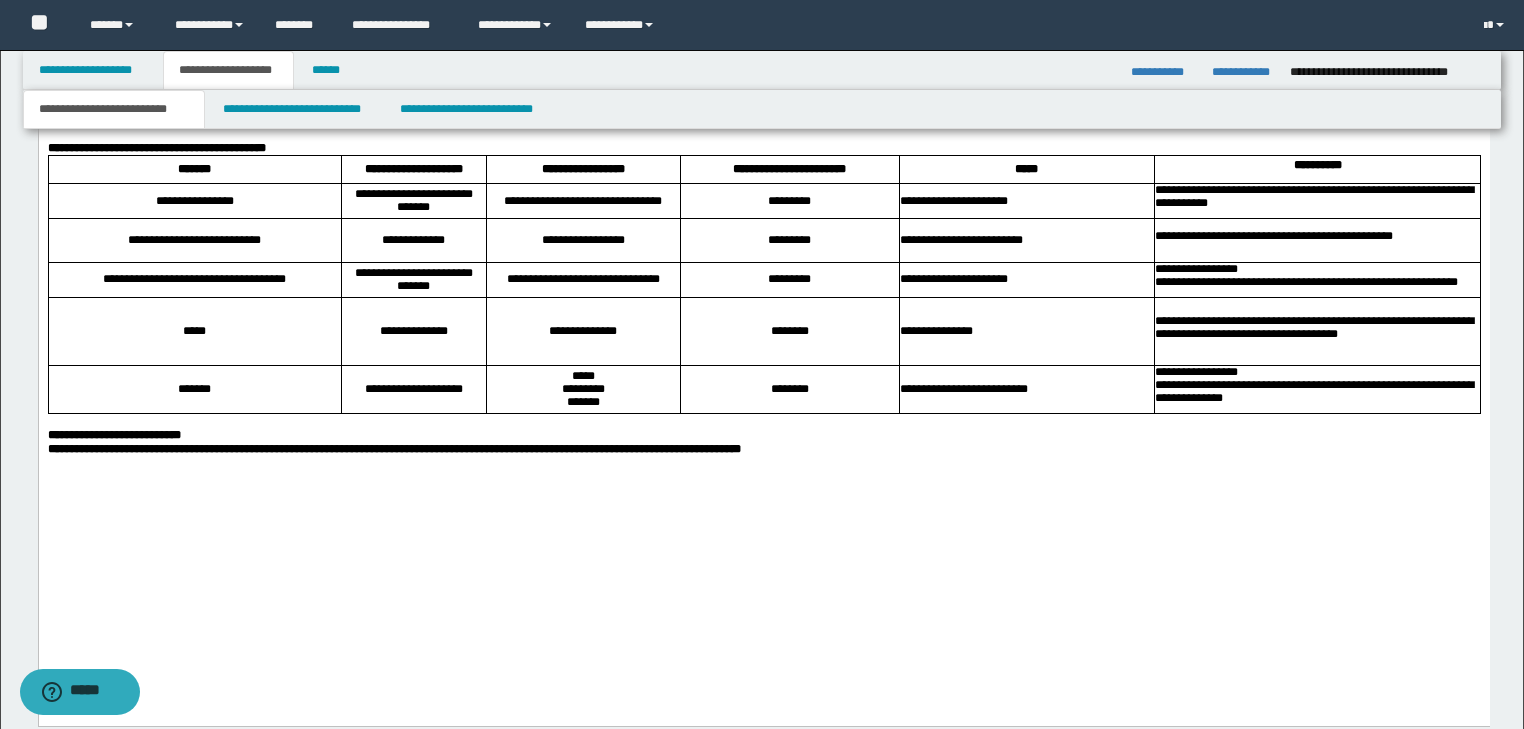 scroll, scrollTop: 2184, scrollLeft: 0, axis: vertical 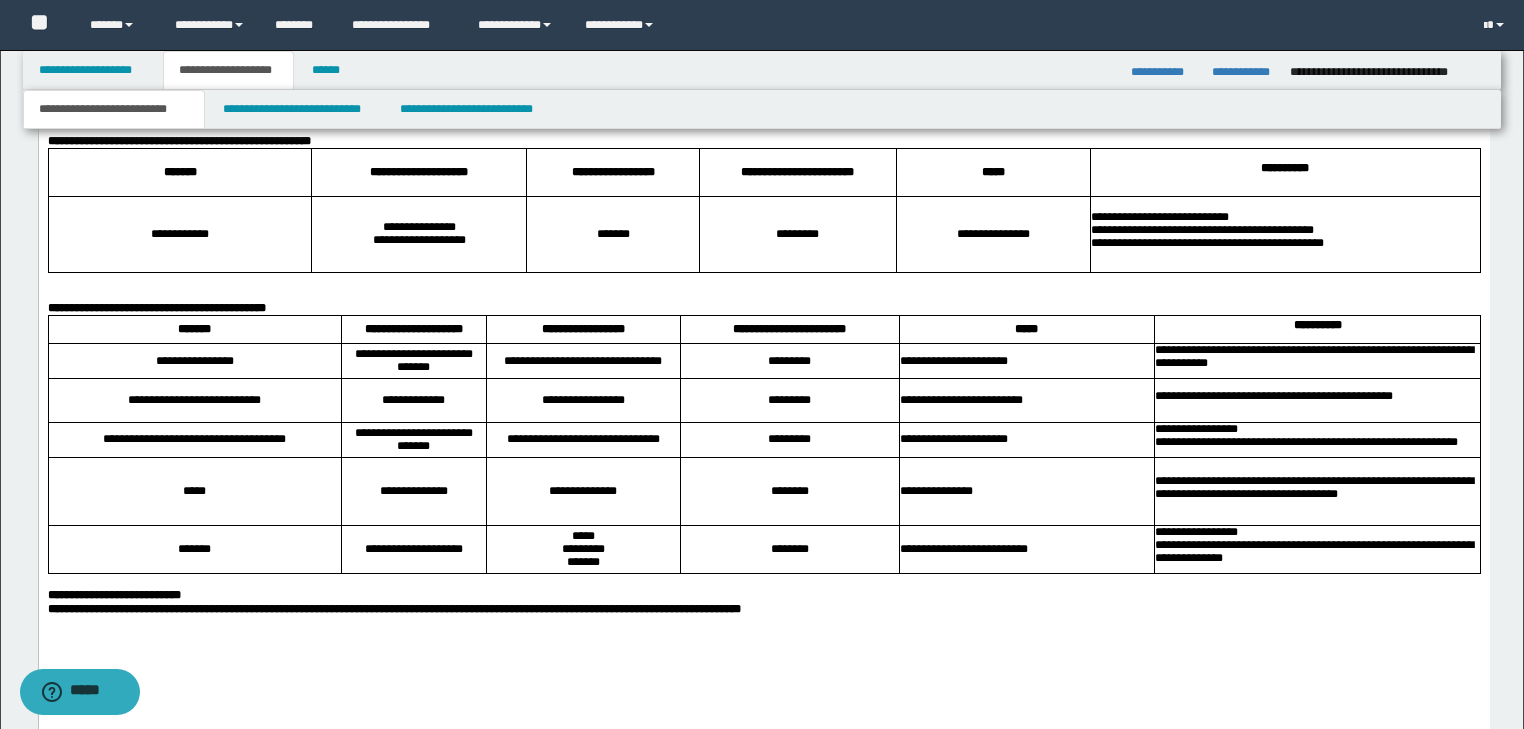 click at bounding box center [763, 281] 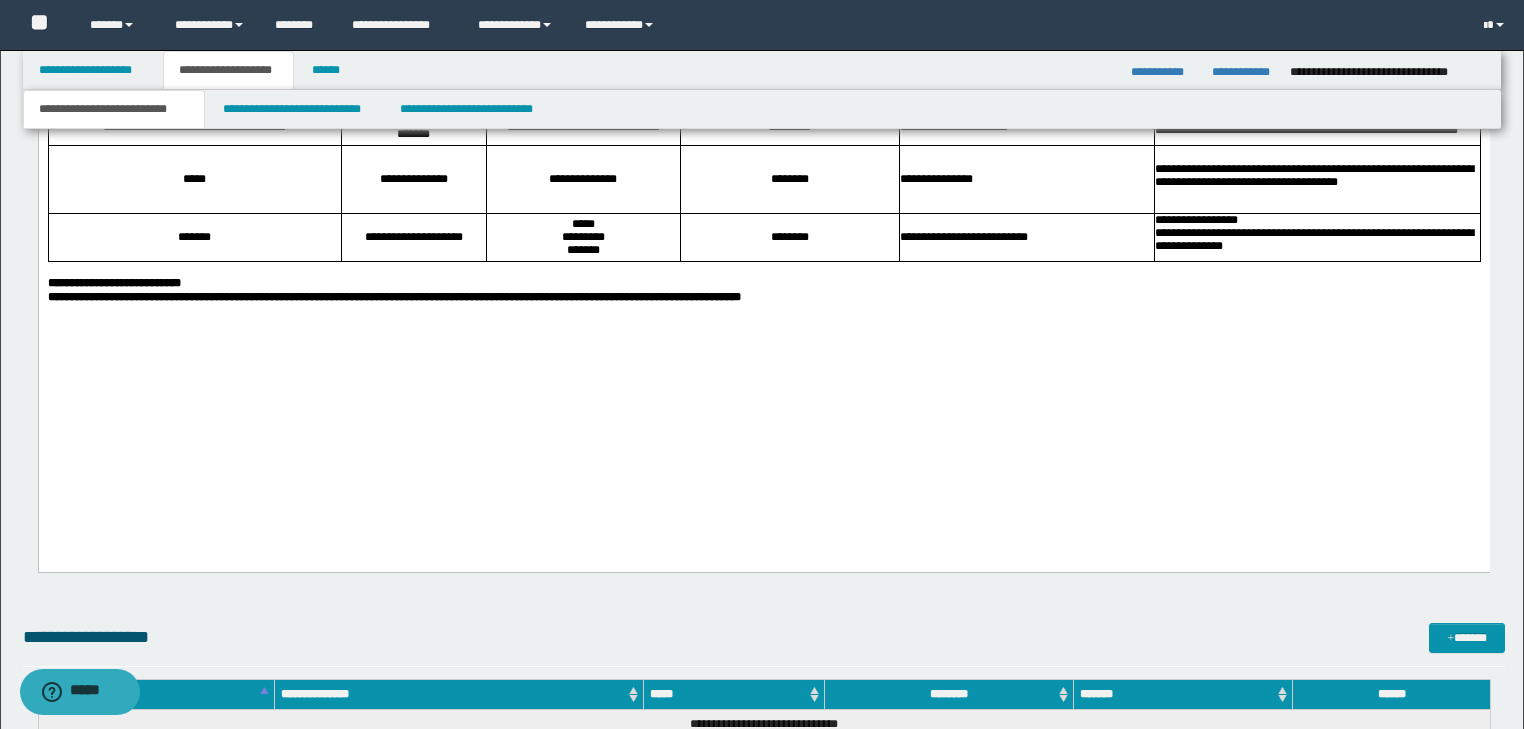 scroll, scrollTop: 2664, scrollLeft: 0, axis: vertical 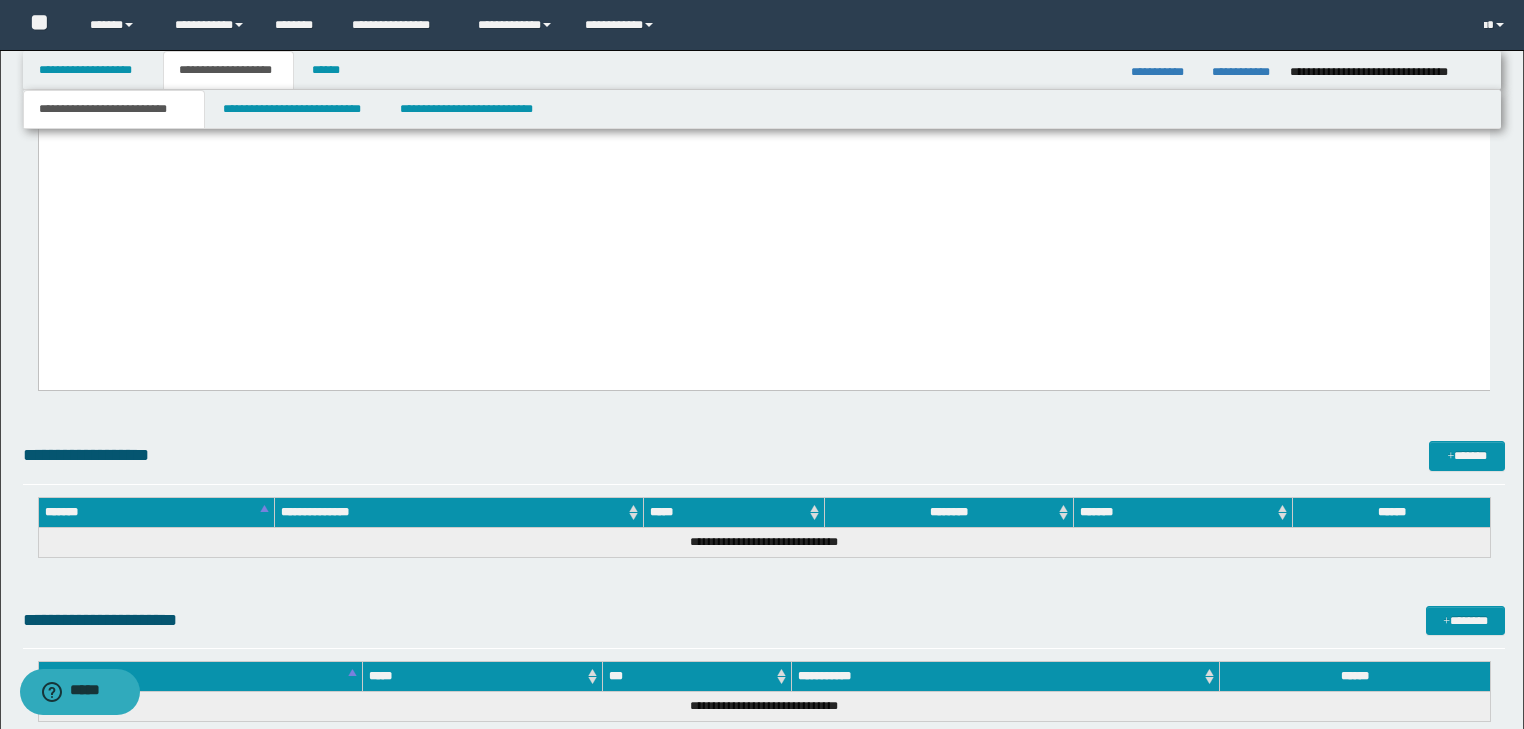click on "**********" at bounding box center [763, 116] 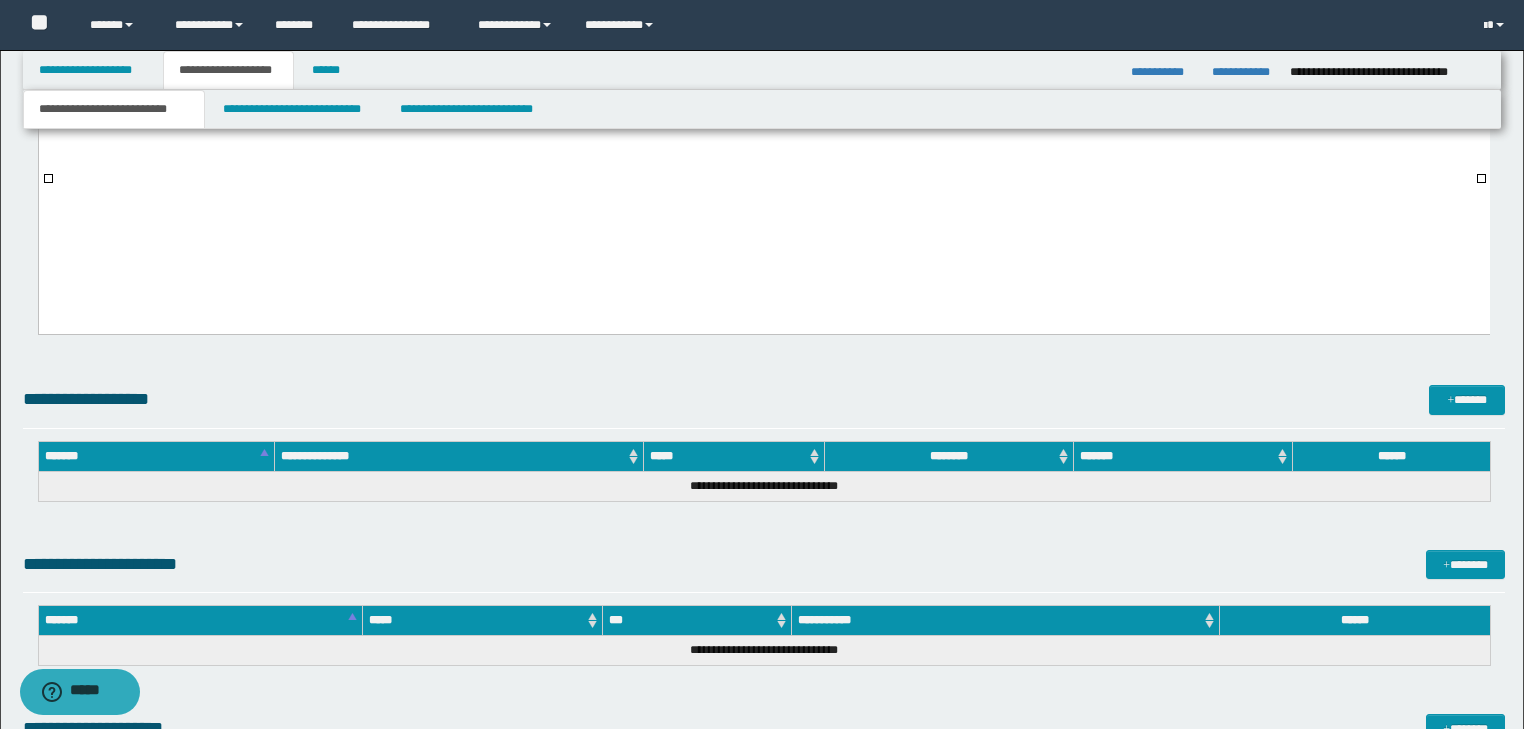 drag, startPoint x: 500, startPoint y: 132, endPoint x: 529, endPoint y: -1393, distance: 1525.2758 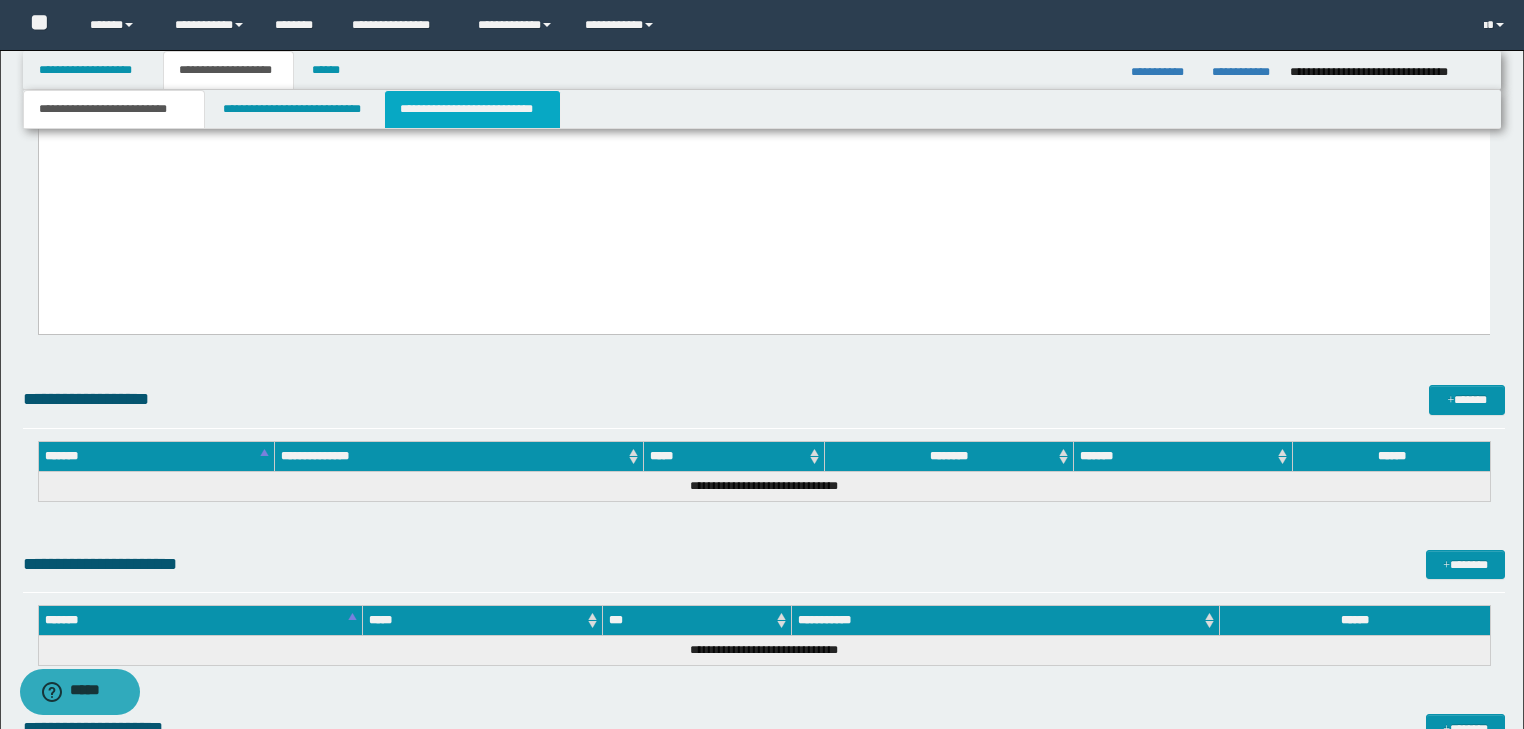 click on "**********" at bounding box center (472, 109) 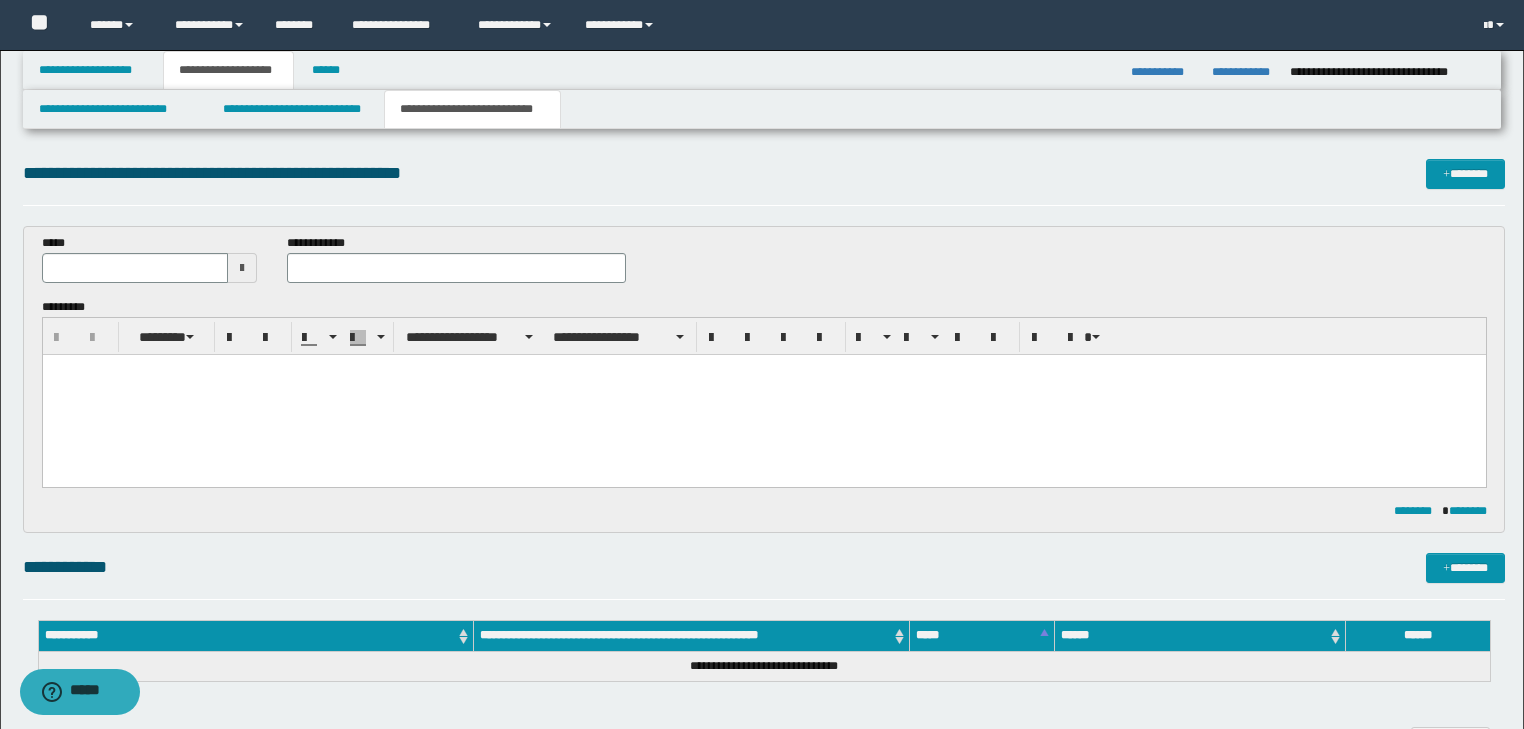 scroll, scrollTop: 0, scrollLeft: 0, axis: both 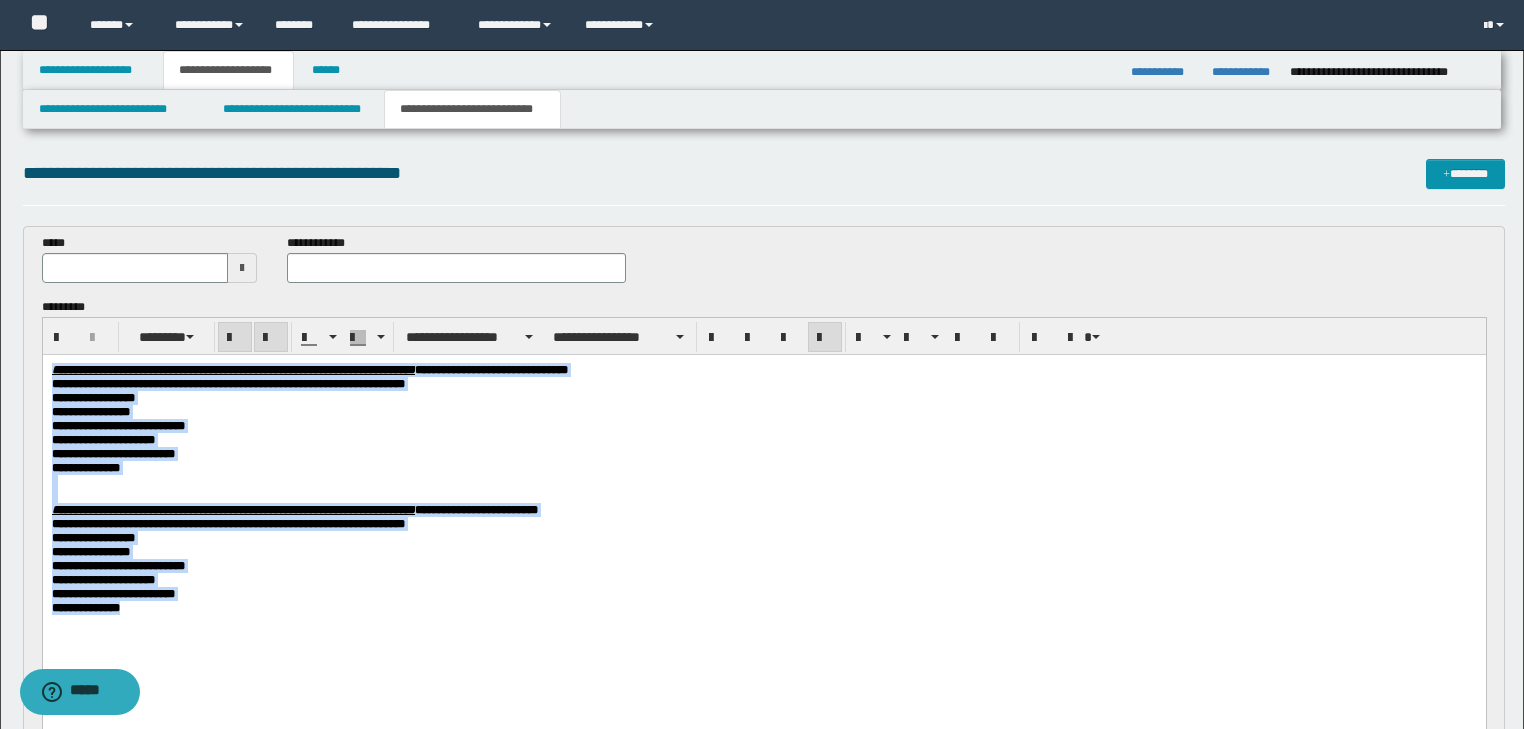 drag, startPoint x: 52, startPoint y: 368, endPoint x: 365, endPoint y: 544, distance: 359.0891 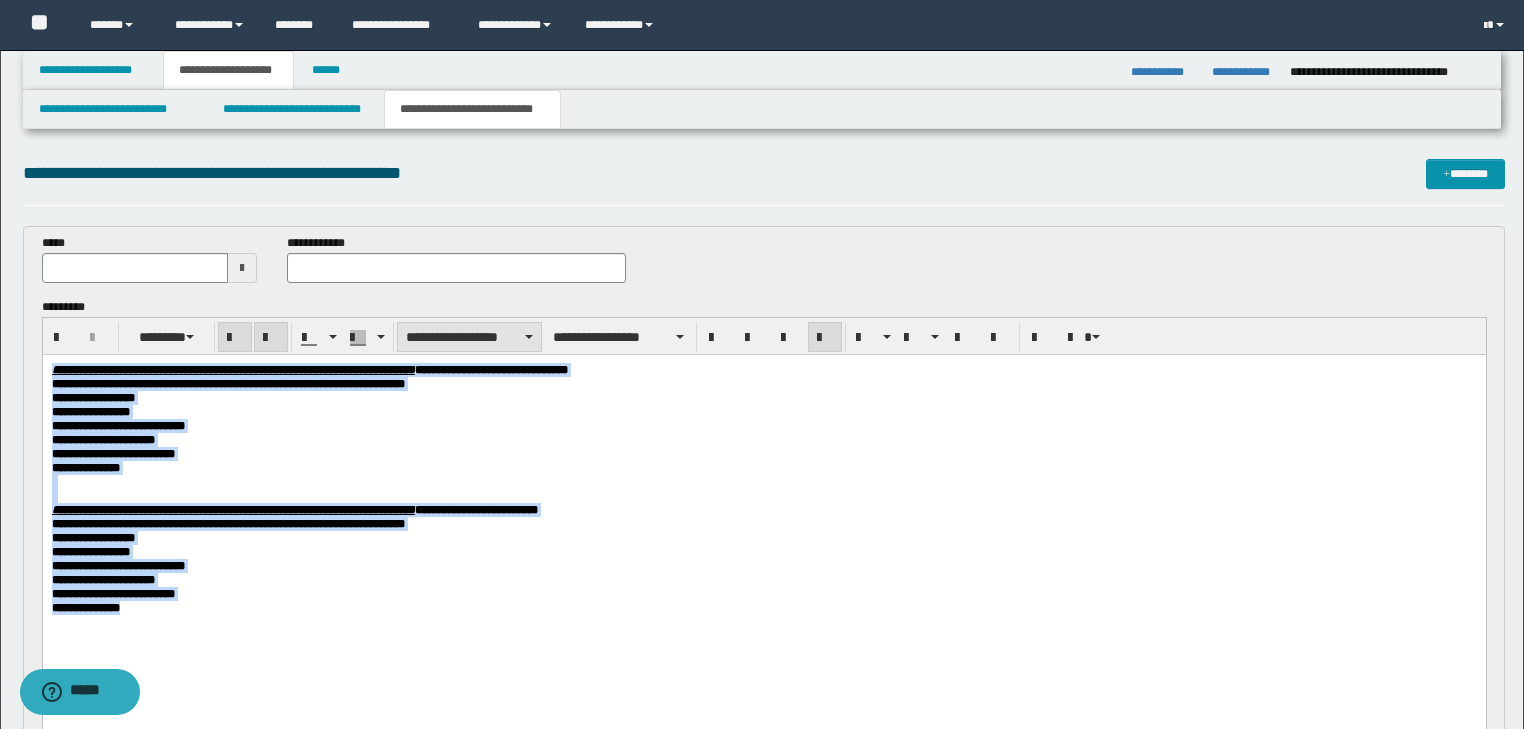 click on "**********" at bounding box center [469, 337] 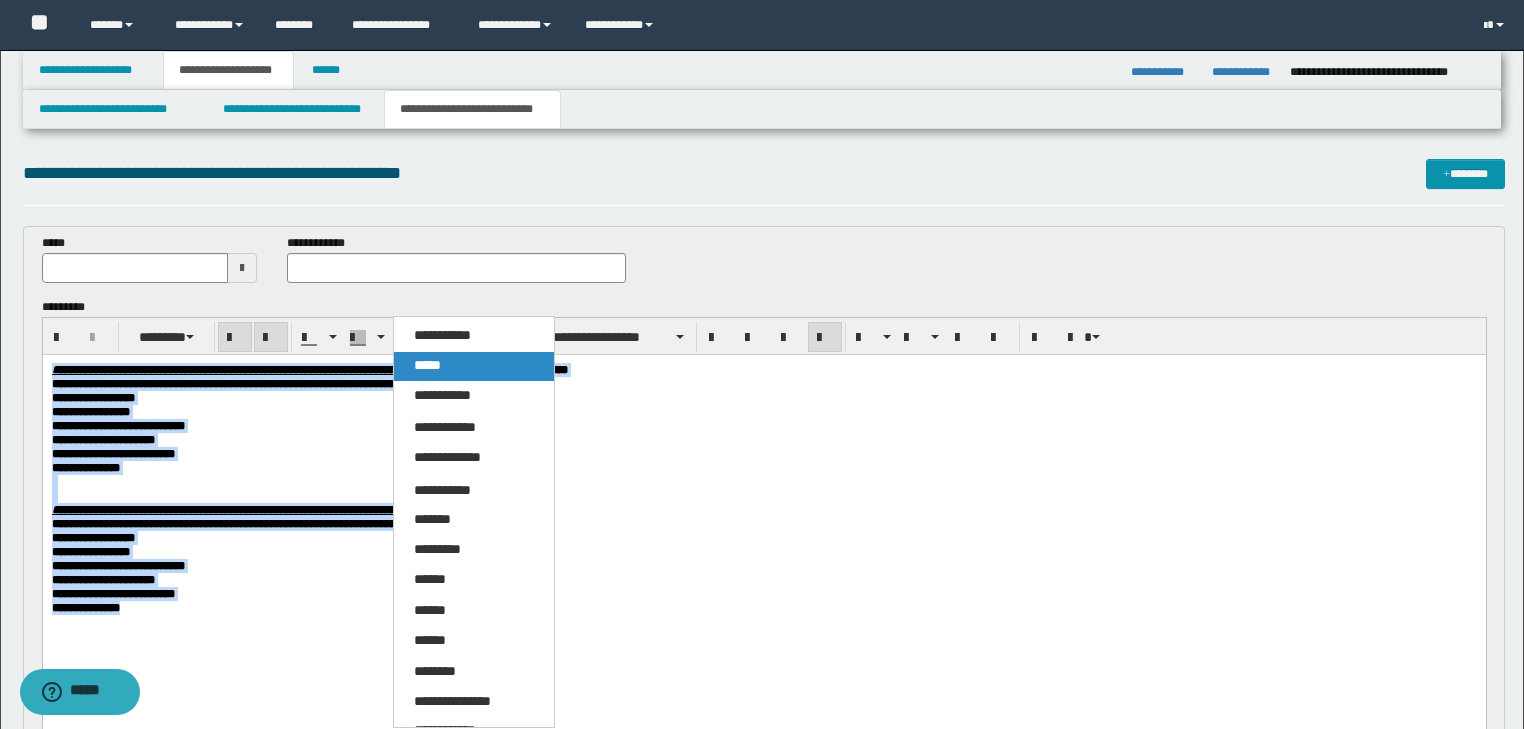 click on "*****" at bounding box center [427, 365] 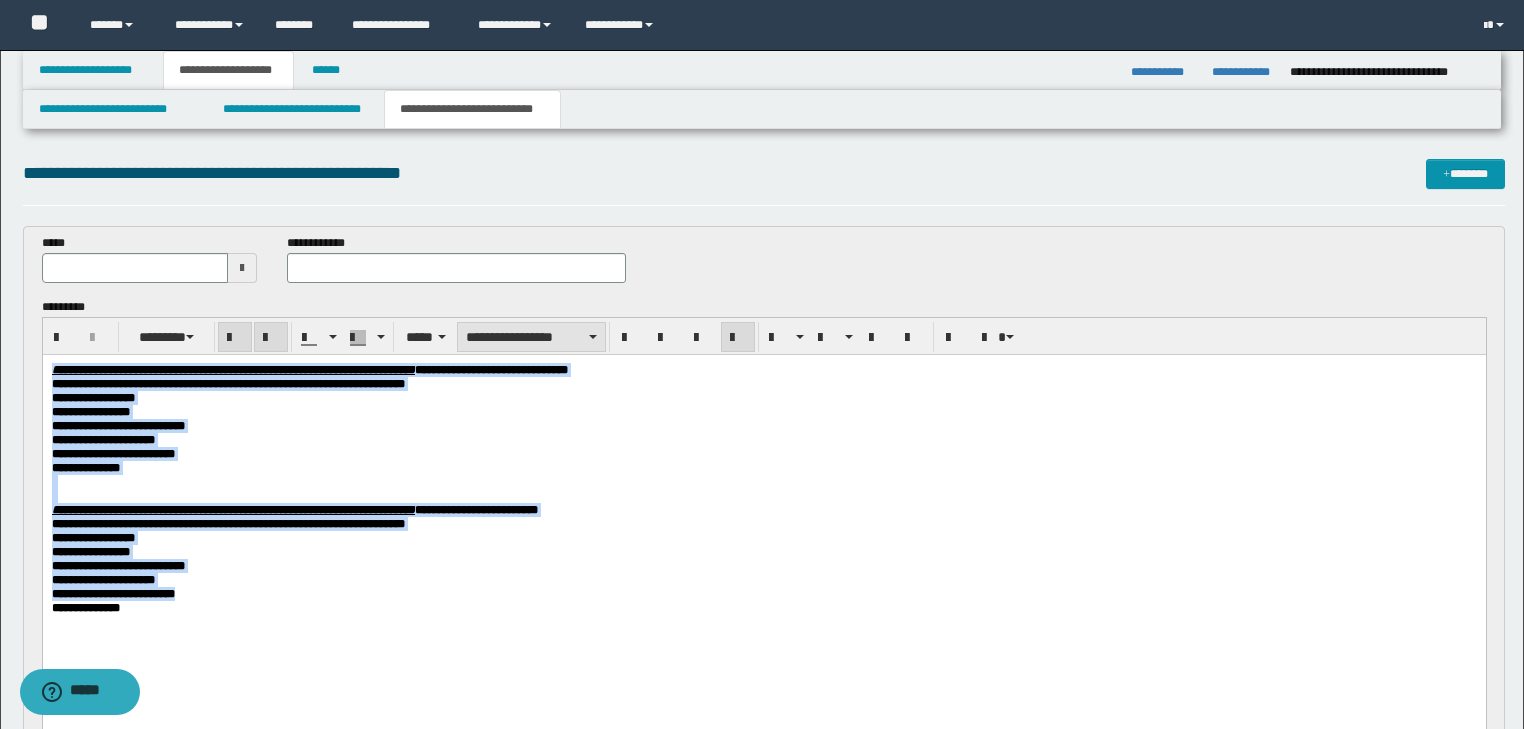 click on "**********" at bounding box center [531, 337] 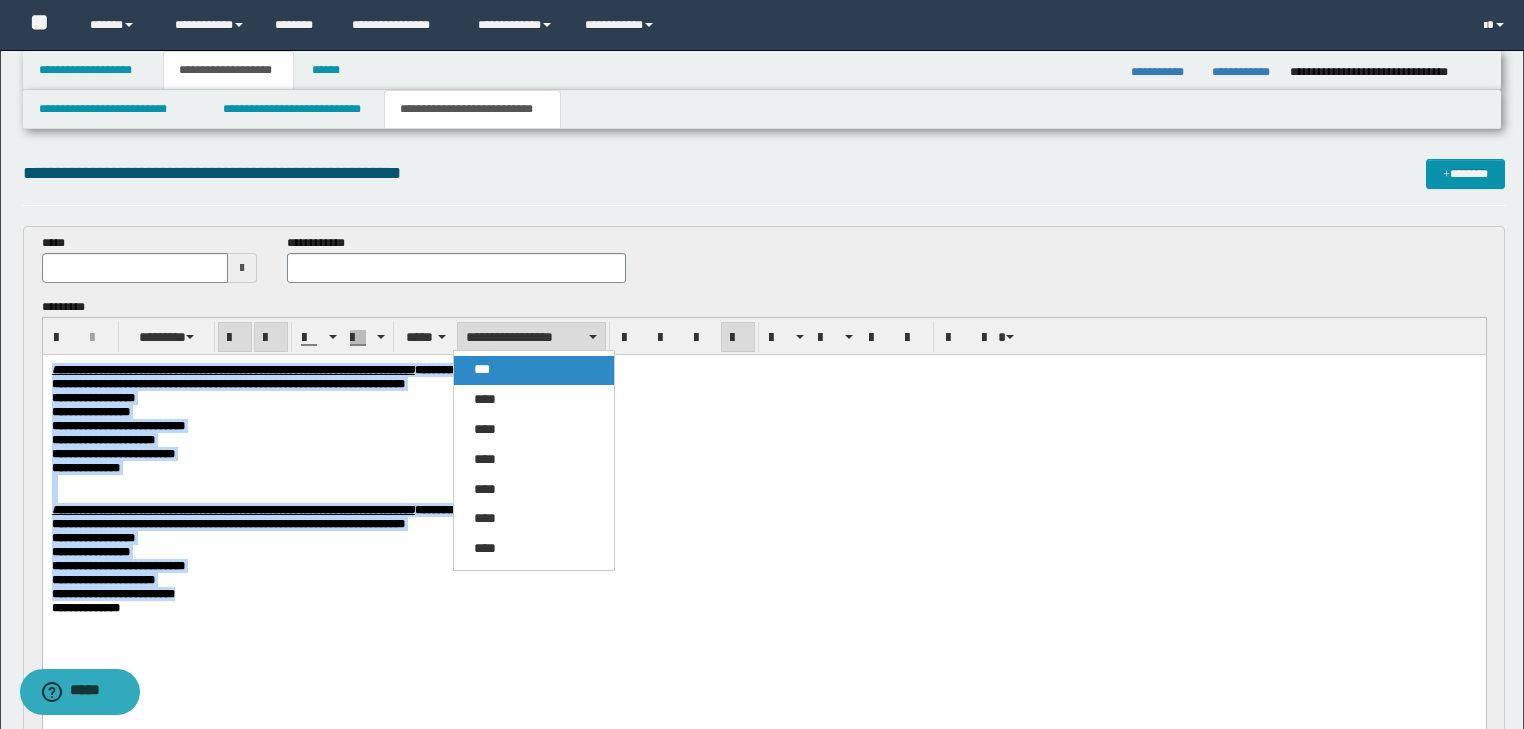 click on "***" at bounding box center (534, 370) 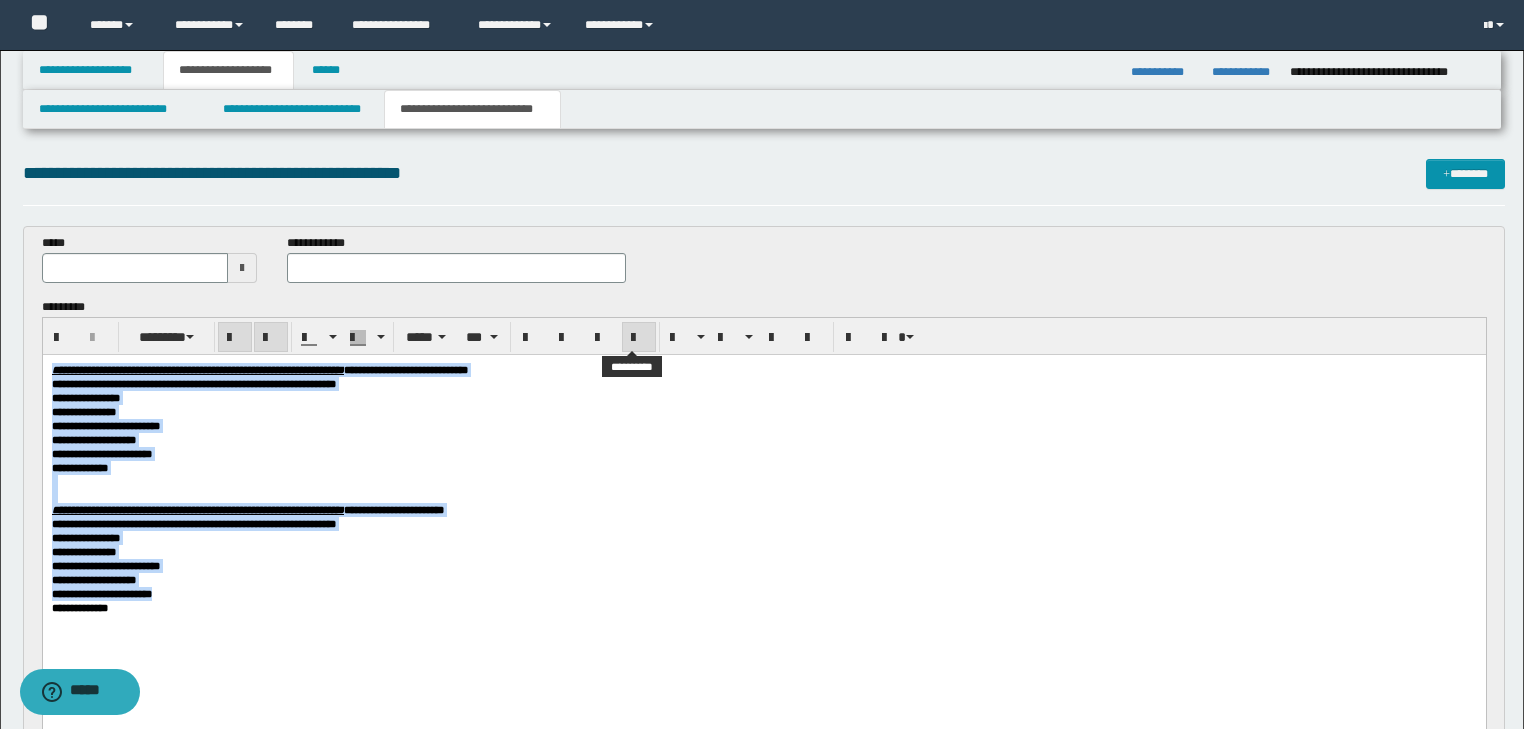 click at bounding box center (639, 337) 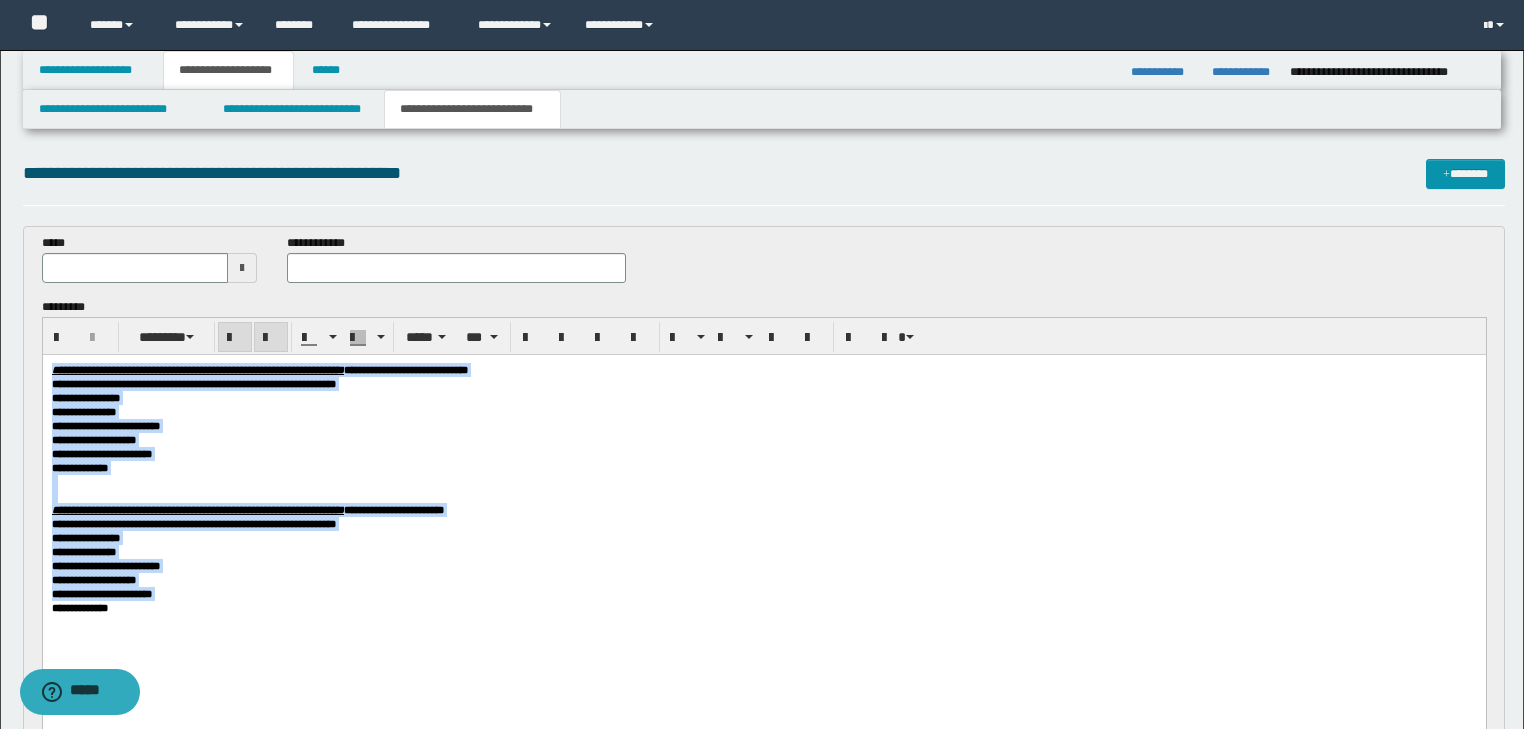 click on "**********" at bounding box center (763, 411) 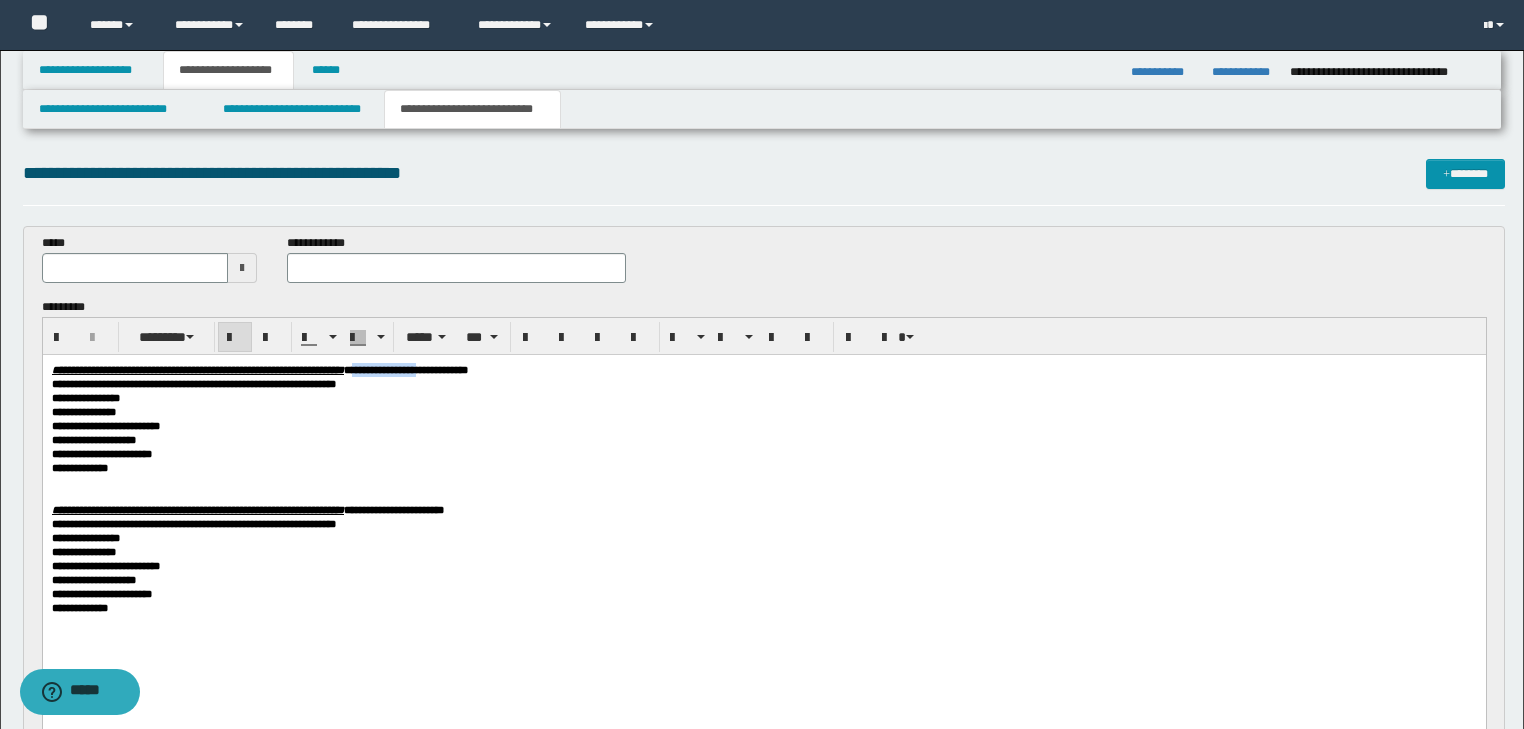 drag, startPoint x: 512, startPoint y: 370, endPoint x: 599, endPoint y: 375, distance: 87.14356 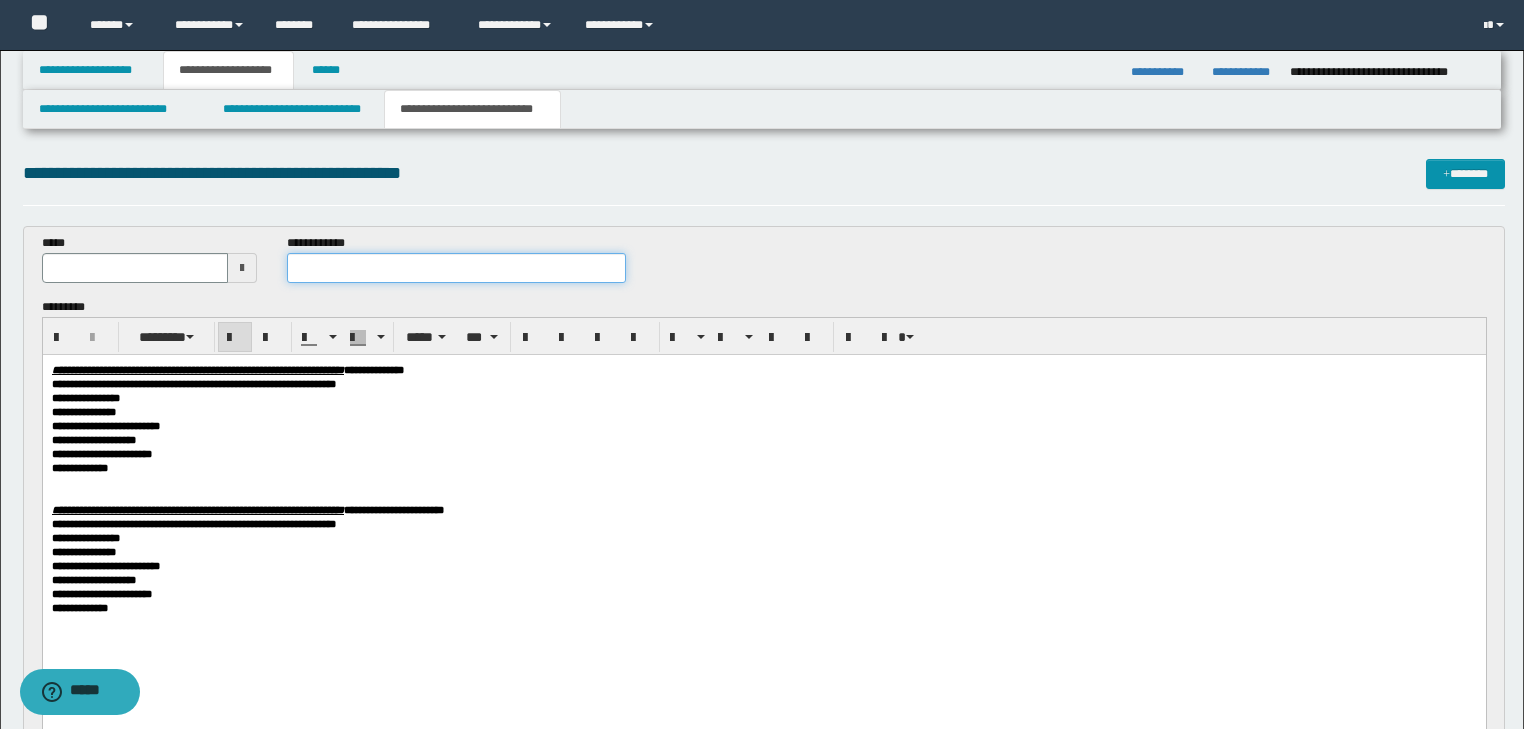 click at bounding box center [456, 268] 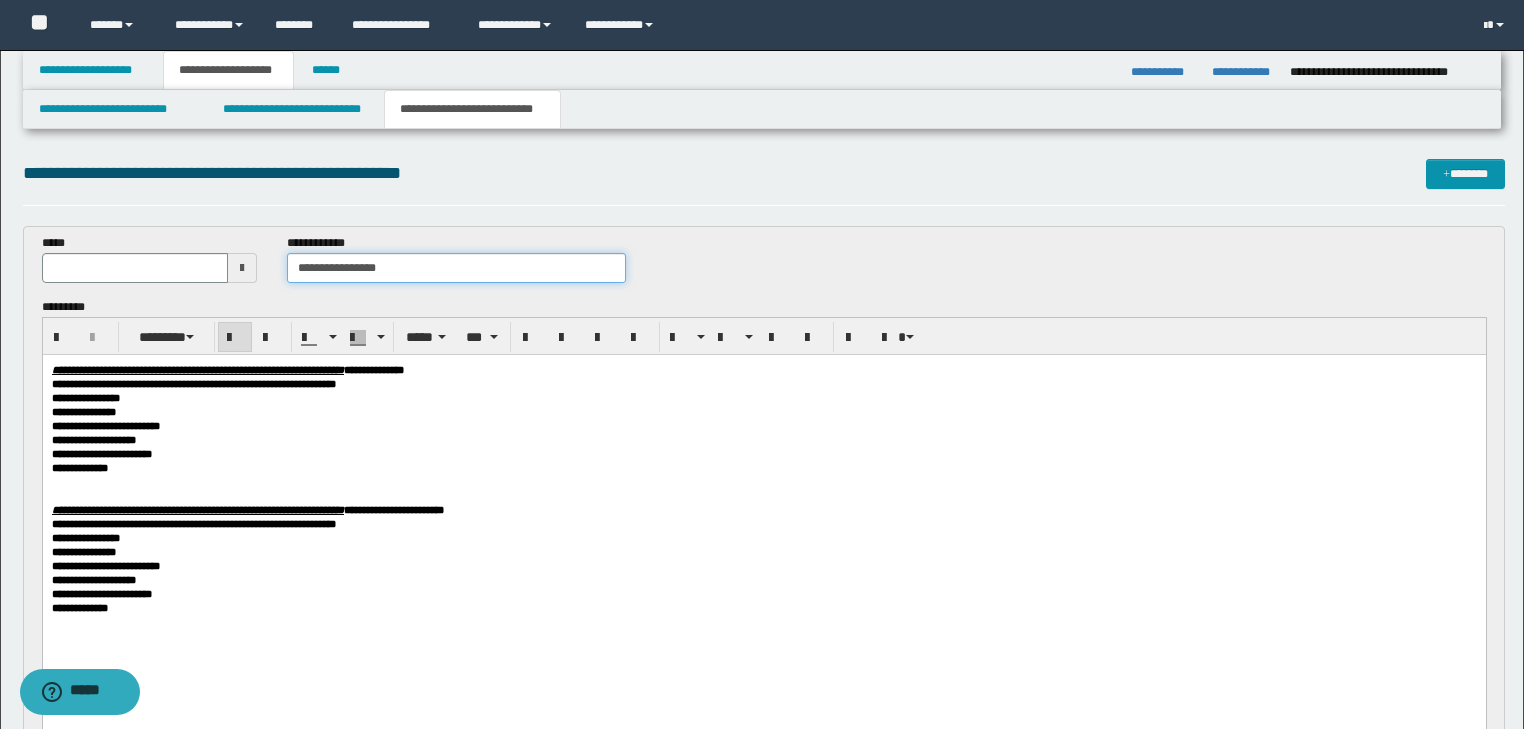 type on "**********" 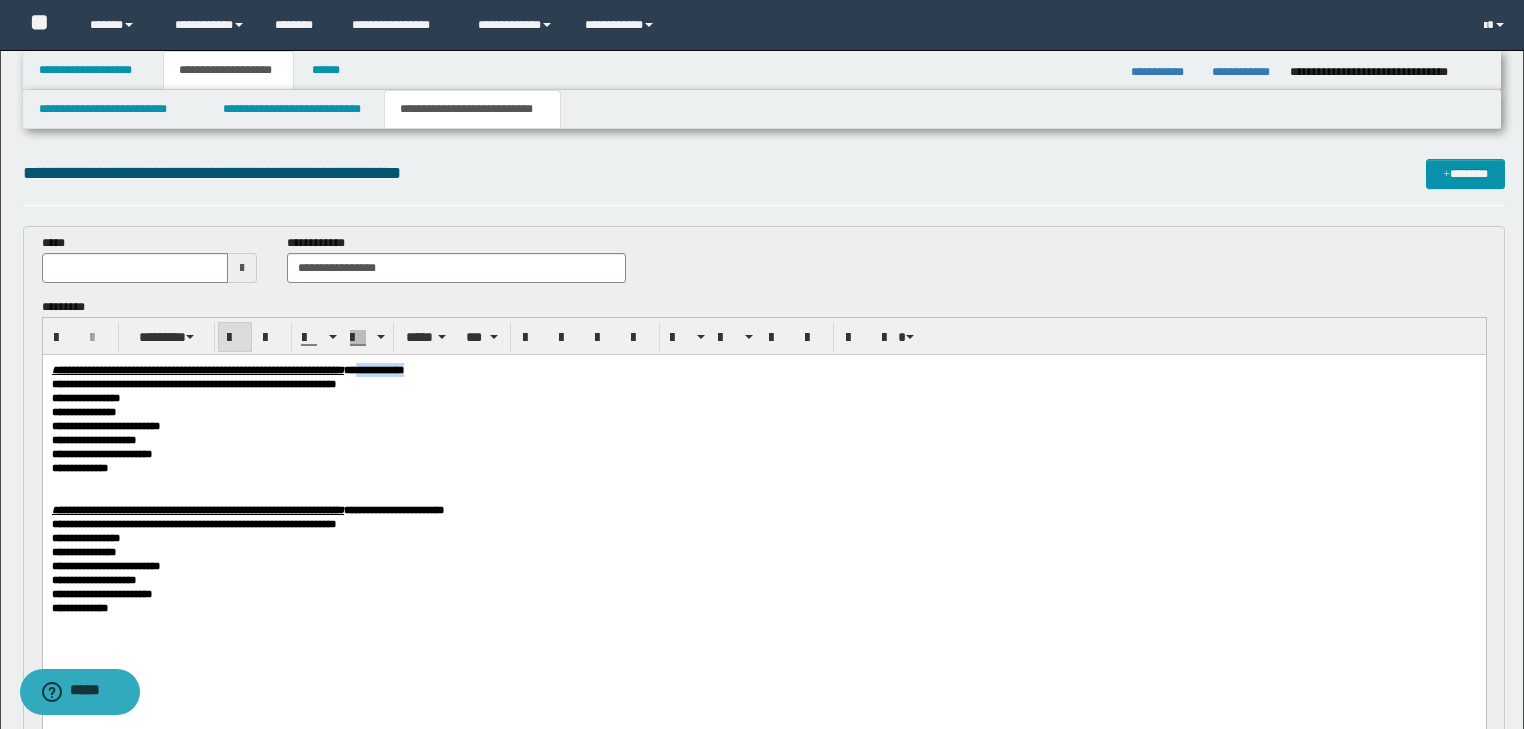 drag, startPoint x: 513, startPoint y: 372, endPoint x: 615, endPoint y: 373, distance: 102.0049 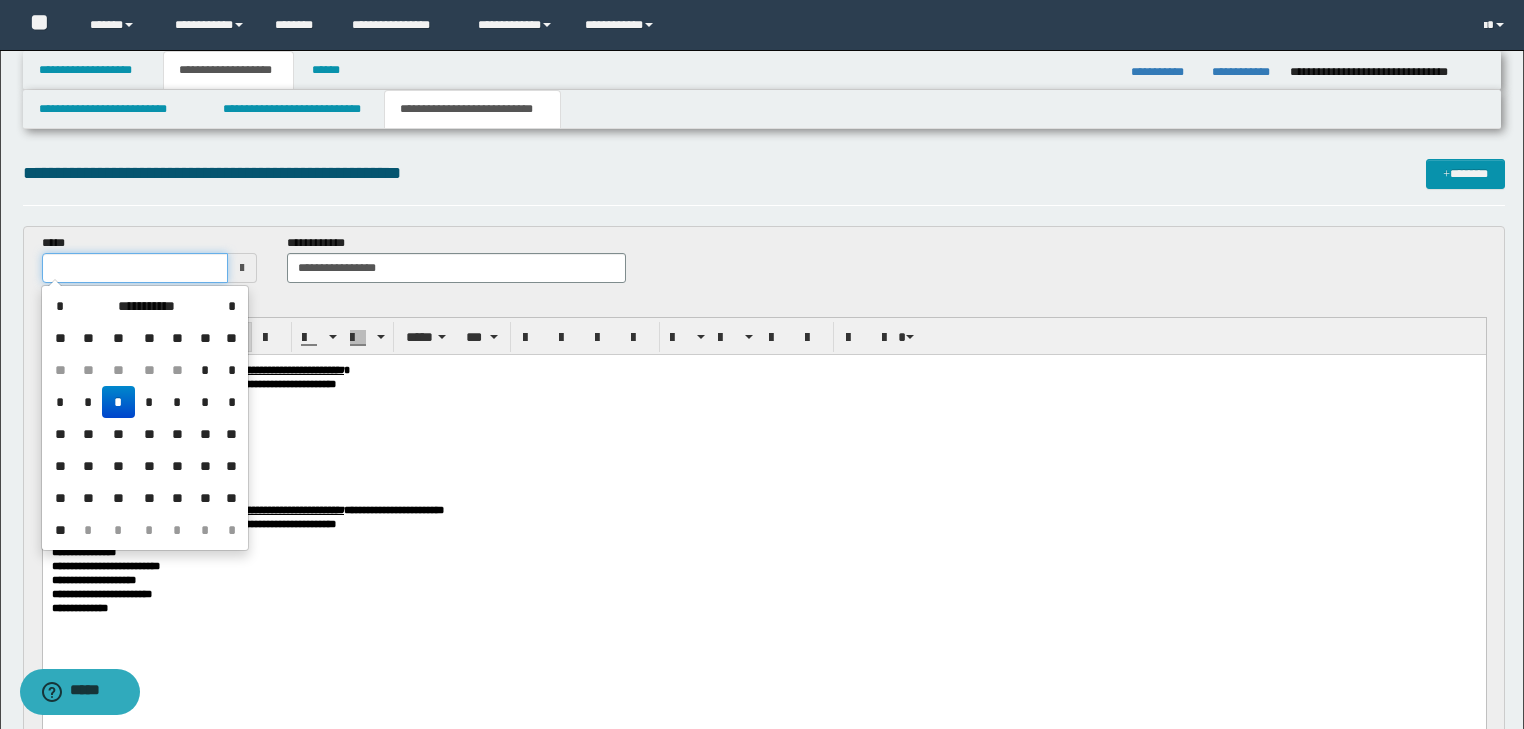 click at bounding box center (135, 268) 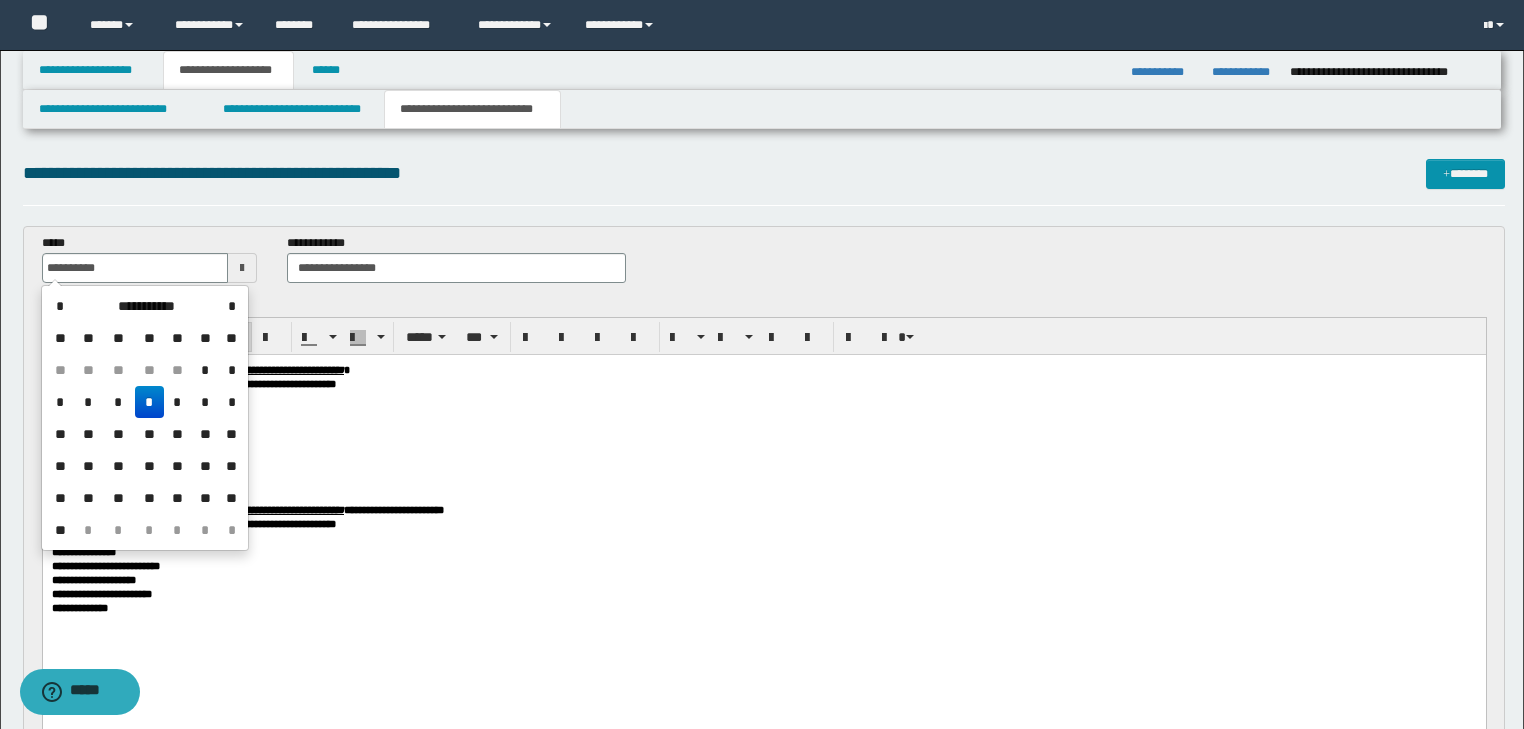 click on "**********" at bounding box center [763, 517] 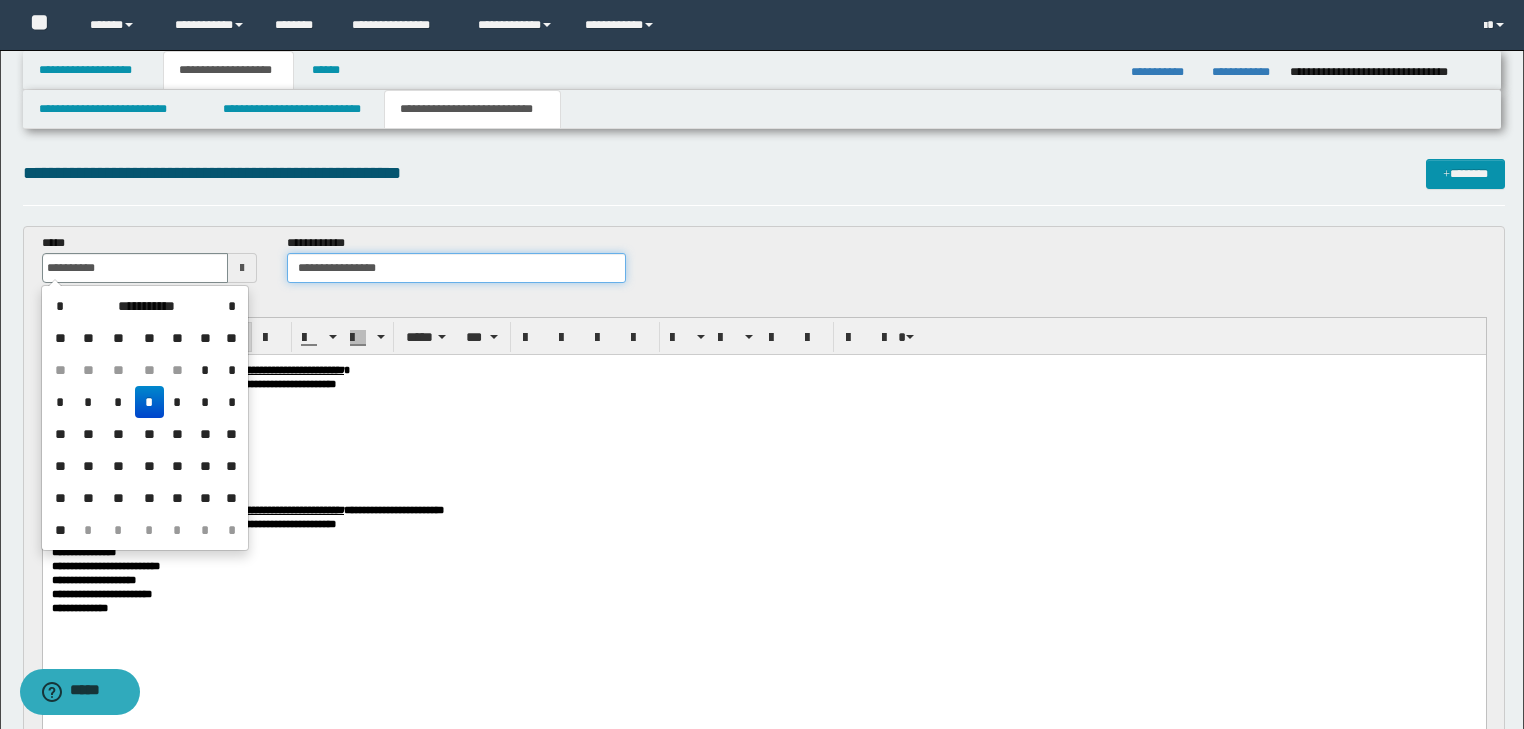 type on "**********" 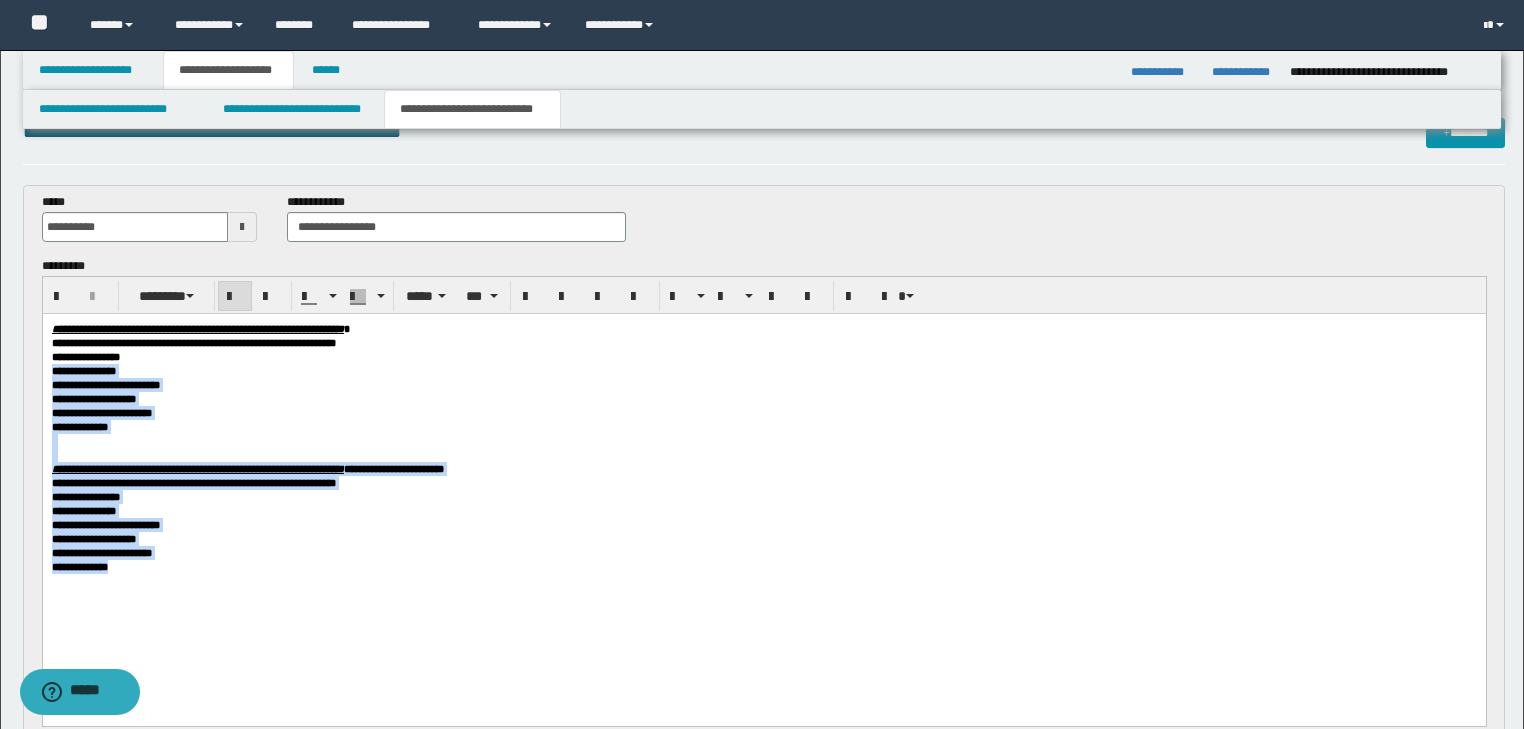 drag, startPoint x: 277, startPoint y: 459, endPoint x: 330, endPoint y: 705, distance: 251.64459 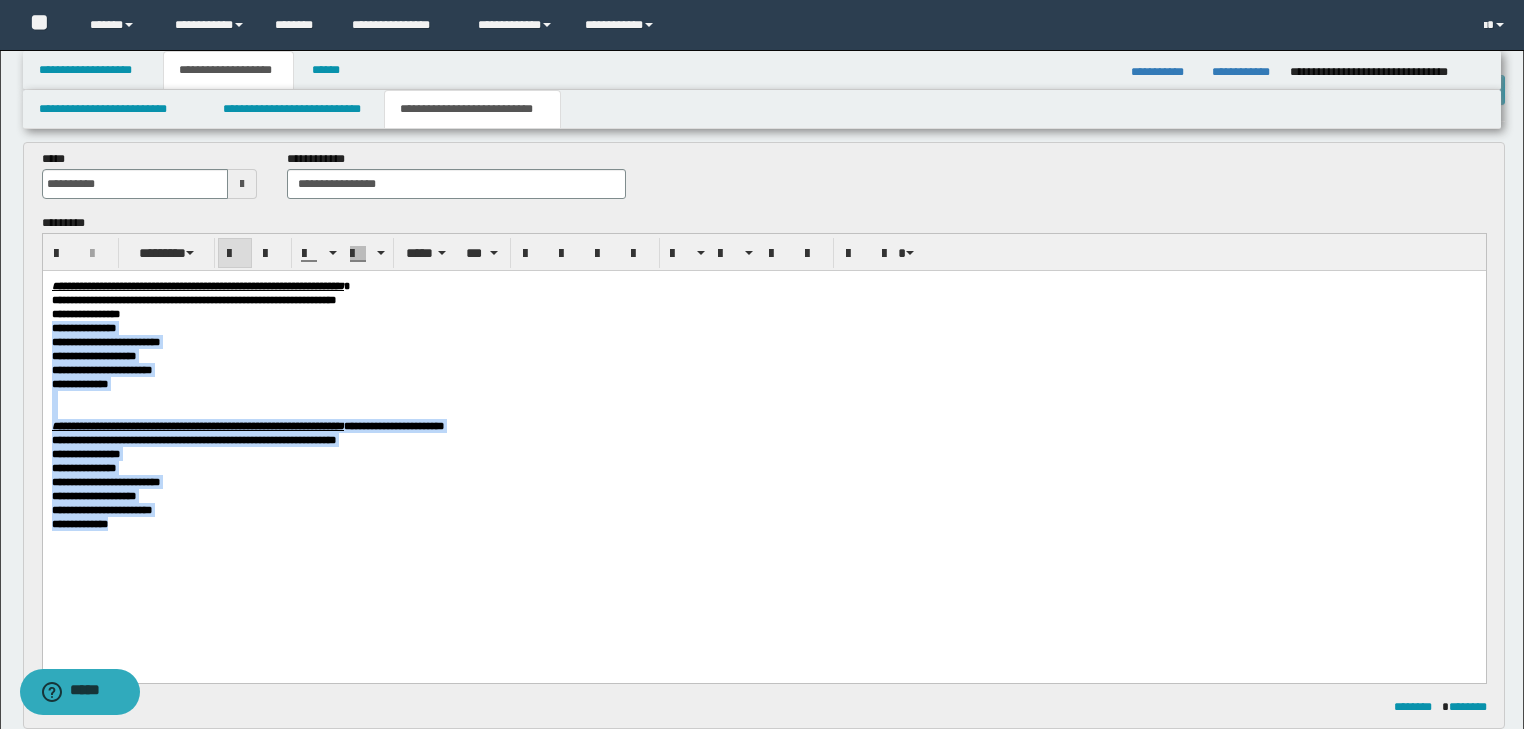 click on "**********" at bounding box center (763, 433) 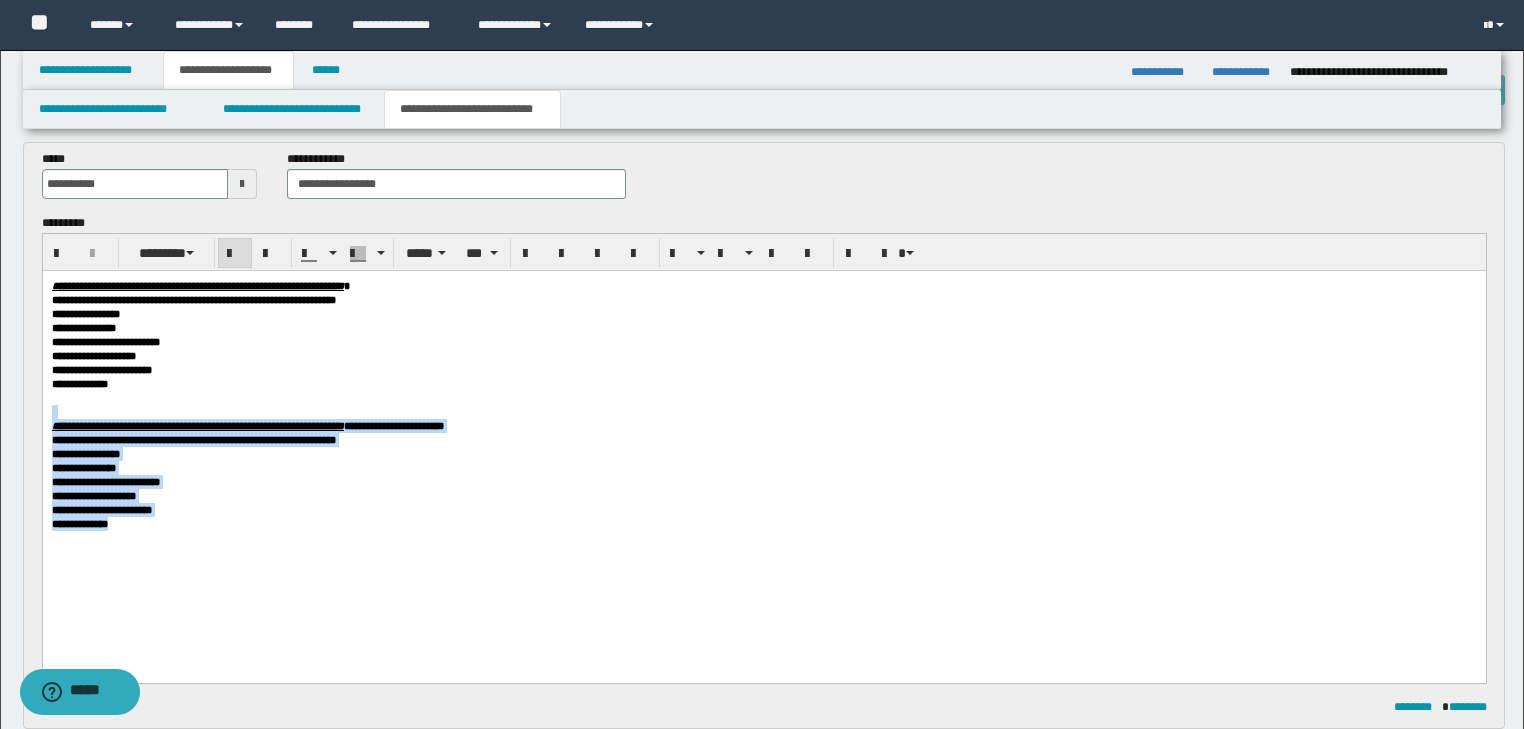 drag, startPoint x: 209, startPoint y: 421, endPoint x: 251, endPoint y: 636, distance: 219.06392 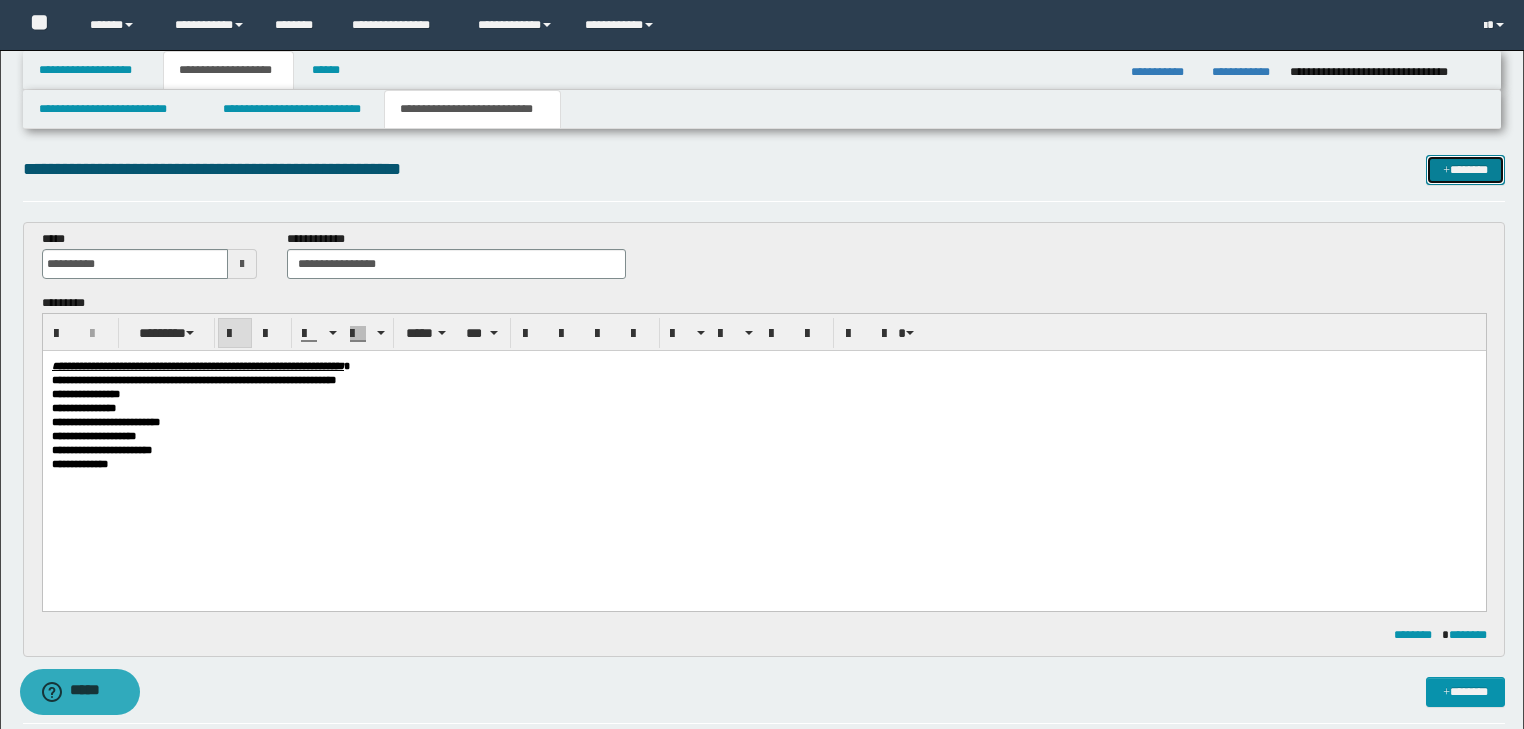 click at bounding box center (1446, 171) 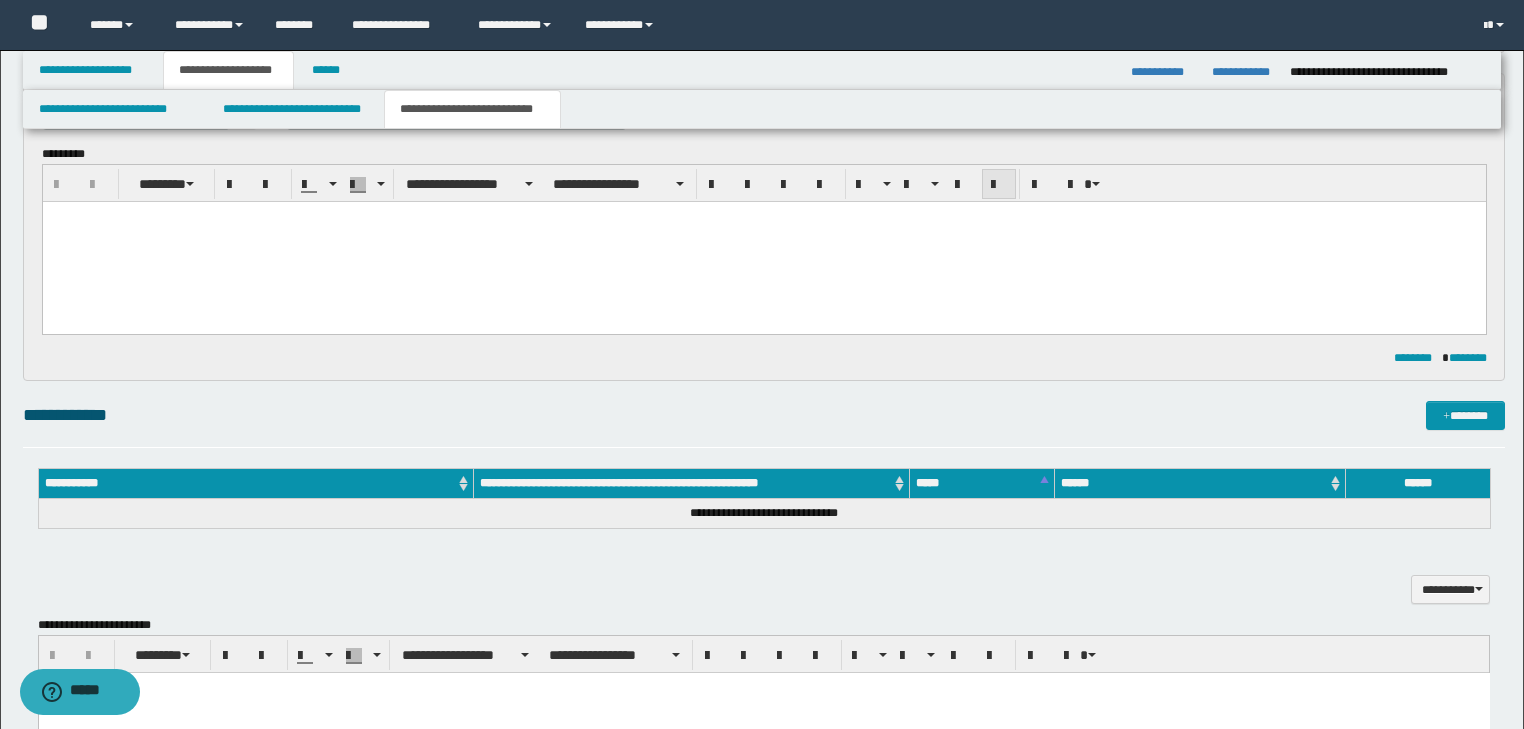 scroll, scrollTop: 0, scrollLeft: 0, axis: both 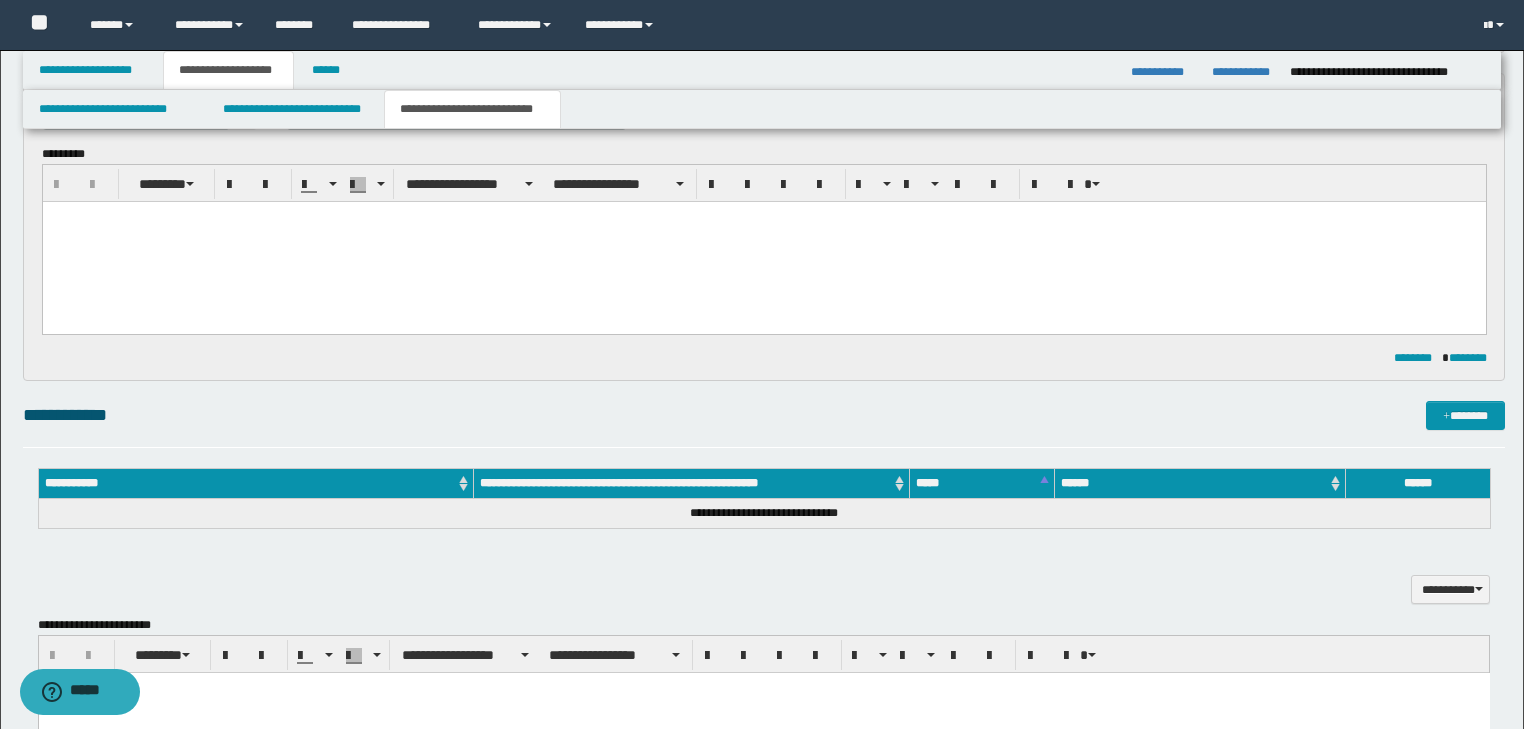 click at bounding box center [763, 242] 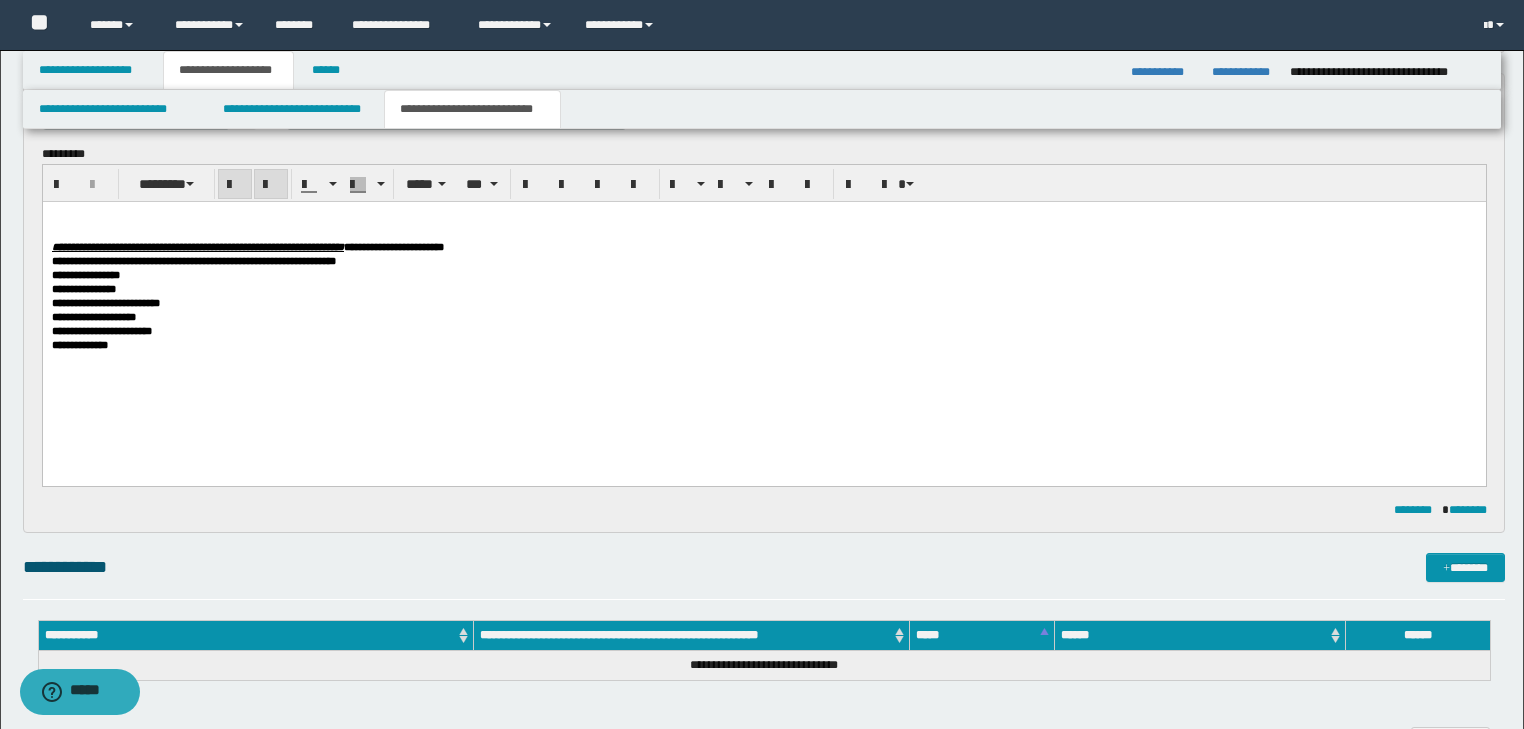 click on "**********" at bounding box center (197, 247) 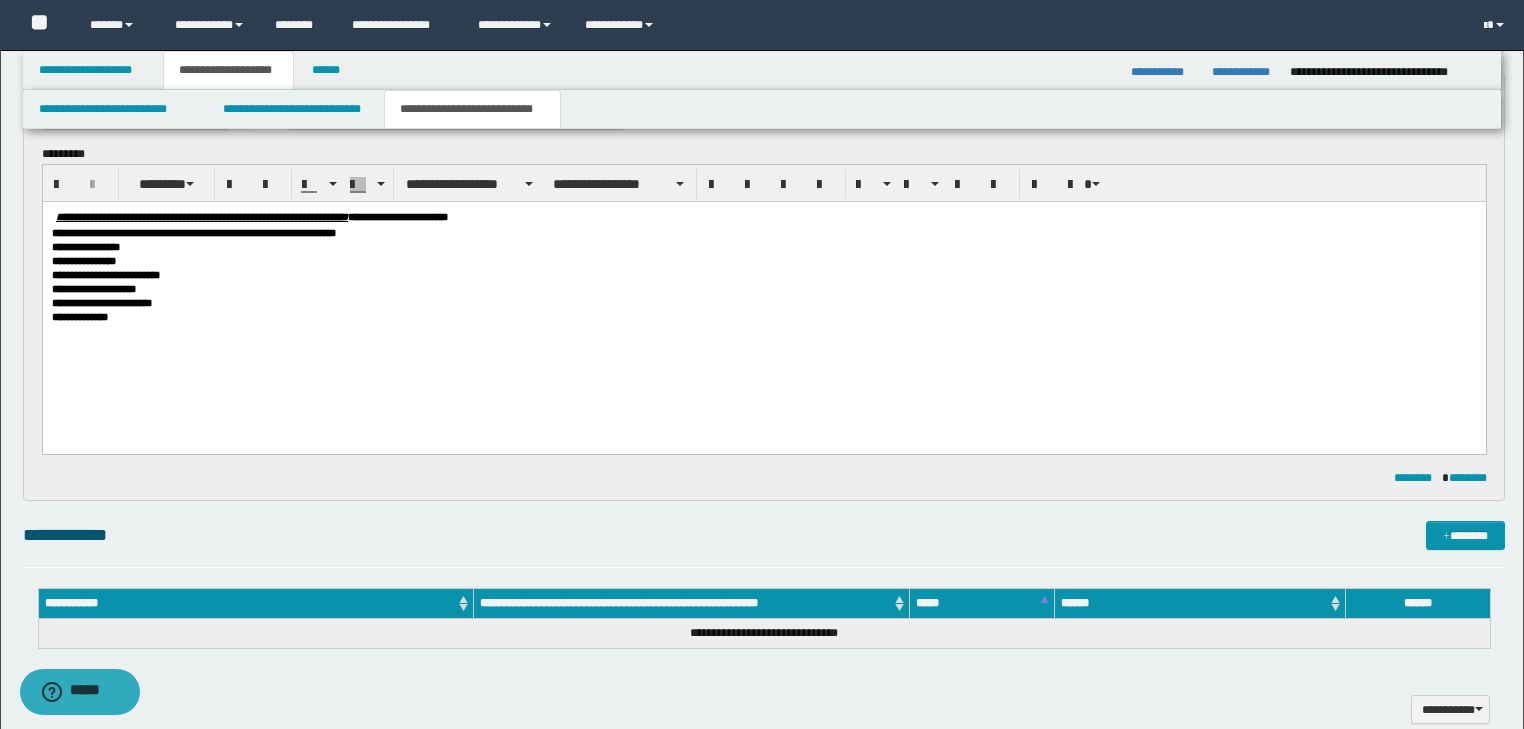 click on "**********" at bounding box center [763, 233] 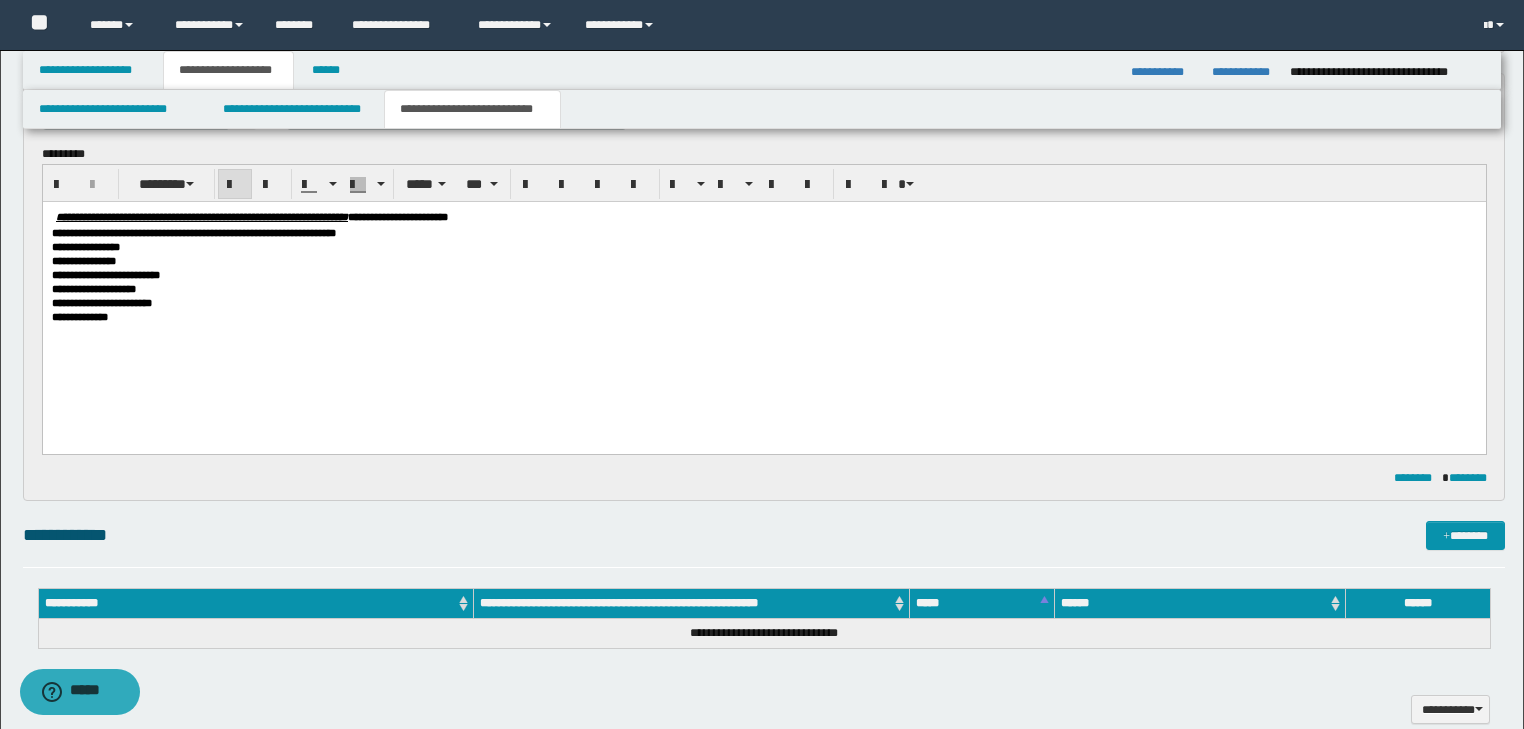 click on "**********" at bounding box center (763, 233) 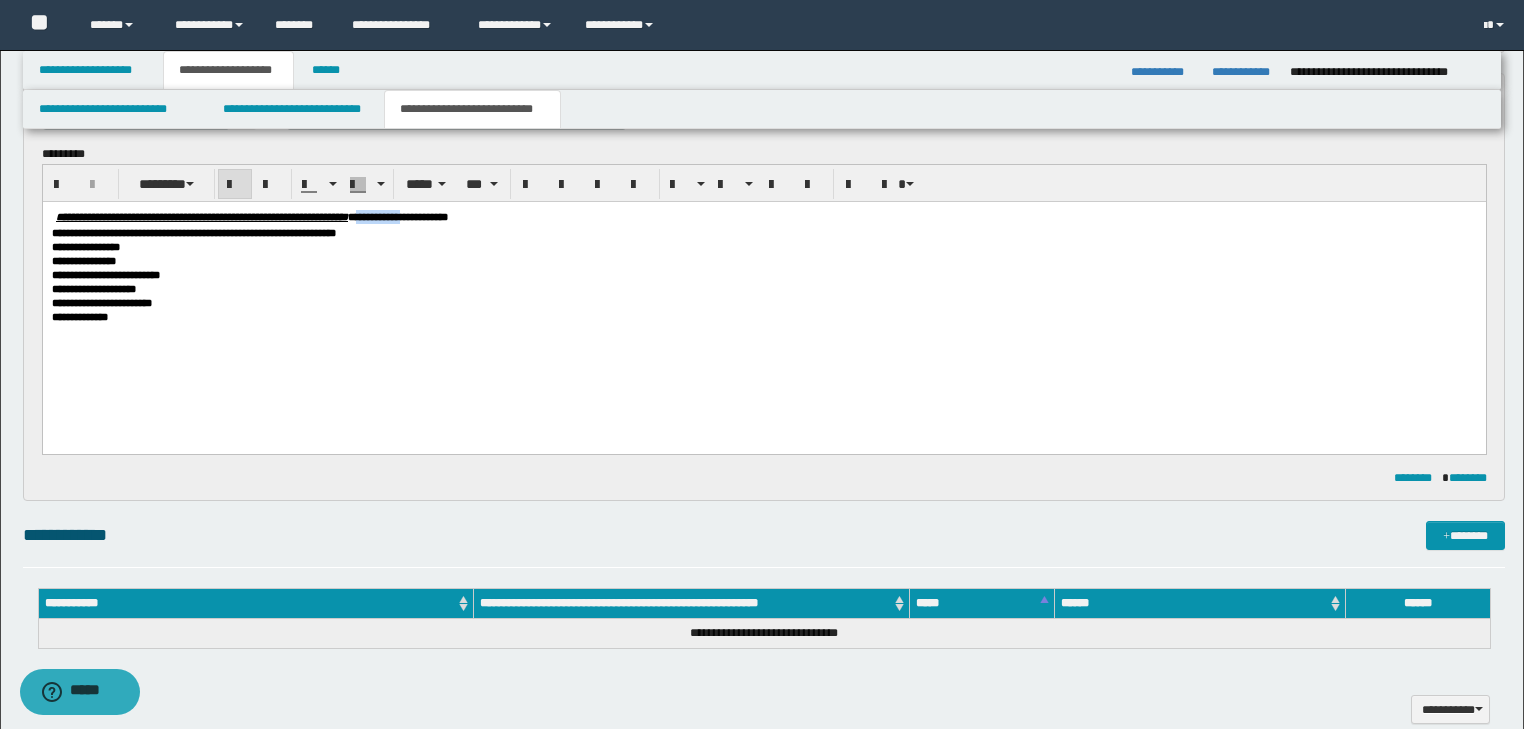 click on "**********" at bounding box center [397, 217] 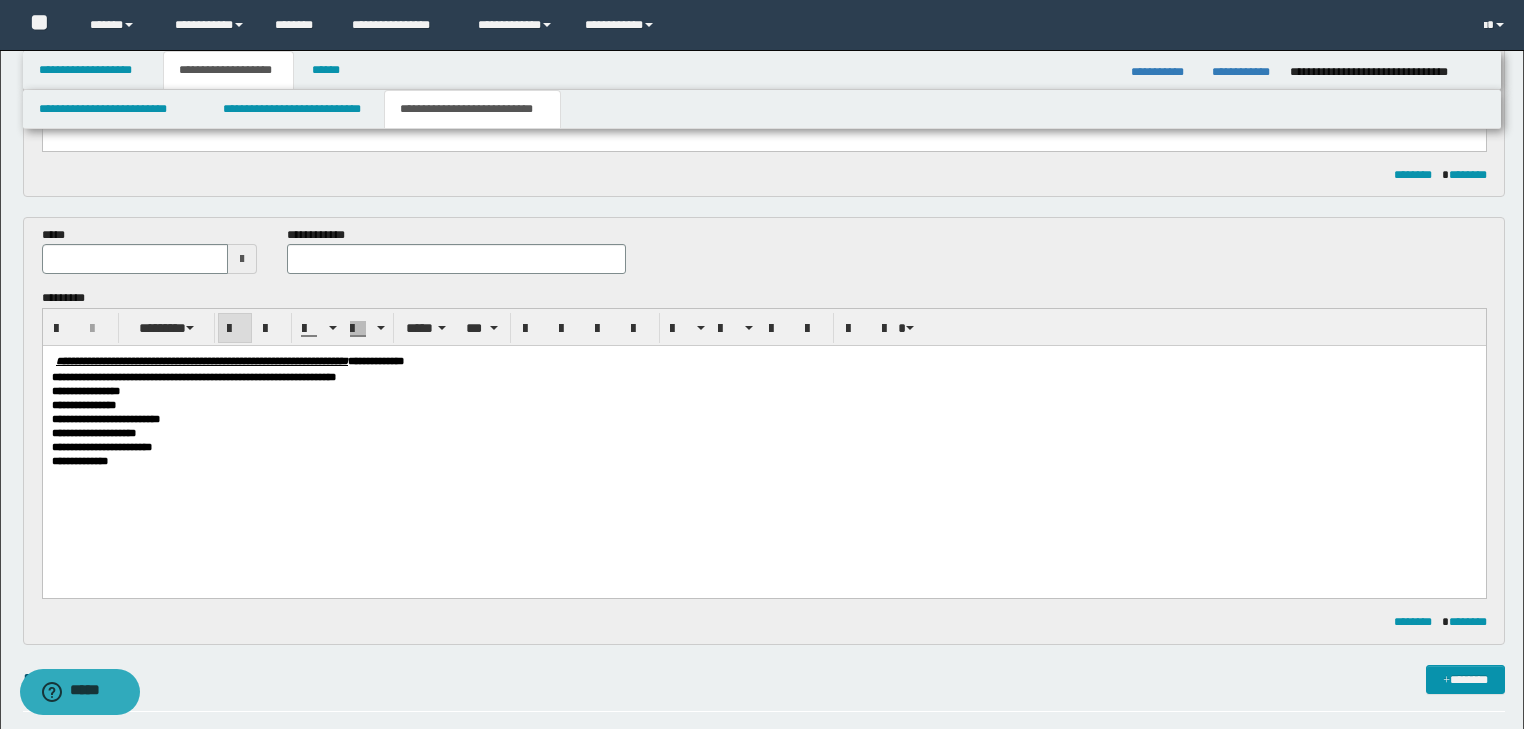 scroll, scrollTop: 448, scrollLeft: 0, axis: vertical 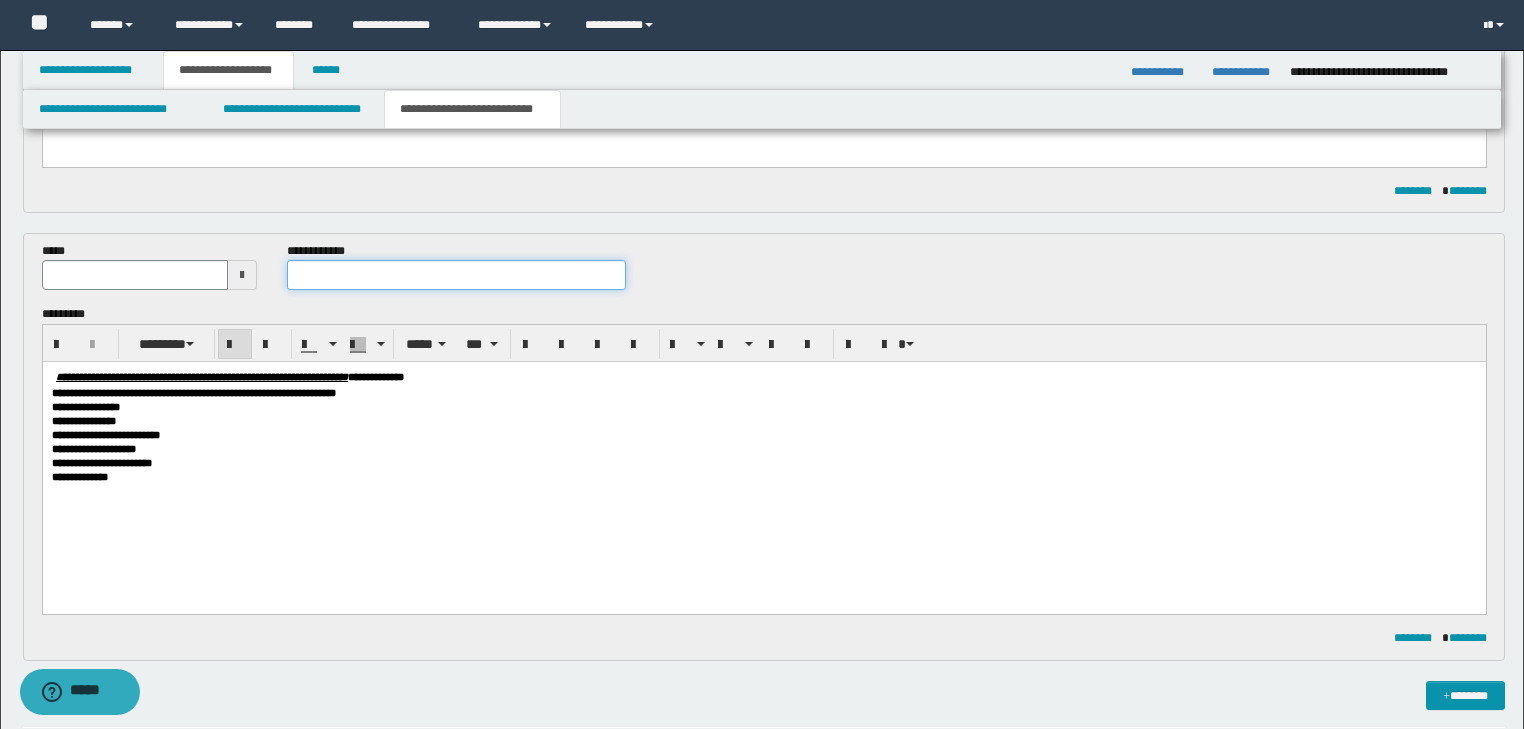 click at bounding box center (456, 275) 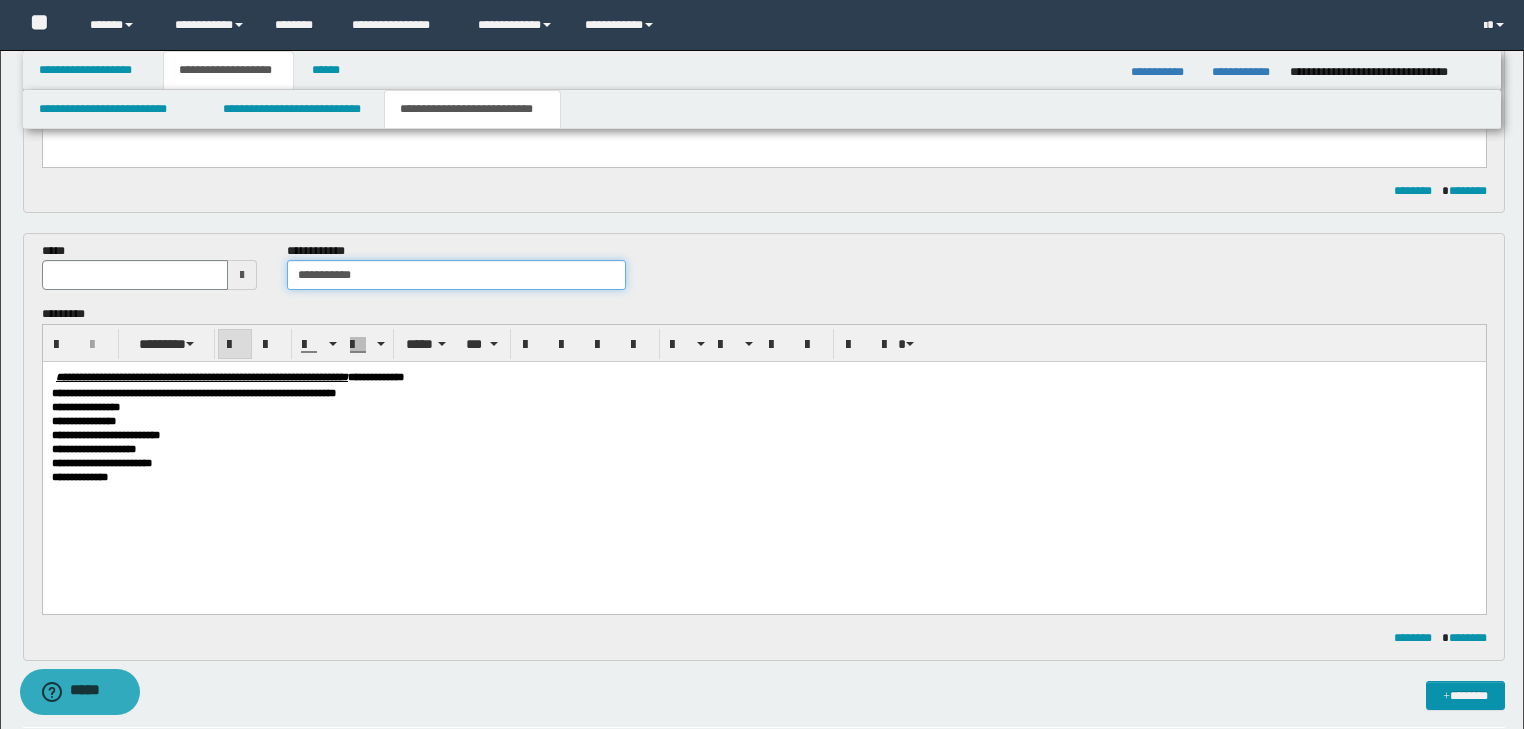 type on "**********" 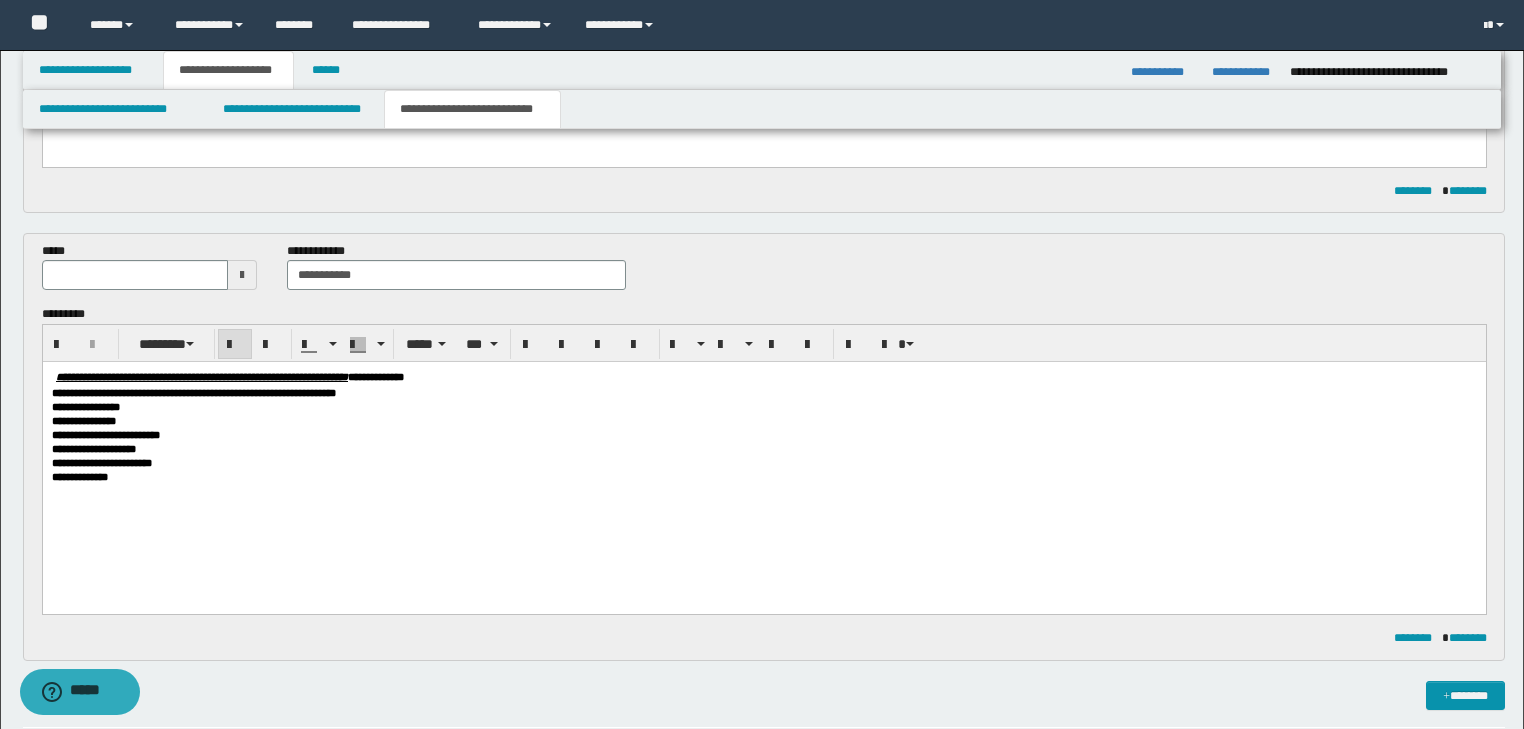 click on "**********" at bounding box center (763, 435) 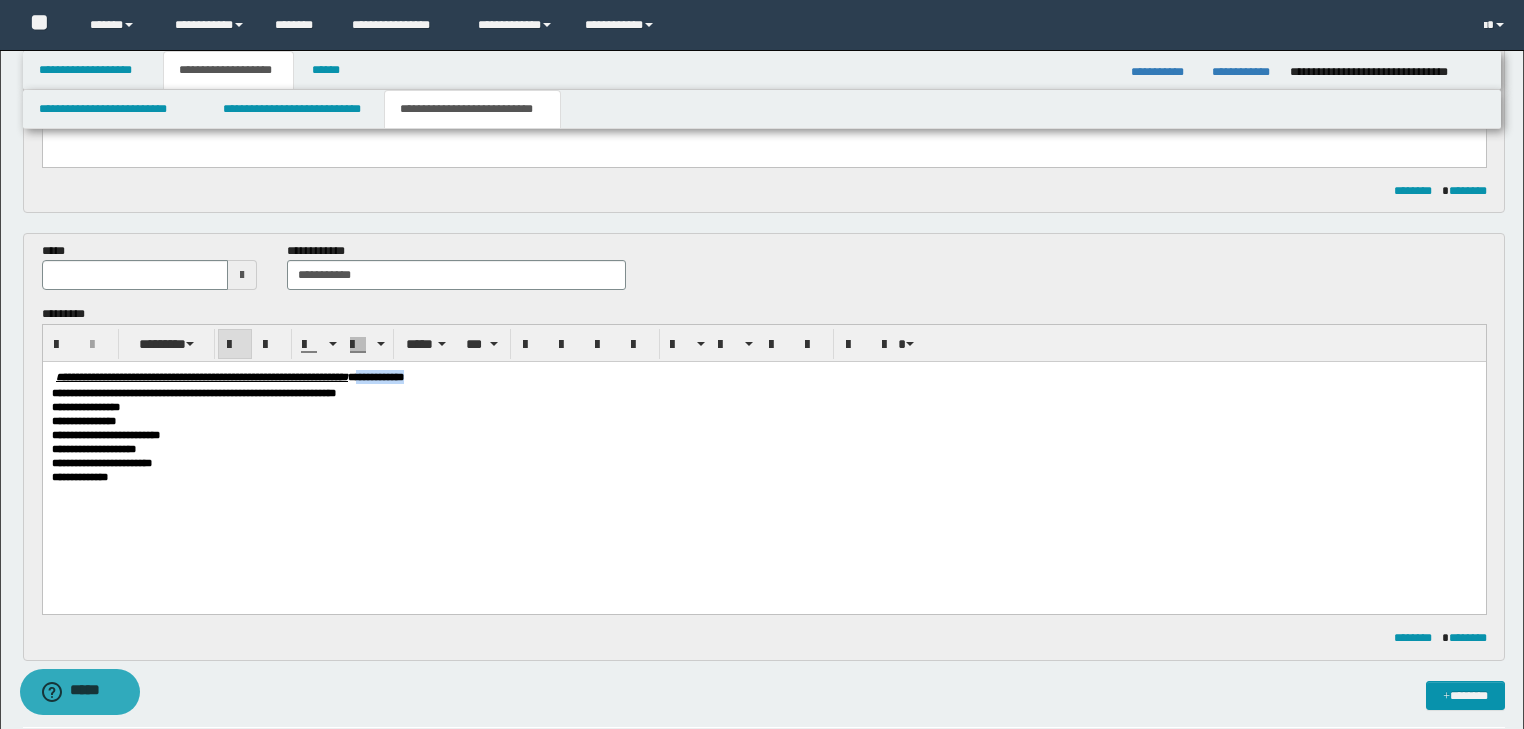 drag, startPoint x: 514, startPoint y: 380, endPoint x: 588, endPoint y: 379, distance: 74.00676 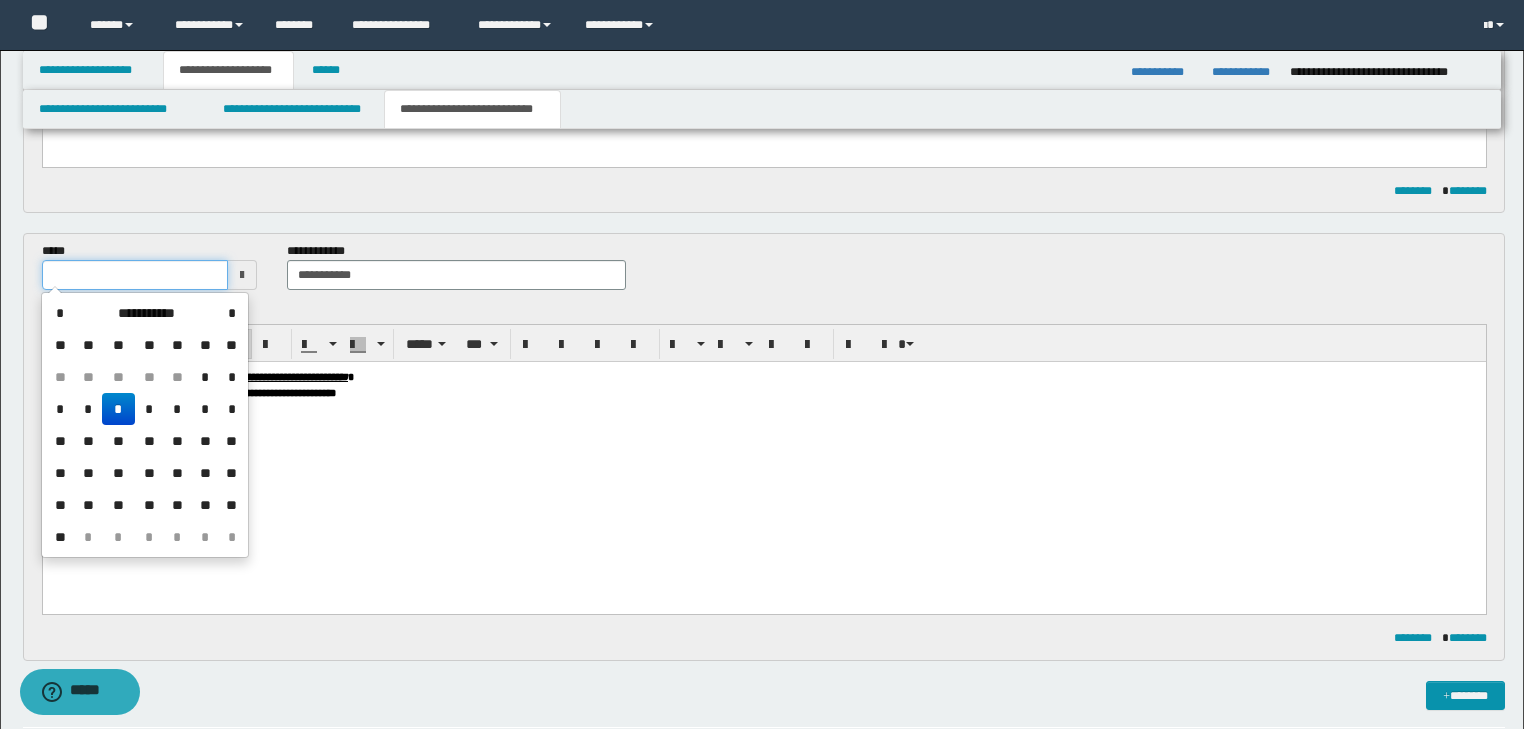 click at bounding box center [135, 275] 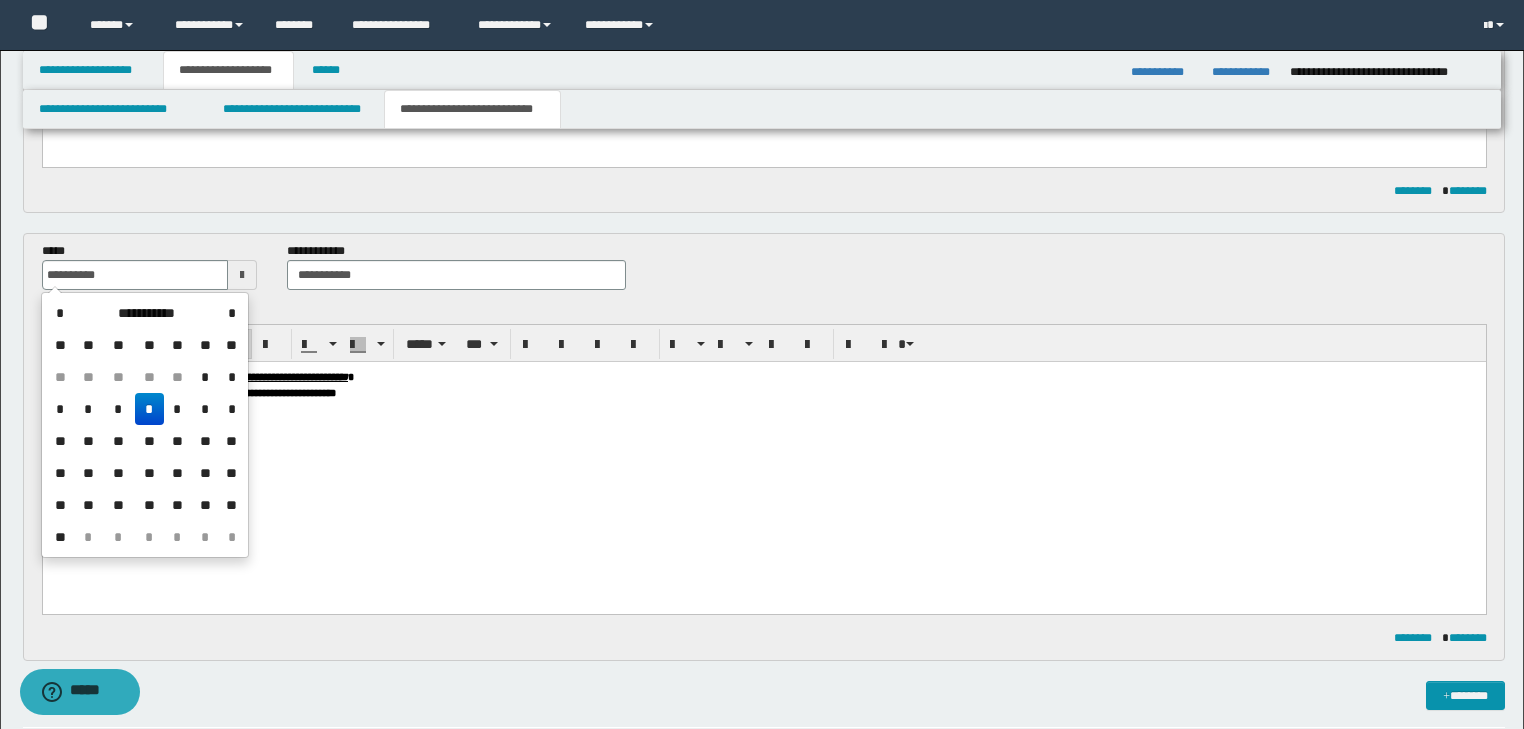 click on "**********" at bounding box center [763, 435] 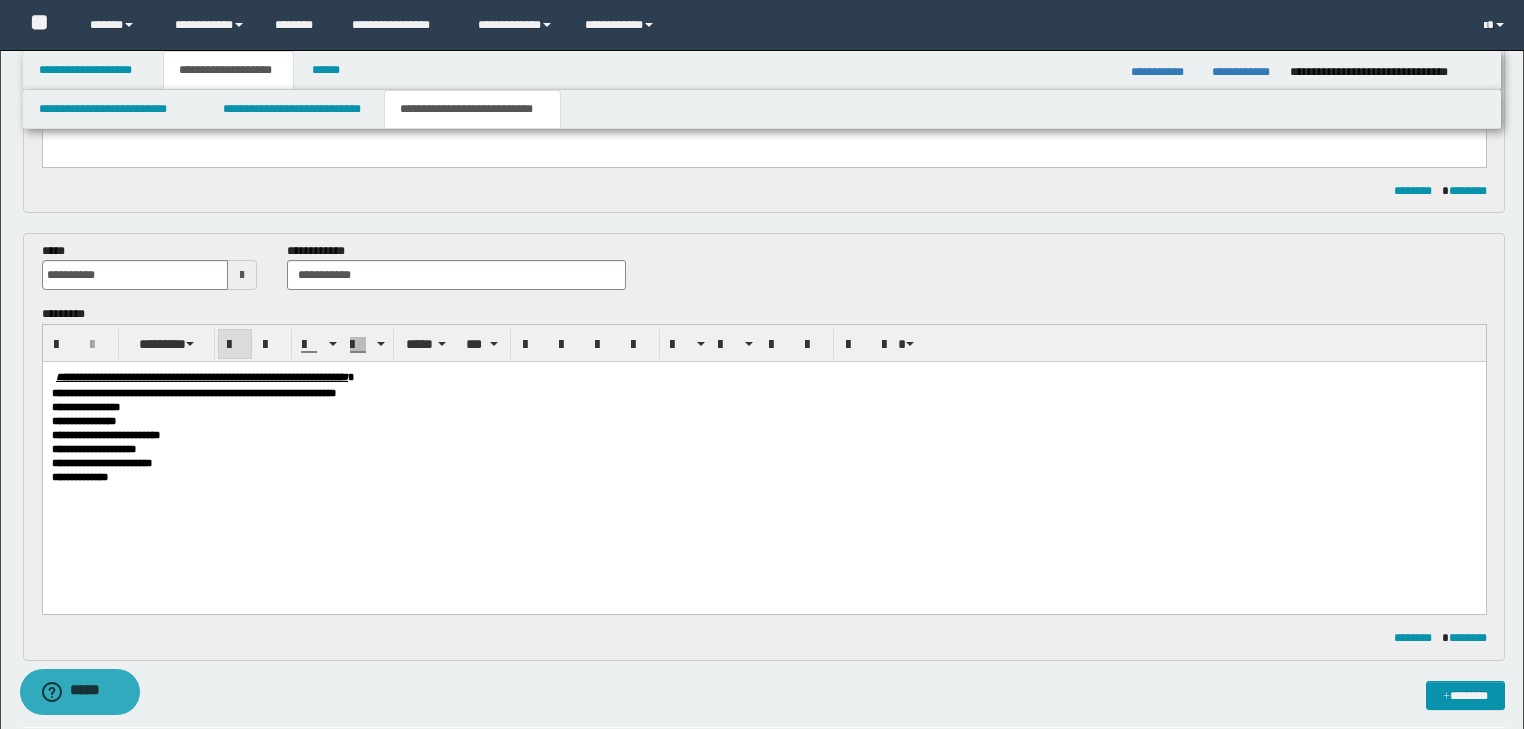 click on "**********" at bounding box center [456, 275] 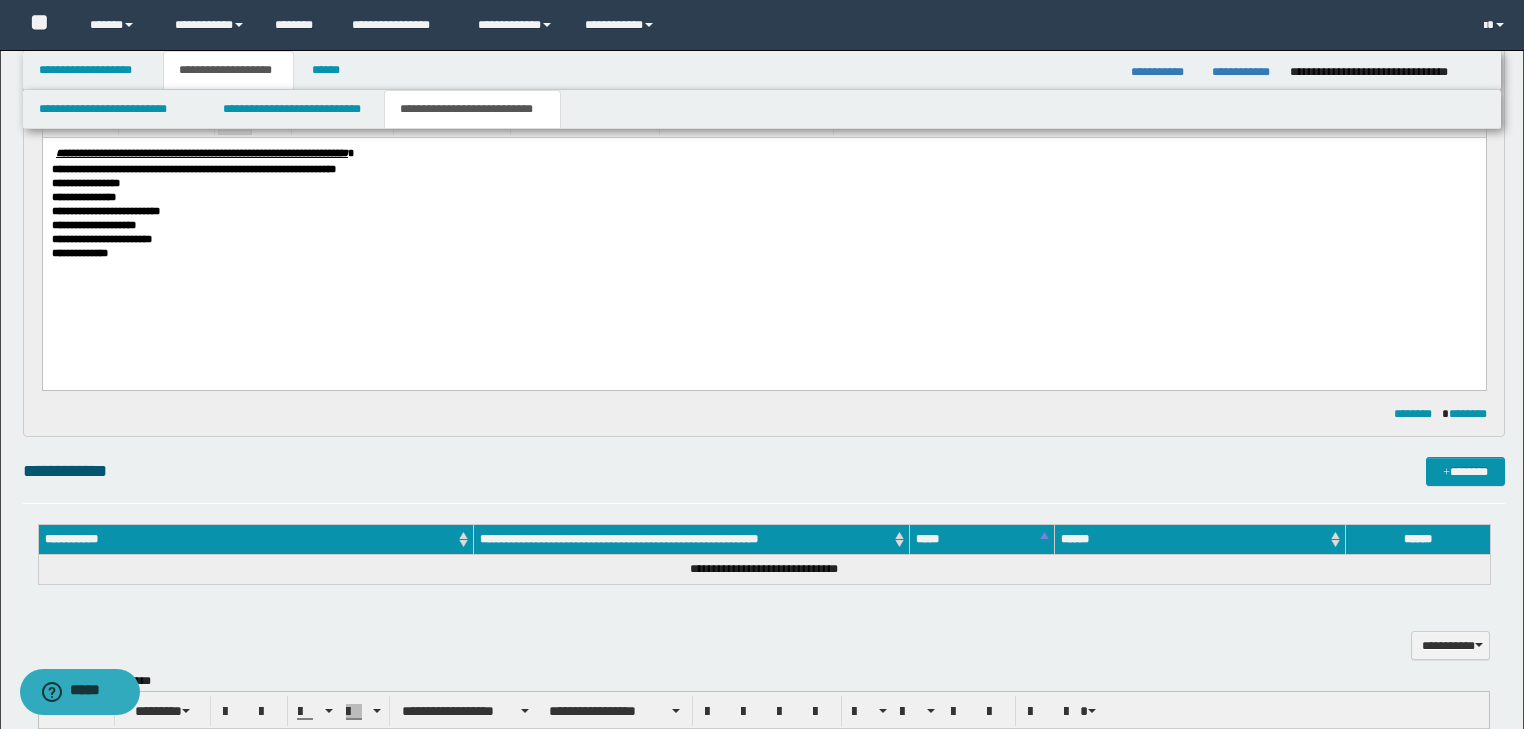 scroll, scrollTop: 768, scrollLeft: 0, axis: vertical 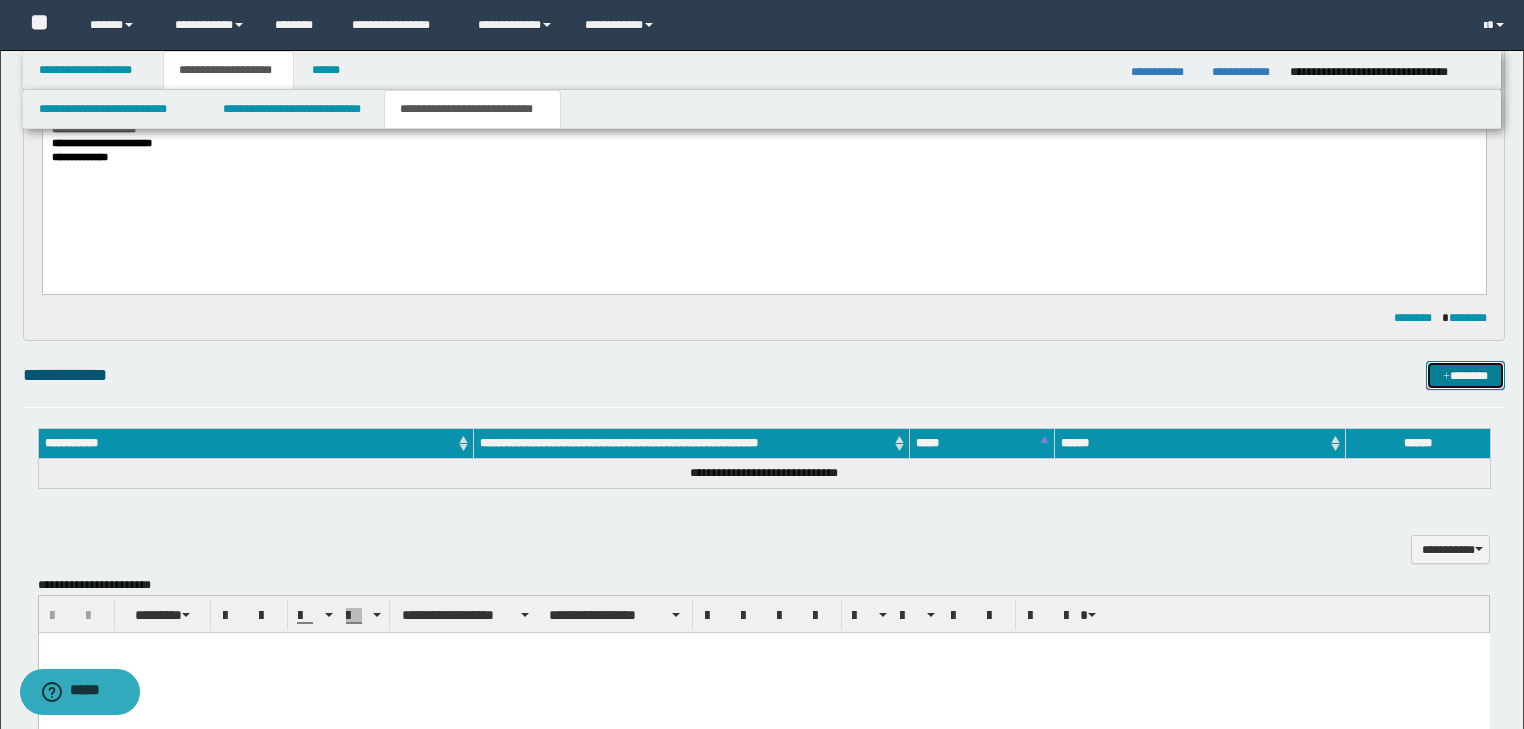 click on "*******" at bounding box center (1465, 376) 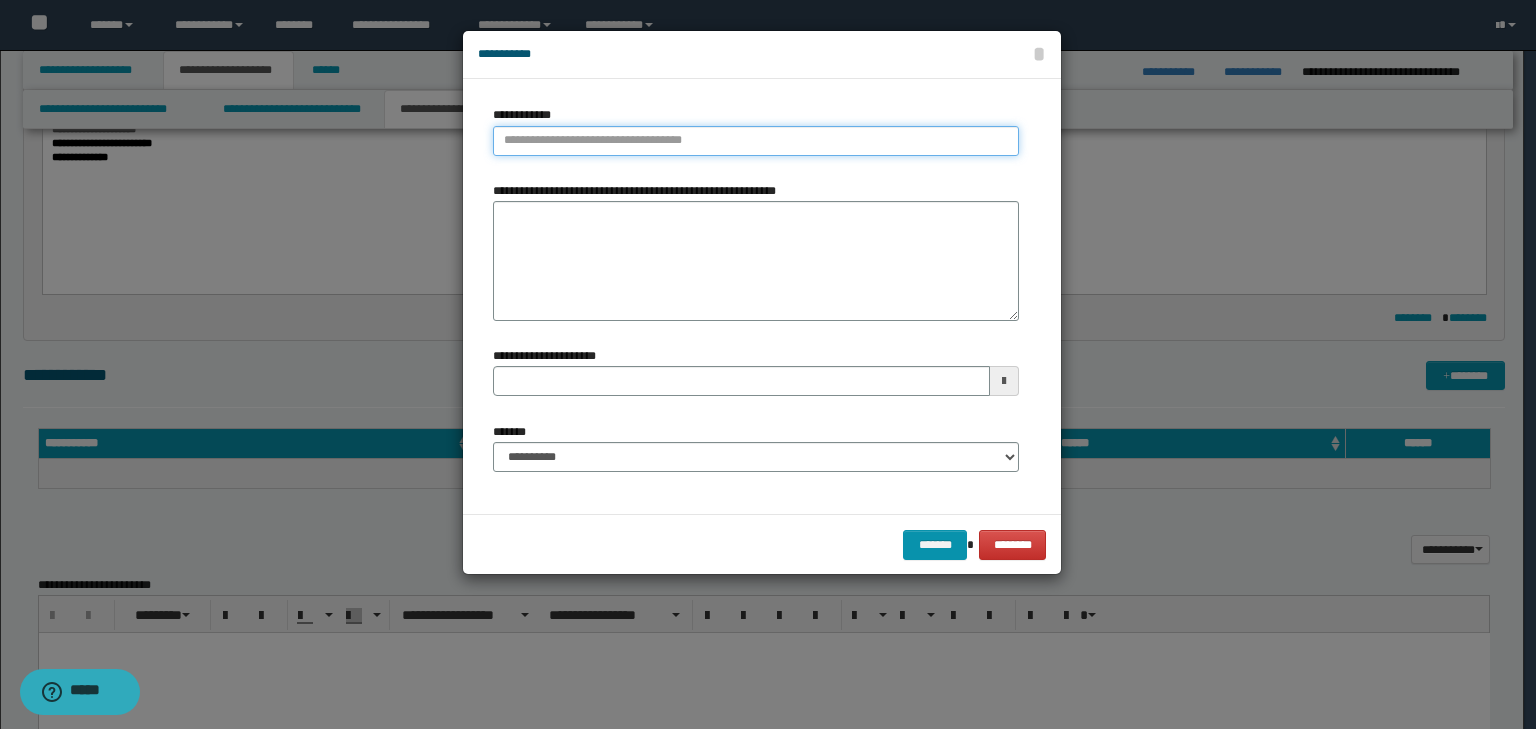 click on "**********" at bounding box center [756, 141] 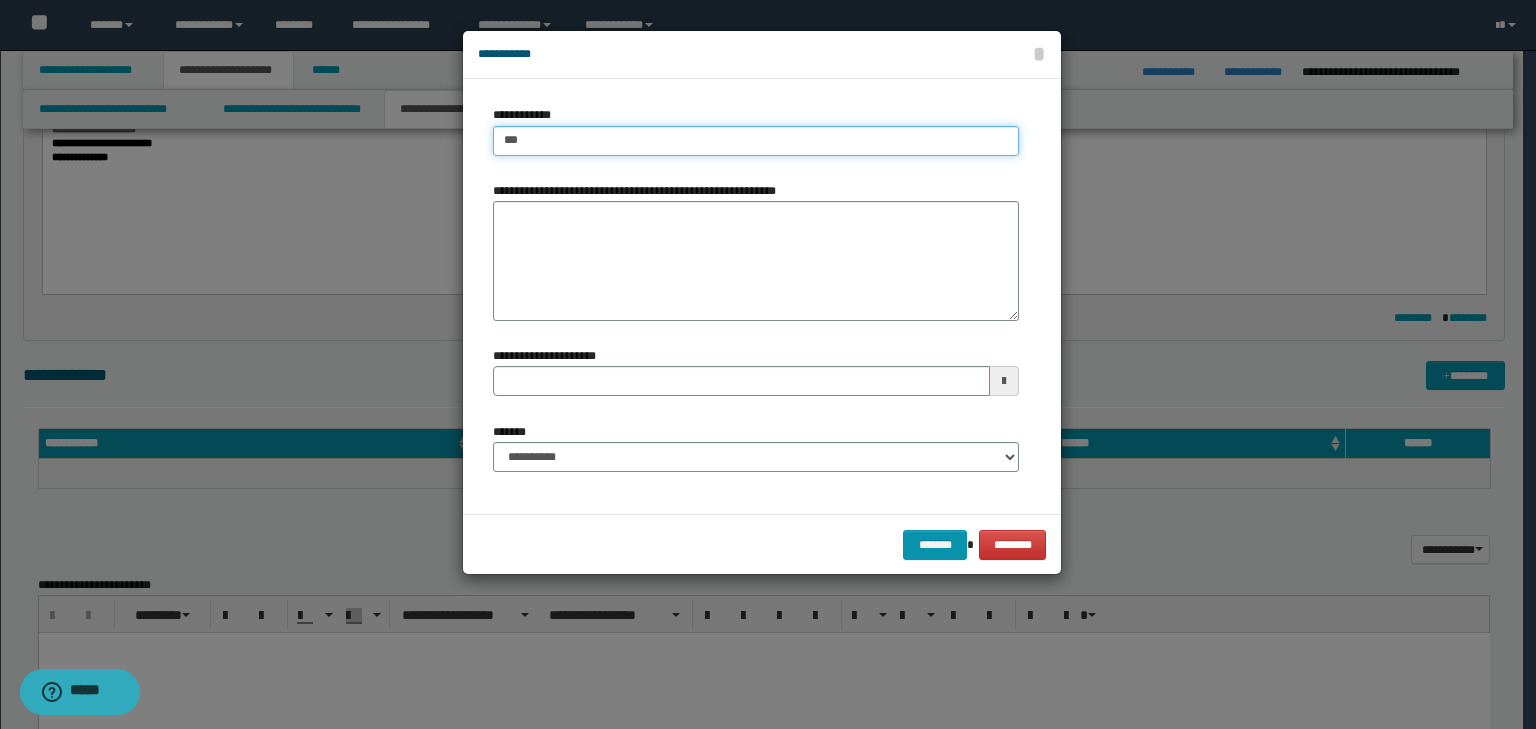 type on "****" 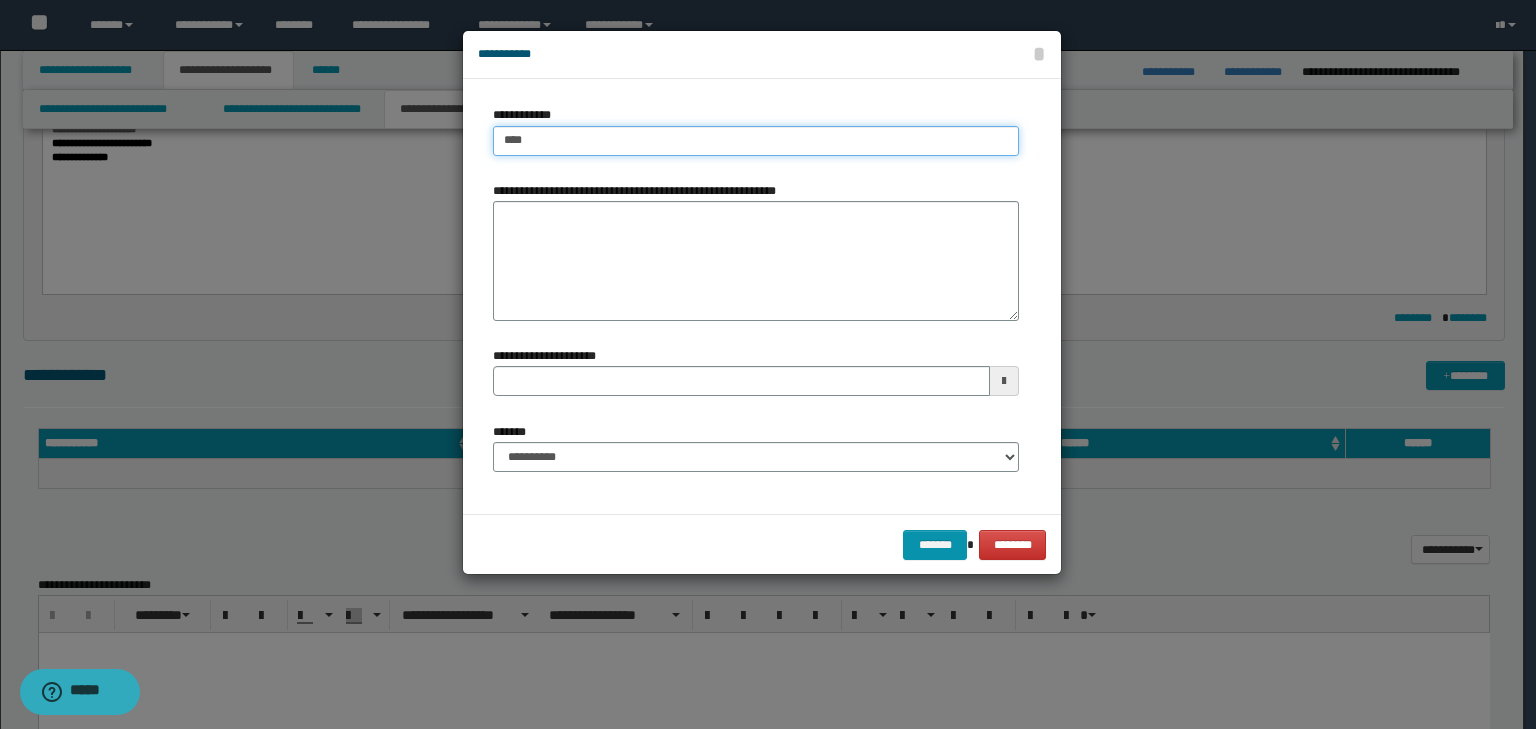 type on "****" 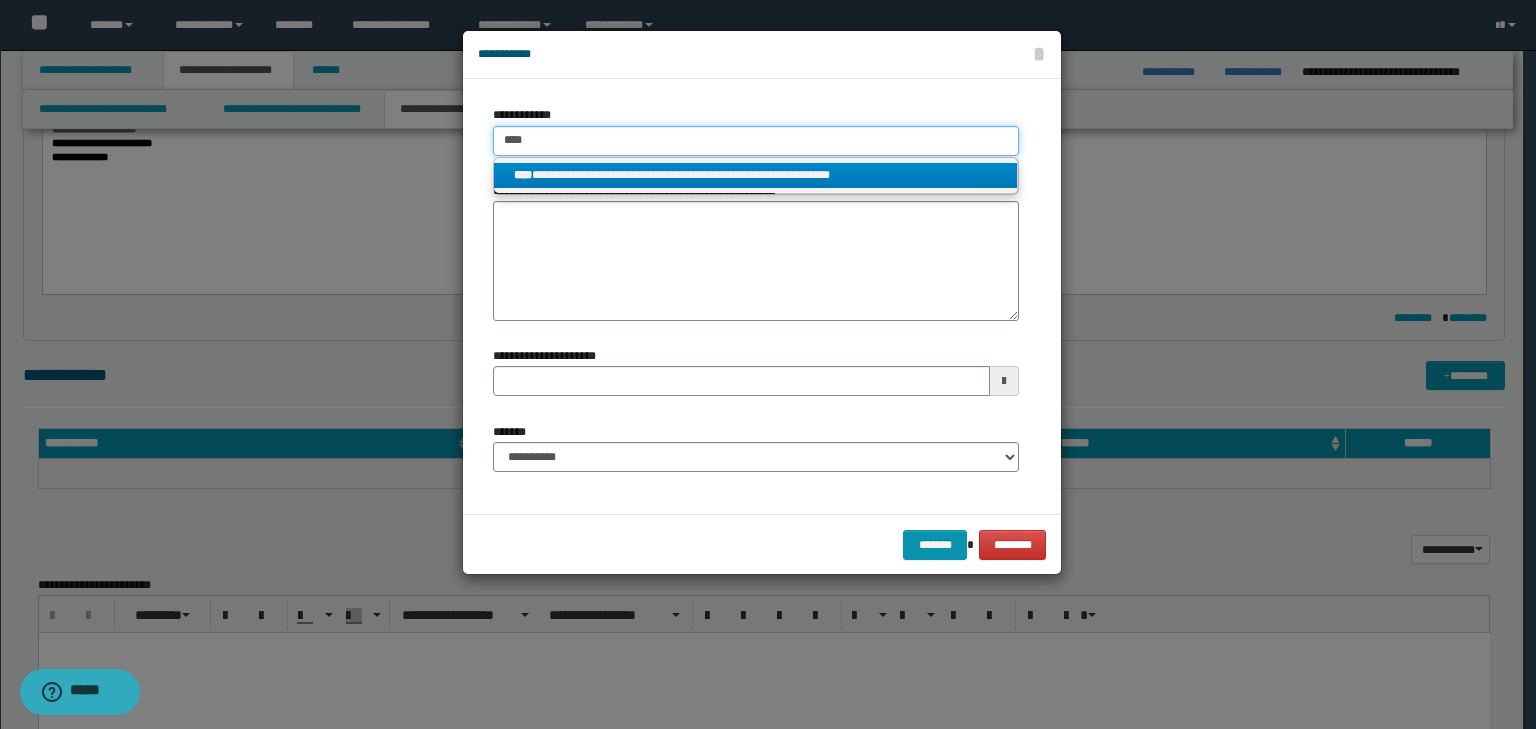 type on "****" 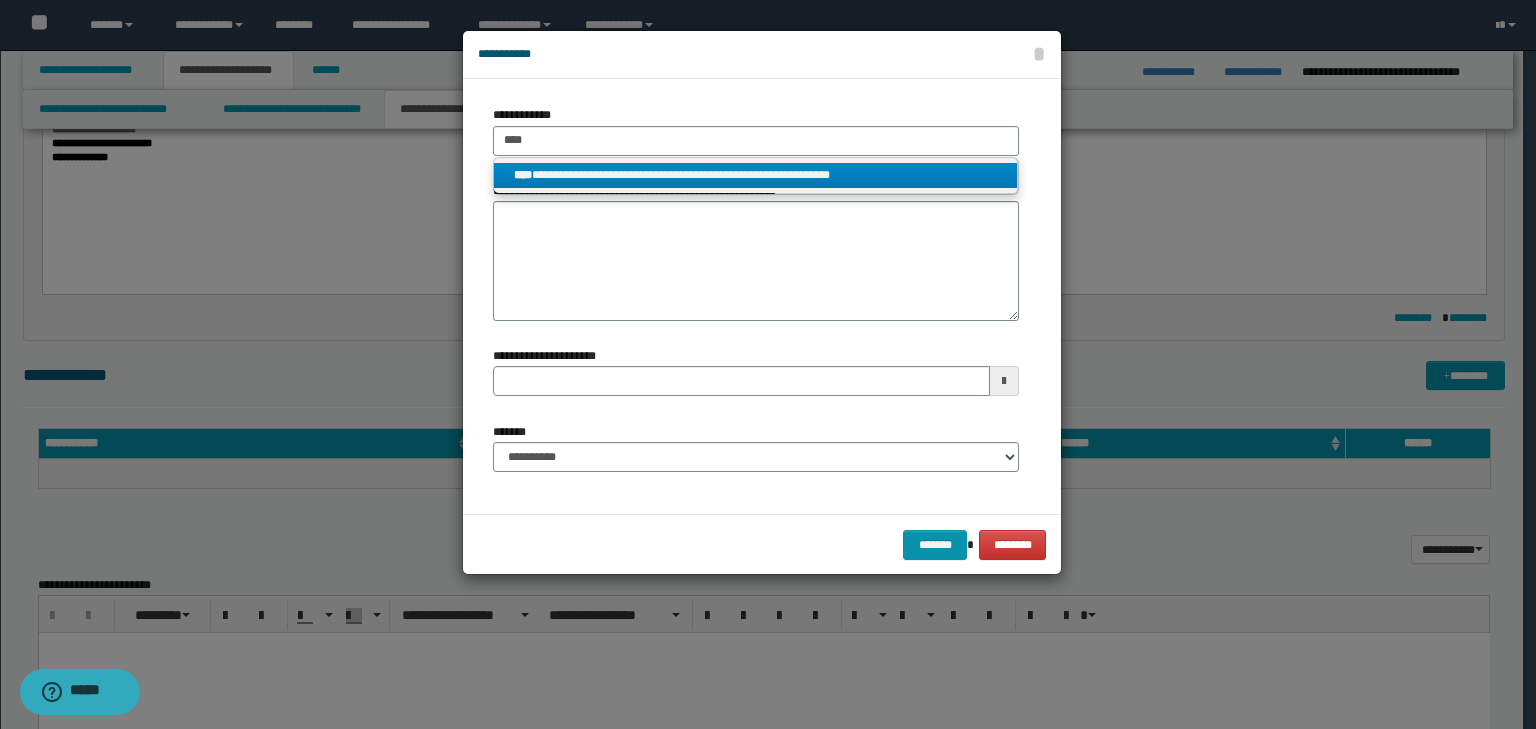 click on "**********" at bounding box center (756, 175) 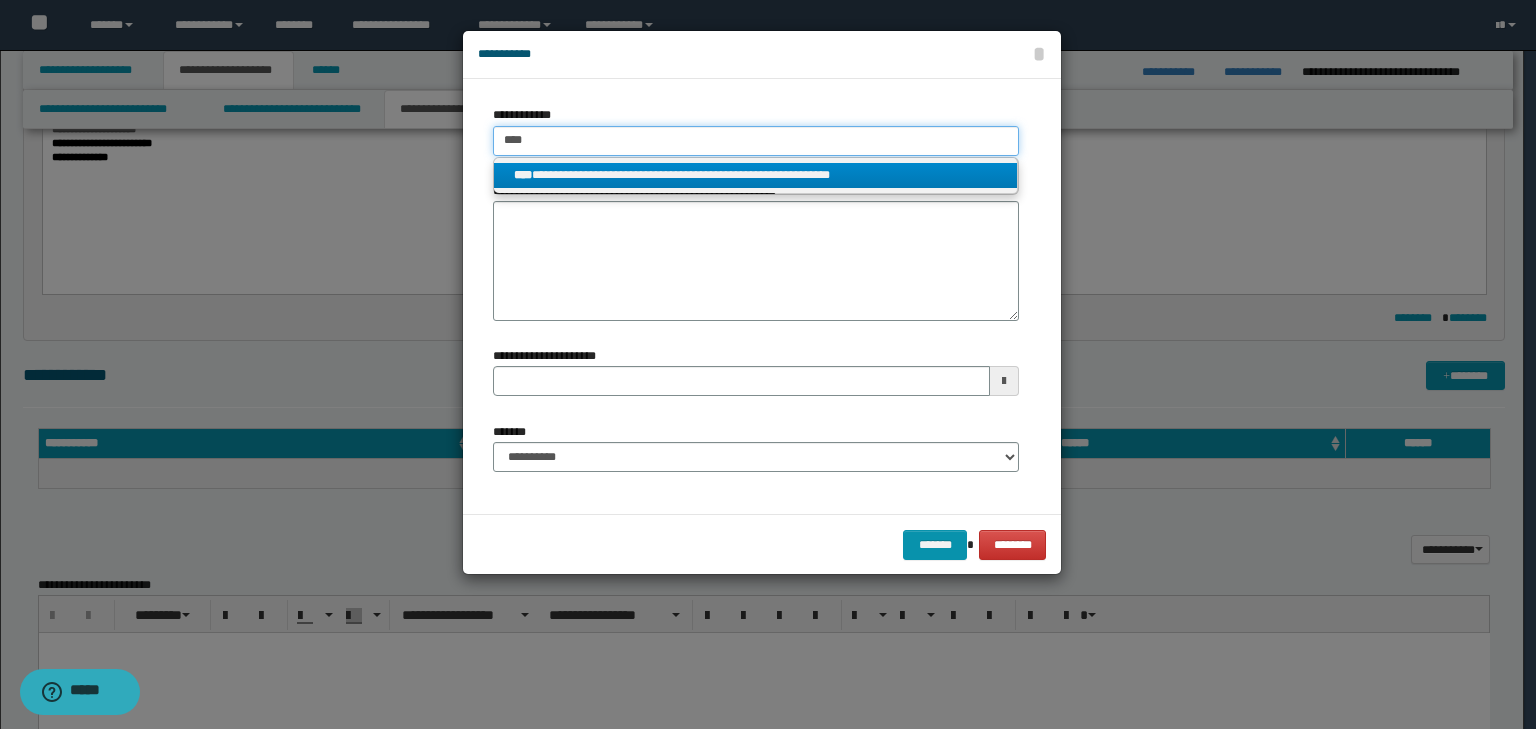 type 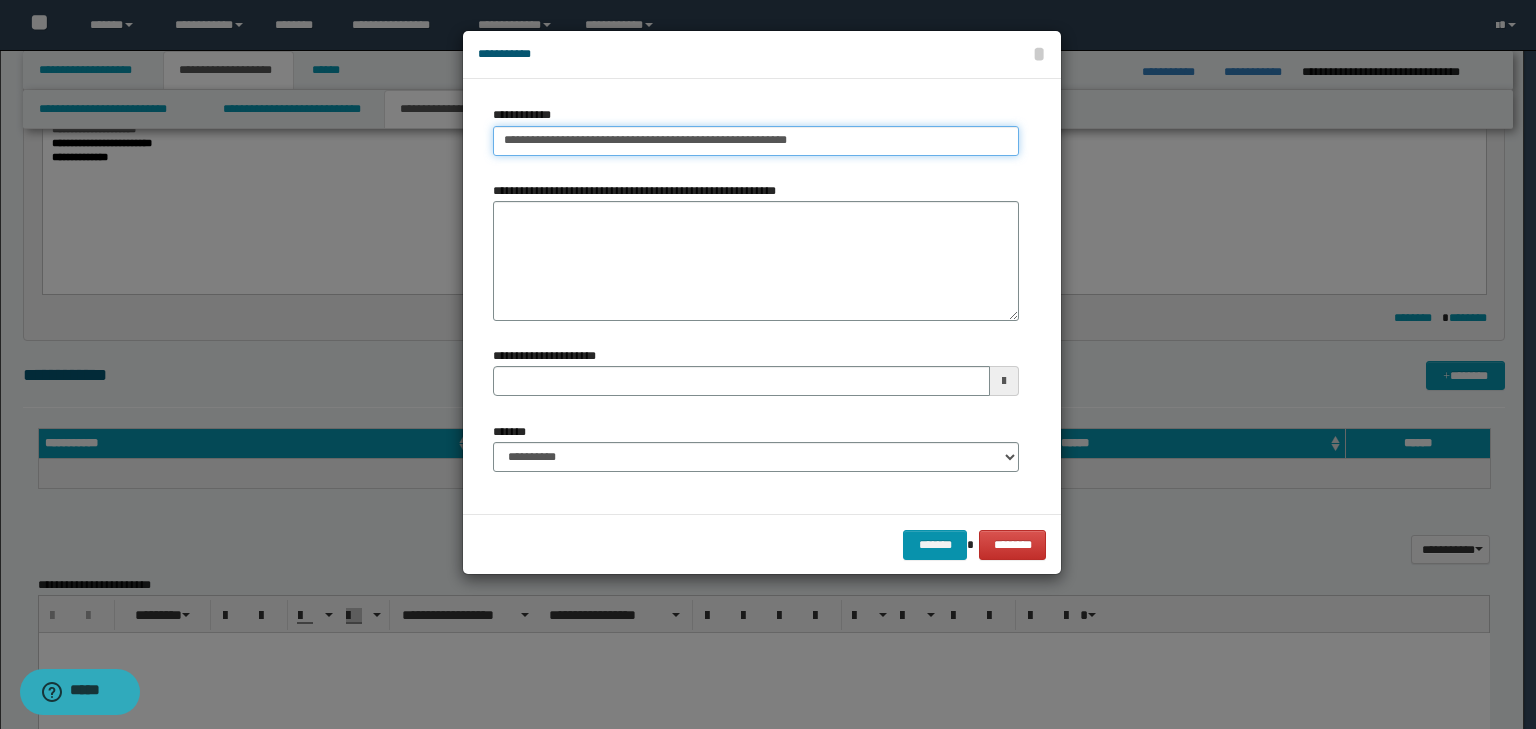 type on "**********" 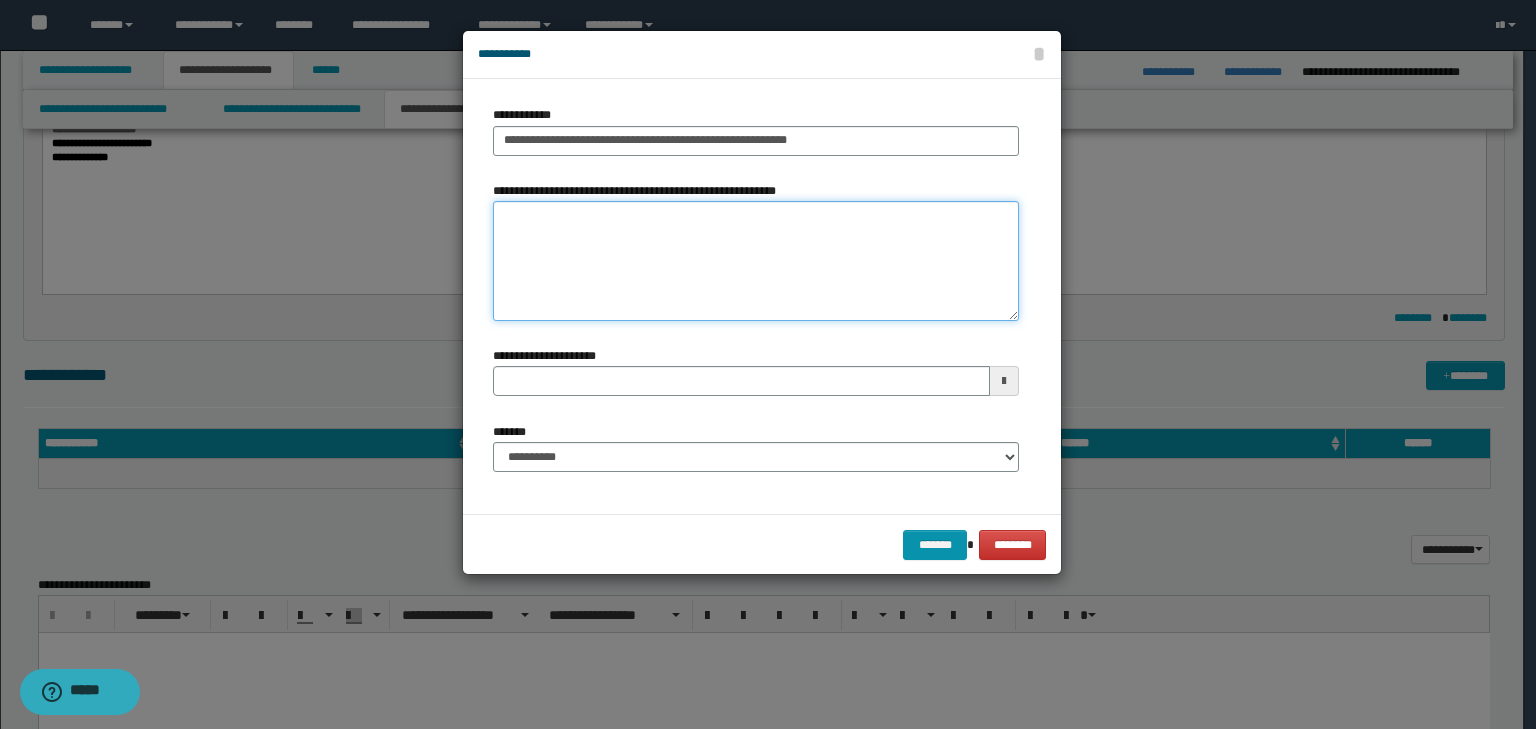 type 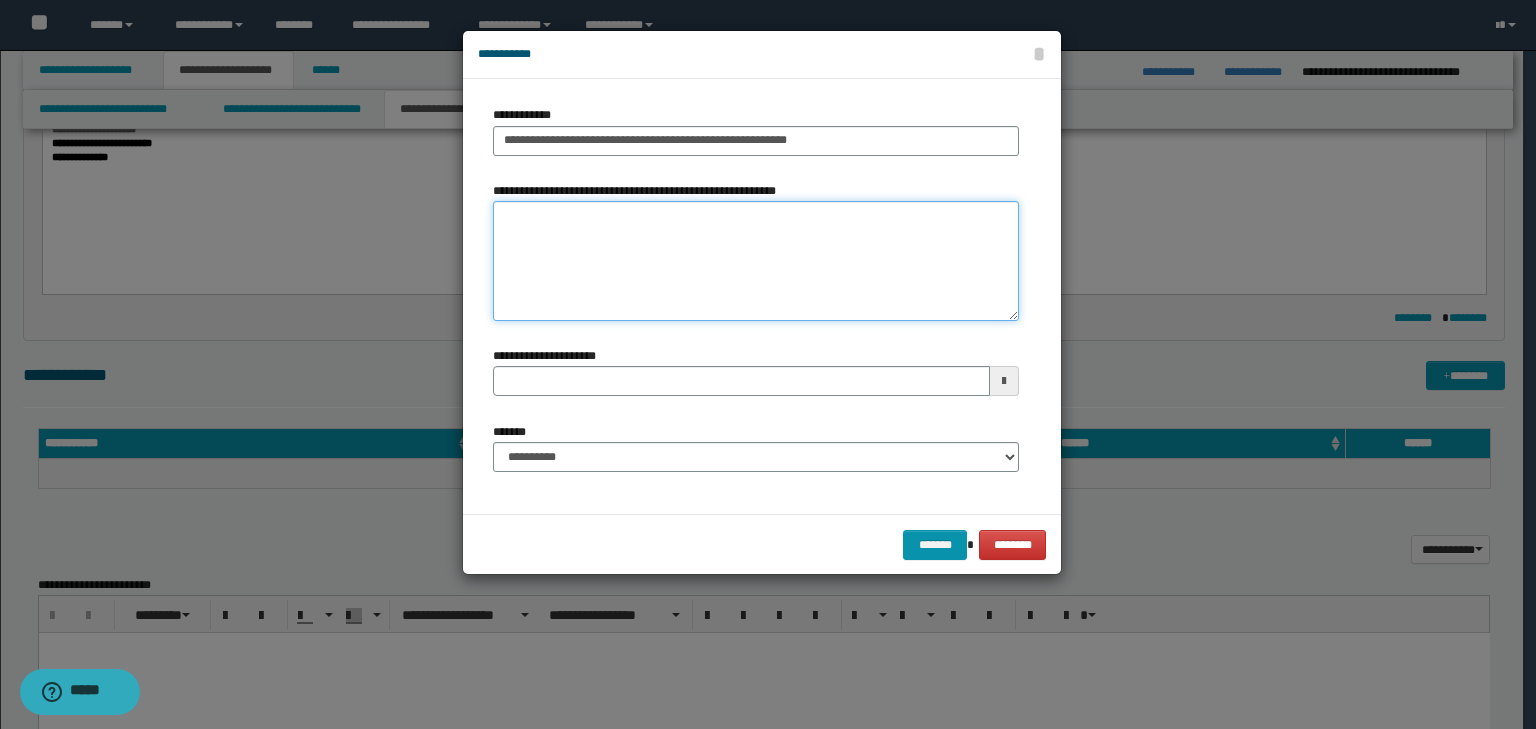 click on "**********" at bounding box center [756, 261] 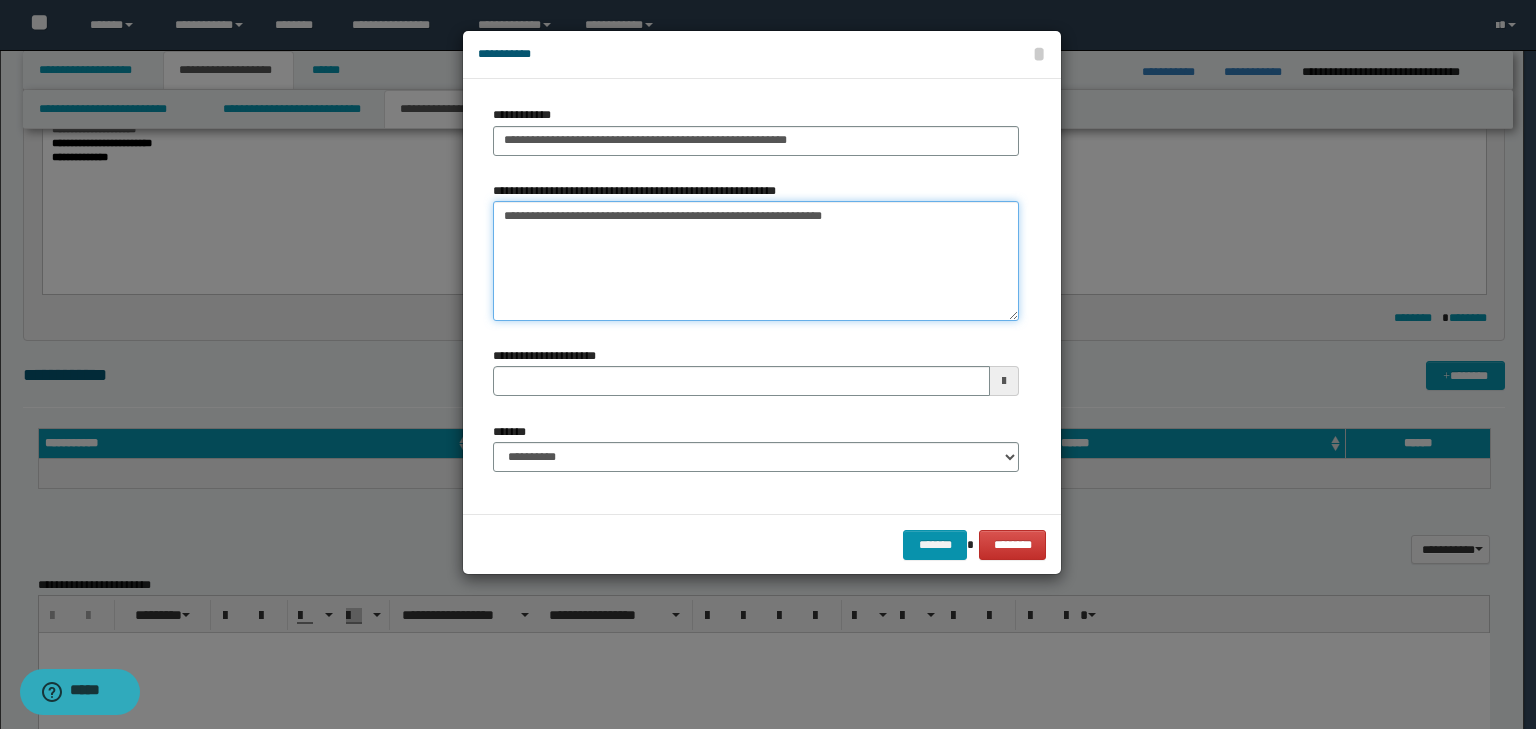 type on "**********" 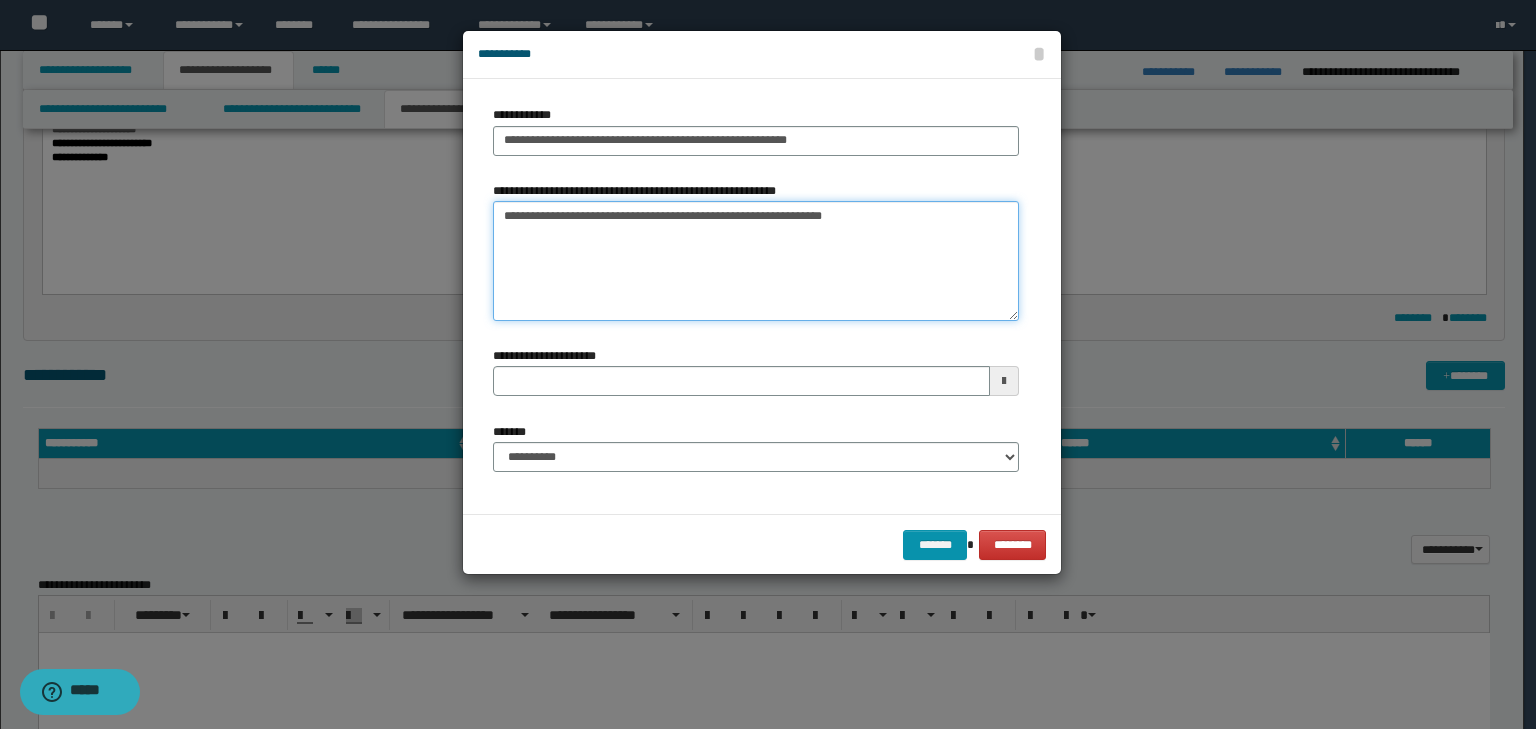 type 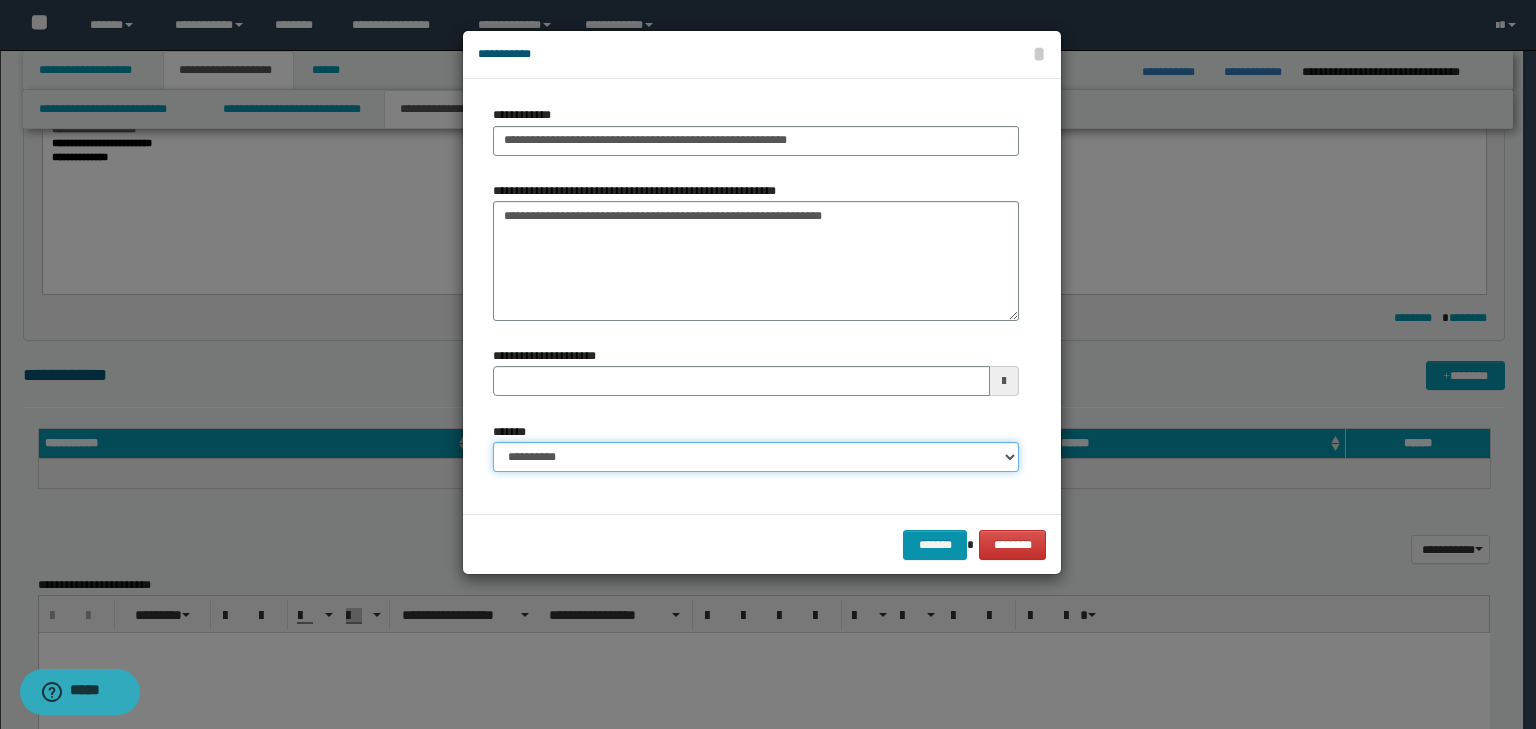 click on "**********" at bounding box center (756, 457) 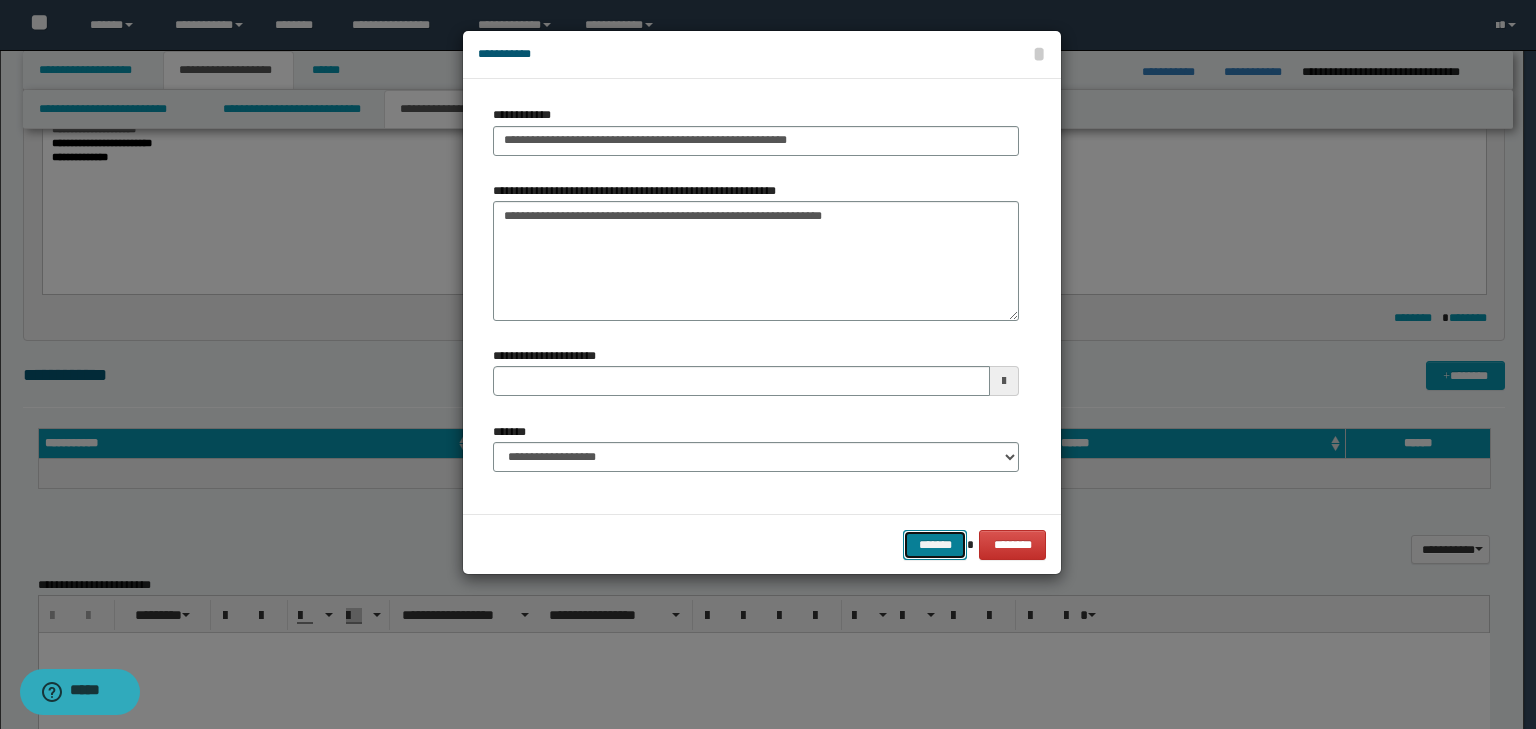 click on "*******" at bounding box center (935, 545) 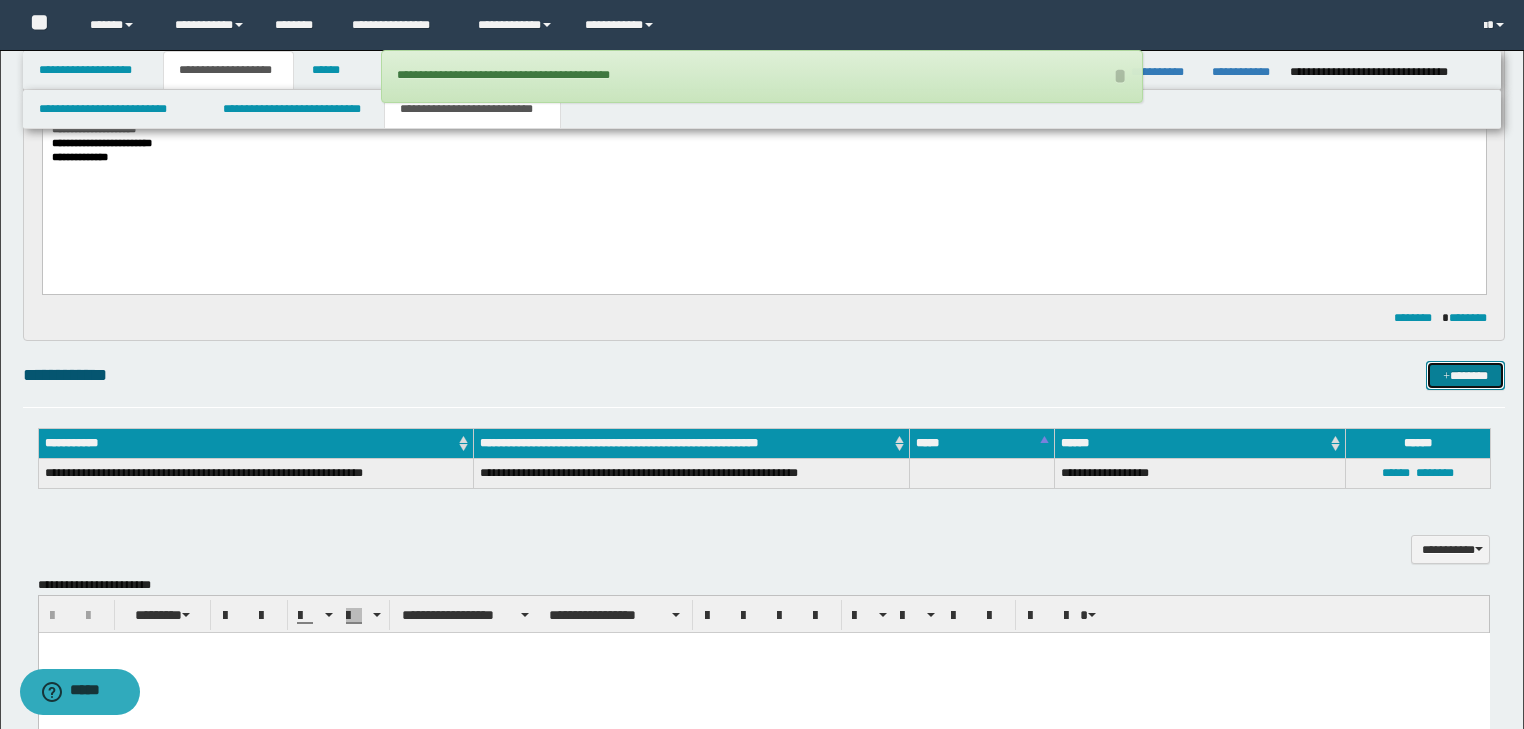 click on "*******" at bounding box center (1465, 376) 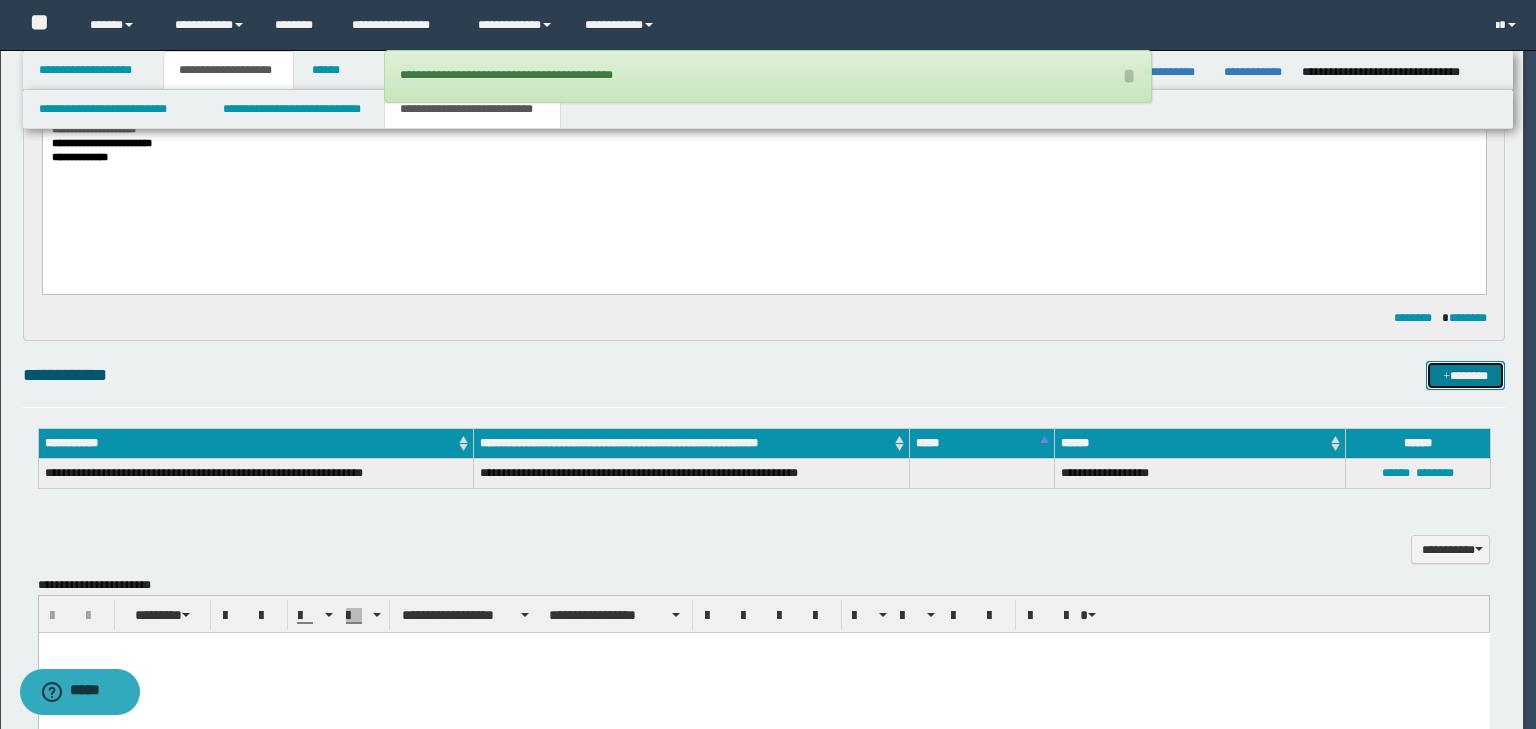 type 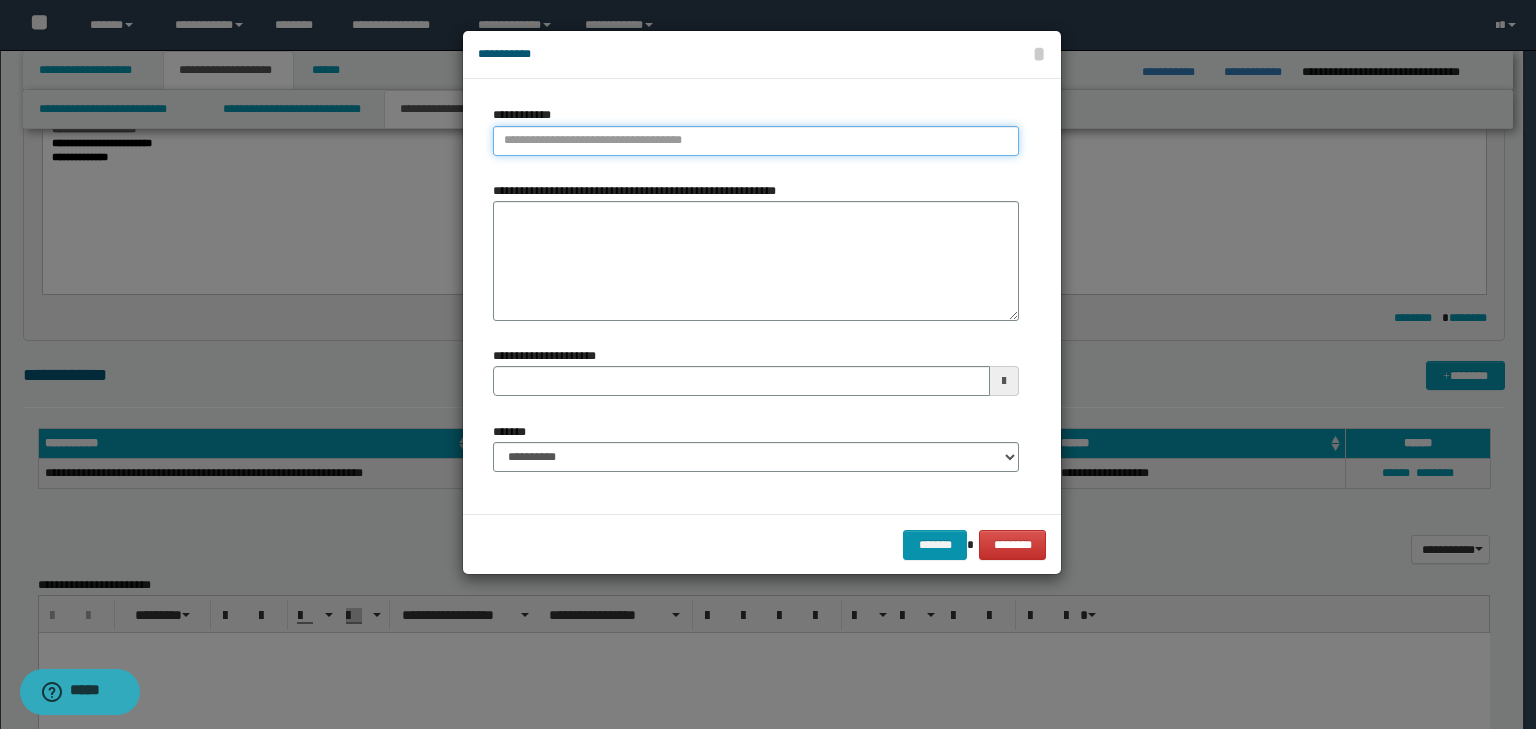 type on "**********" 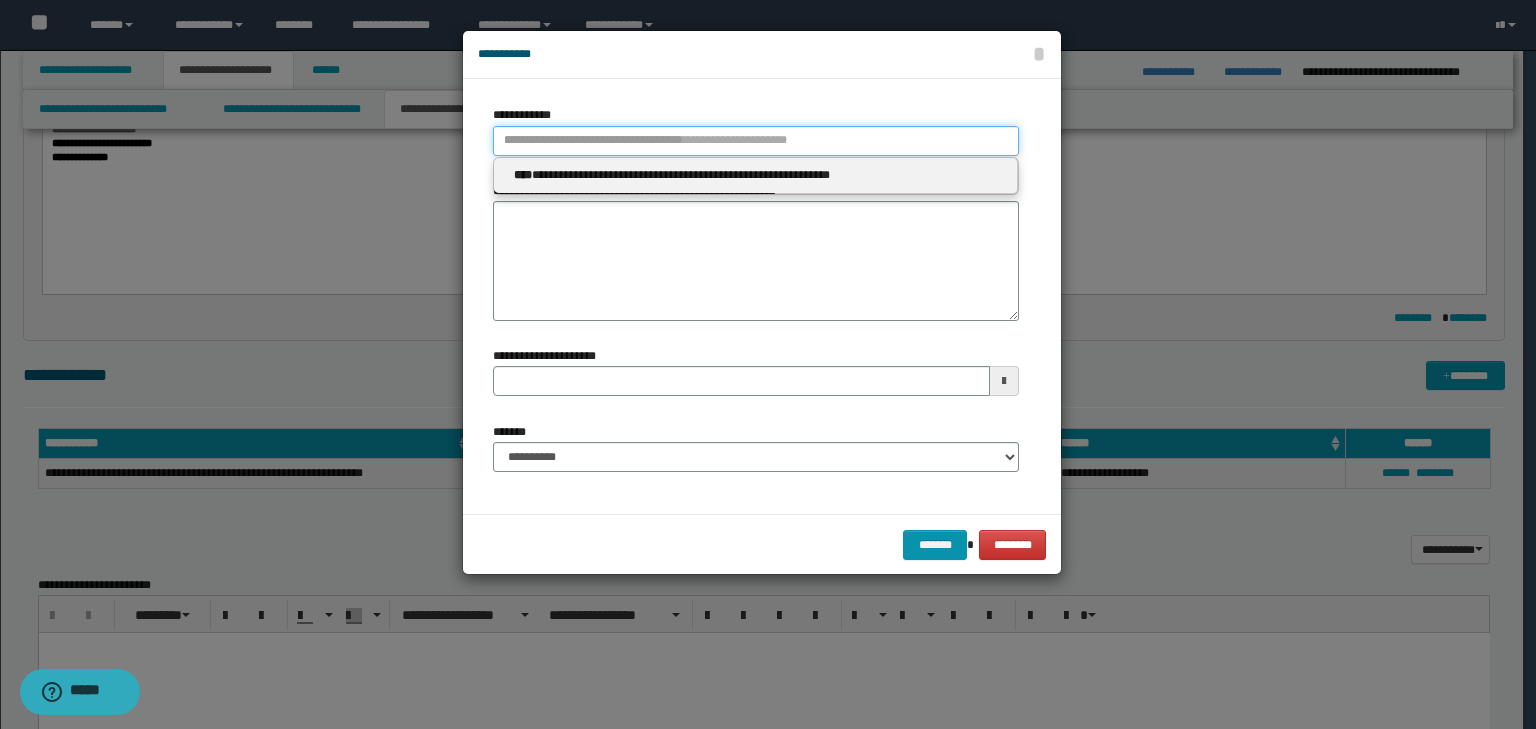 click on "**********" at bounding box center [756, 141] 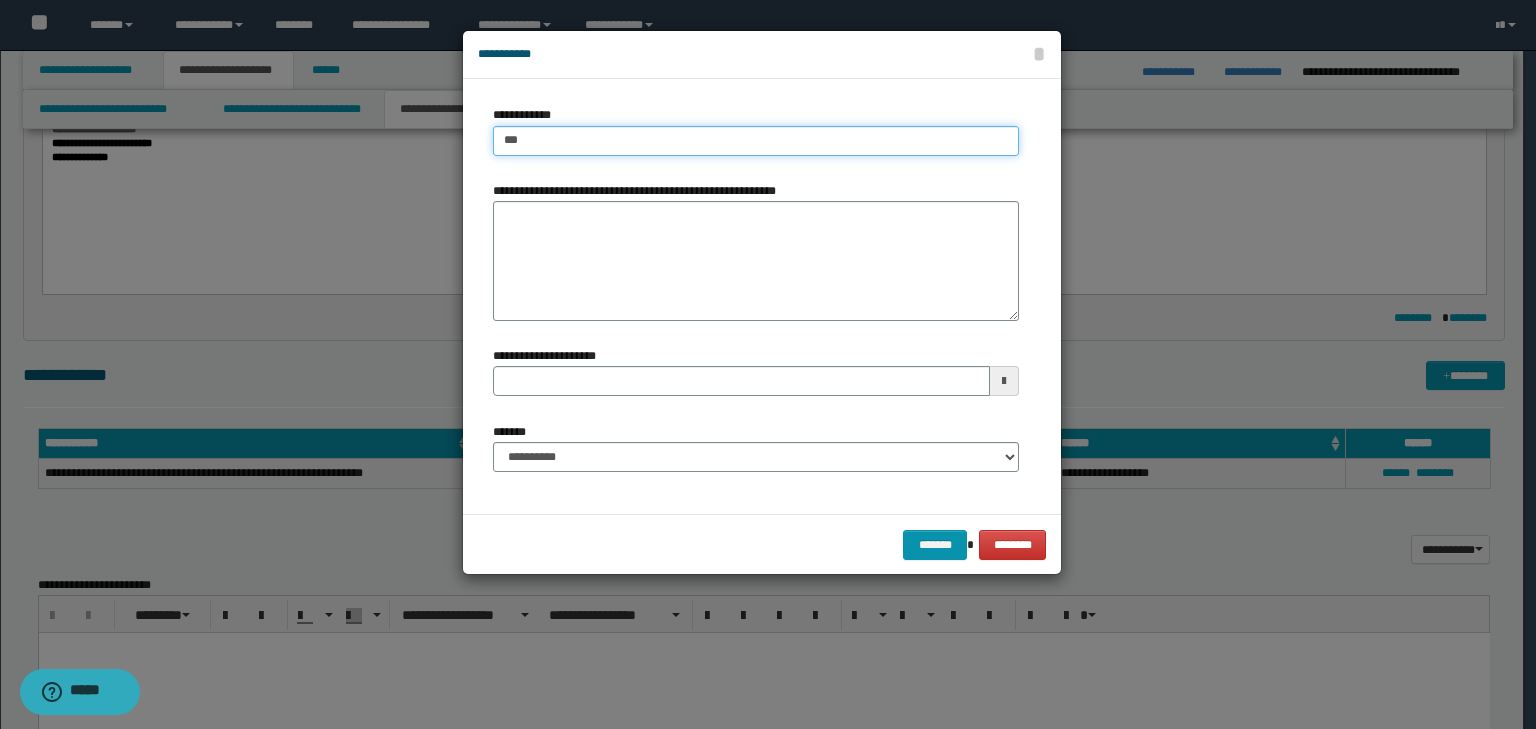 type on "****" 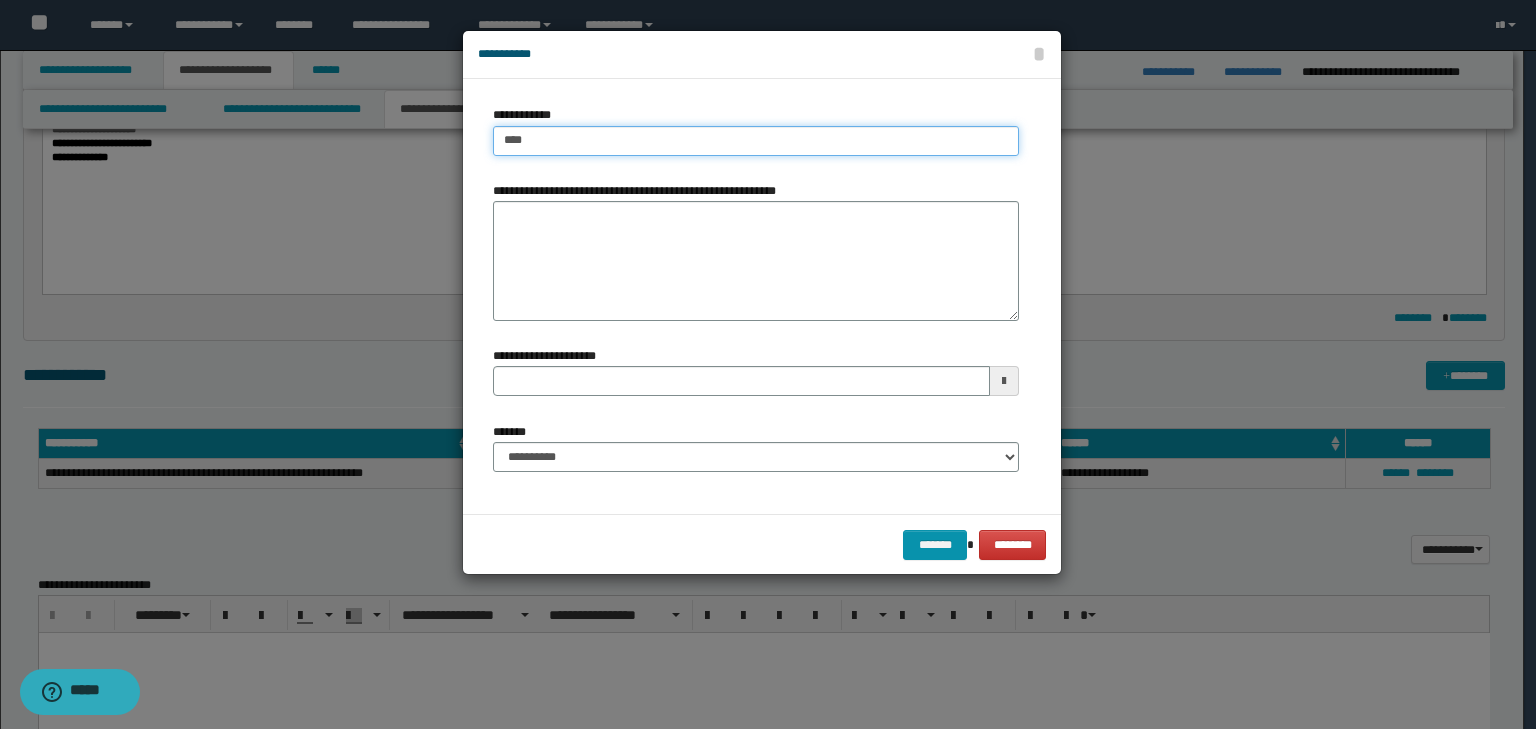 type on "****" 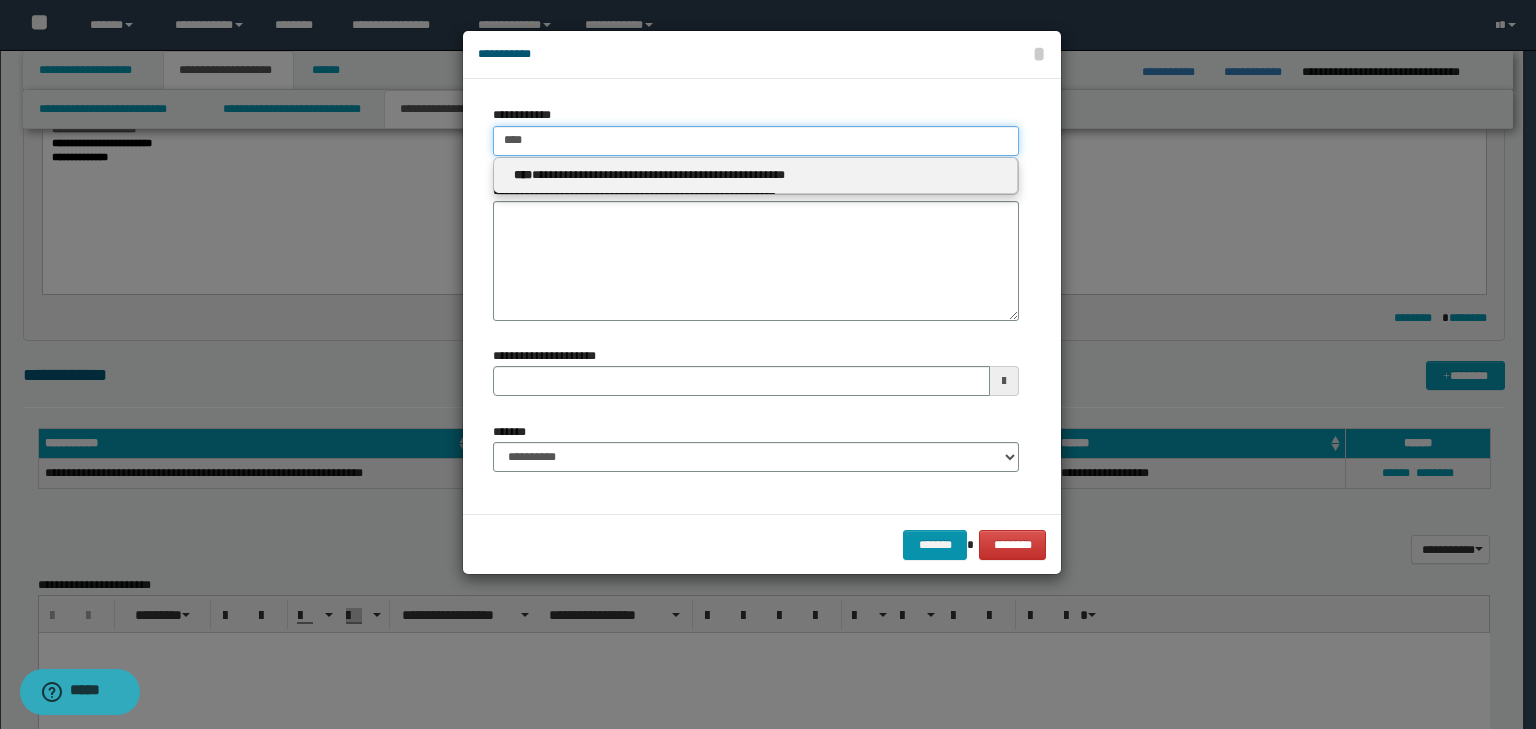 type on "****" 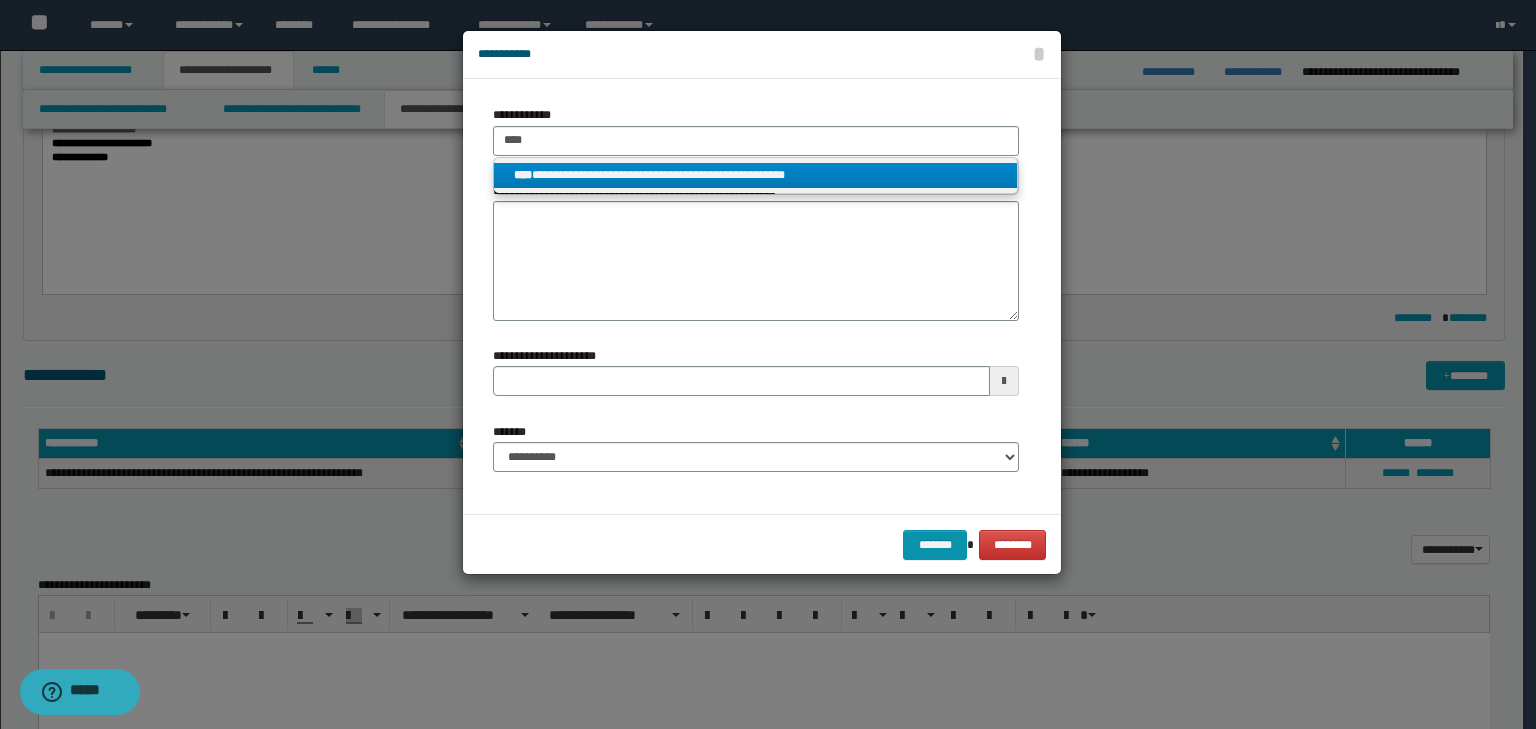click on "**********" at bounding box center (756, 175) 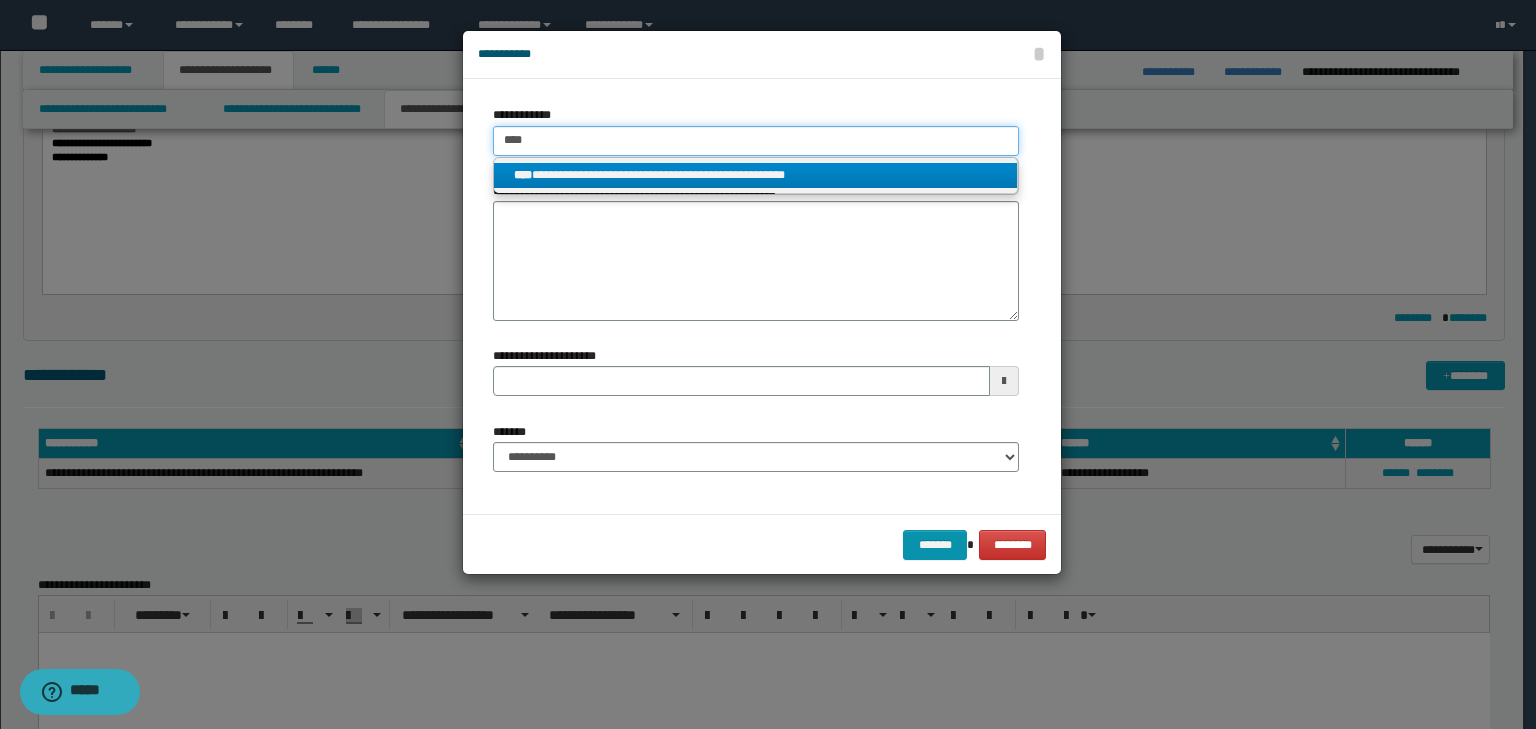 type 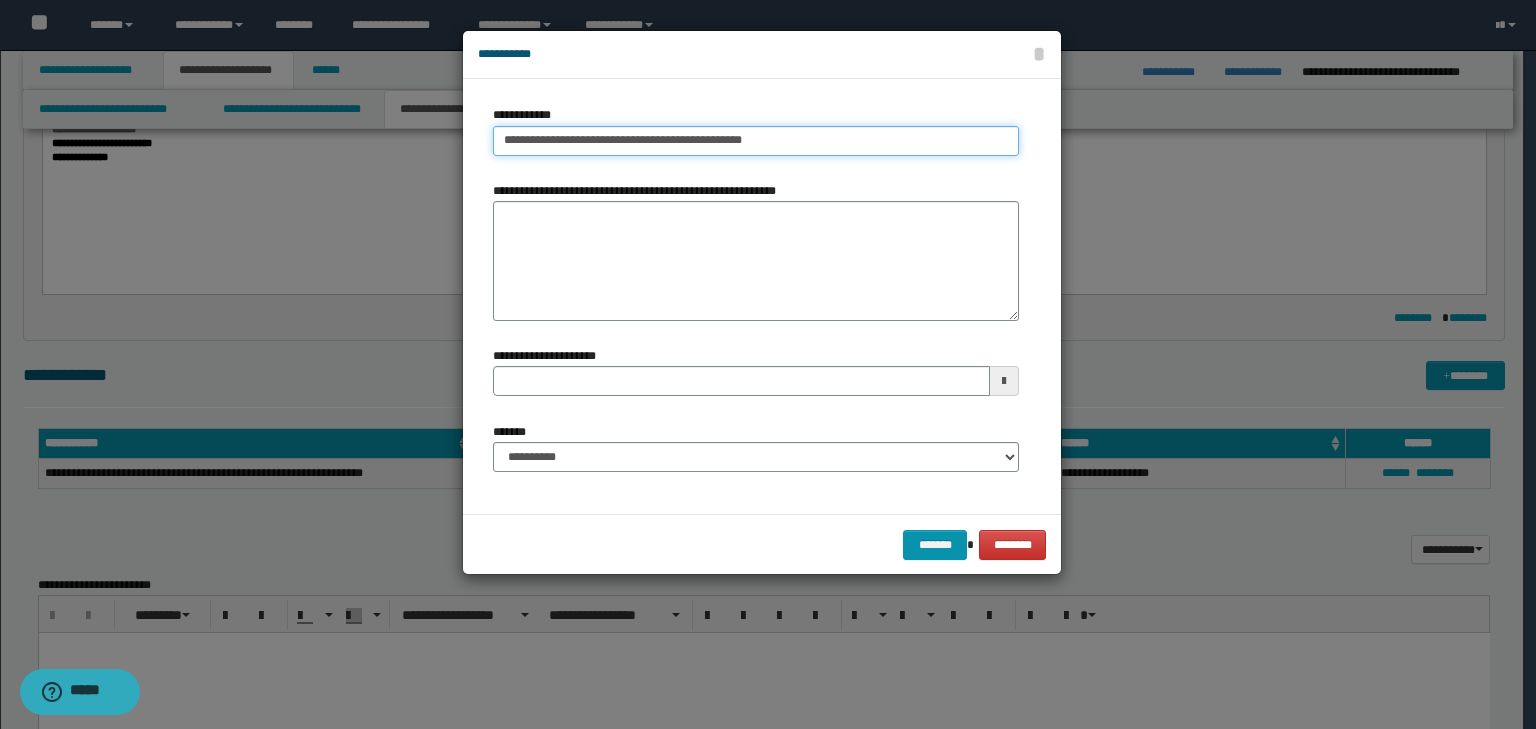 type on "**********" 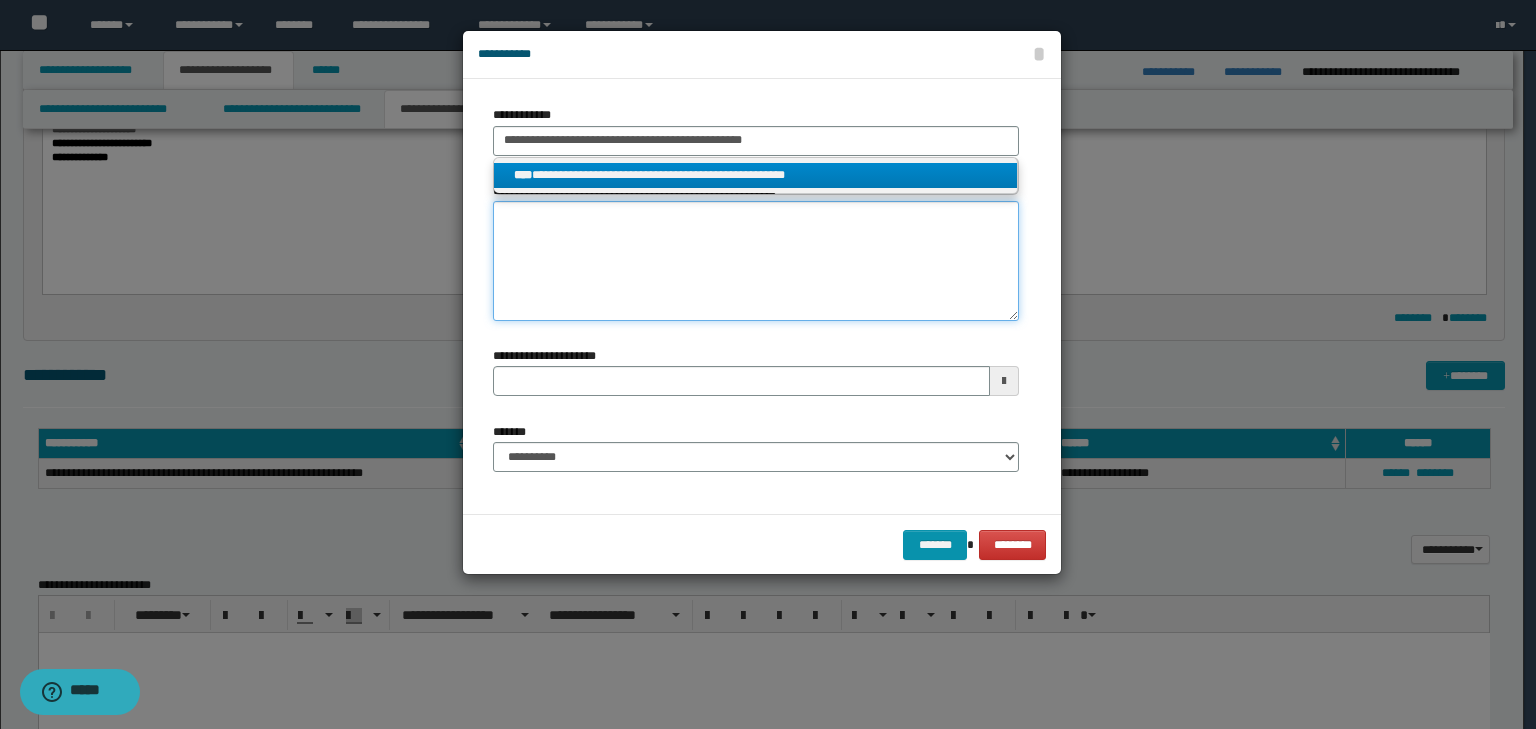 type 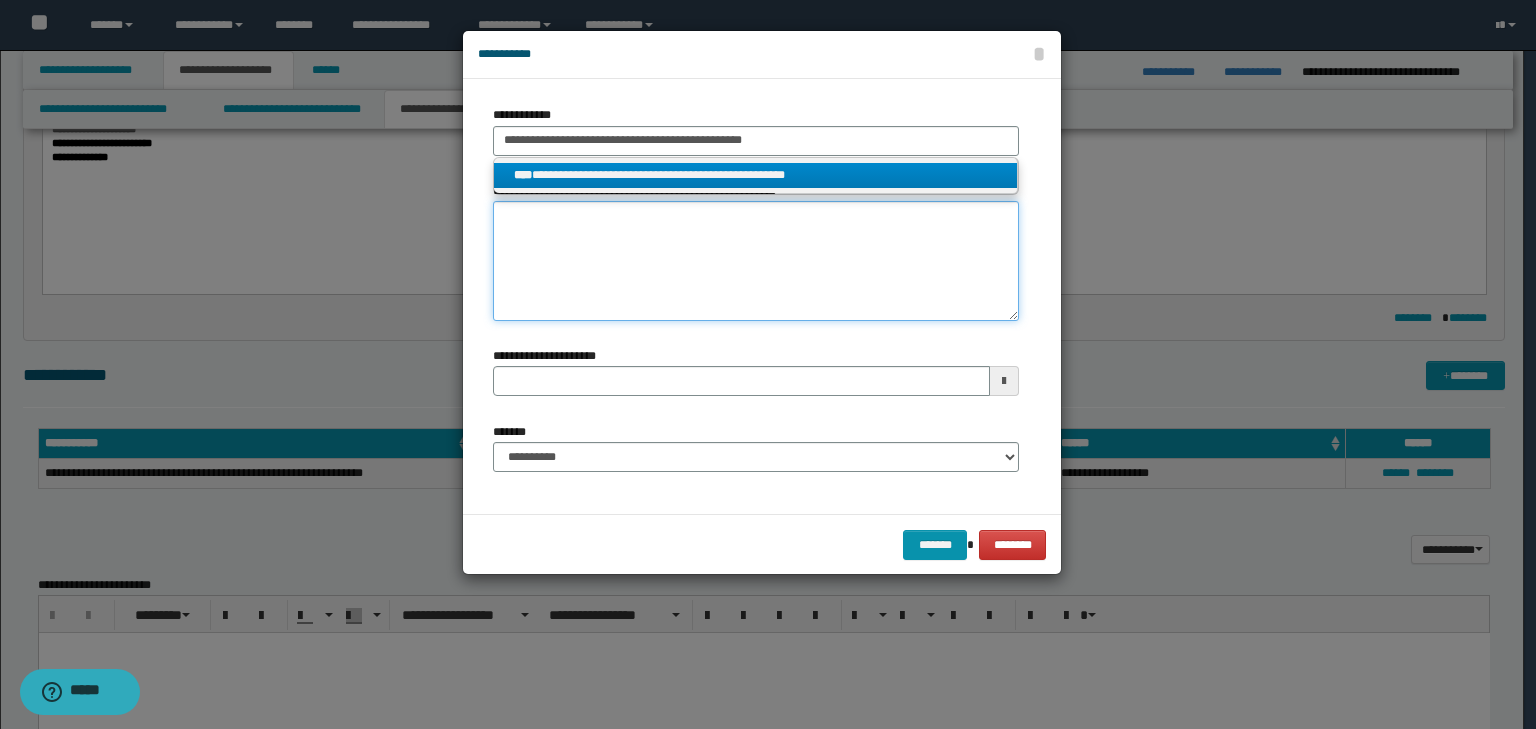 click on "**********" at bounding box center [756, 261] 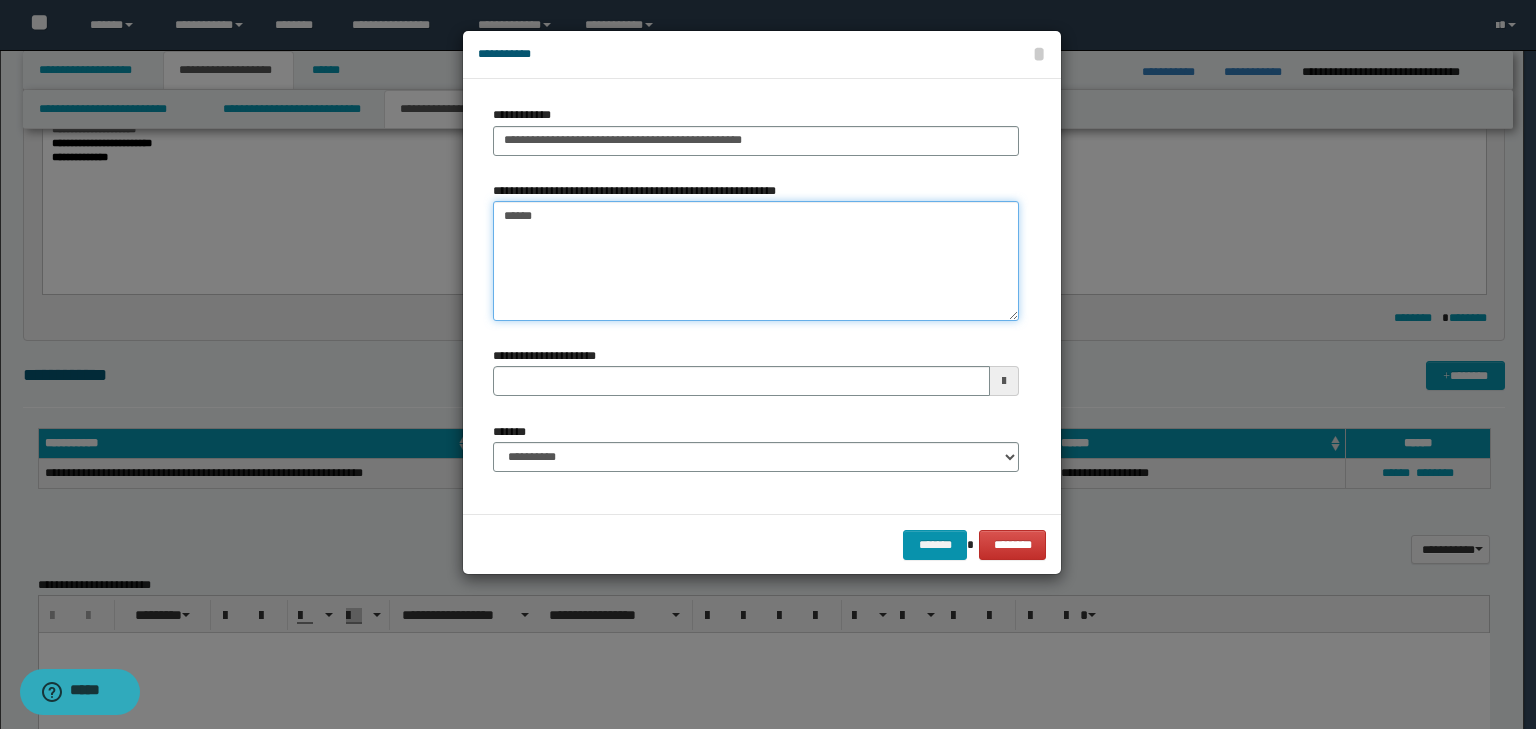 type on "*******" 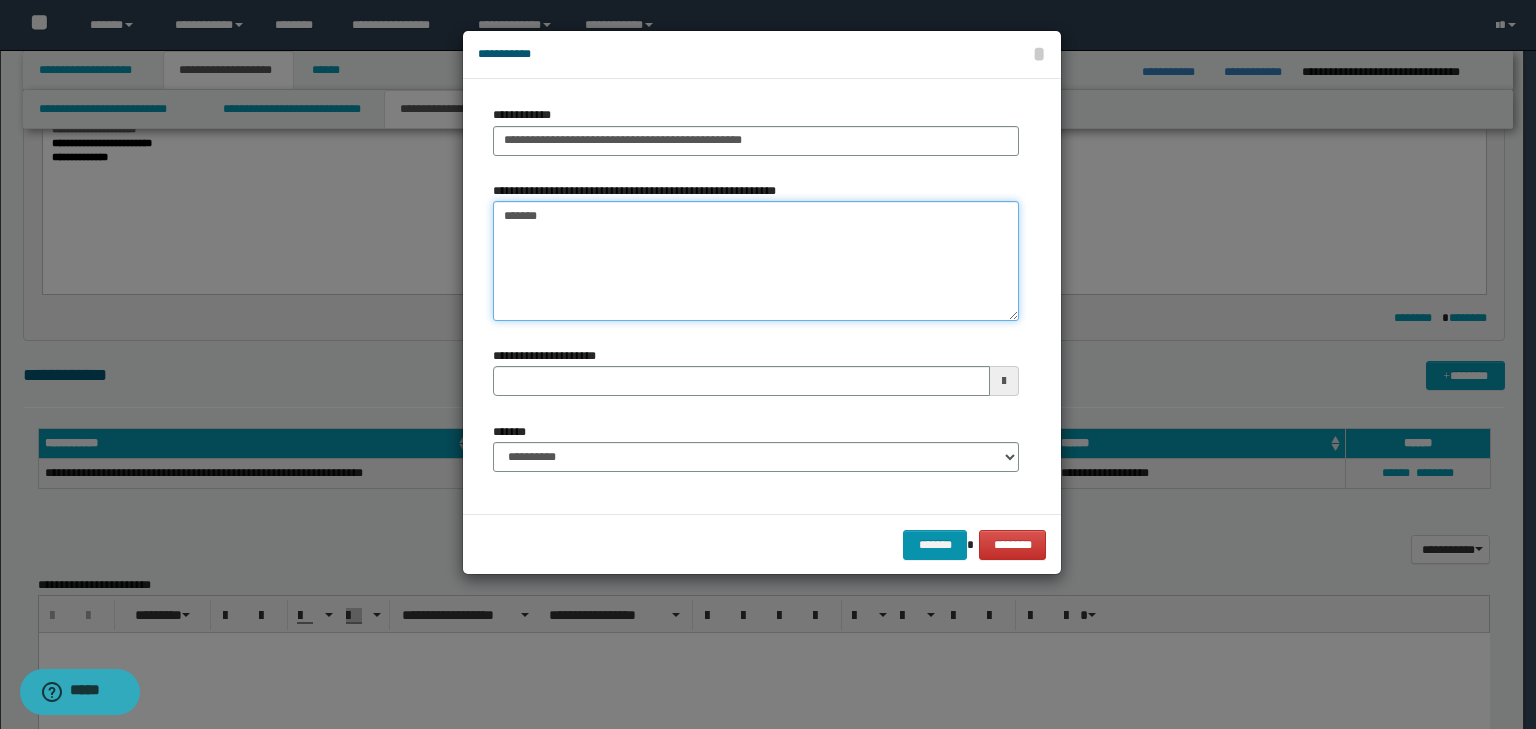 type 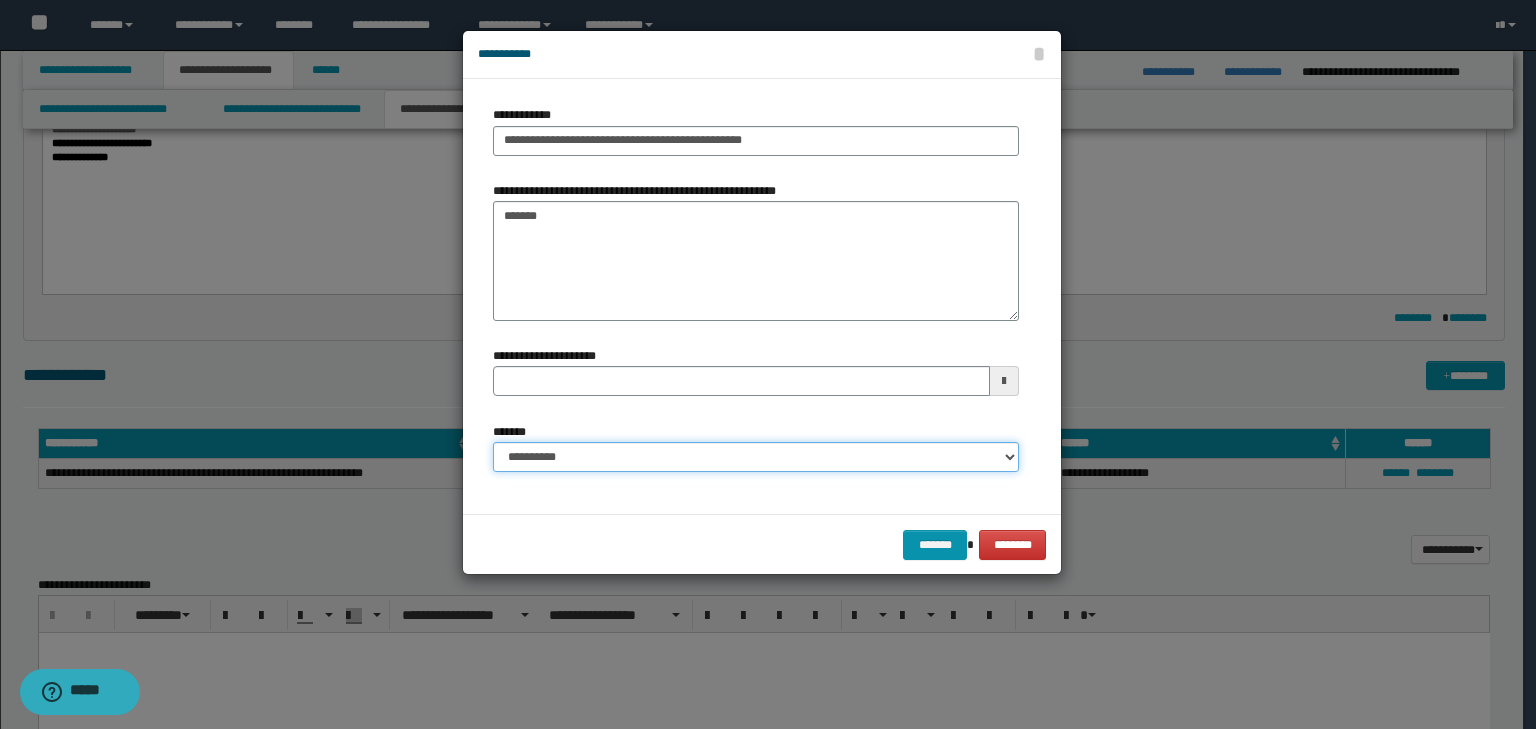 click on "**********" at bounding box center [756, 457] 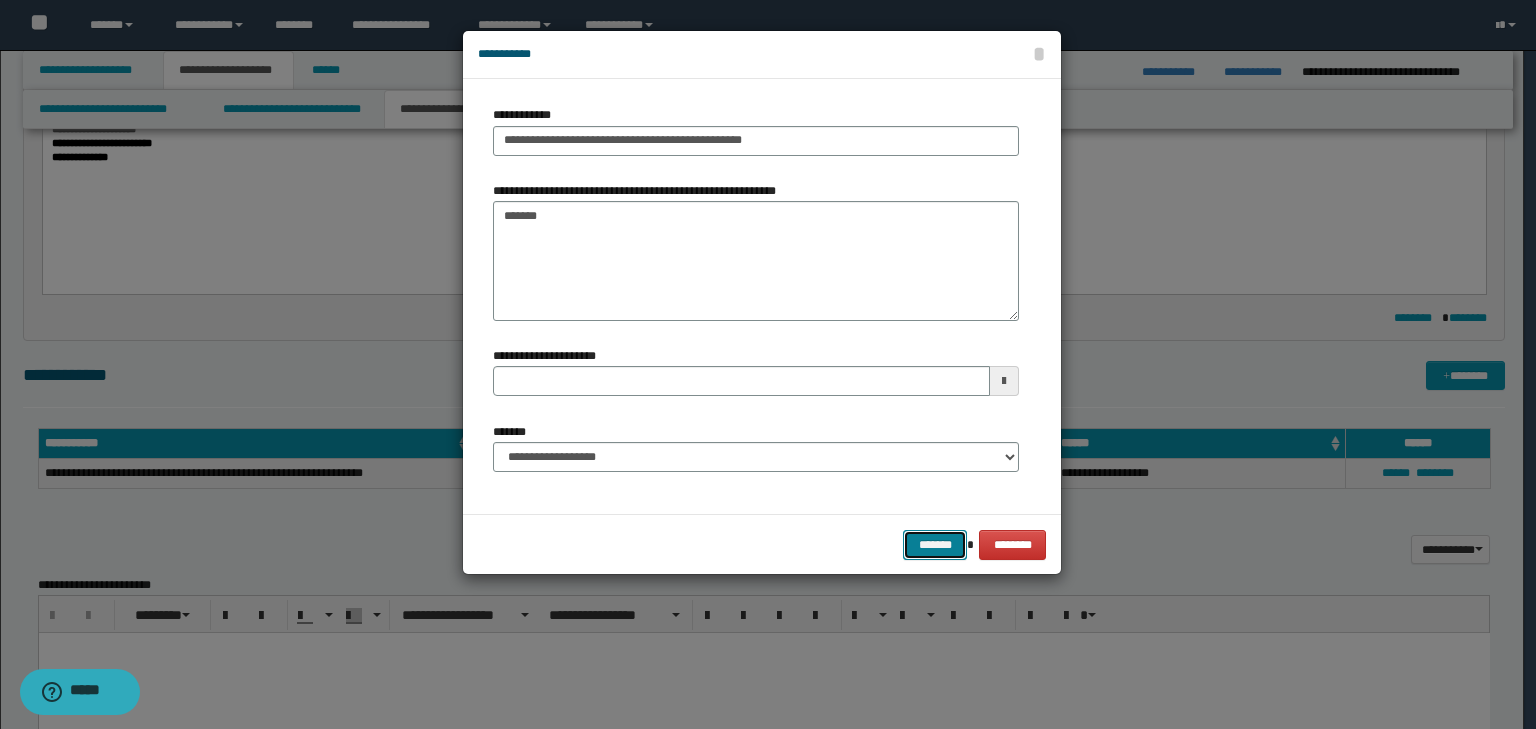 click on "*******" at bounding box center (935, 545) 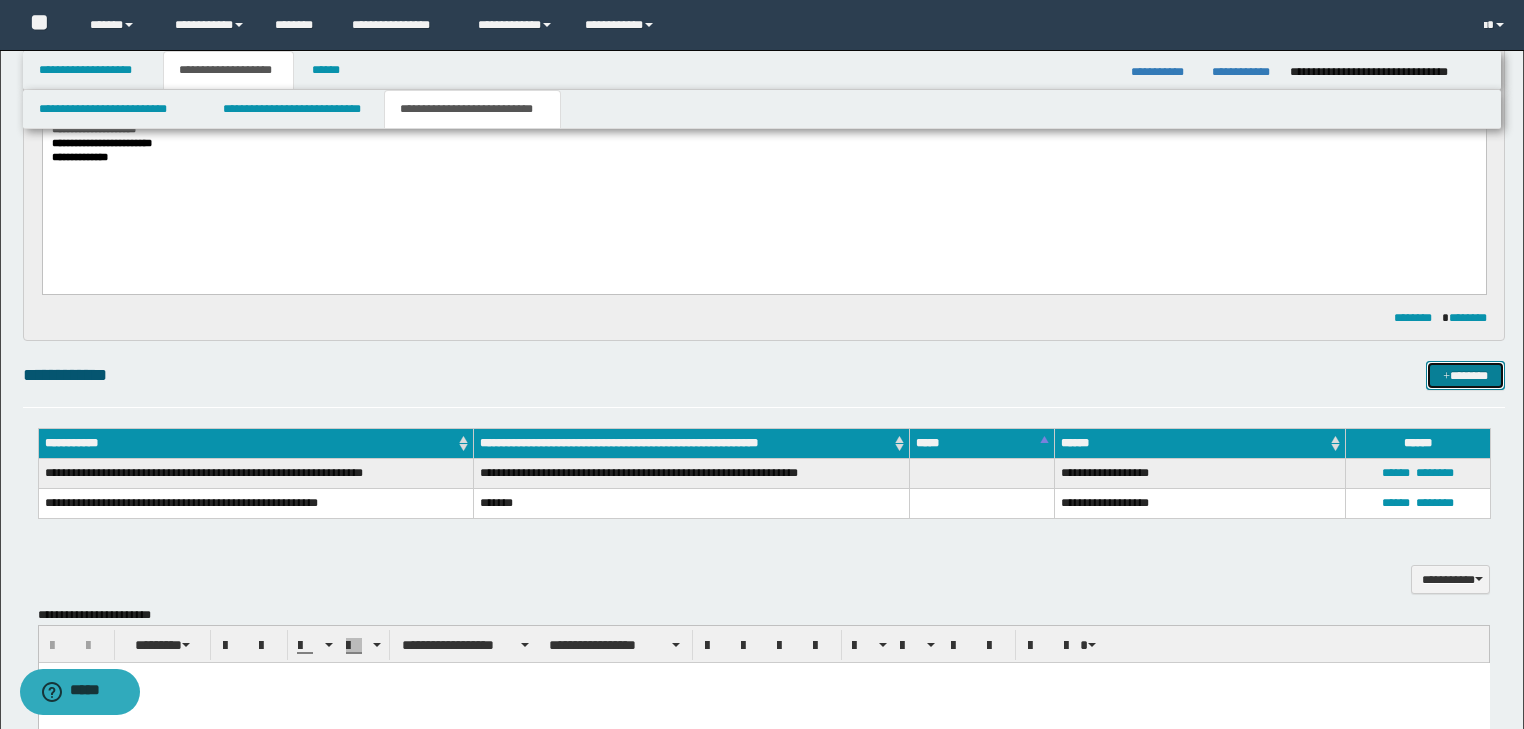 type 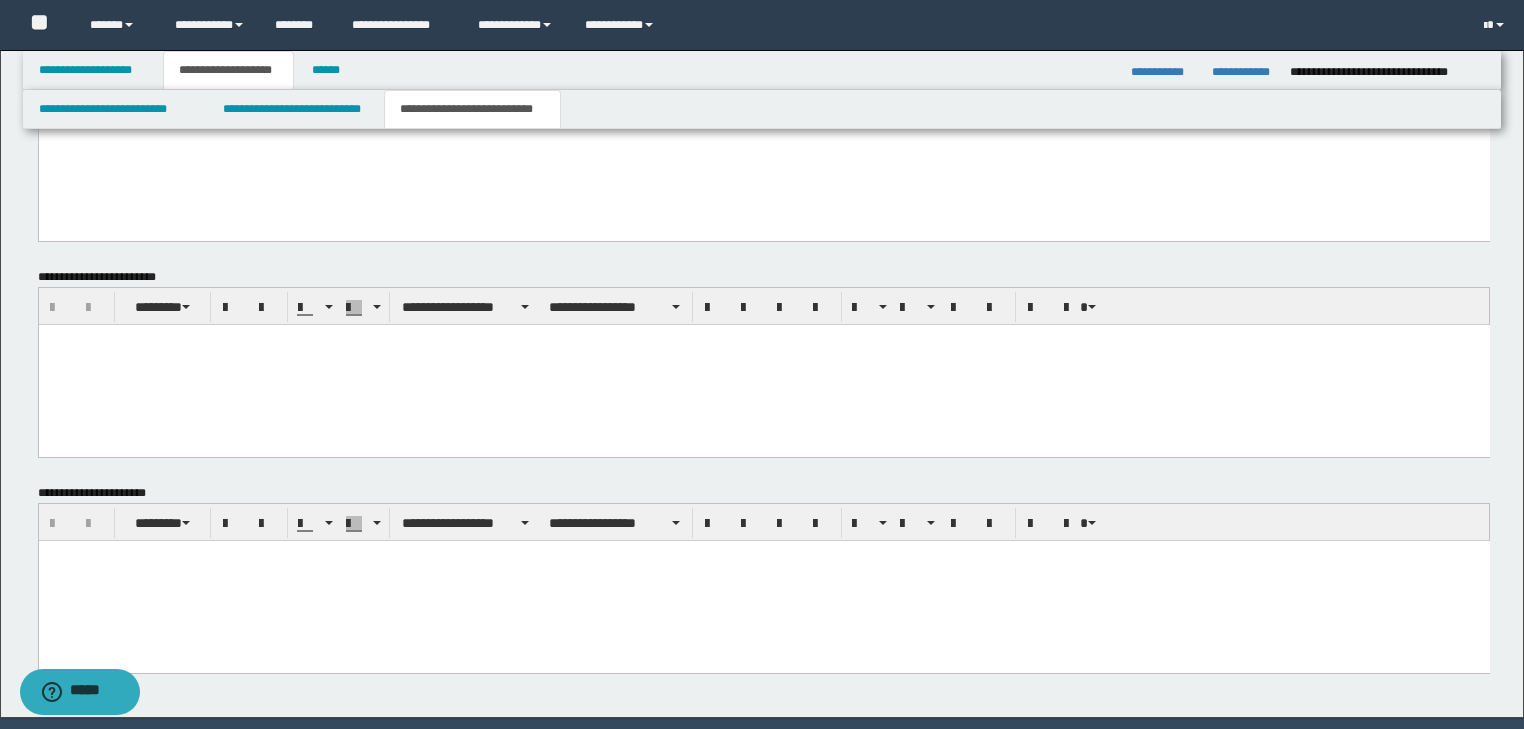scroll, scrollTop: 1388, scrollLeft: 0, axis: vertical 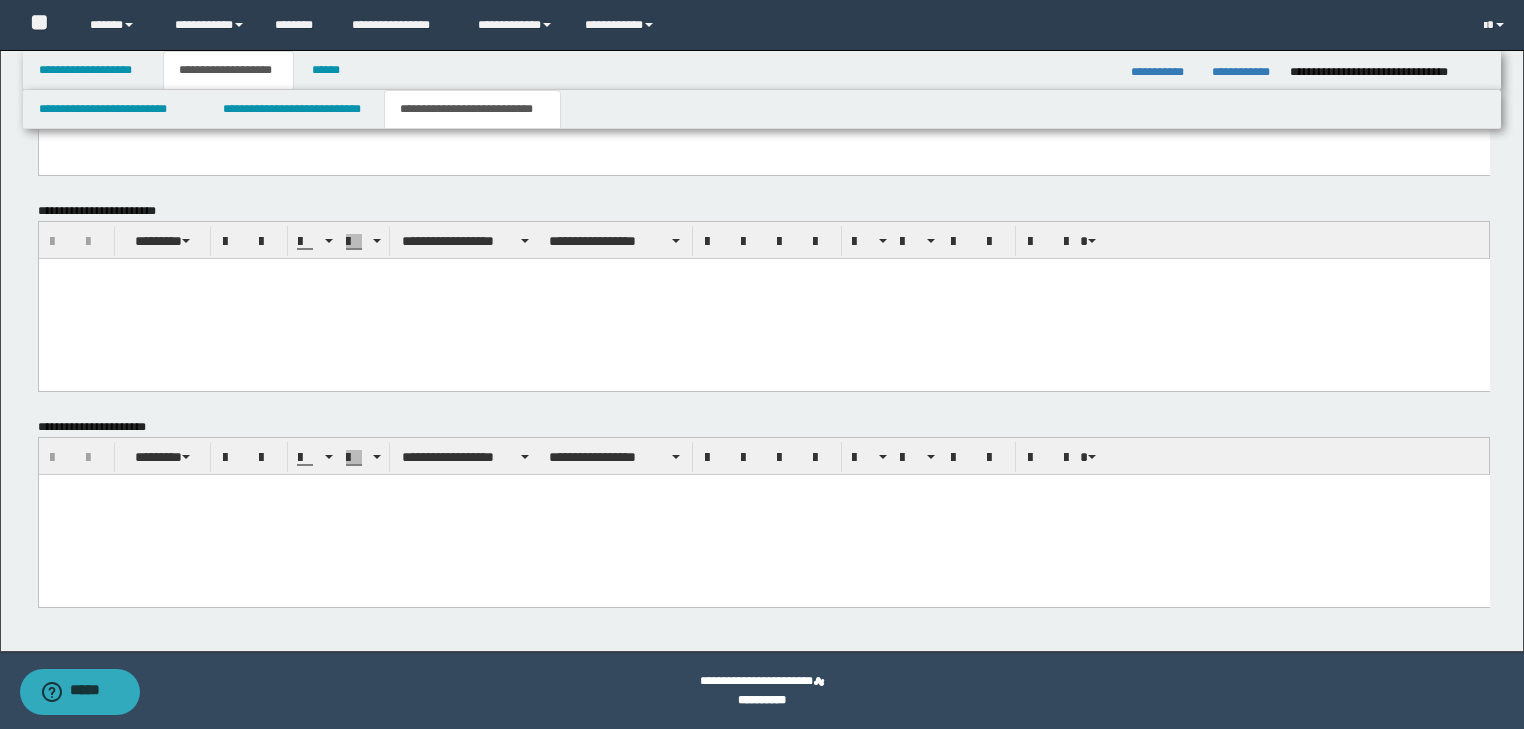 click at bounding box center (763, 514) 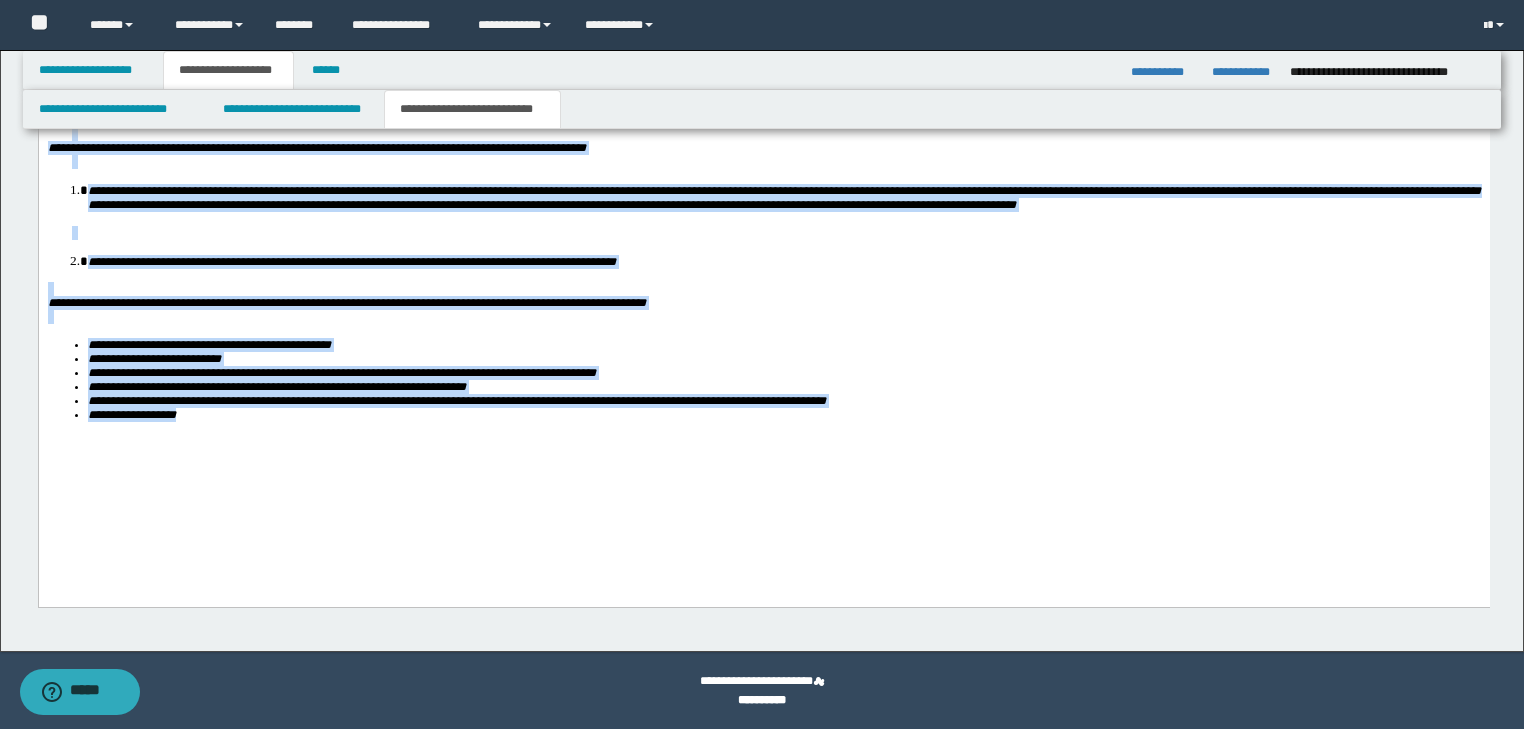 drag, startPoint x: 47, startPoint y: -119, endPoint x: 569, endPoint y: 560, distance: 856.46075 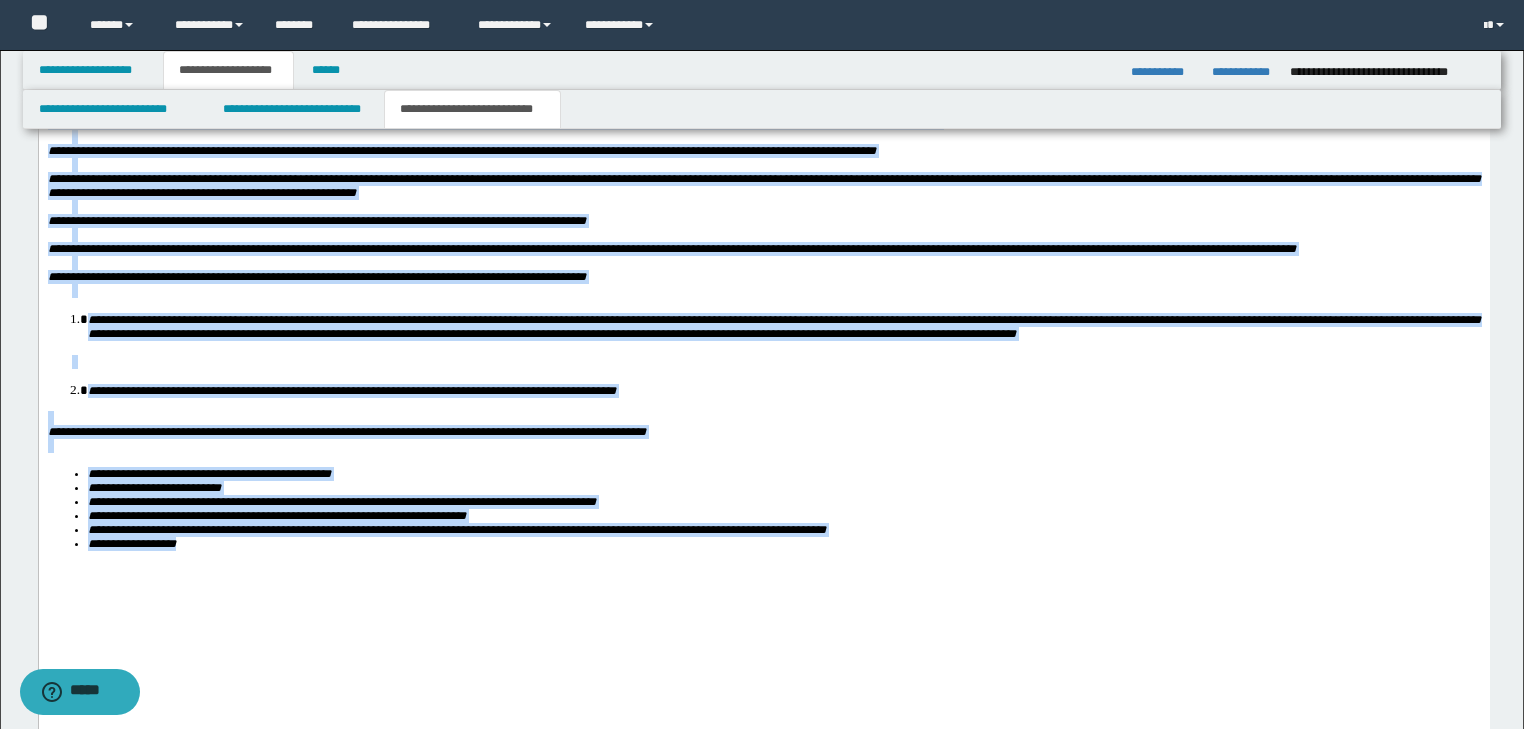 scroll, scrollTop: 1676, scrollLeft: 0, axis: vertical 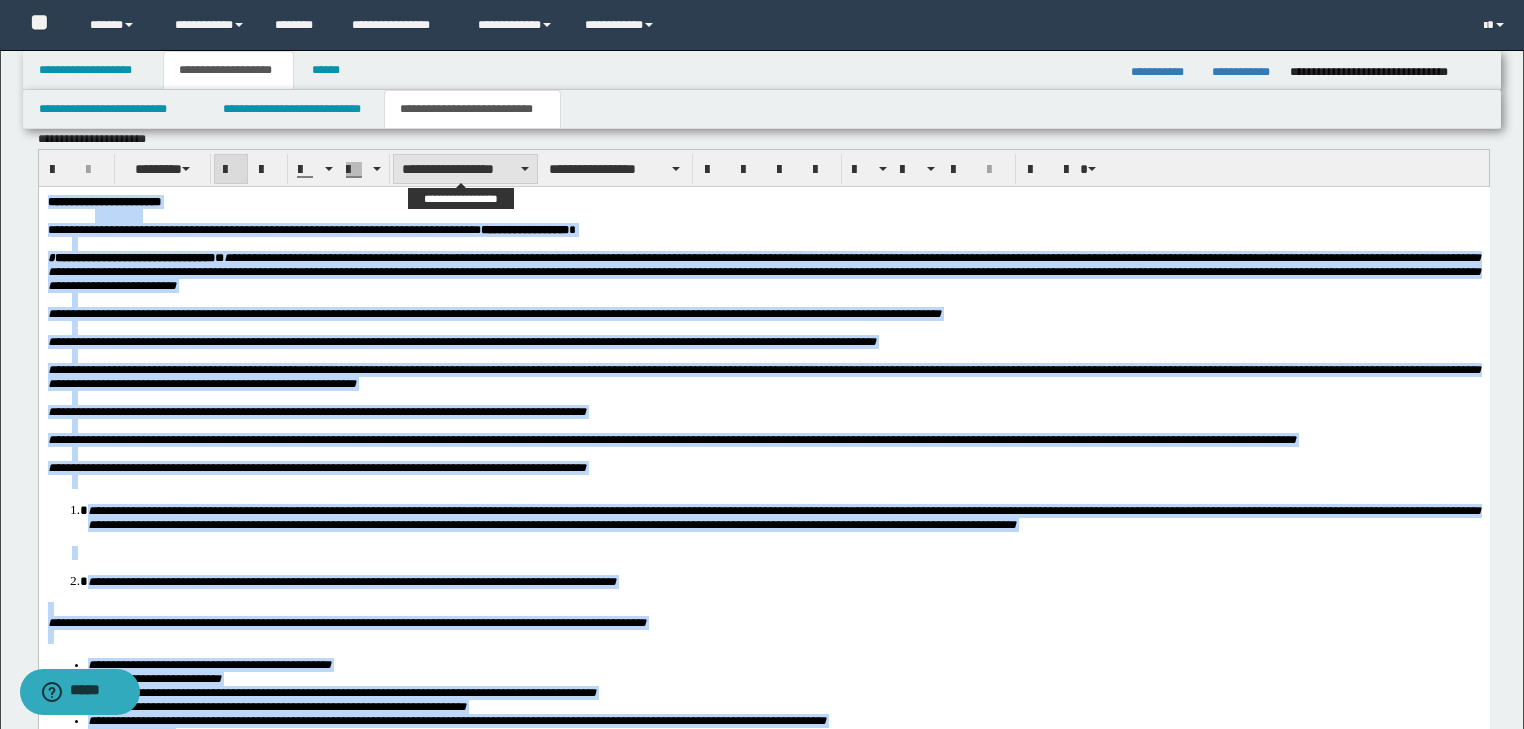 click on "**********" at bounding box center (465, 169) 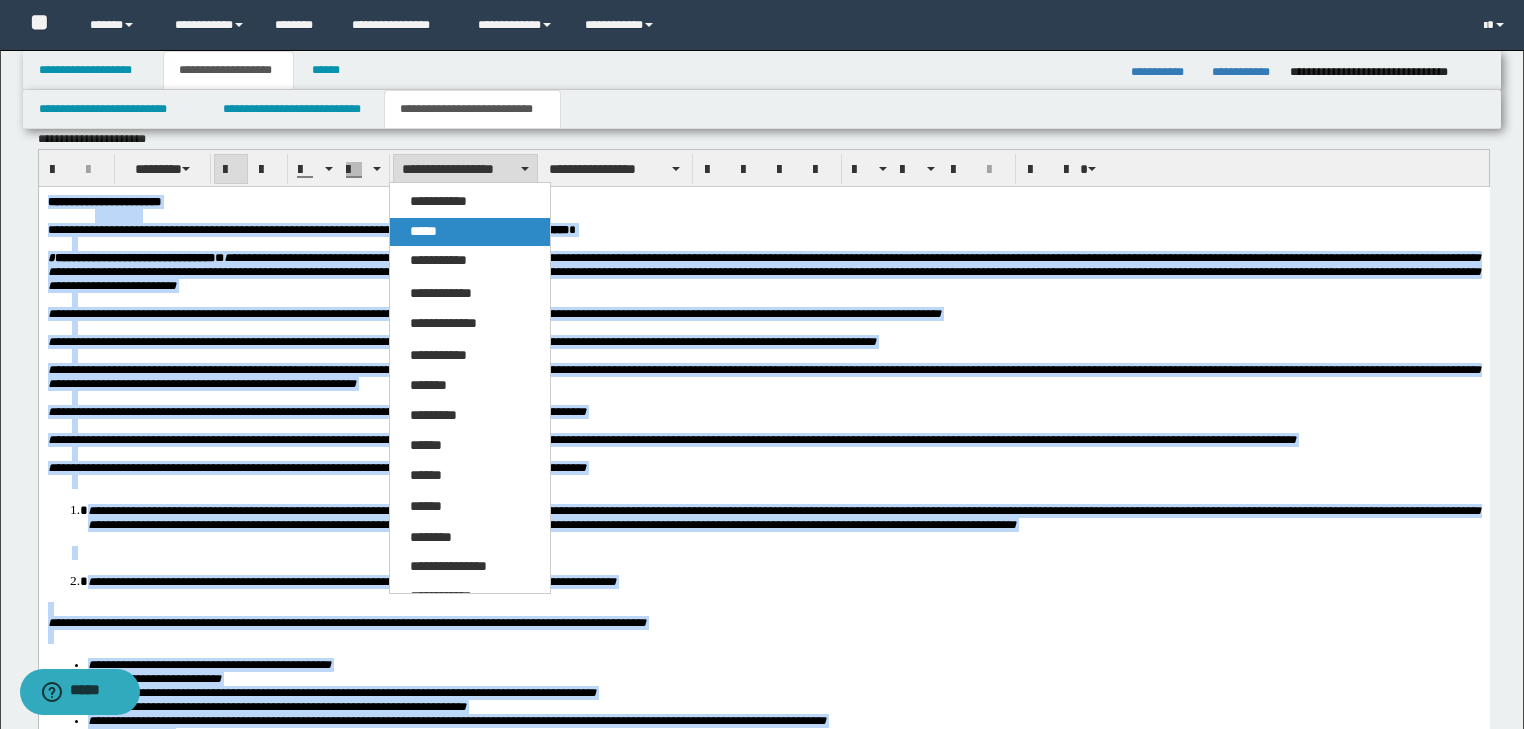 click on "*****" at bounding box center (423, 231) 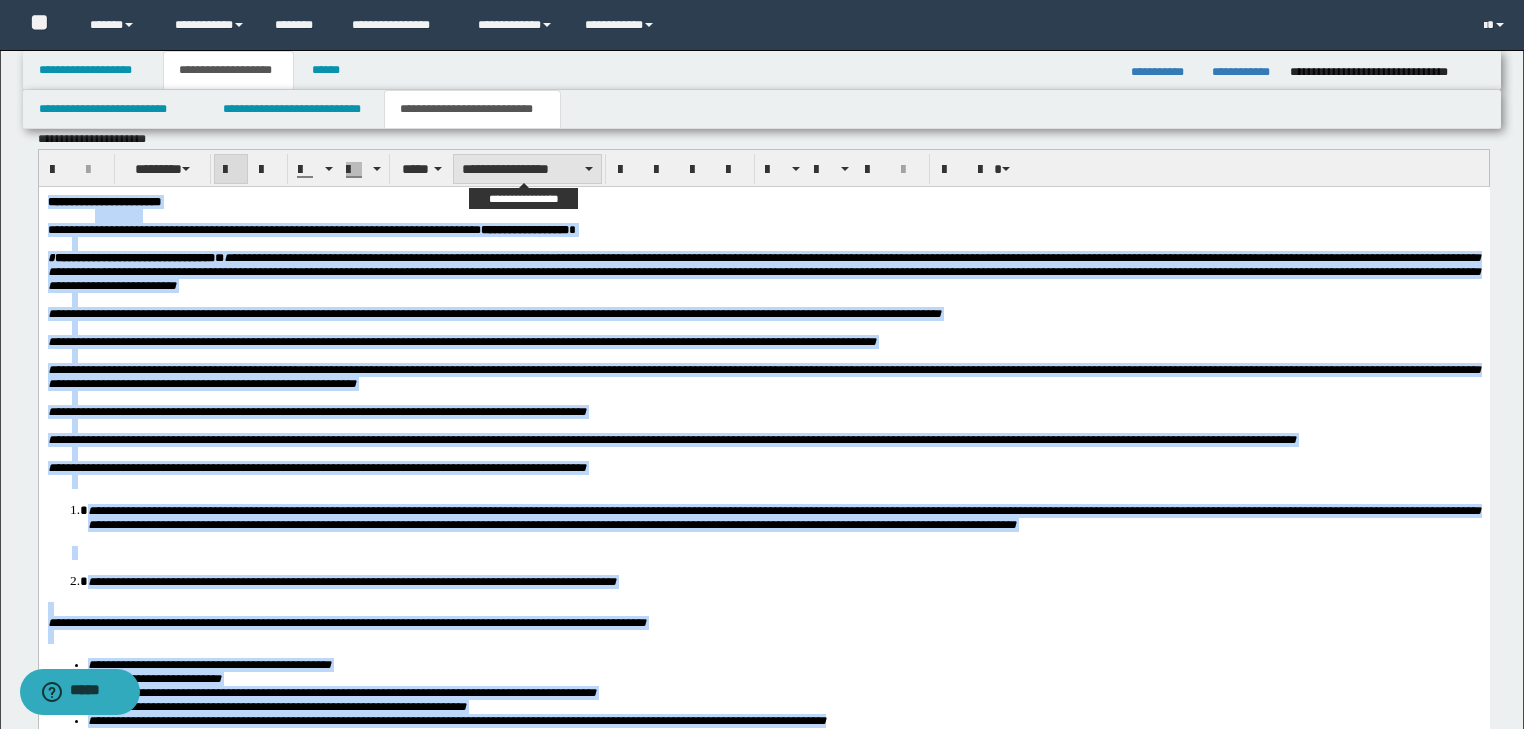 click on "**********" at bounding box center [527, 169] 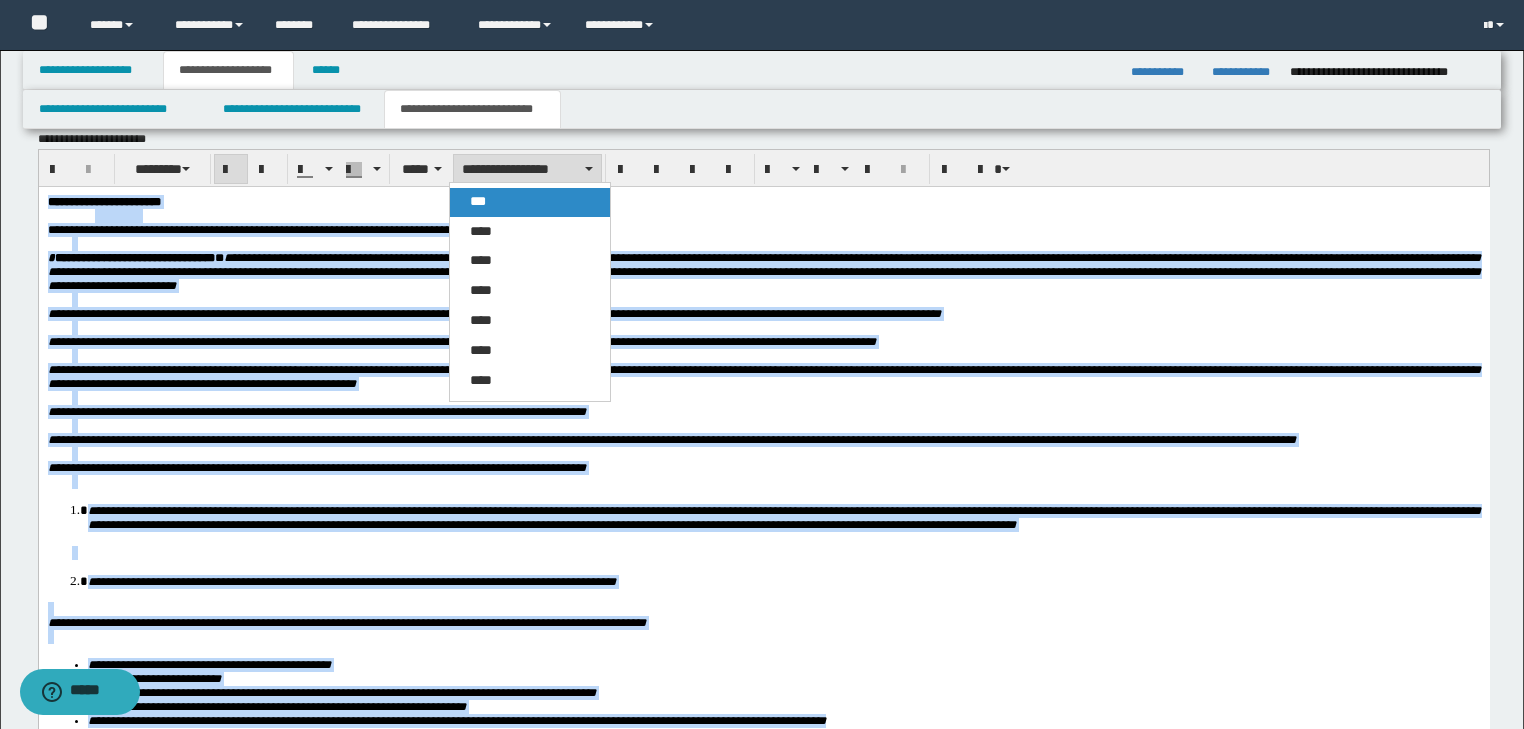click on "***" at bounding box center [530, 202] 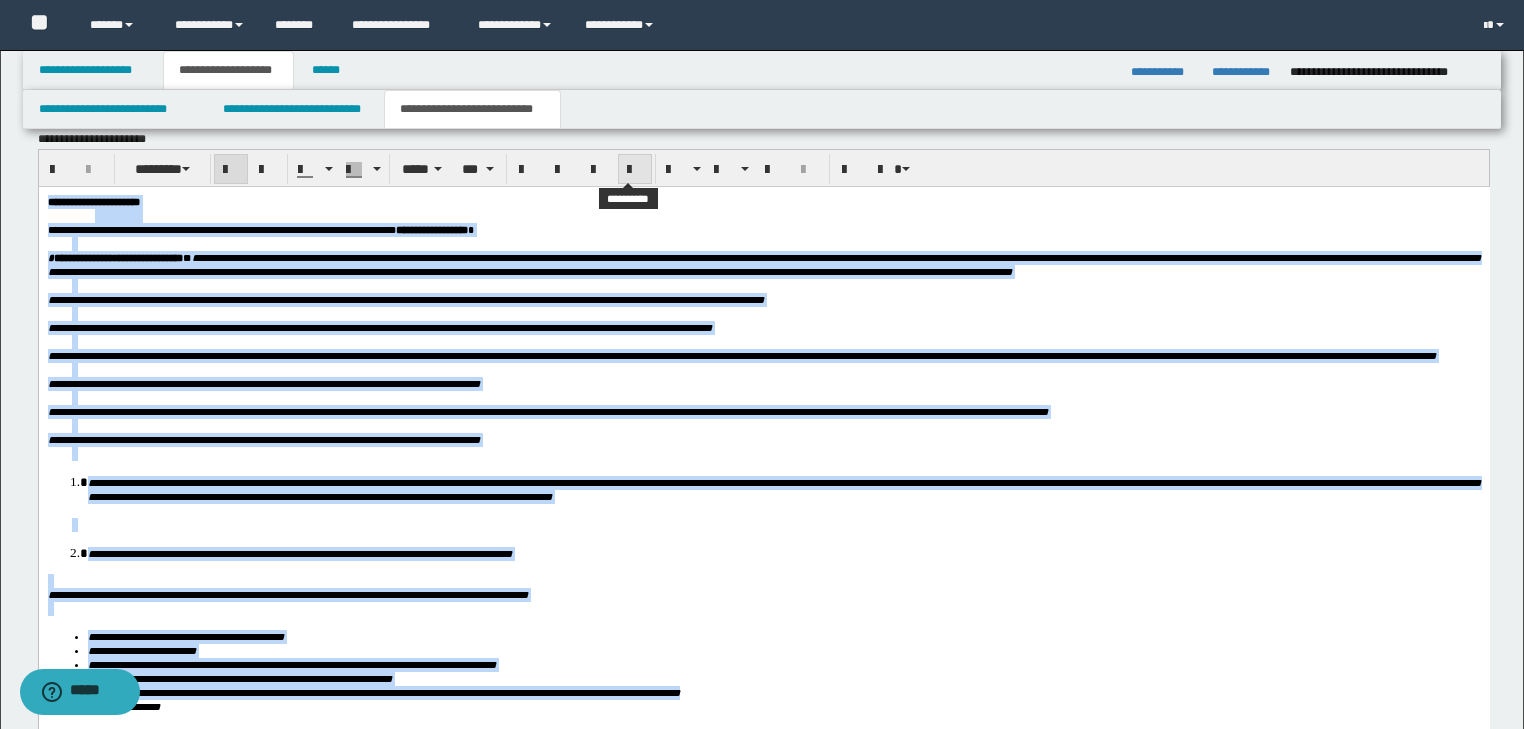 click at bounding box center [635, 170] 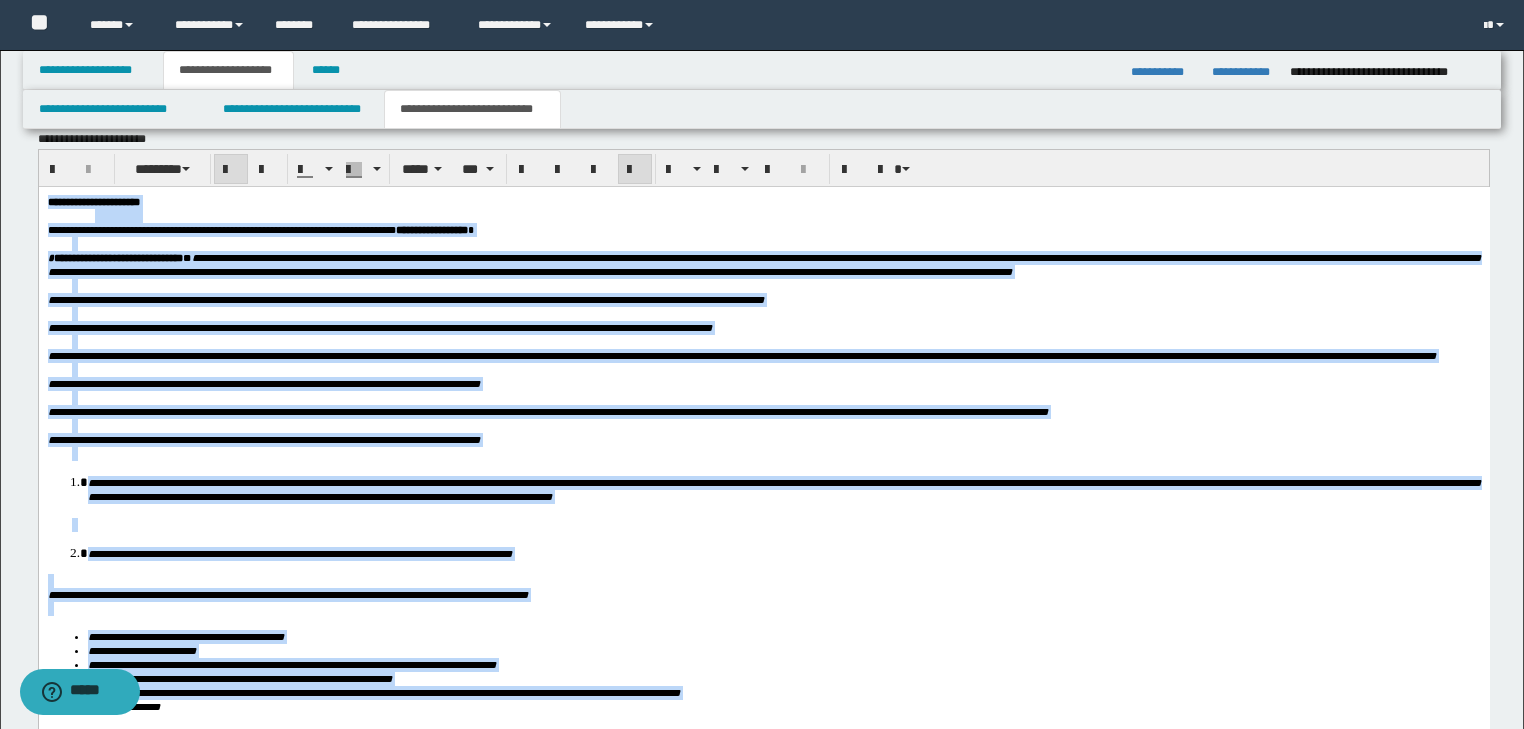 click at bounding box center [775, 243] 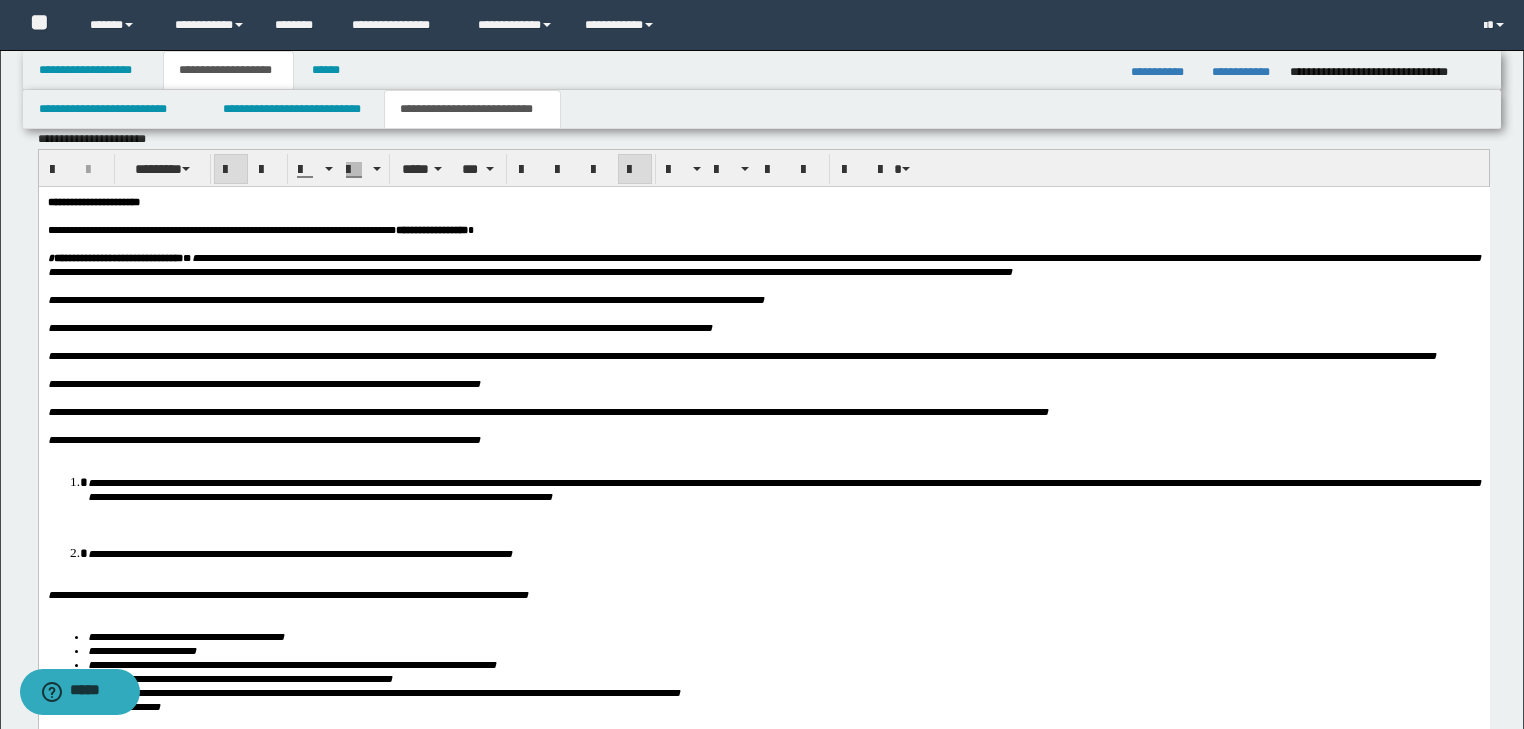 click at bounding box center [775, 369] 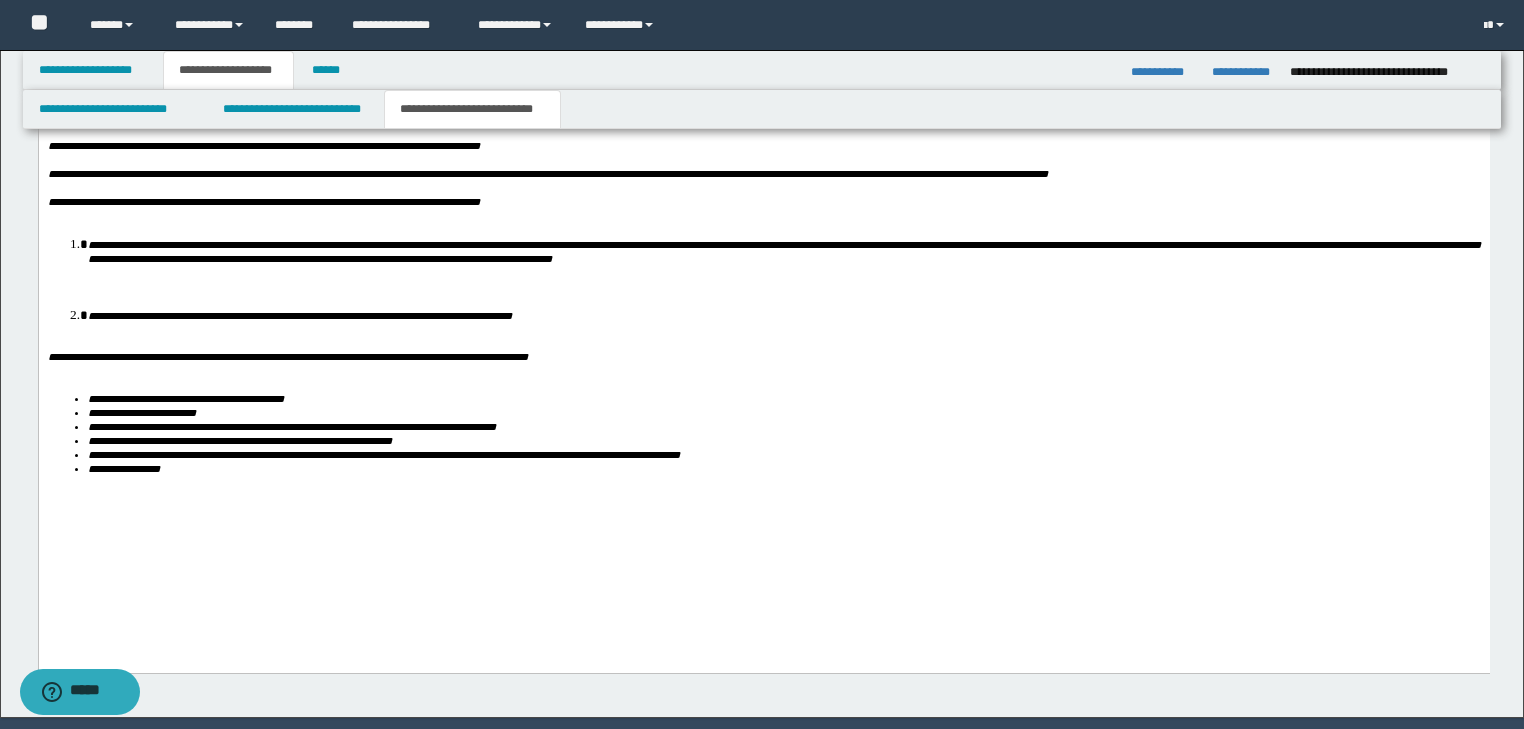 scroll, scrollTop: 1916, scrollLeft: 0, axis: vertical 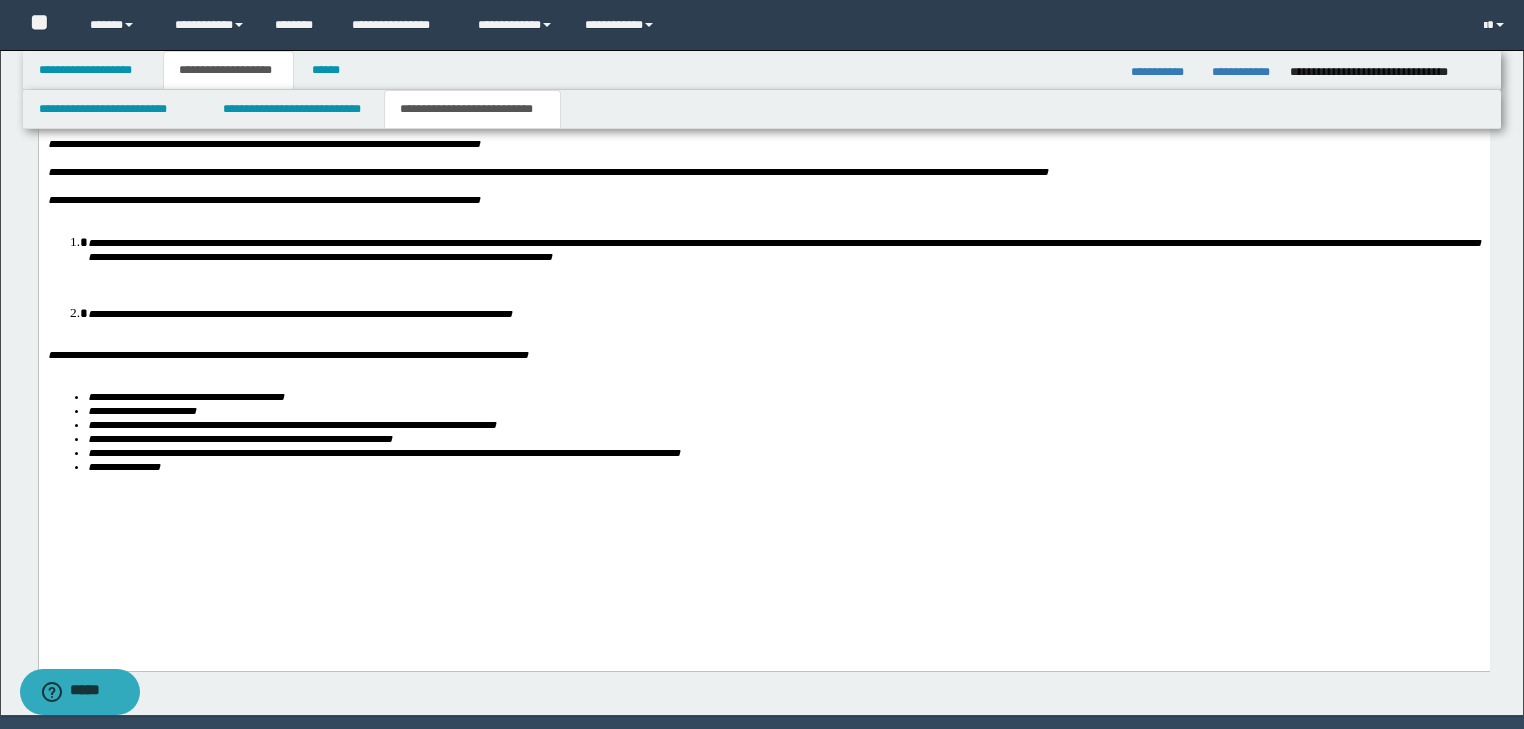 click on "**********" at bounding box center (783, 249) 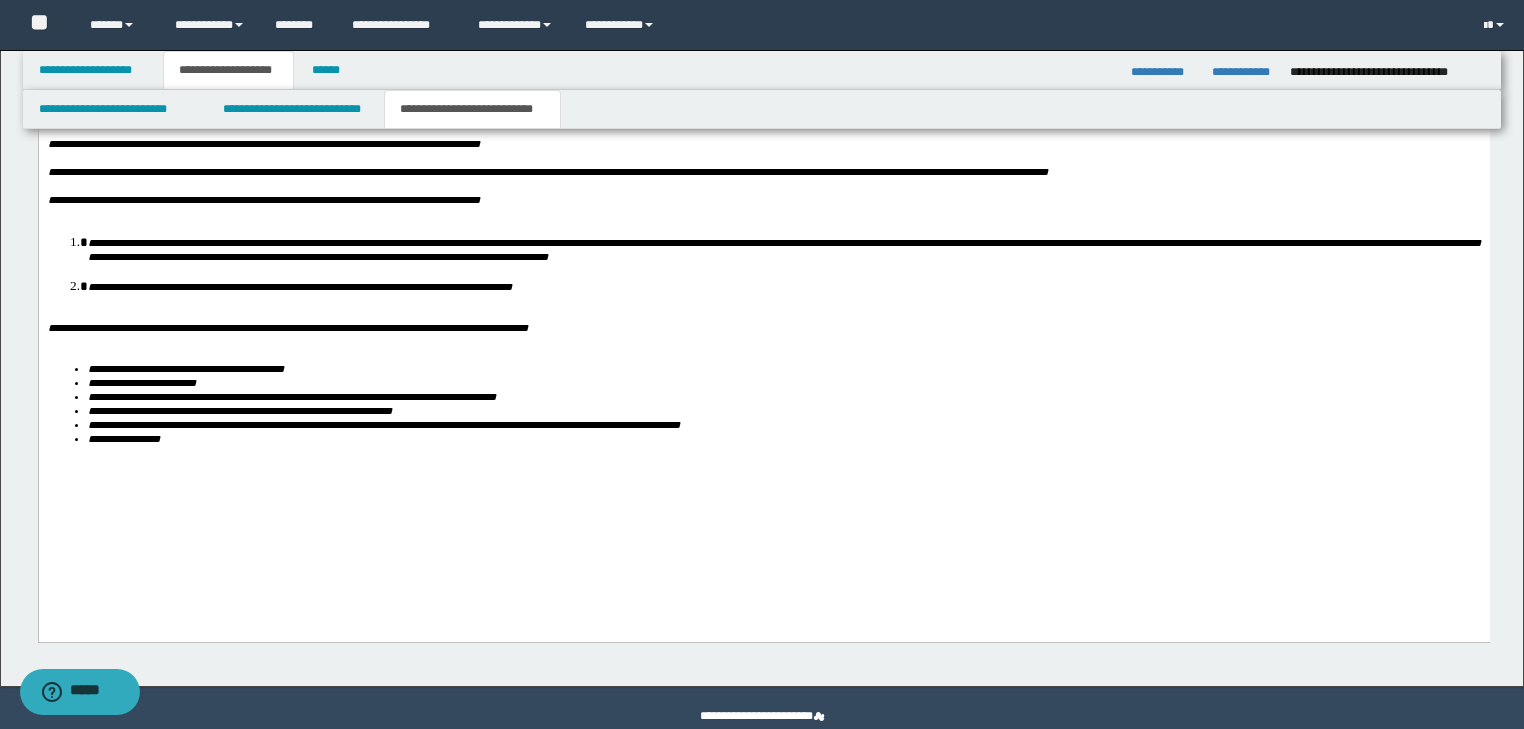 click on "**********" at bounding box center [783, 286] 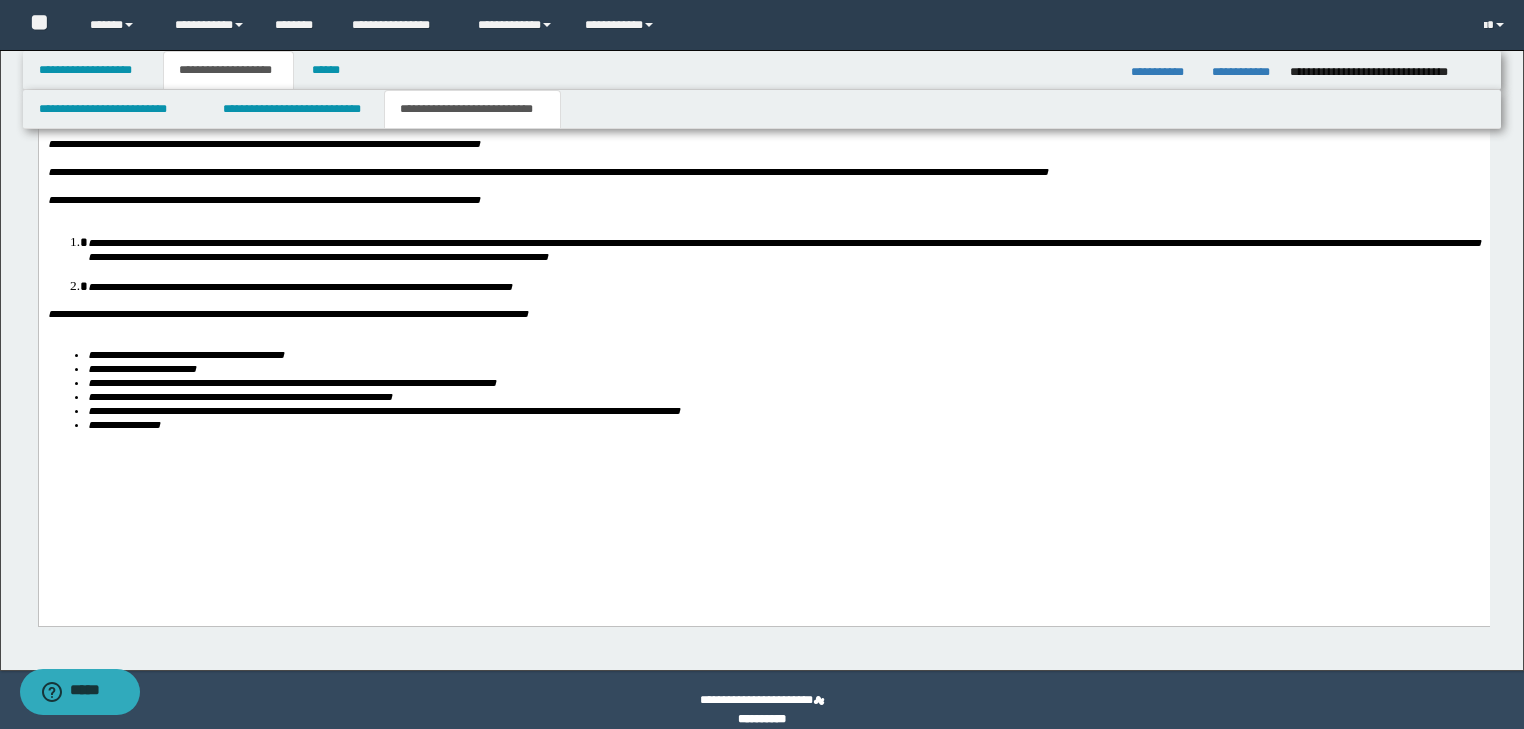 click on "**********" at bounding box center [763, 314] 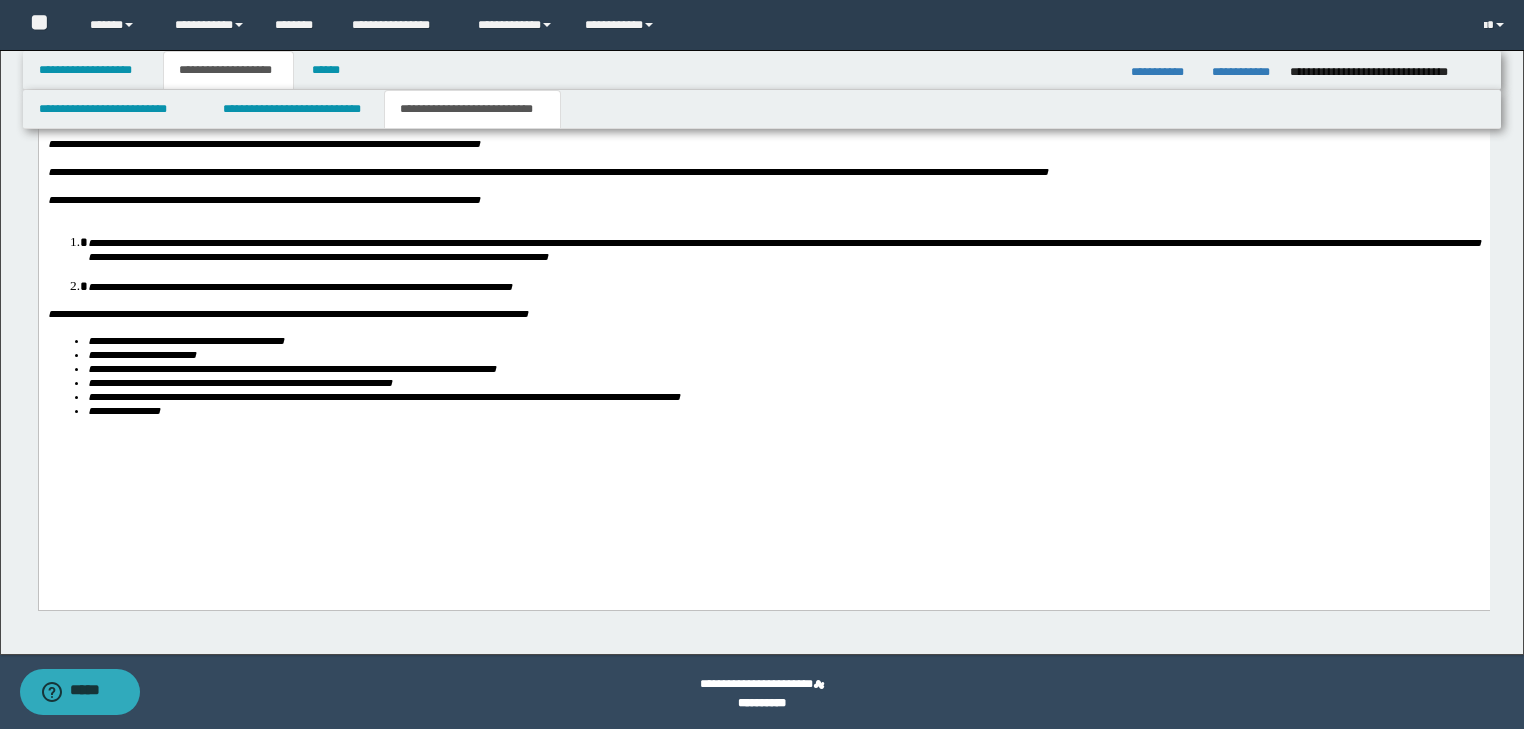 click on "**********" at bounding box center [783, 341] 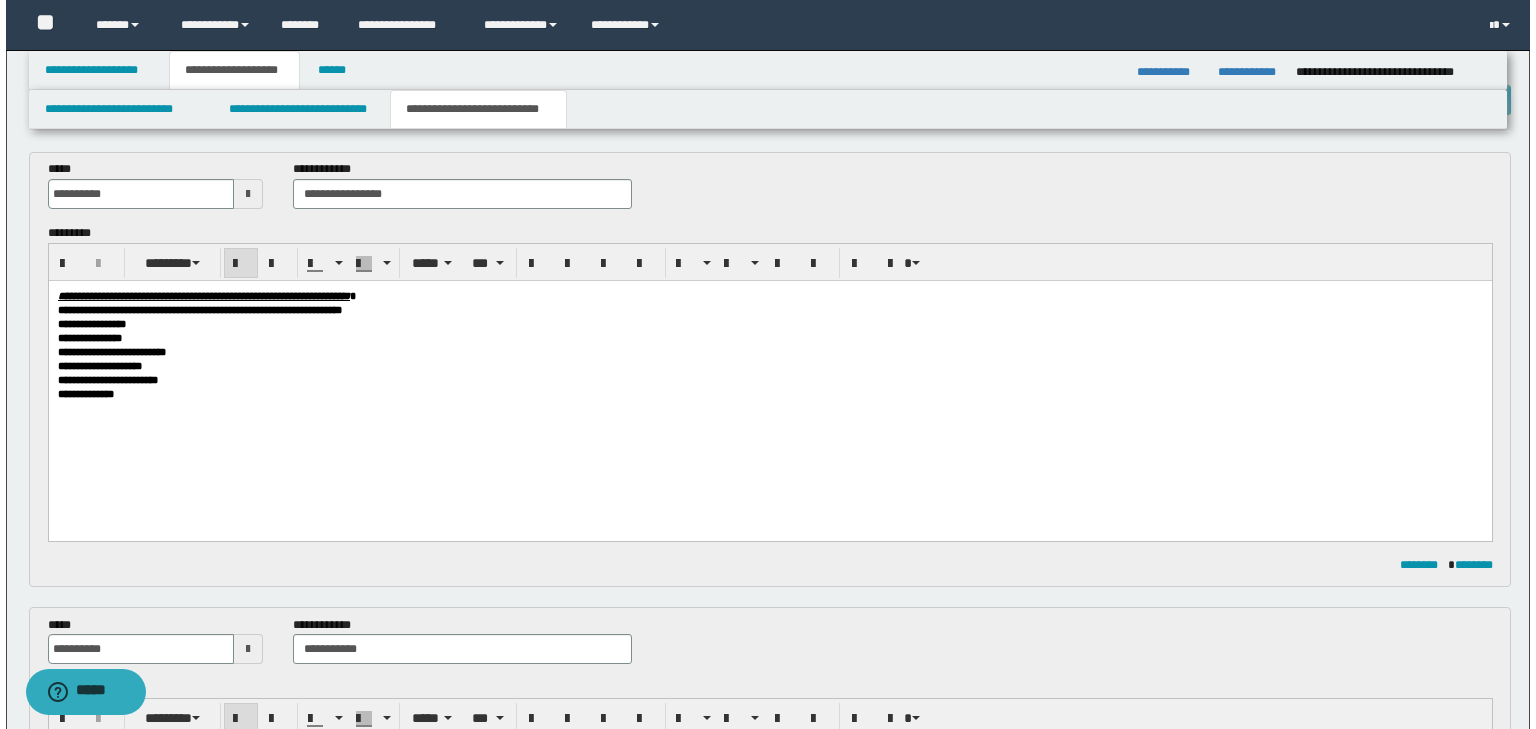 scroll, scrollTop: 0, scrollLeft: 0, axis: both 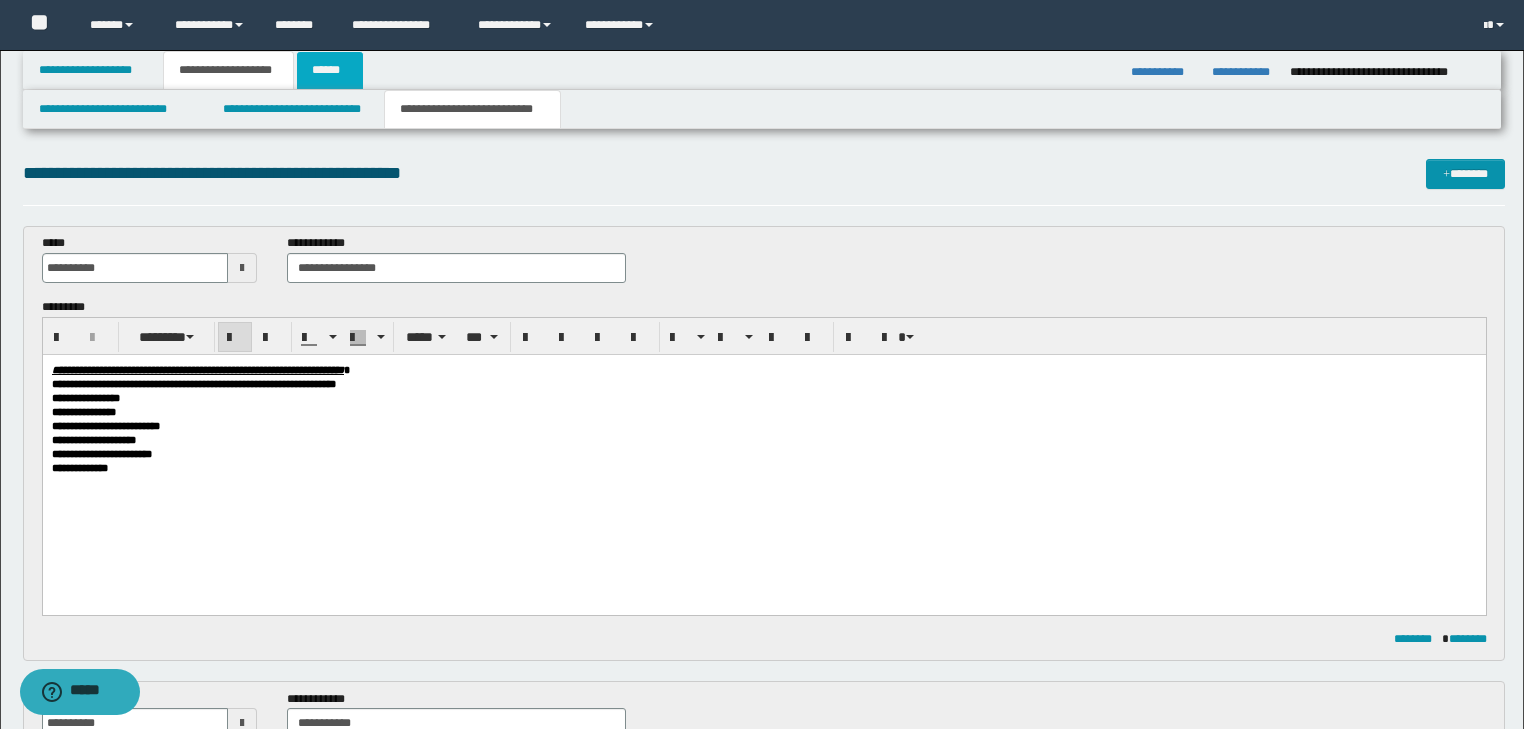 click on "******" at bounding box center [330, 70] 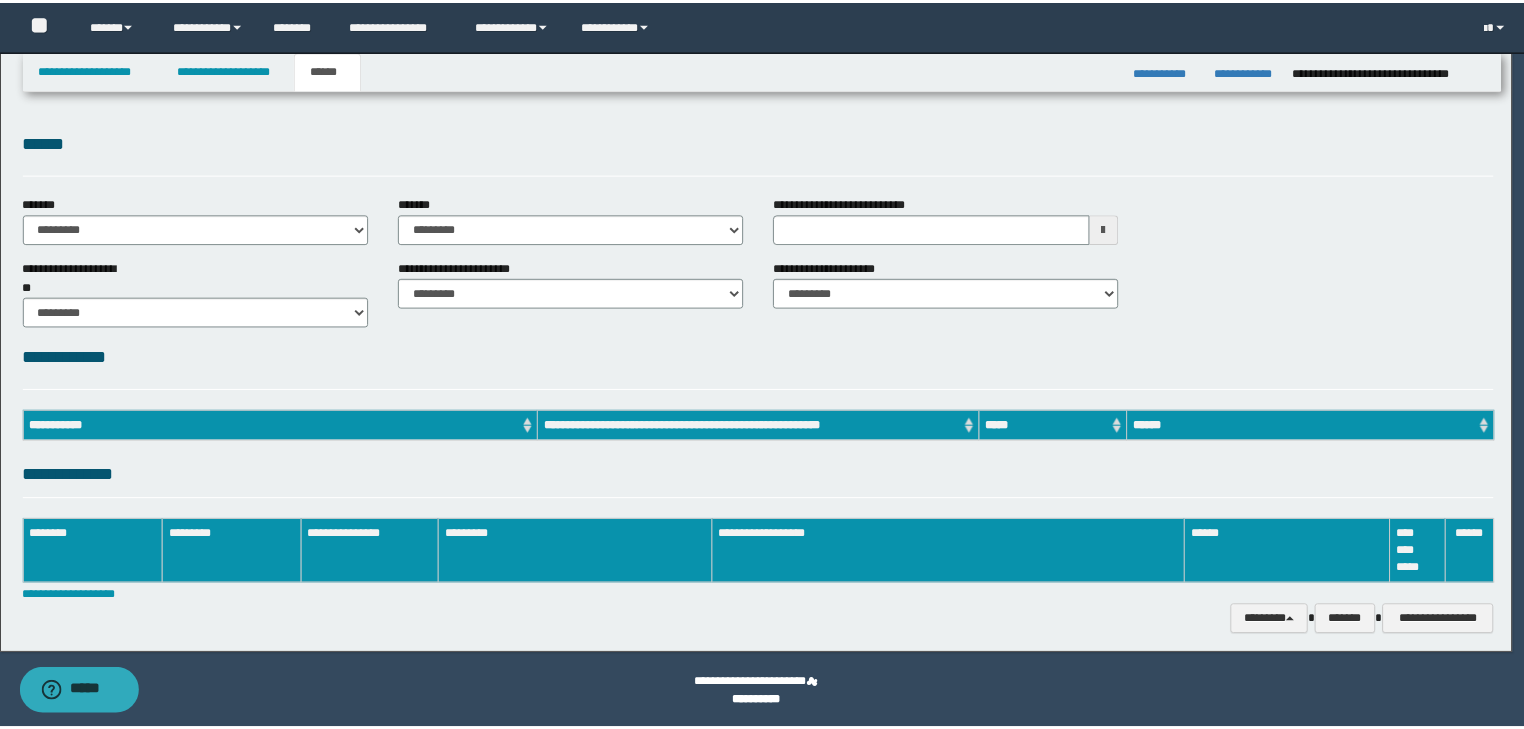 scroll, scrollTop: 0, scrollLeft: 0, axis: both 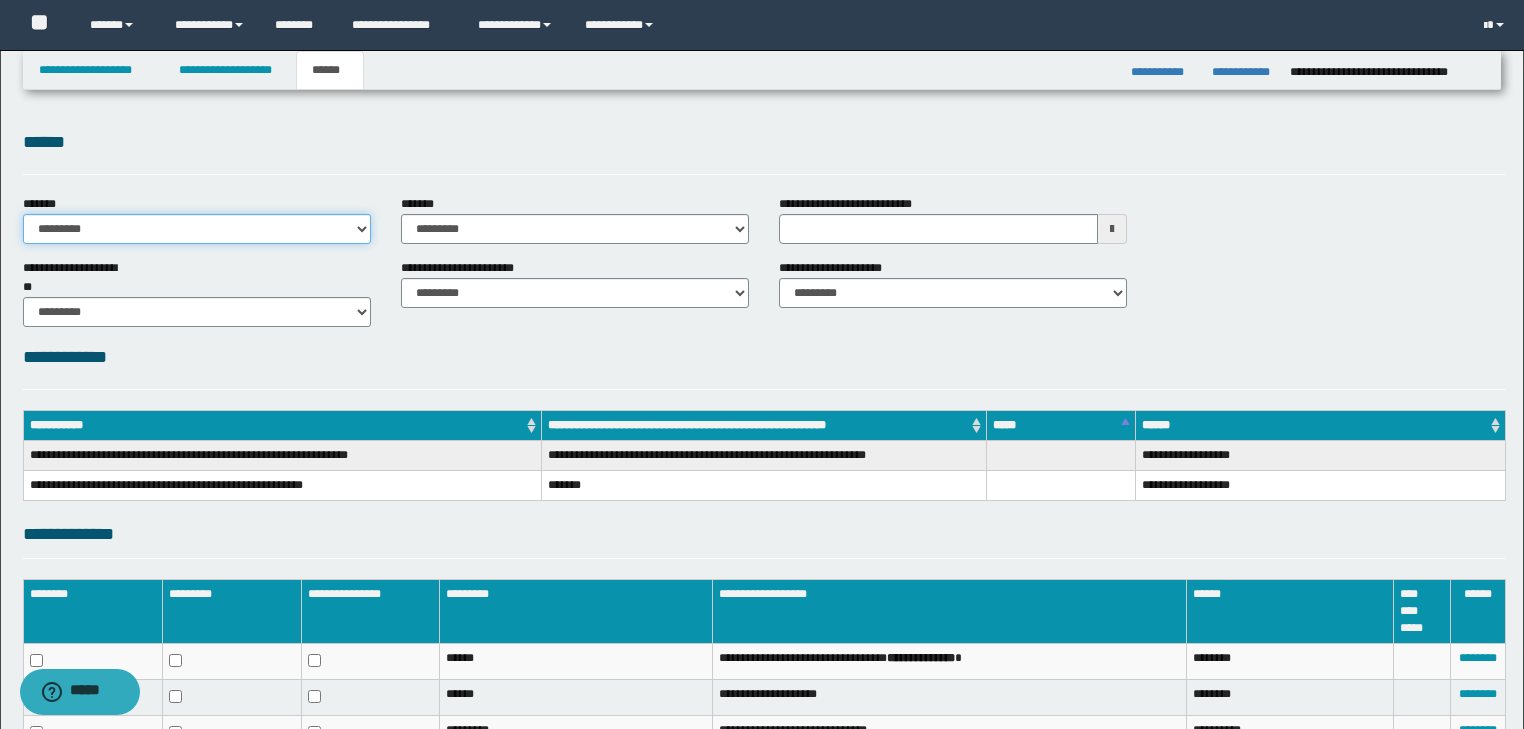 click on "**********" at bounding box center [197, 229] 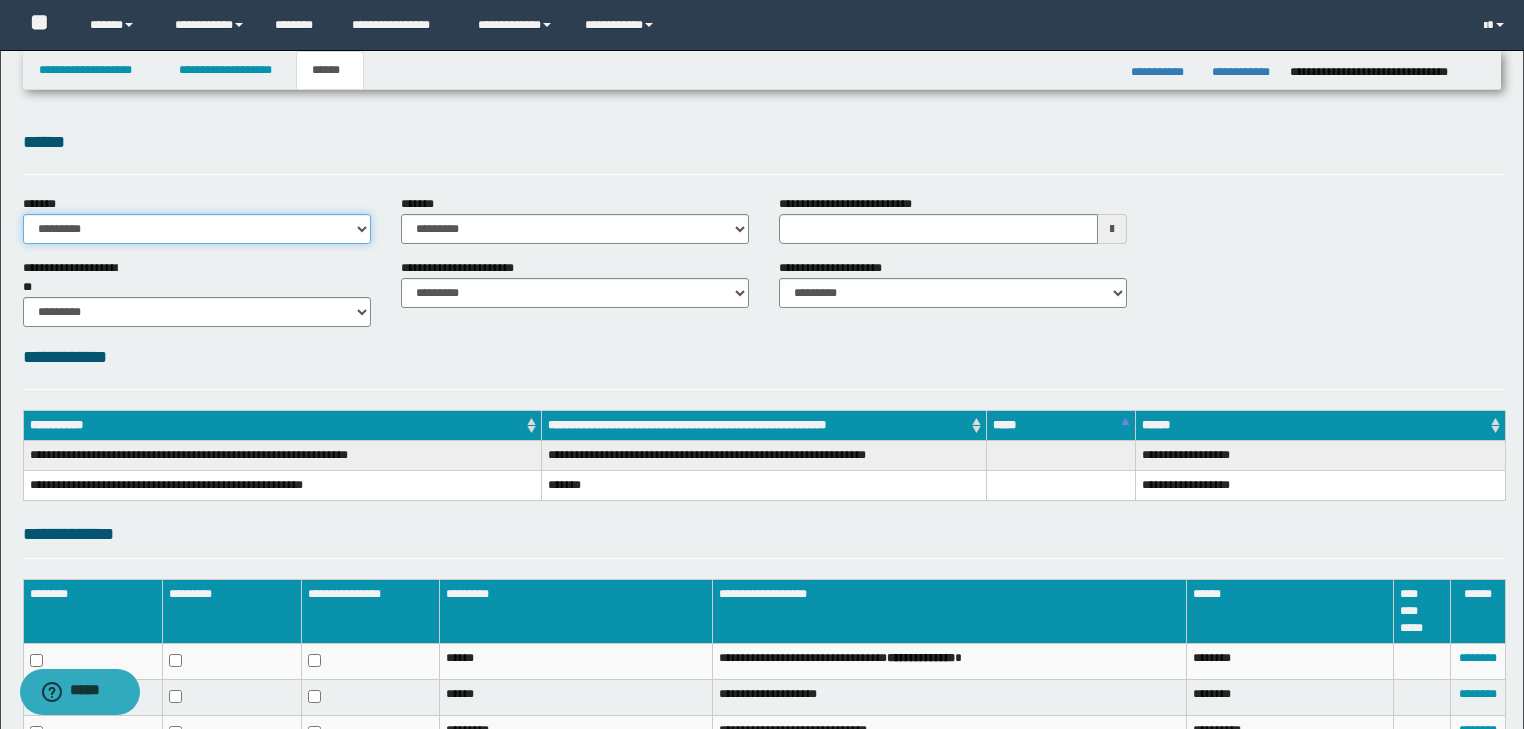 select on "*" 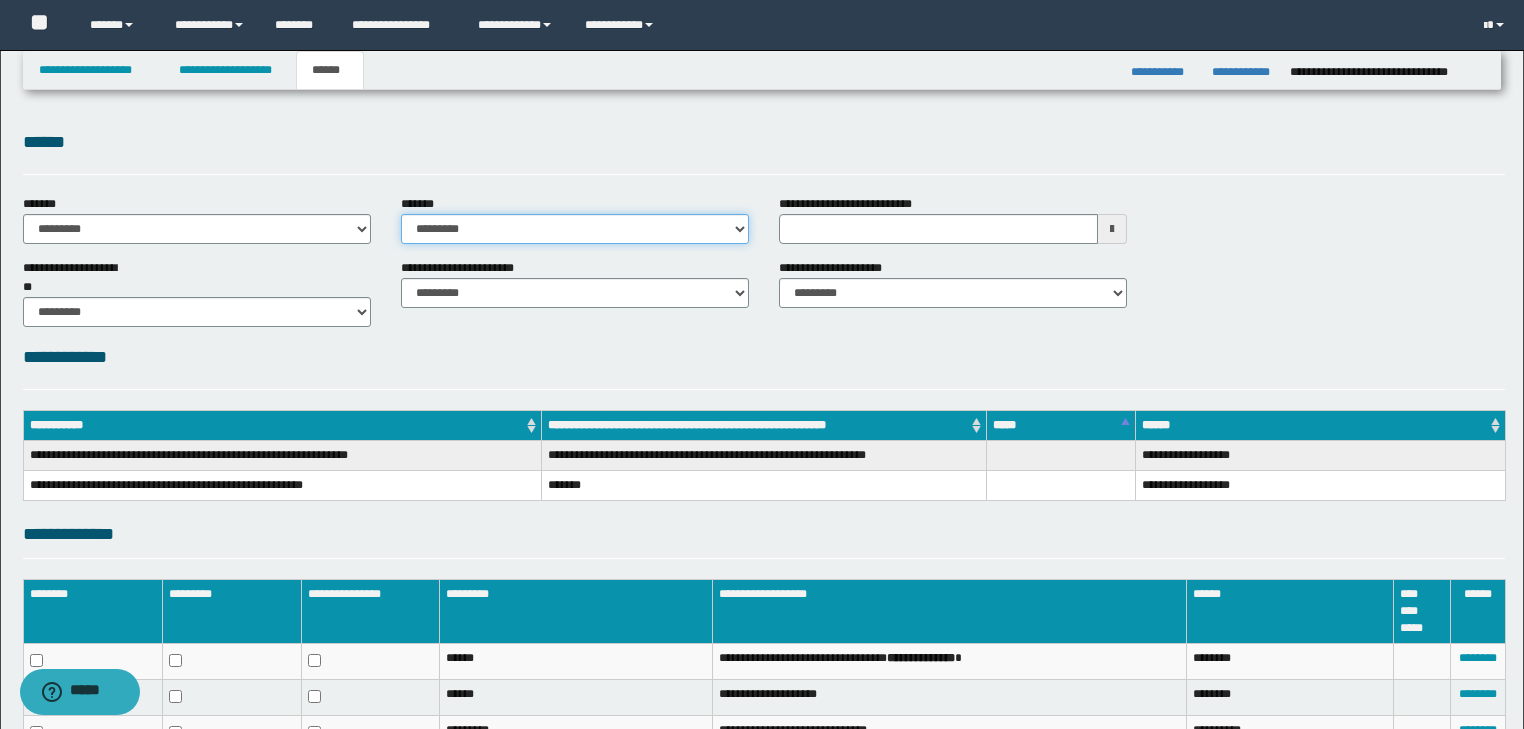 click on "**********" at bounding box center (575, 229) 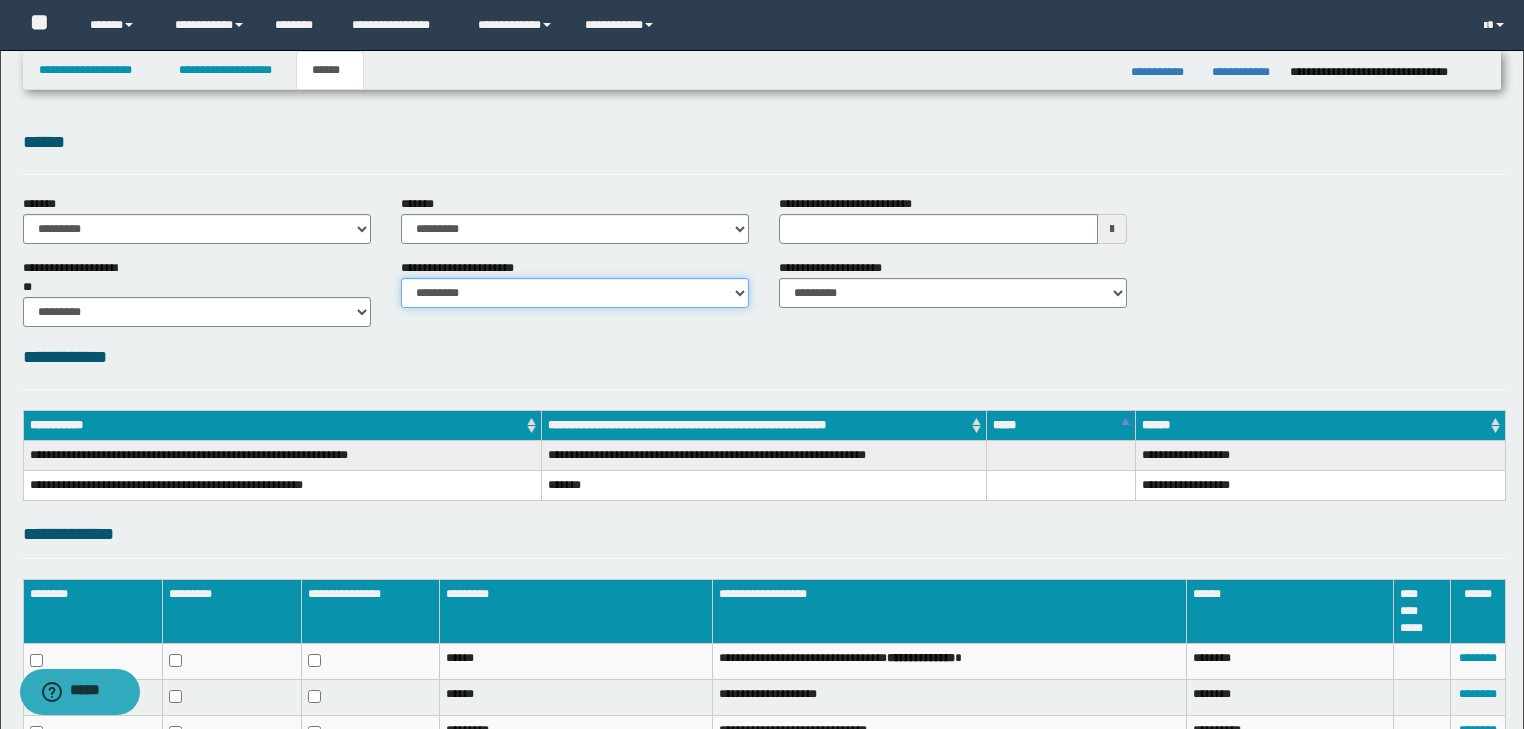 drag, startPoint x: 688, startPoint y: 289, endPoint x: 680, endPoint y: 303, distance: 16.124516 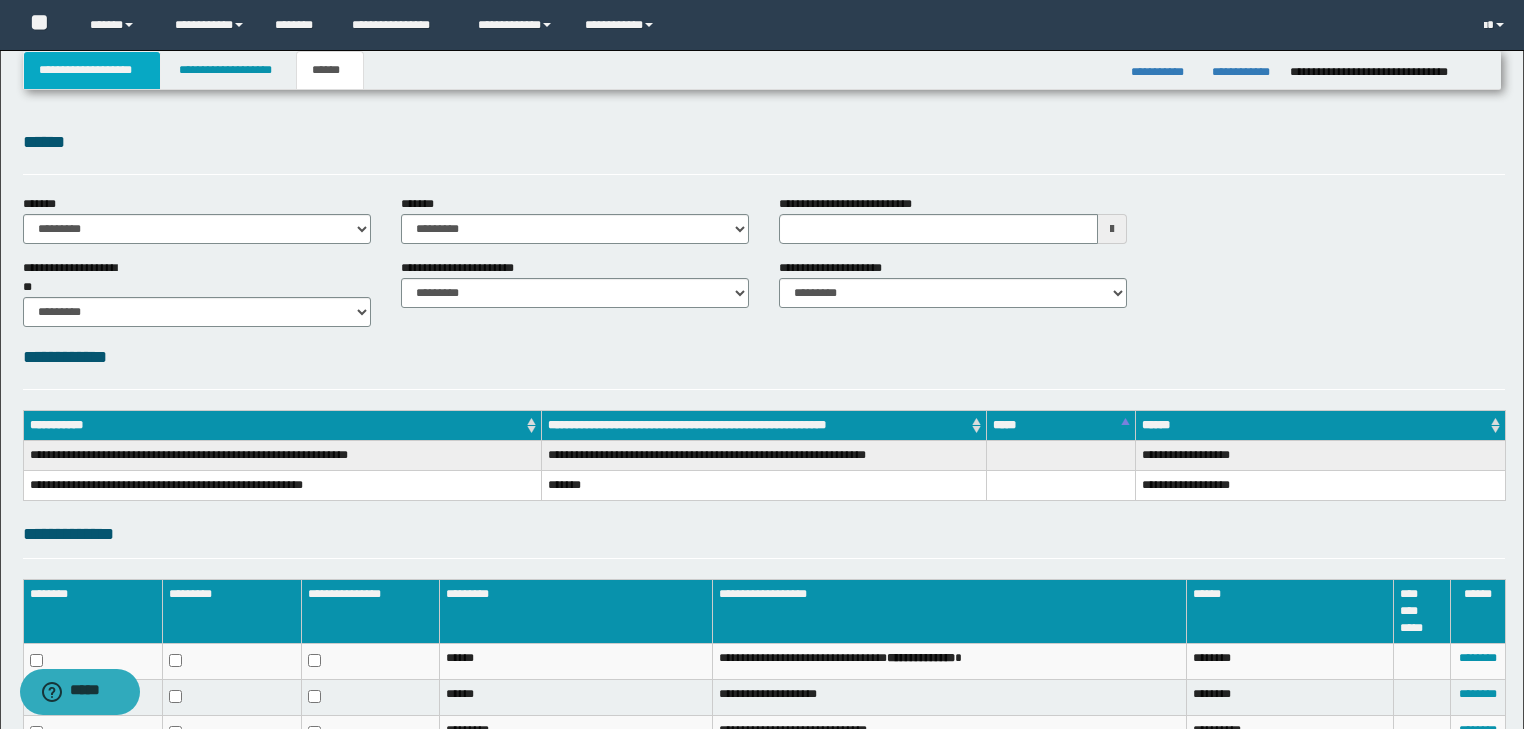 click on "**********" at bounding box center [92, 70] 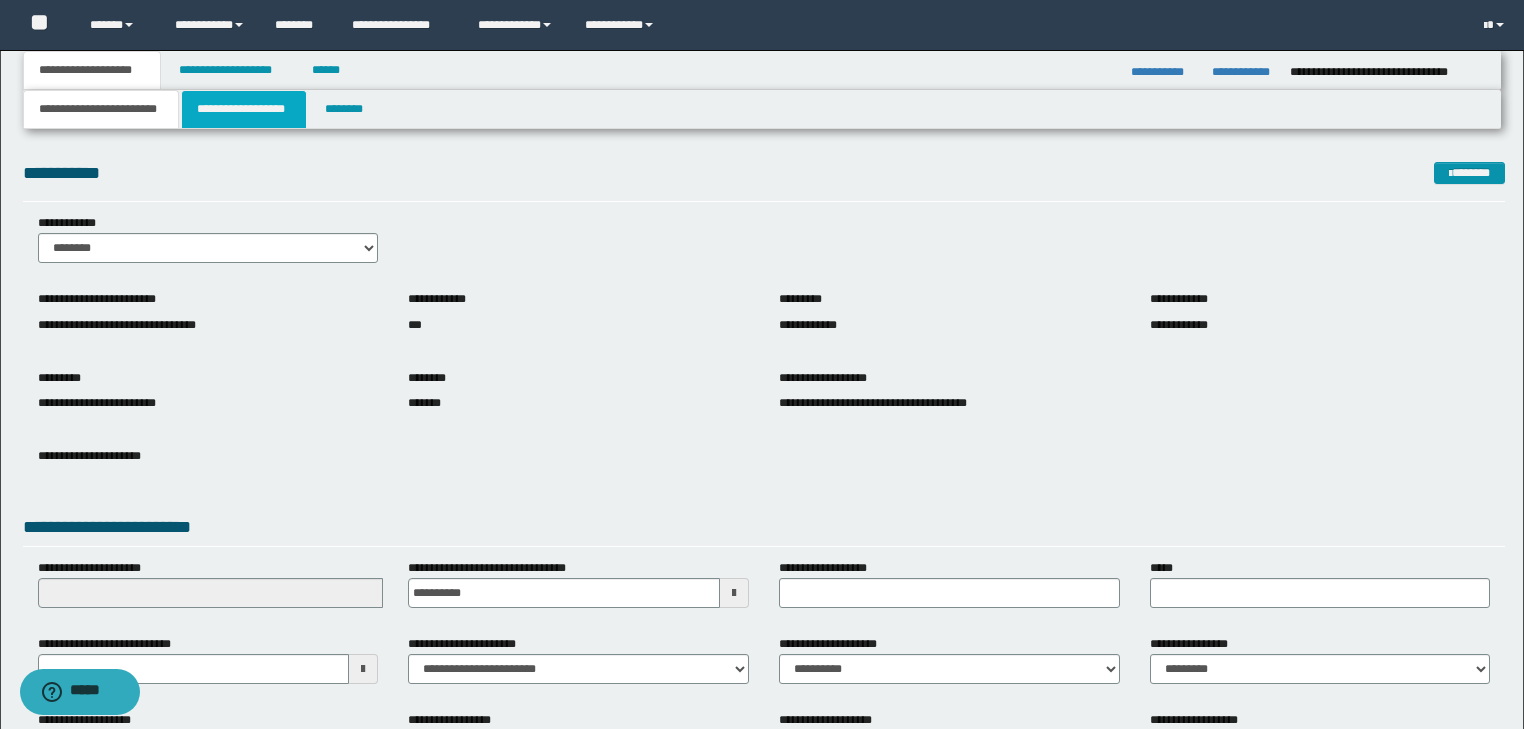 click on "**********" at bounding box center (244, 109) 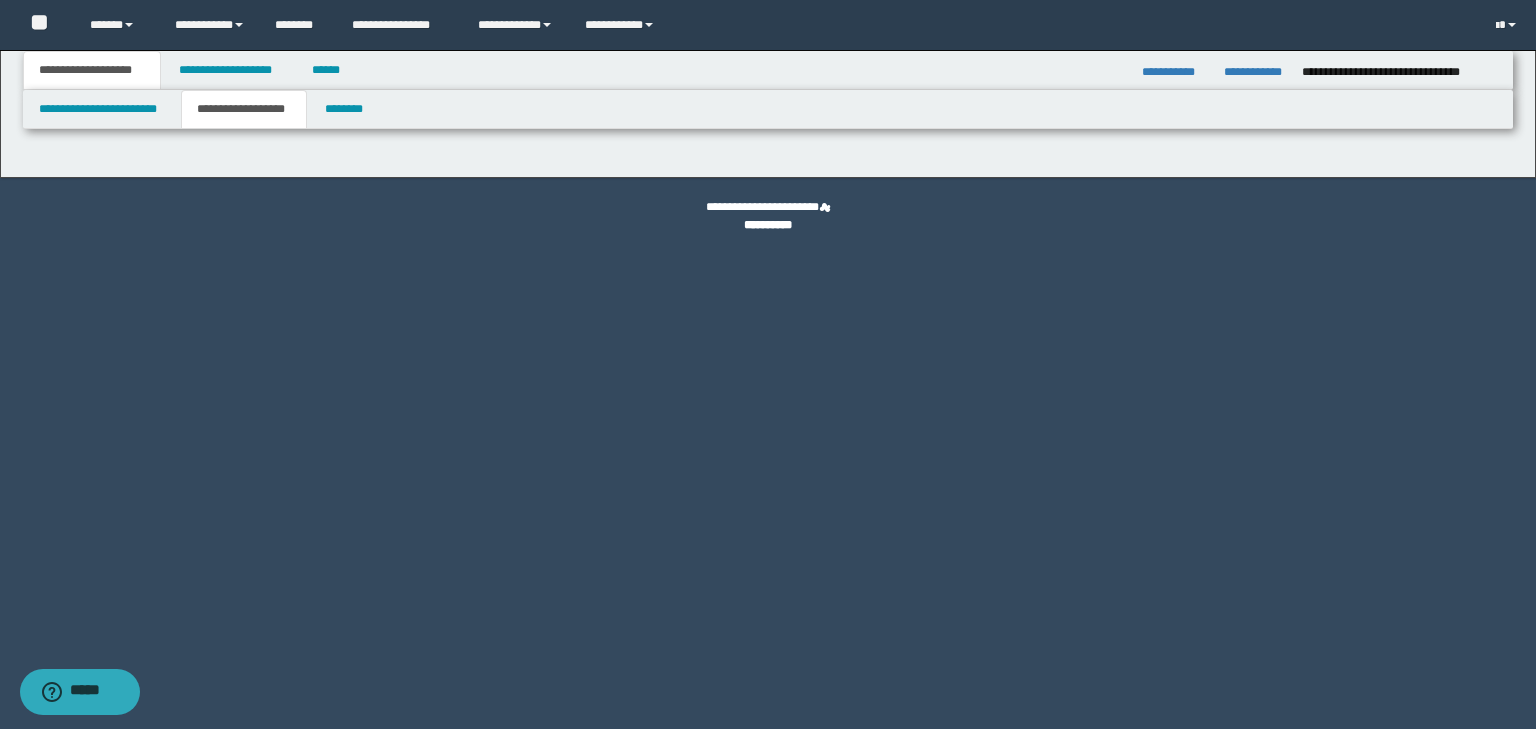 type on "**********" 